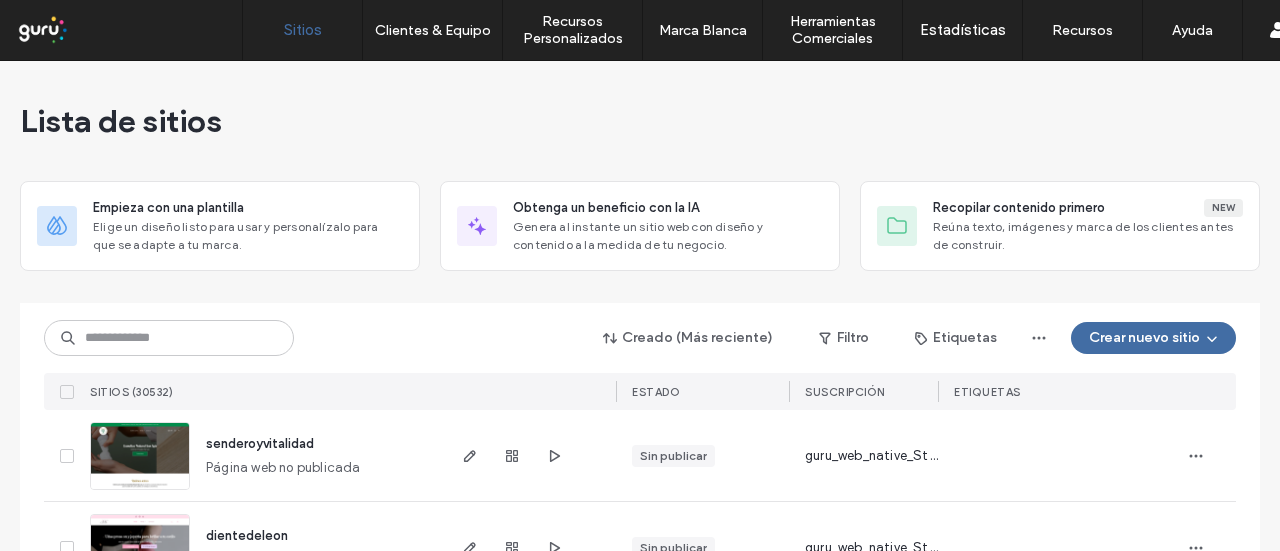 scroll, scrollTop: 0, scrollLeft: 0, axis: both 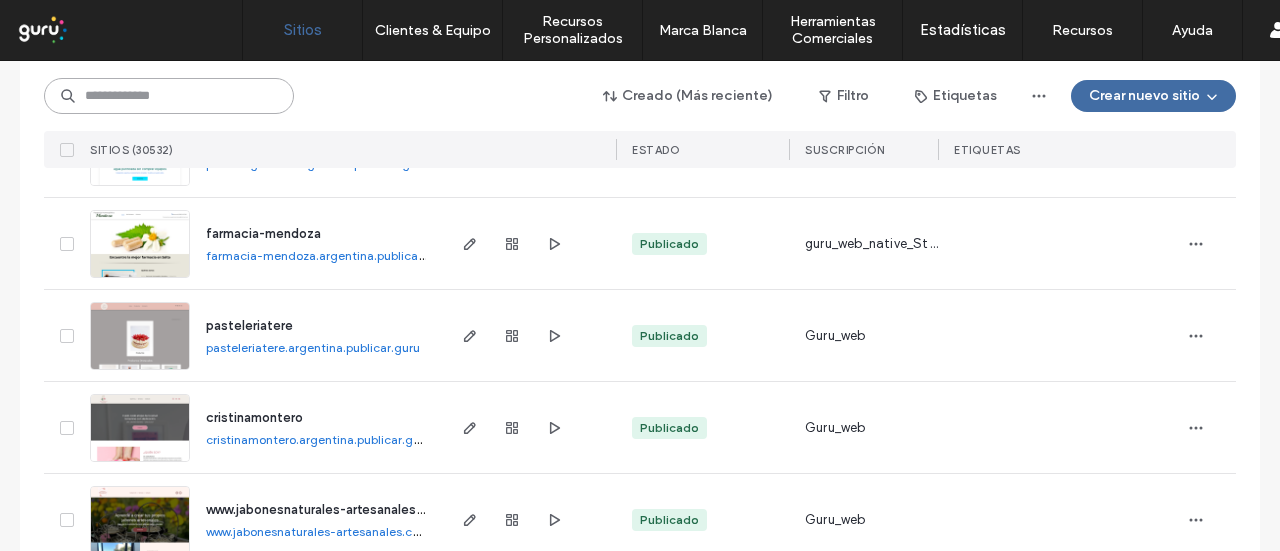 click at bounding box center [169, 96] 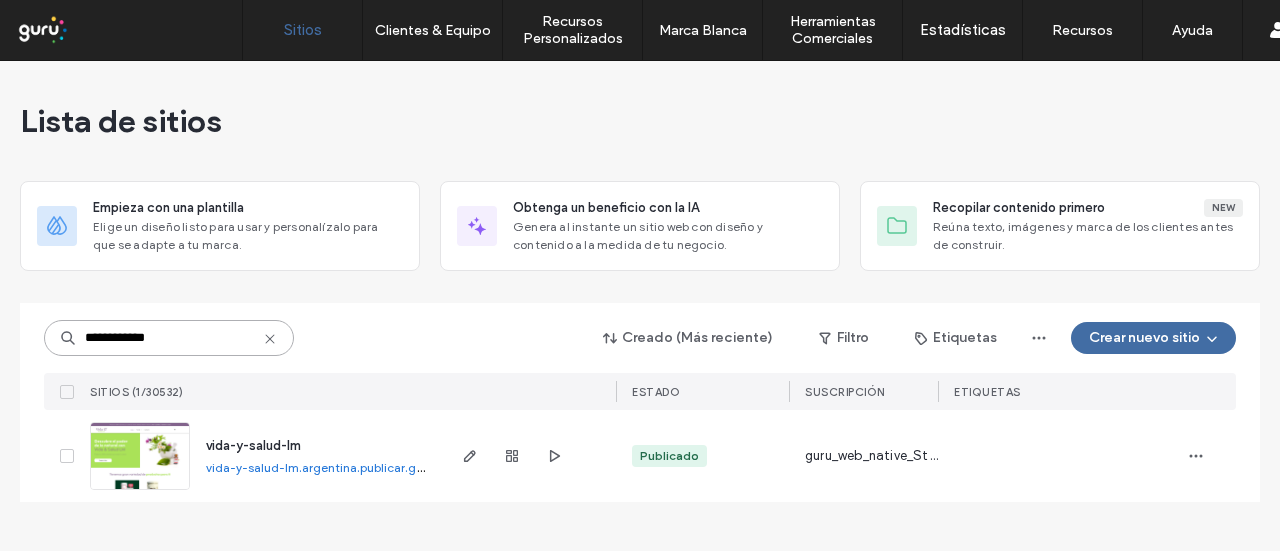 scroll, scrollTop: 0, scrollLeft: 0, axis: both 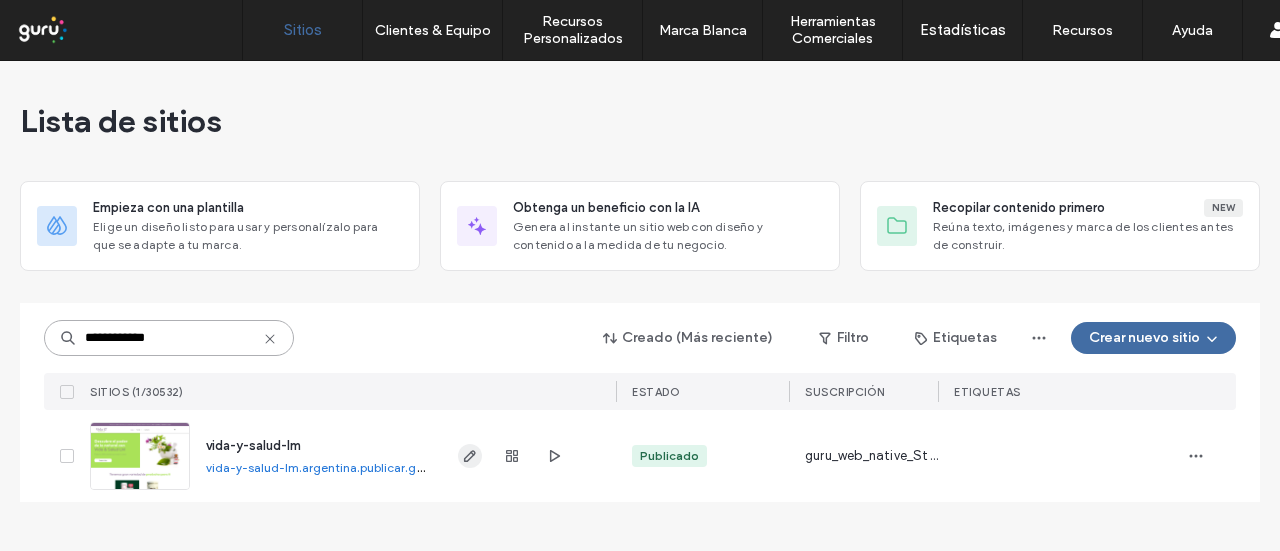 type on "**********" 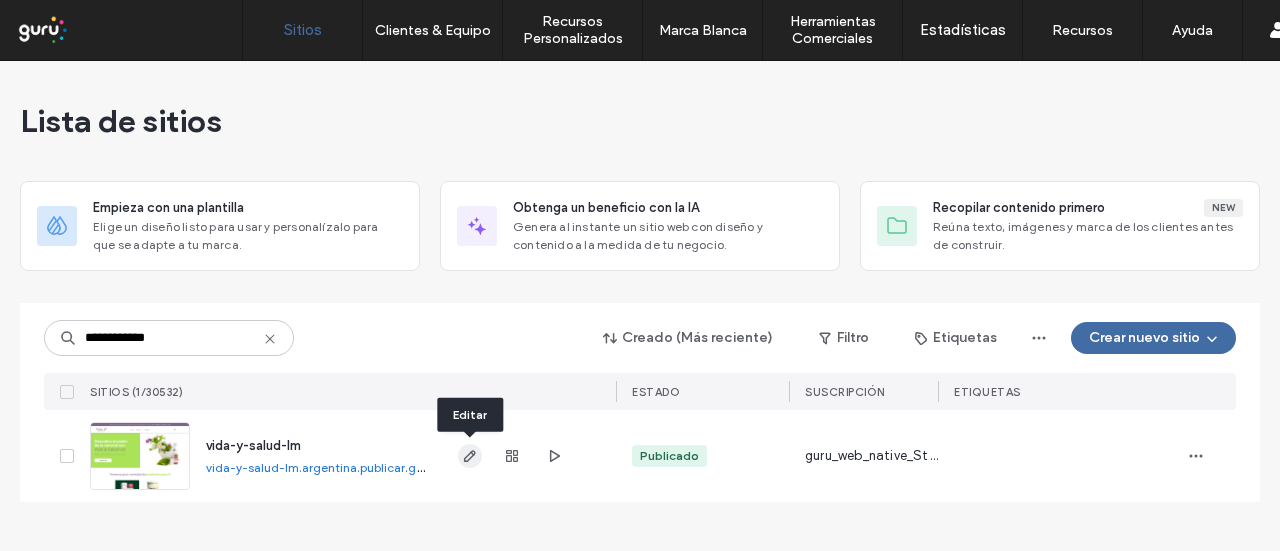 click 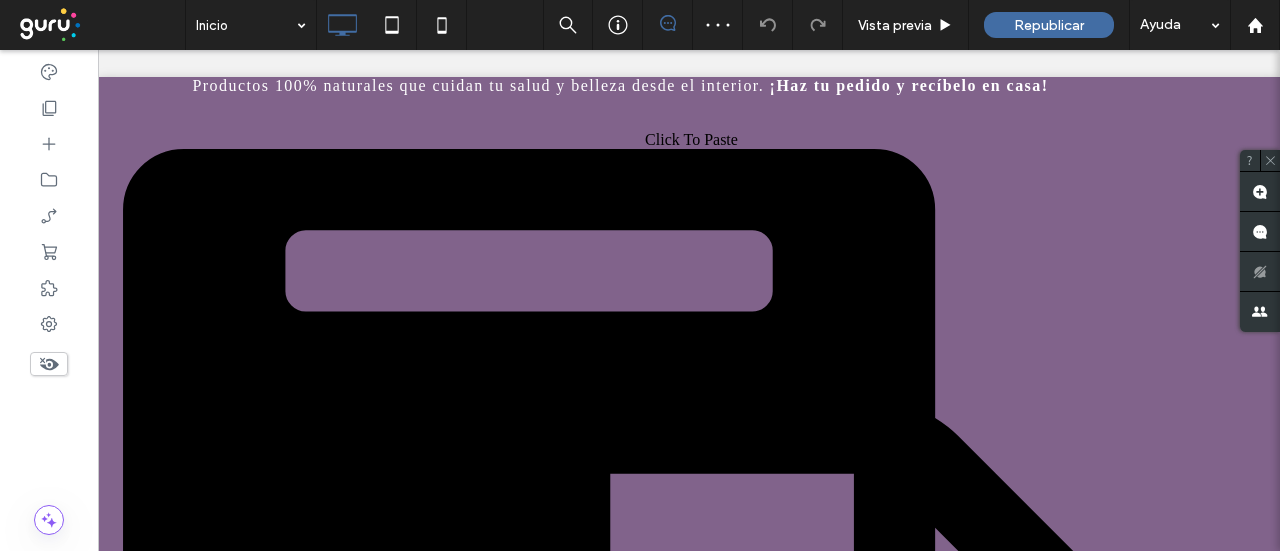 scroll, scrollTop: 0, scrollLeft: 0, axis: both 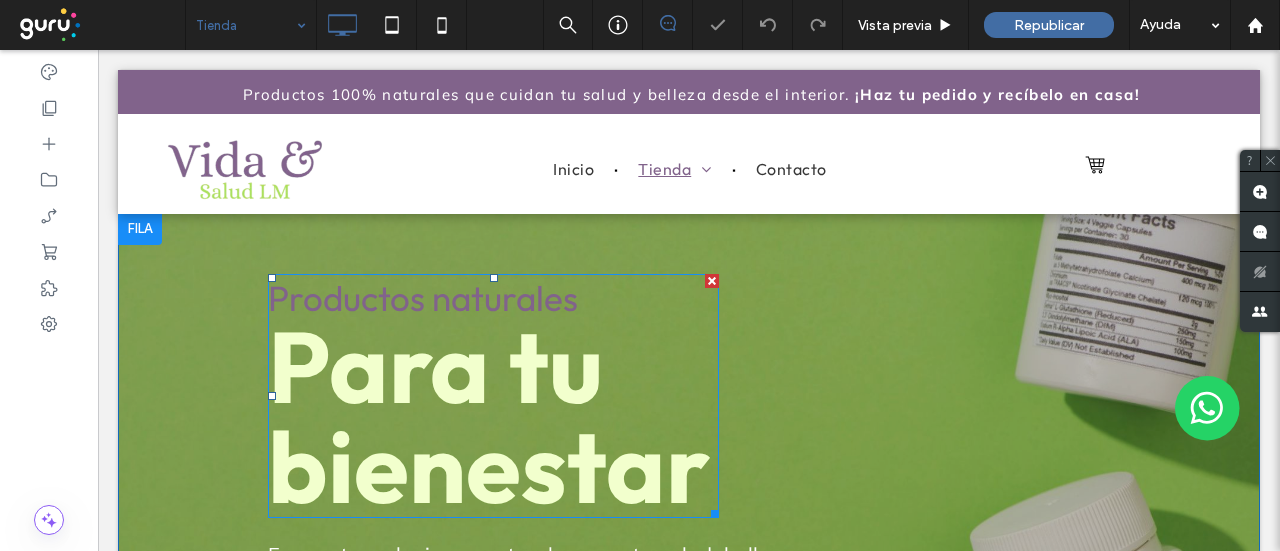 click on "Productos naturales" at bounding box center (423, 298) 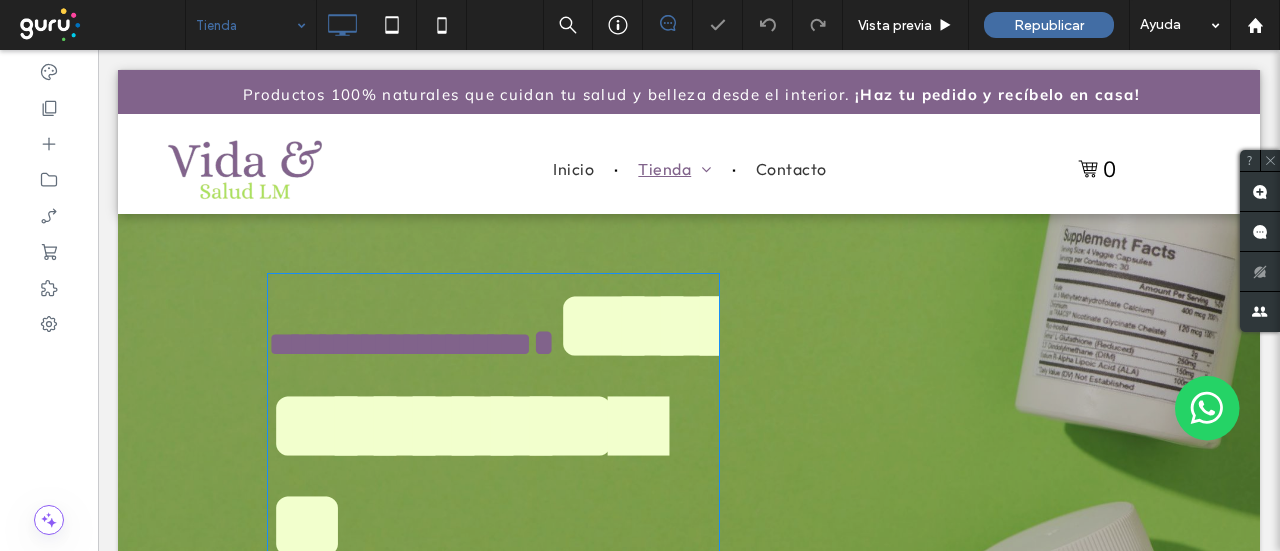 type on "******" 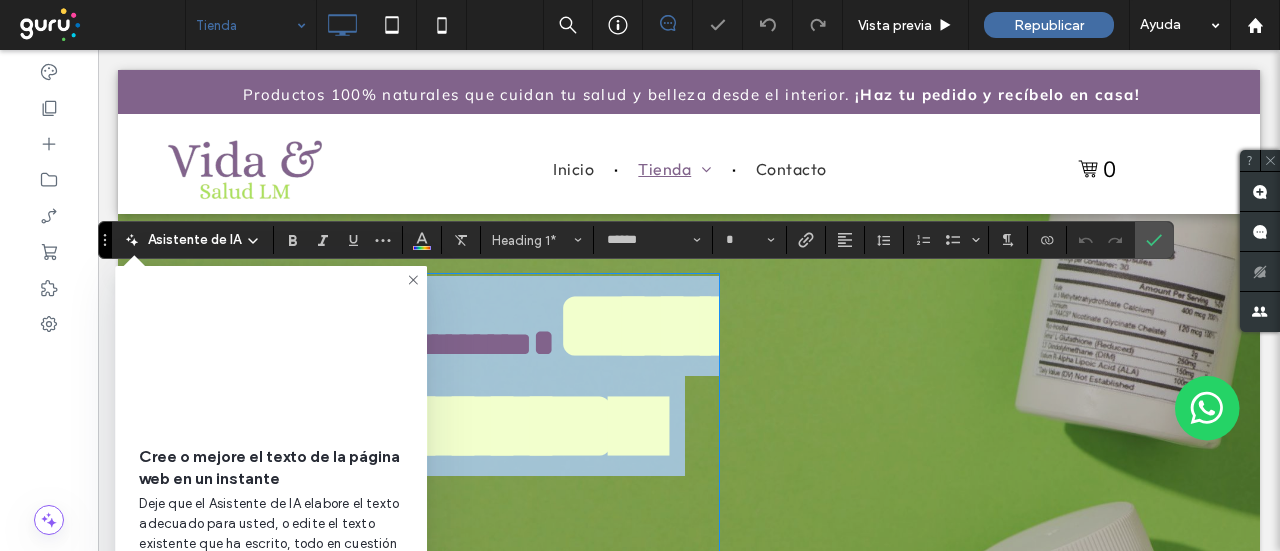 click on "**********" at bounding box center (400, 344) 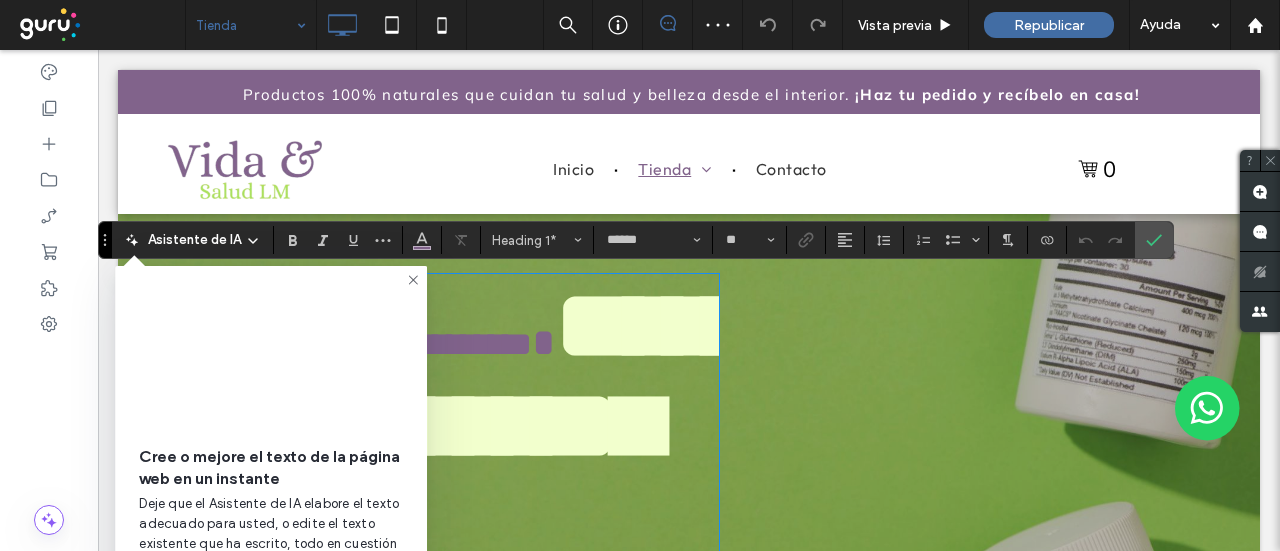 type on "***" 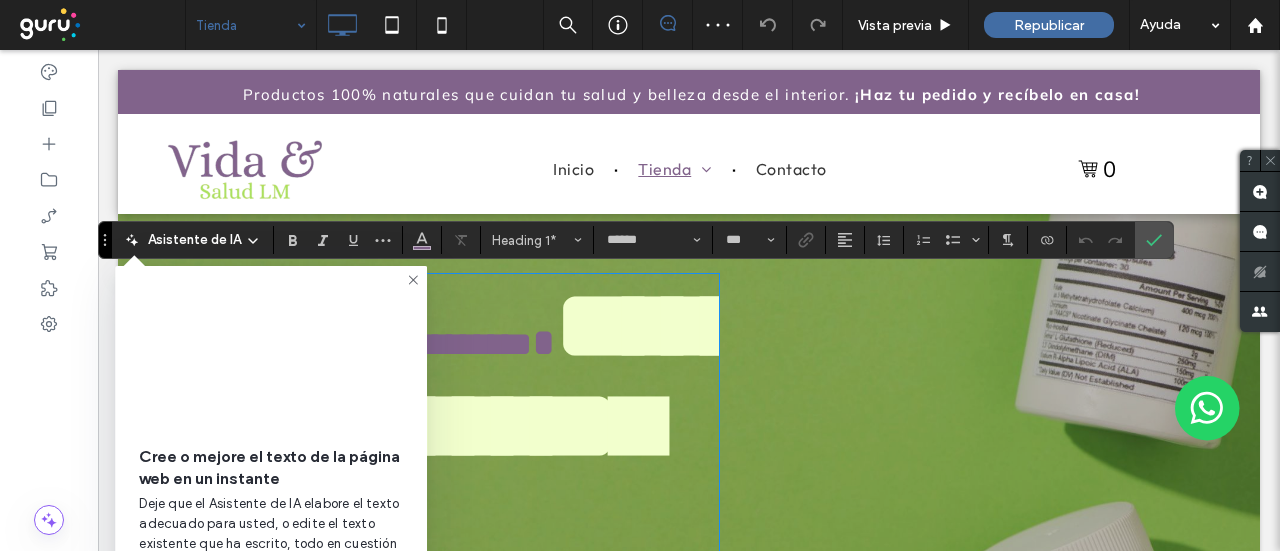 click on "**********" at bounding box center [509, 425] 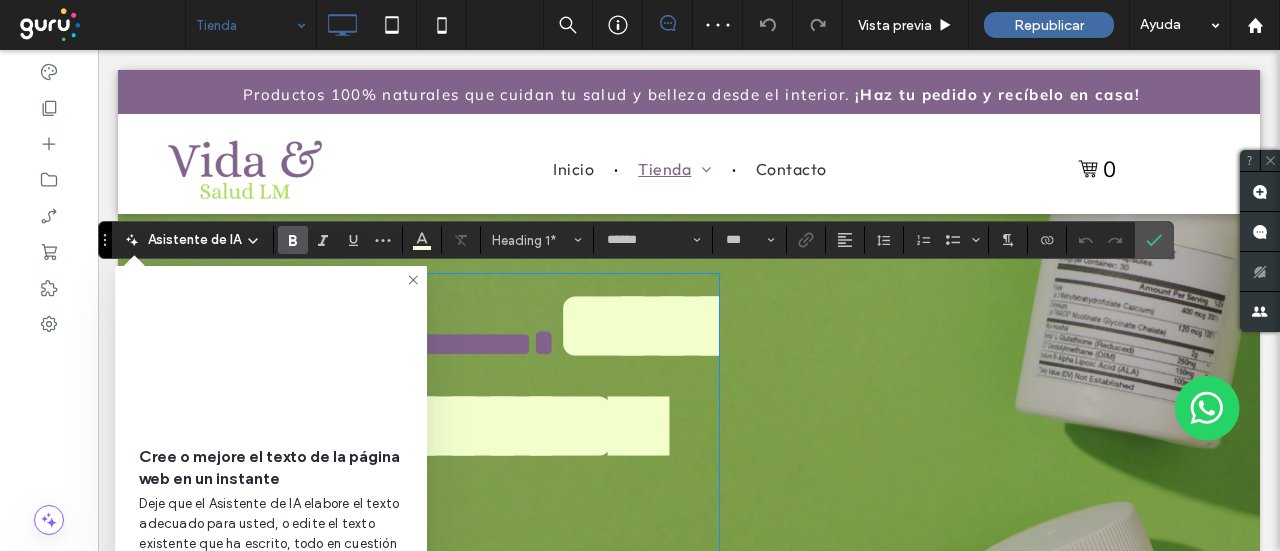 drag, startPoint x: 420, startPoint y: 277, endPoint x: 959, endPoint y: 26, distance: 594.57715 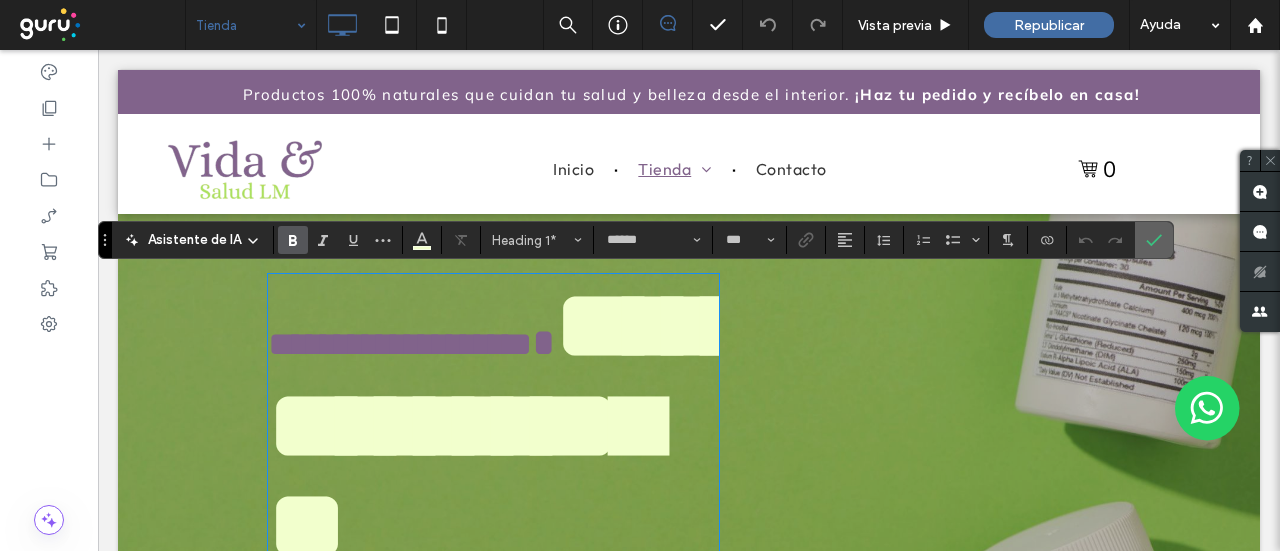 click at bounding box center [1154, 240] 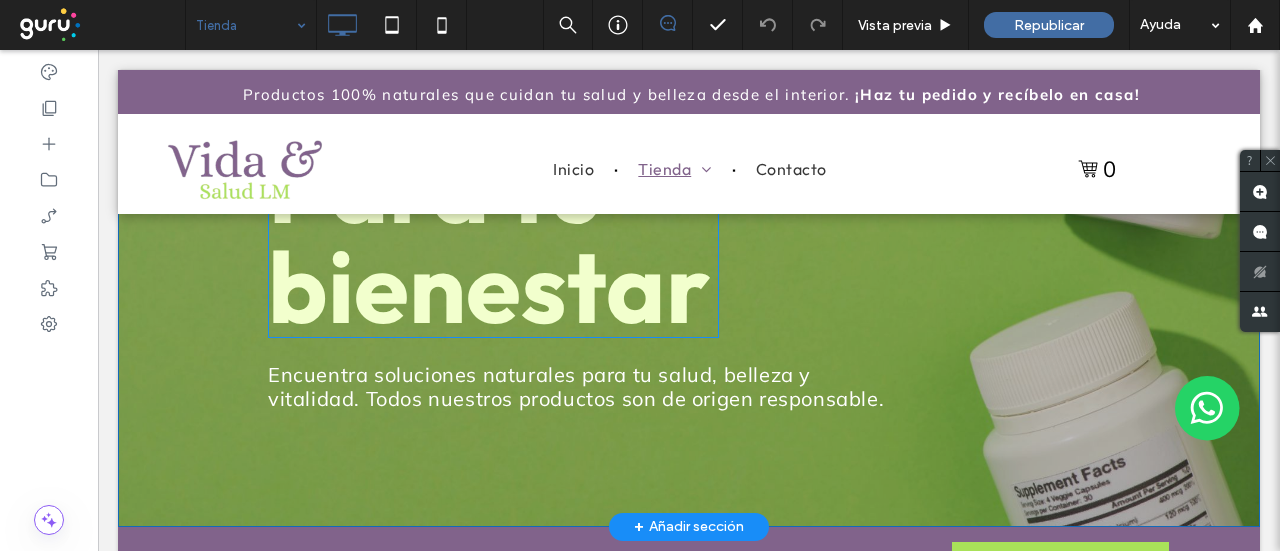 scroll, scrollTop: 200, scrollLeft: 0, axis: vertical 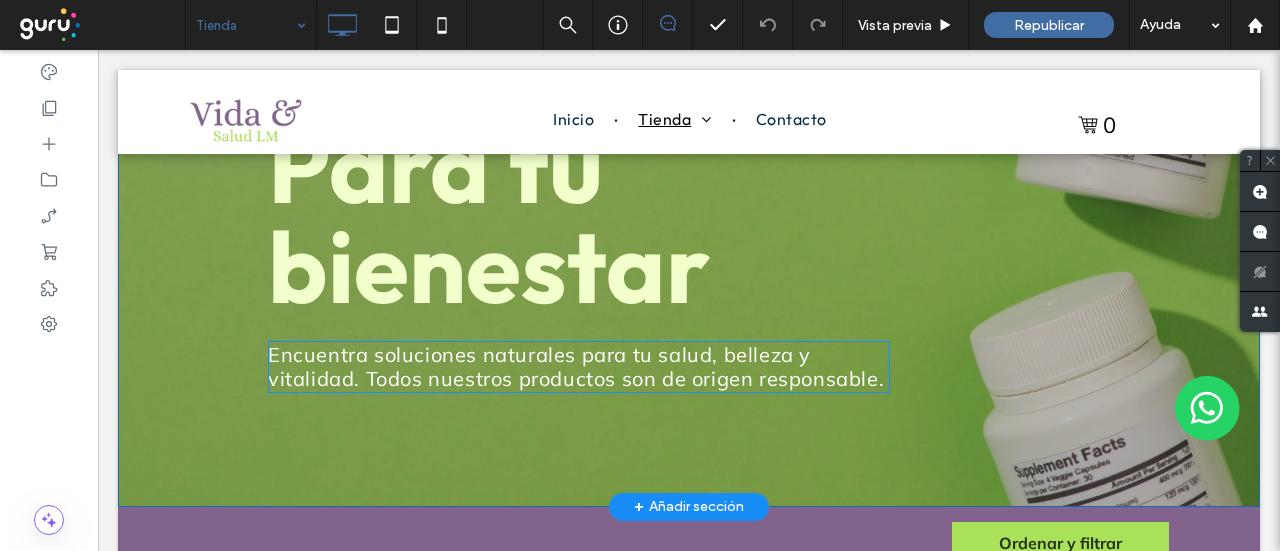 click on "Encuentra soluciones naturales para tu salud, belleza y vitalidad. Todos nuestros productos son de origen responsable." at bounding box center [576, 366] 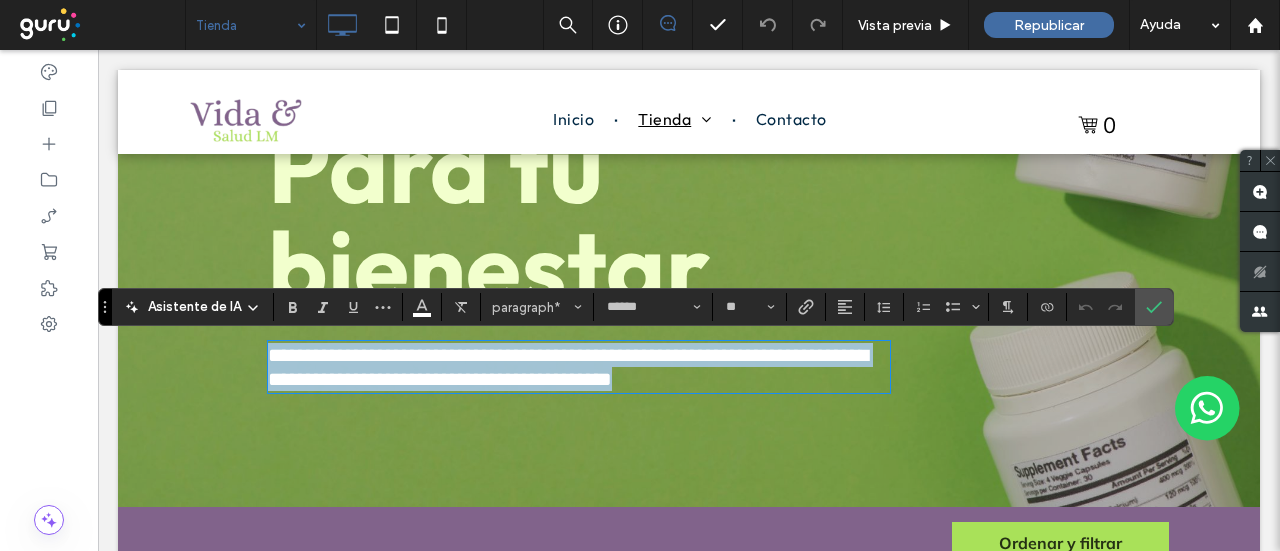 click on "**********" at bounding box center [568, 367] 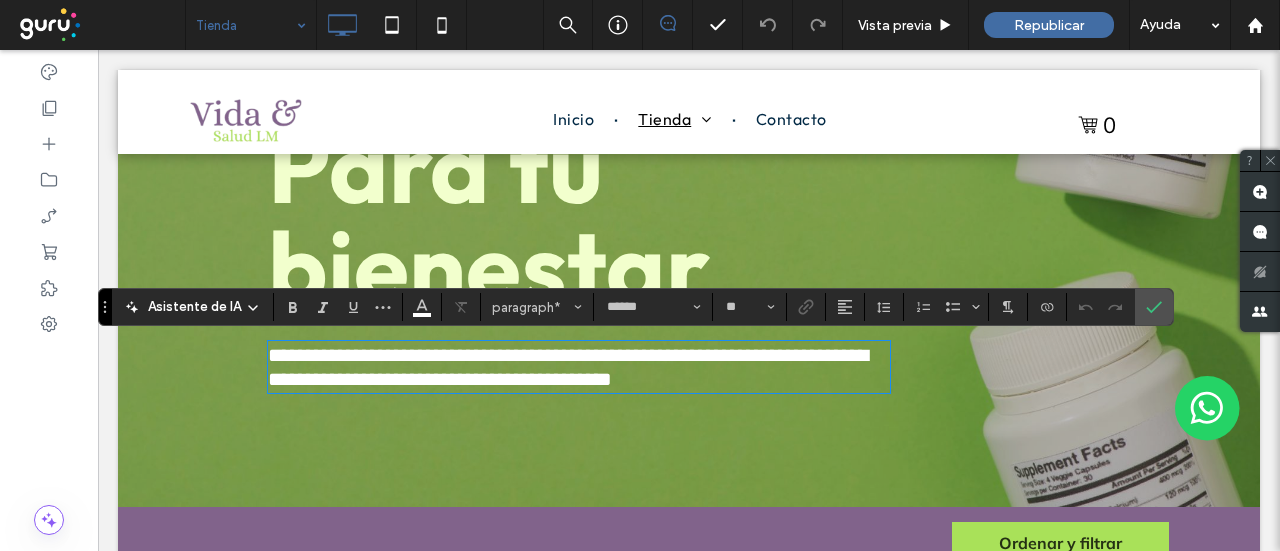 scroll, scrollTop: 0, scrollLeft: 0, axis: both 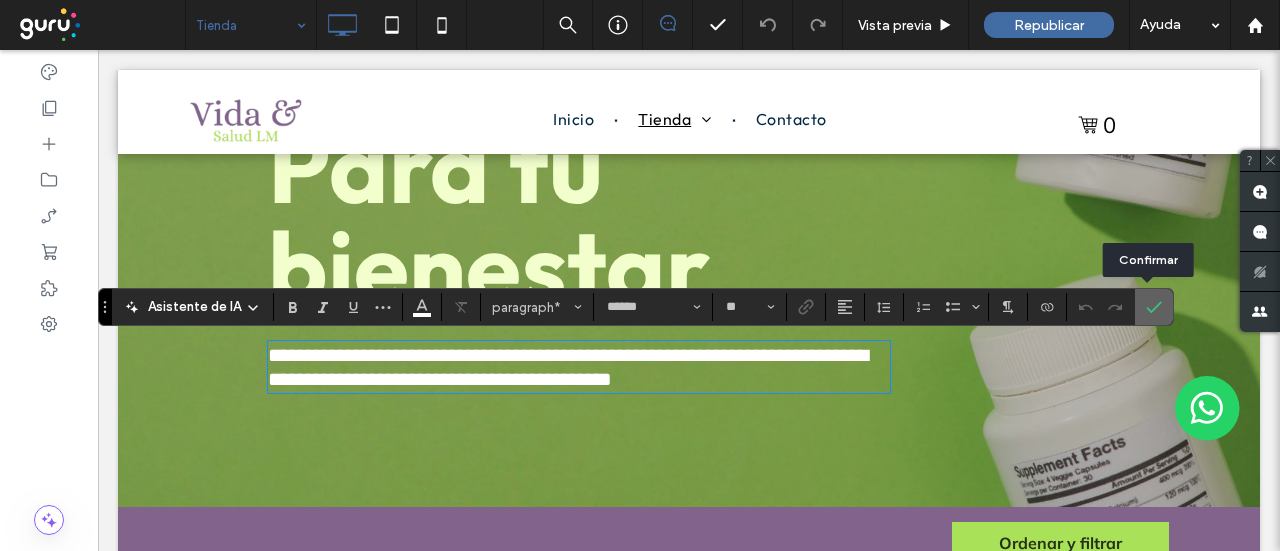 click 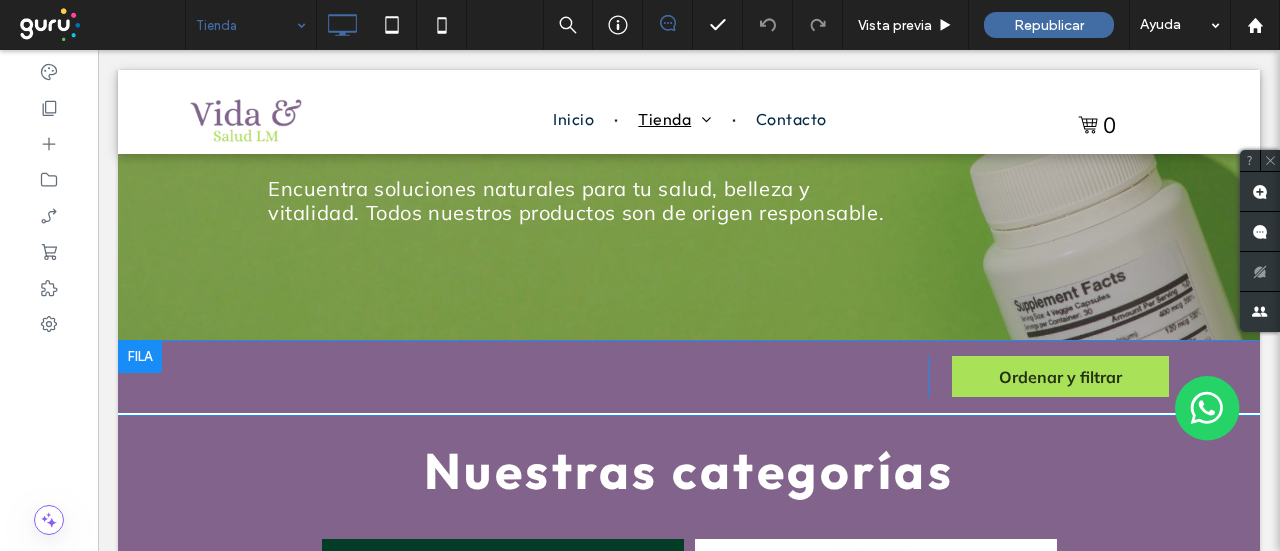 scroll, scrollTop: 500, scrollLeft: 0, axis: vertical 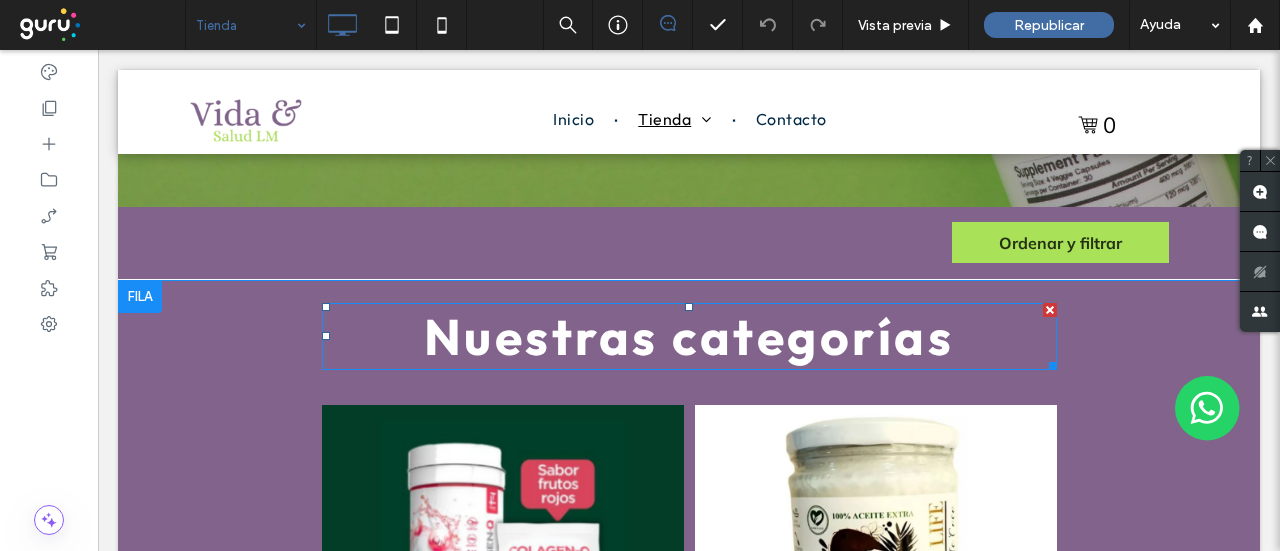 click on "Nuestras categorías" at bounding box center [689, 336] 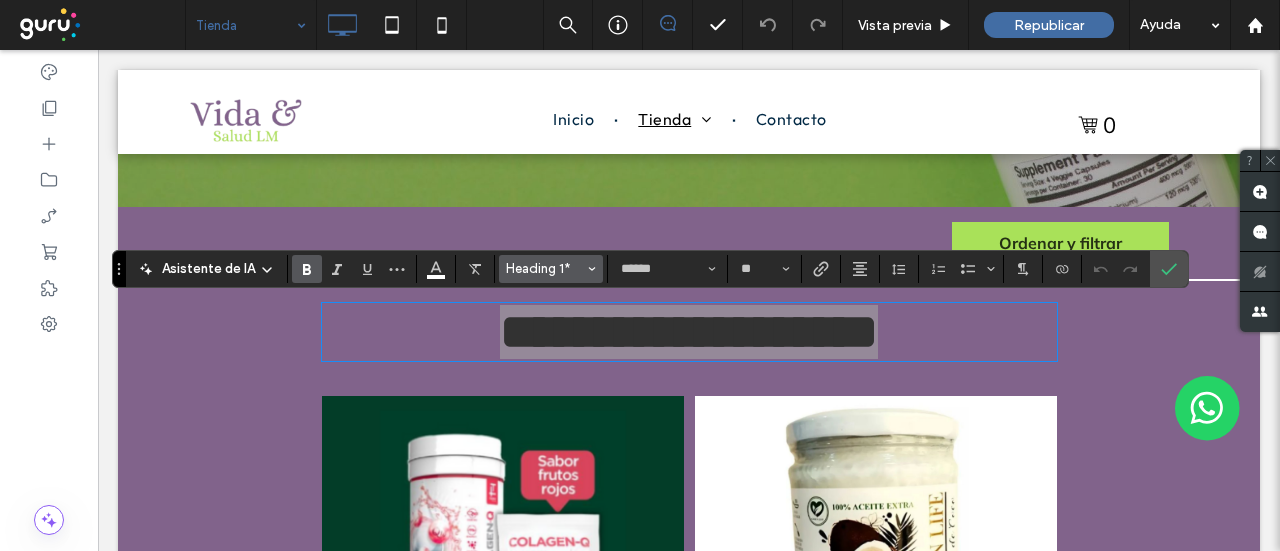 click on "Heading 1*" at bounding box center [545, 268] 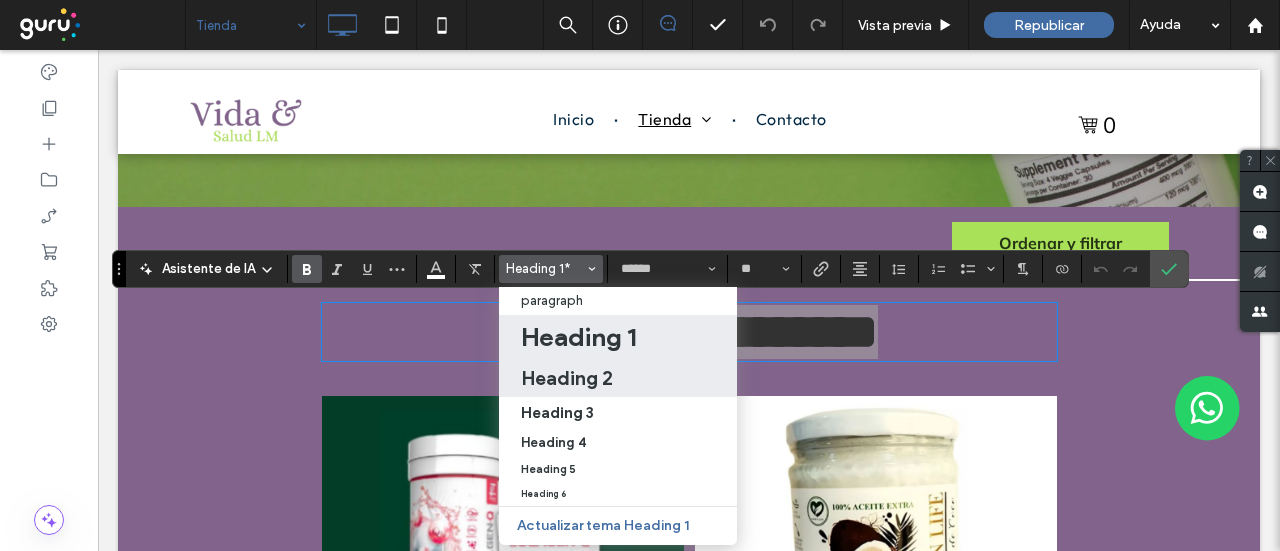 click on "Heading 2" at bounding box center [618, 378] 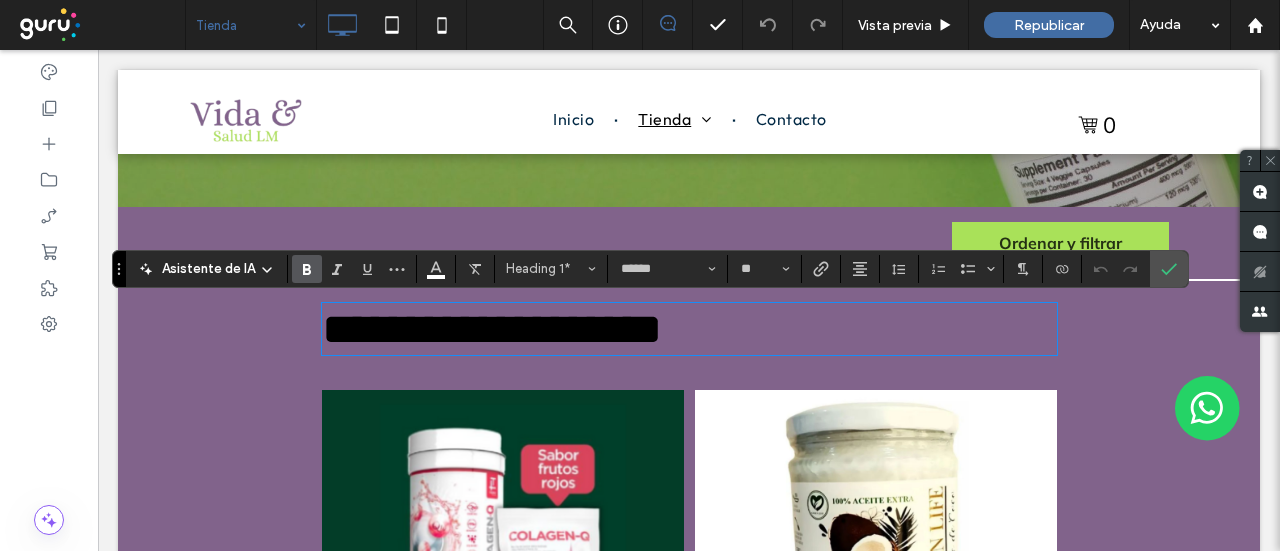 type on "**" 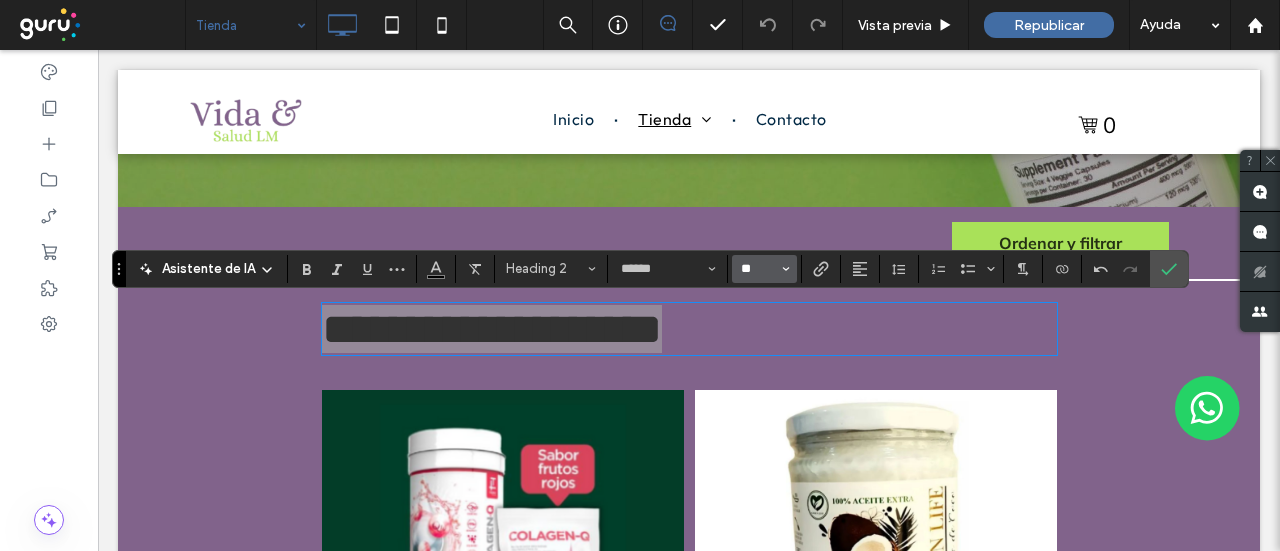 click on "**" at bounding box center (758, 269) 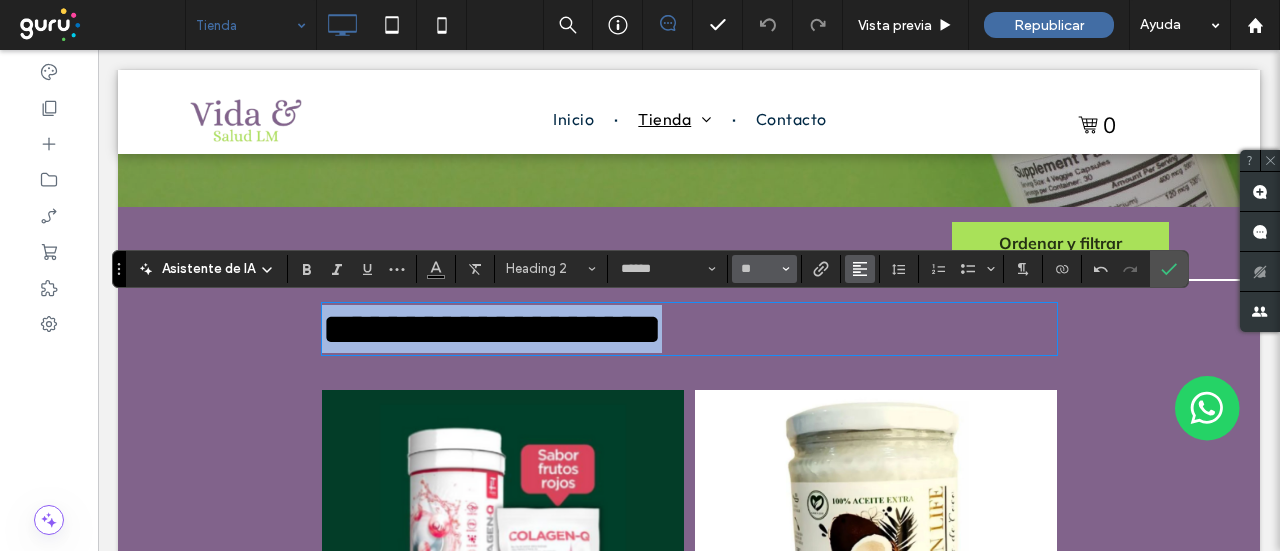 type on "**" 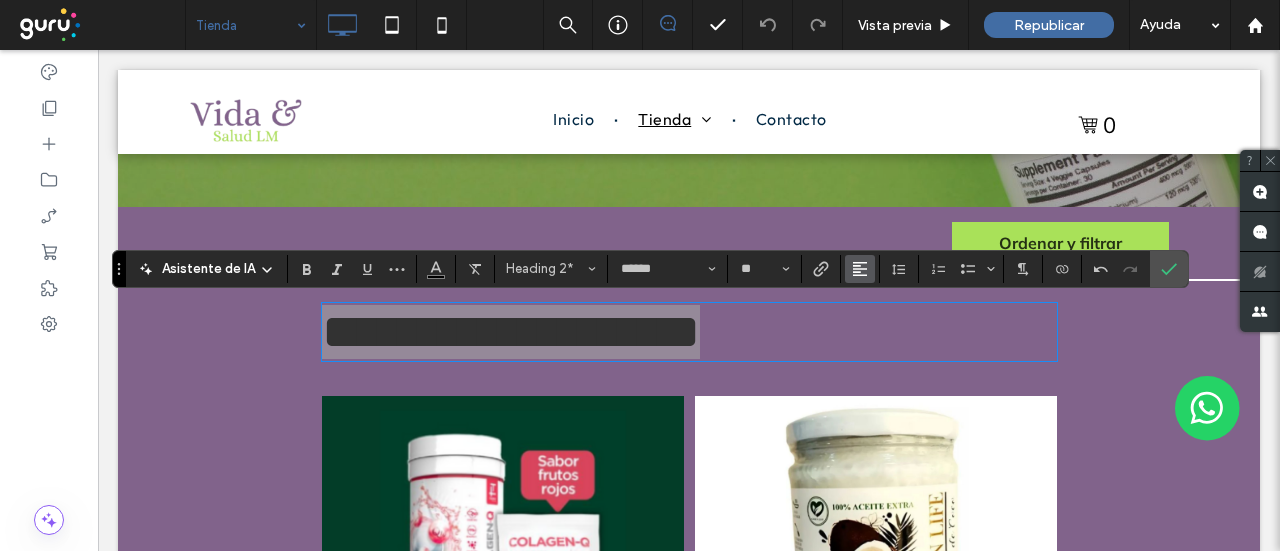 click 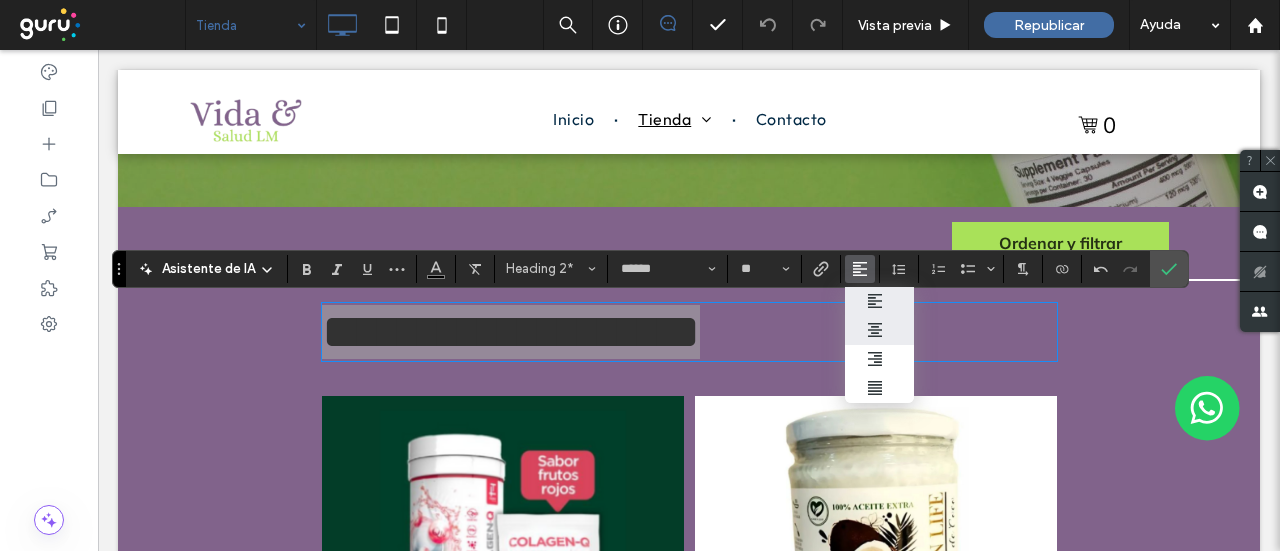 click at bounding box center (880, 330) 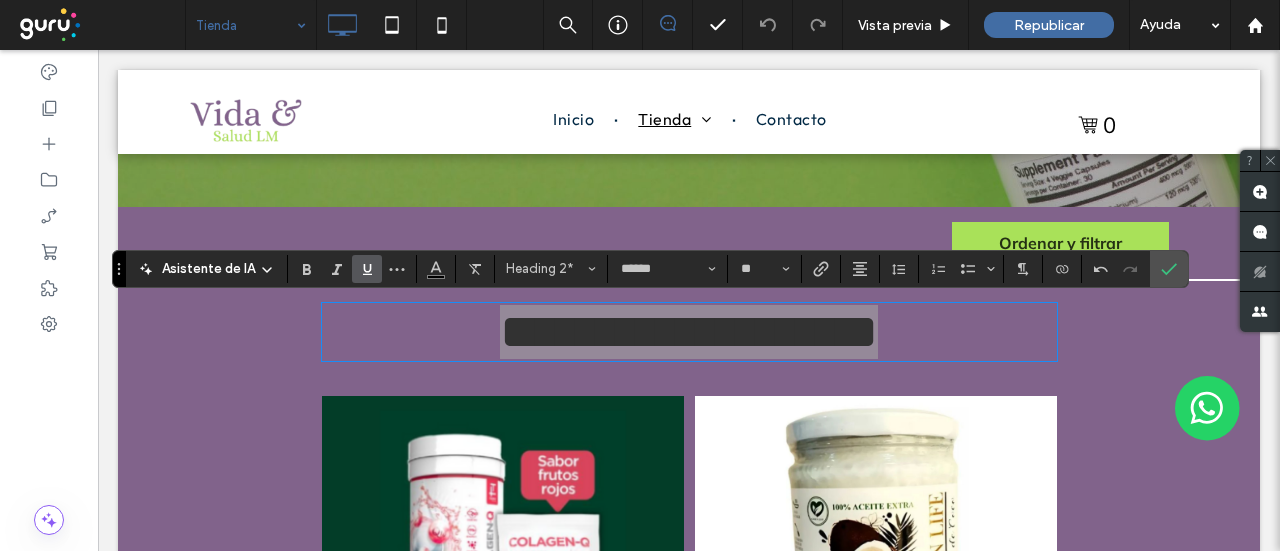 click 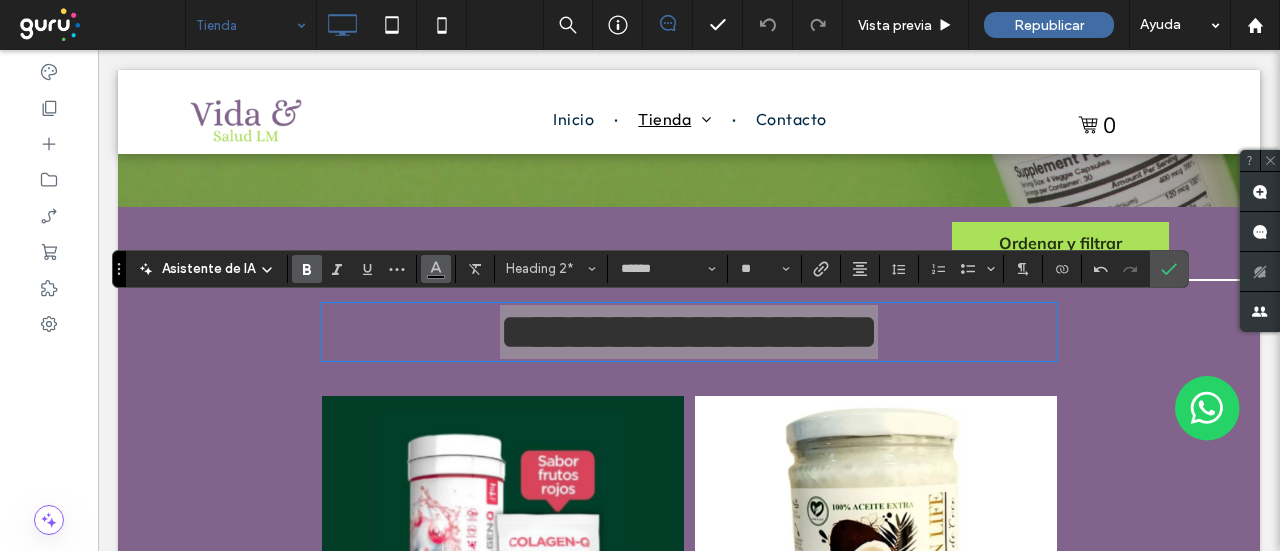 click 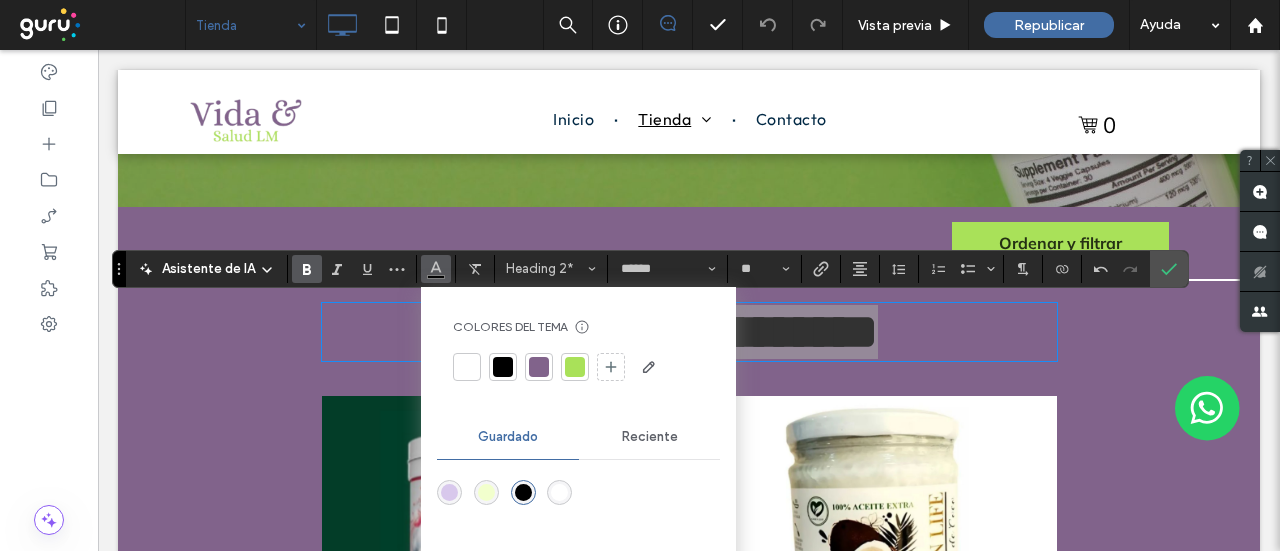 drag, startPoint x: 482, startPoint y: 491, endPoint x: 131, endPoint y: 370, distance: 371.27078 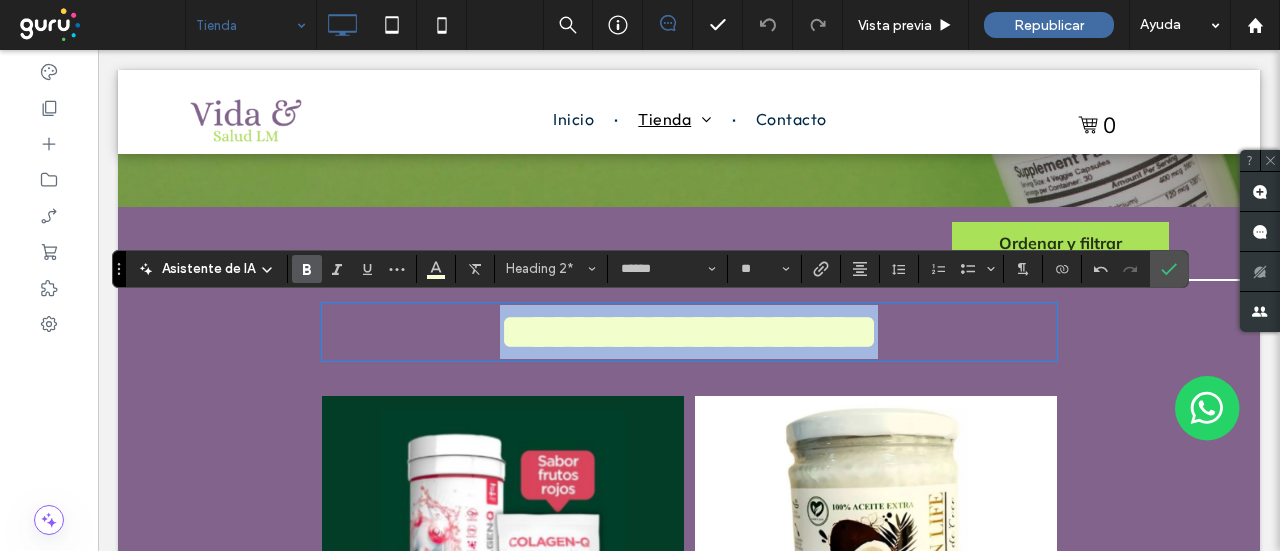 click on "**********" at bounding box center [689, 544] 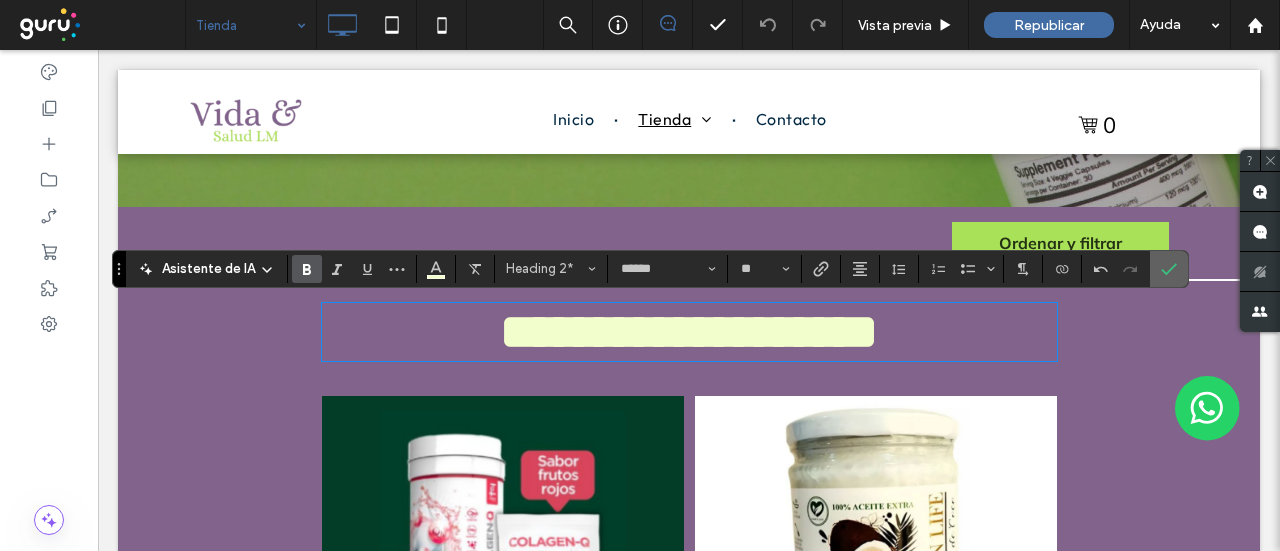 click 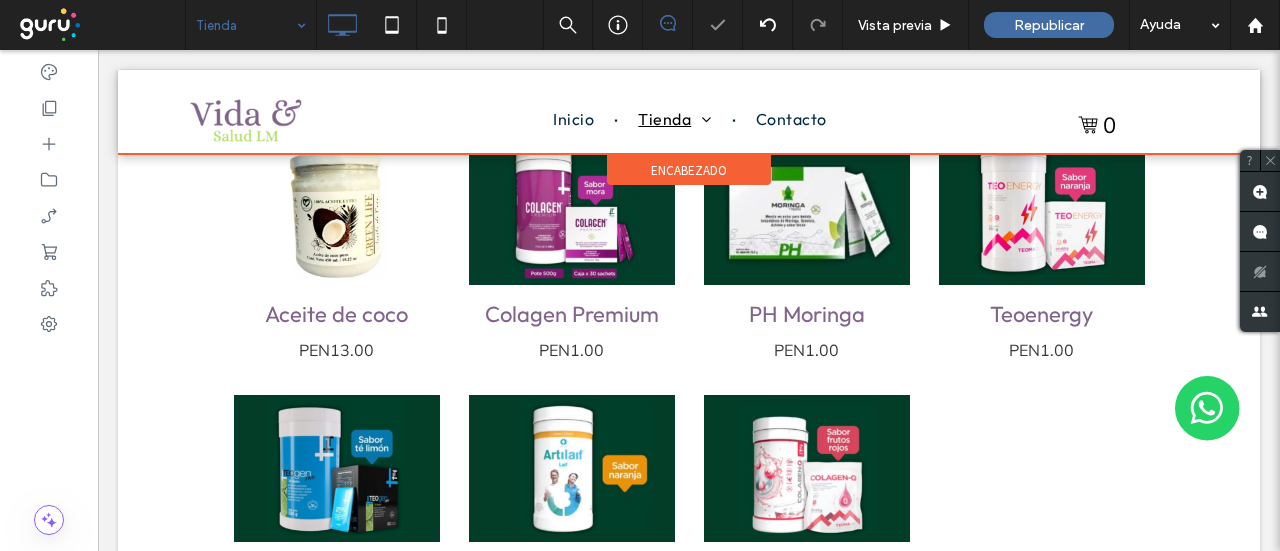 scroll, scrollTop: 1500, scrollLeft: 0, axis: vertical 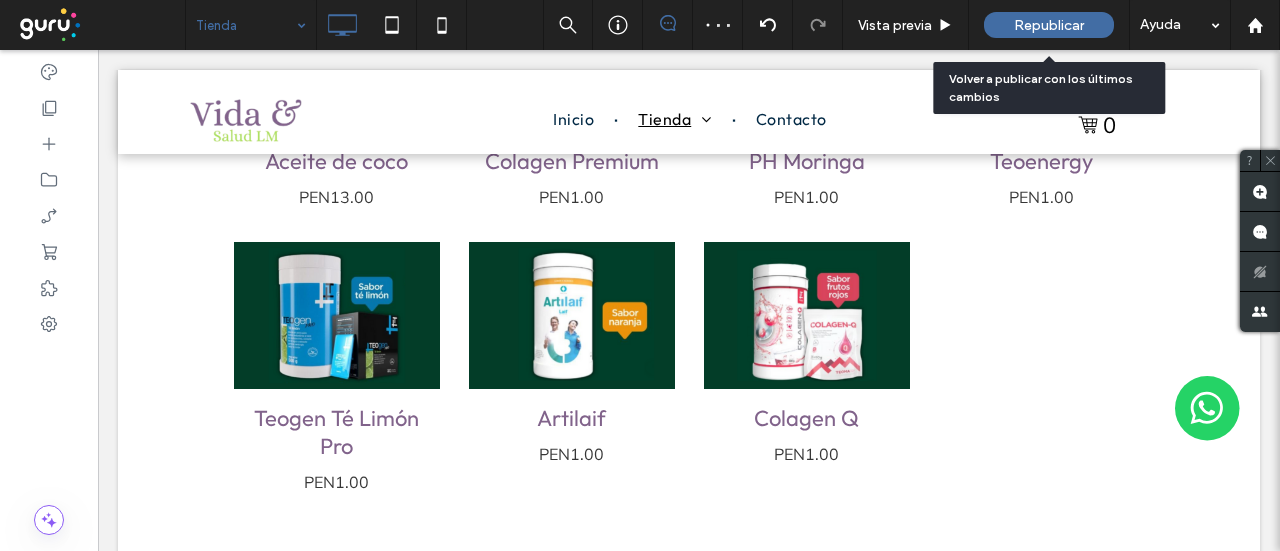 click on "Republicar" at bounding box center [1049, 25] 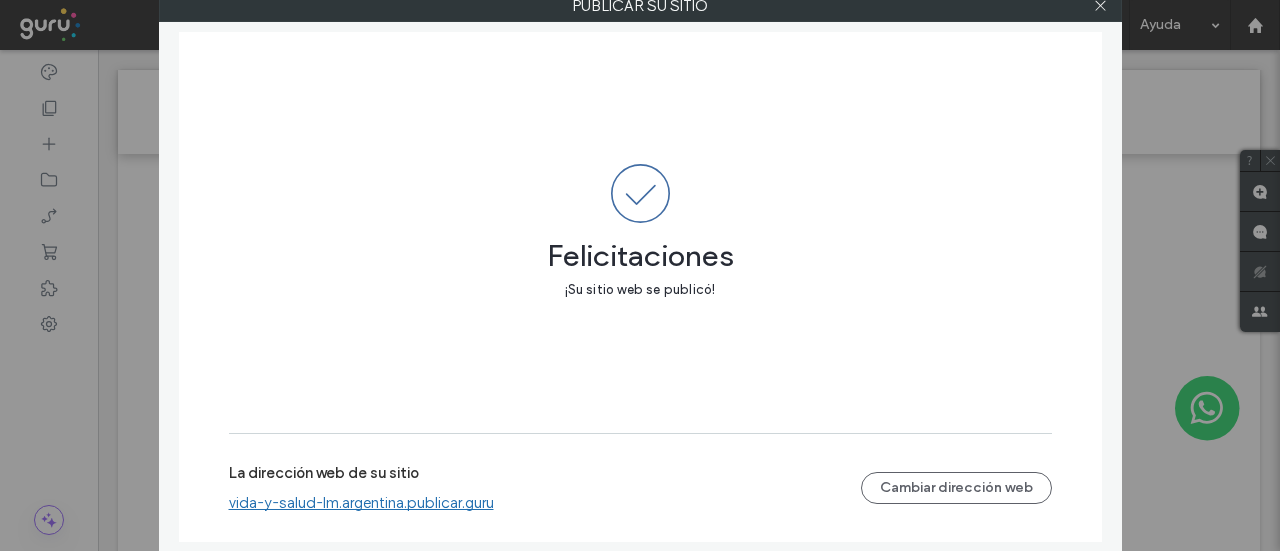 click on "vida-y-salud-lm.argentina.publicar.guru" at bounding box center (361, 503) 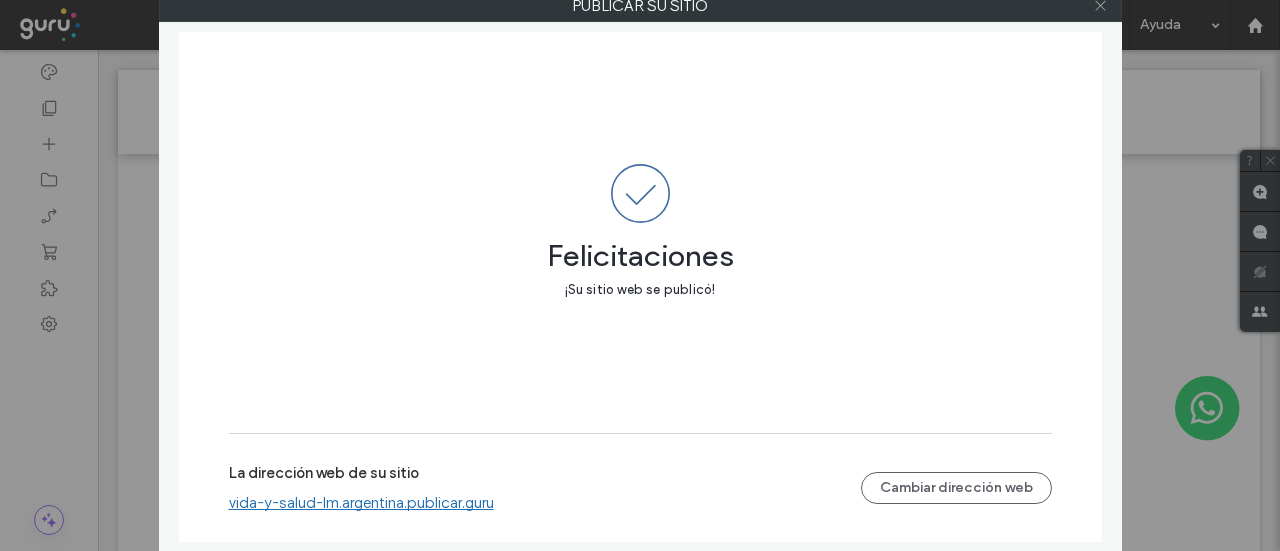 click 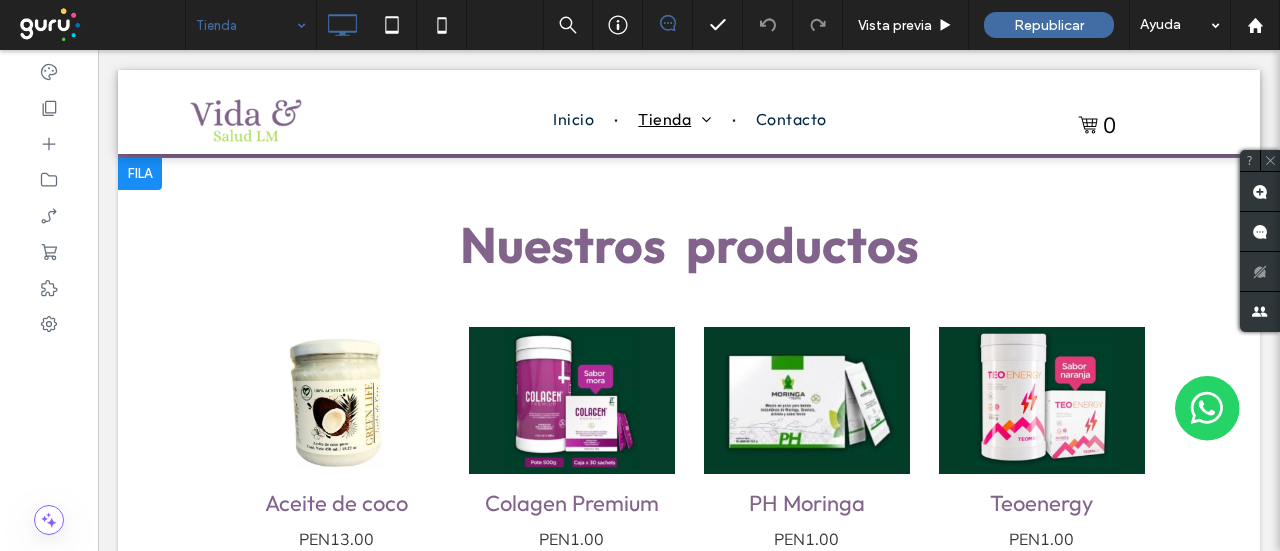 scroll, scrollTop: 1100, scrollLeft: 0, axis: vertical 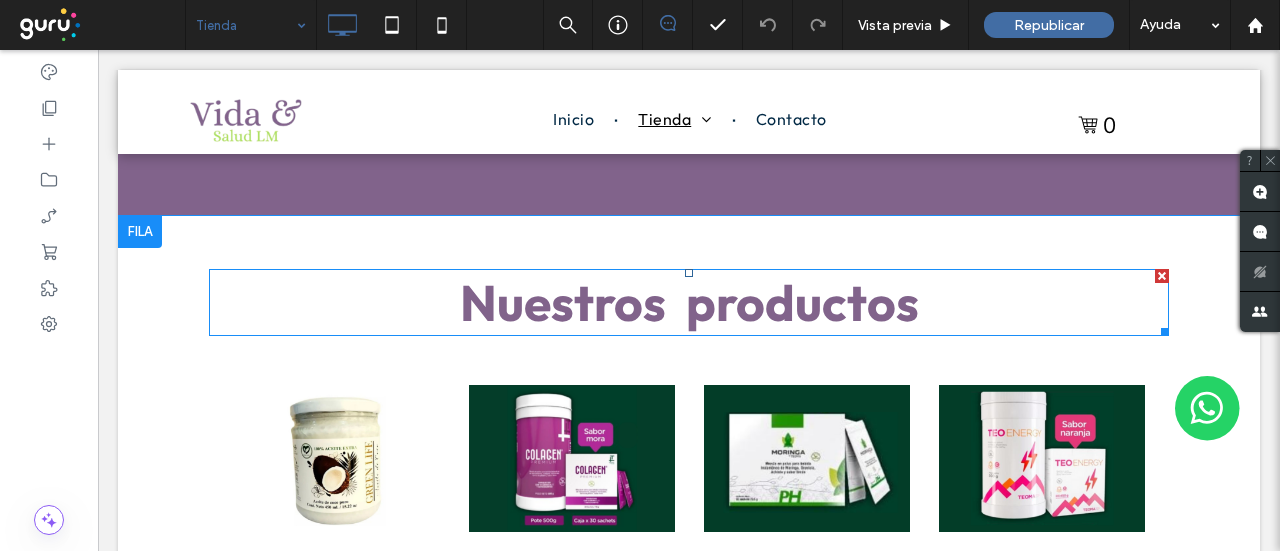 click on "Nuestros" at bounding box center [563, 302] 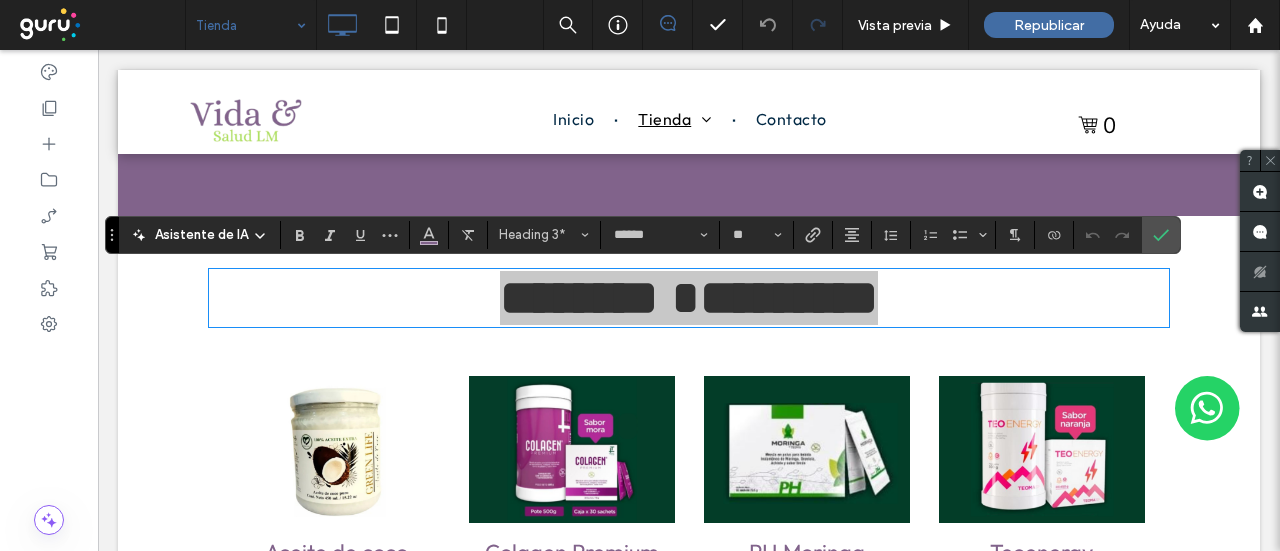 click 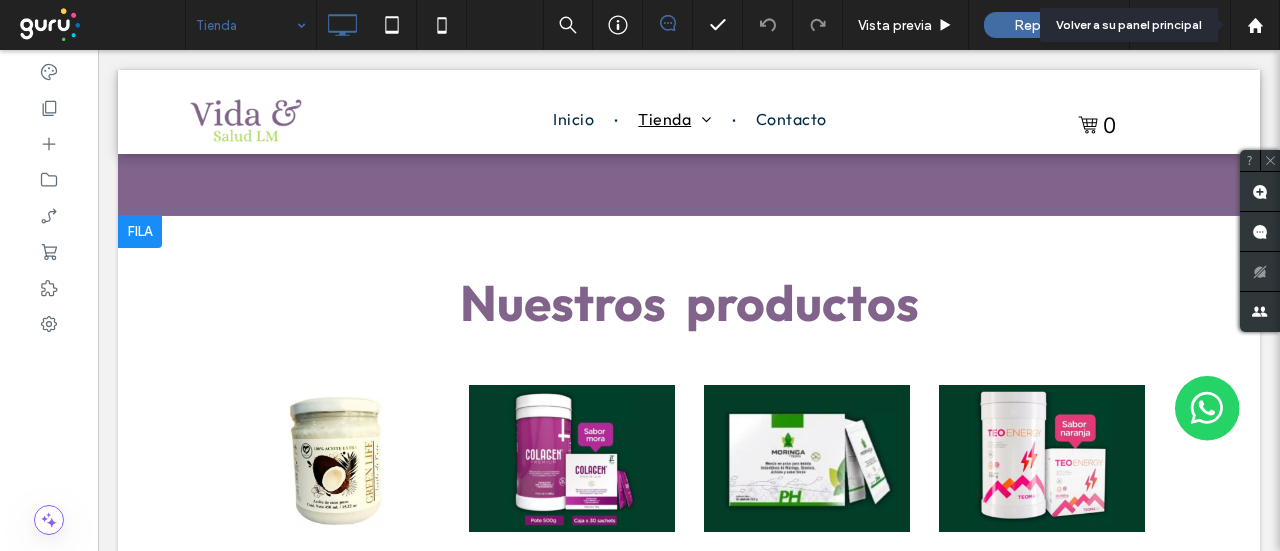 click 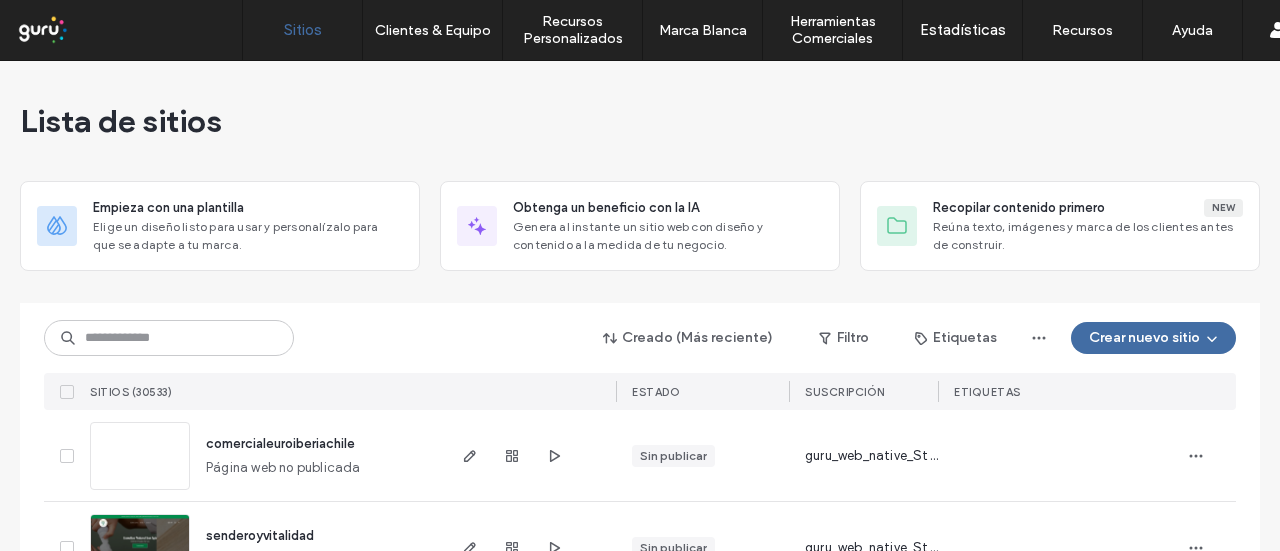 scroll, scrollTop: 0, scrollLeft: 0, axis: both 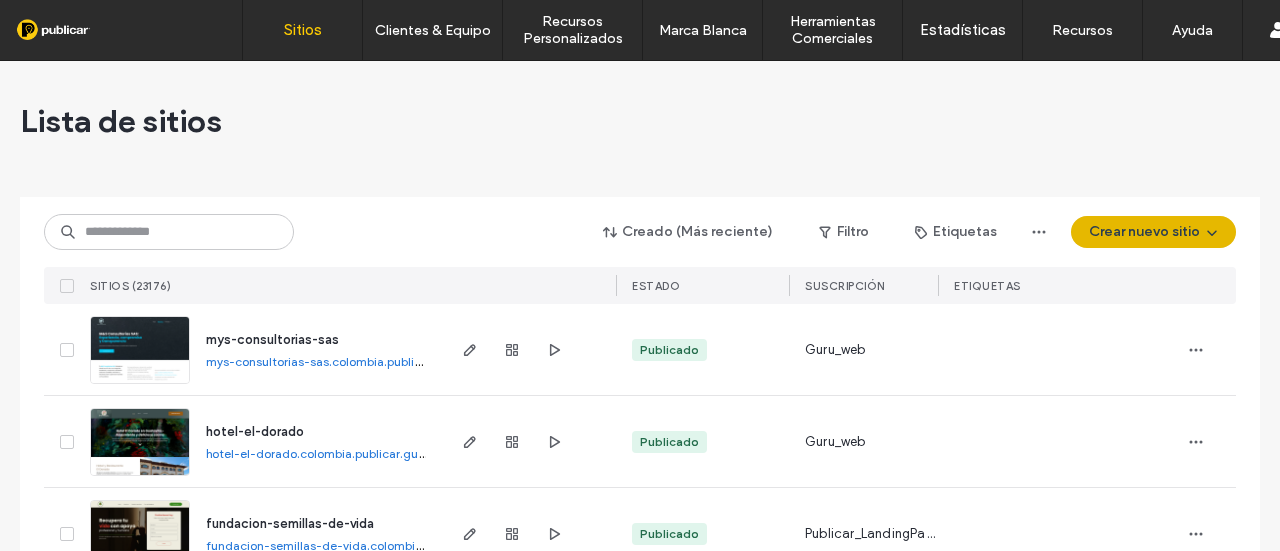 click 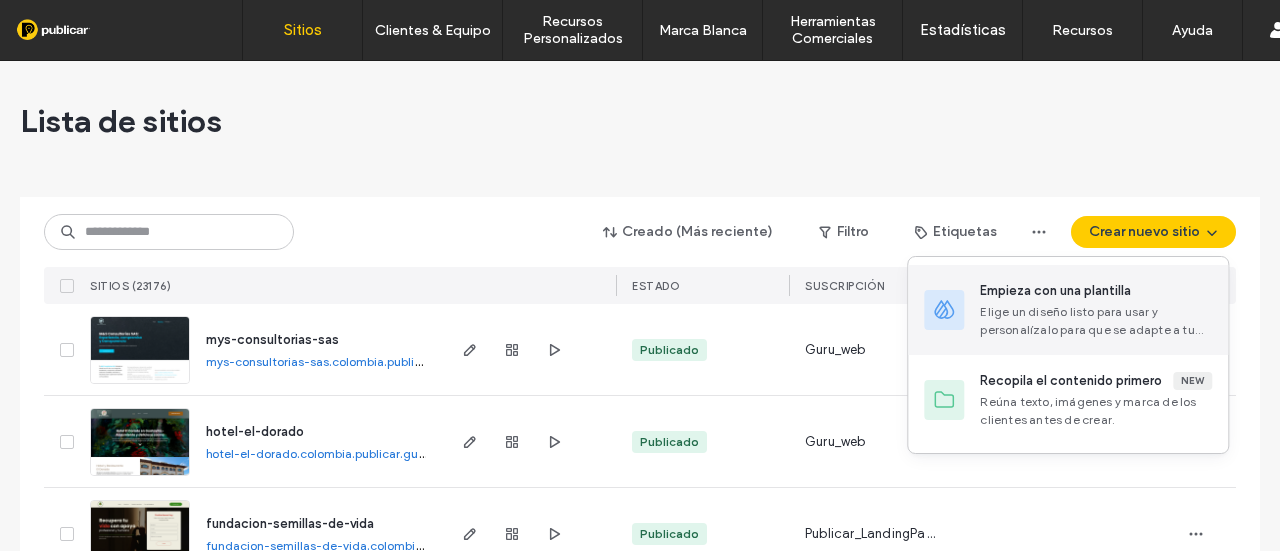click on "Elige un diseño listo para usar y personalízalo para que se adapte a tu marca." at bounding box center (1096, 321) 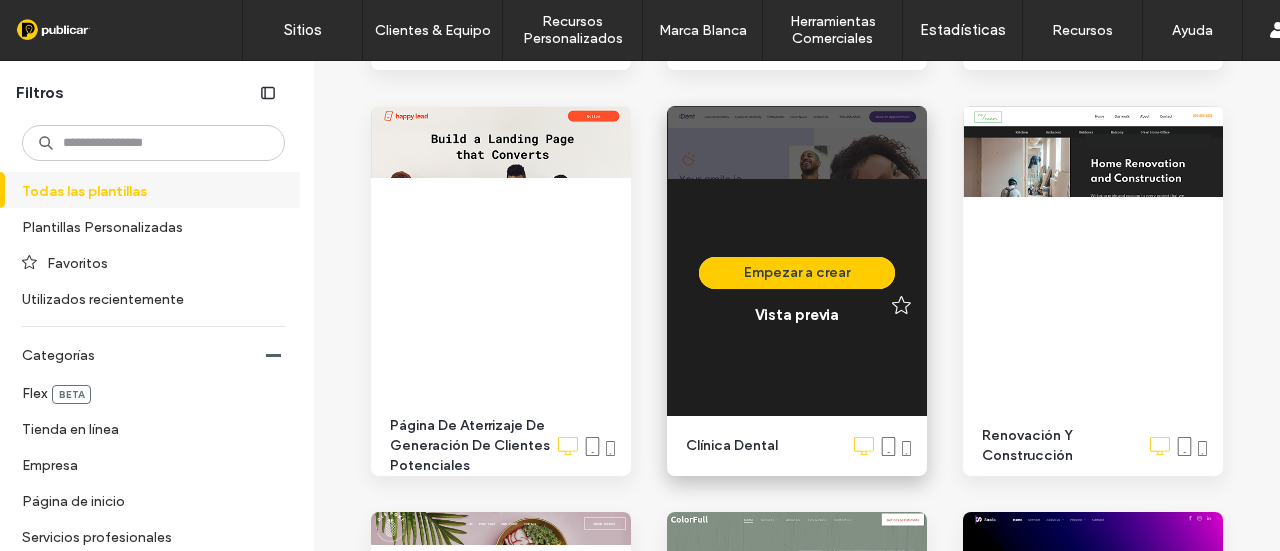 scroll, scrollTop: 3000, scrollLeft: 0, axis: vertical 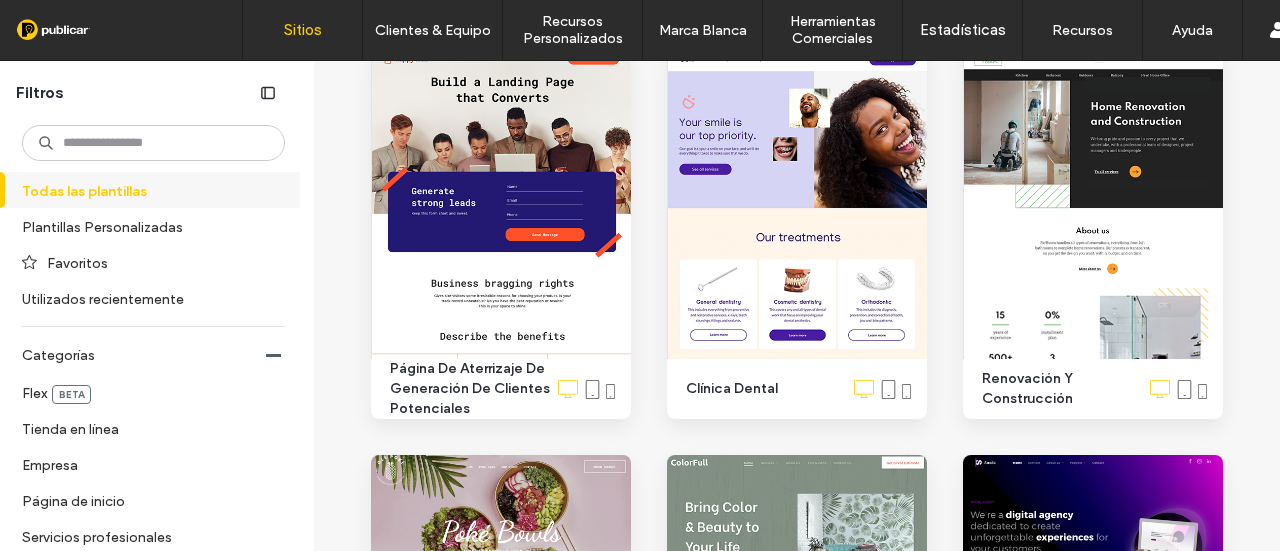click on "Sitios" at bounding box center [303, 30] 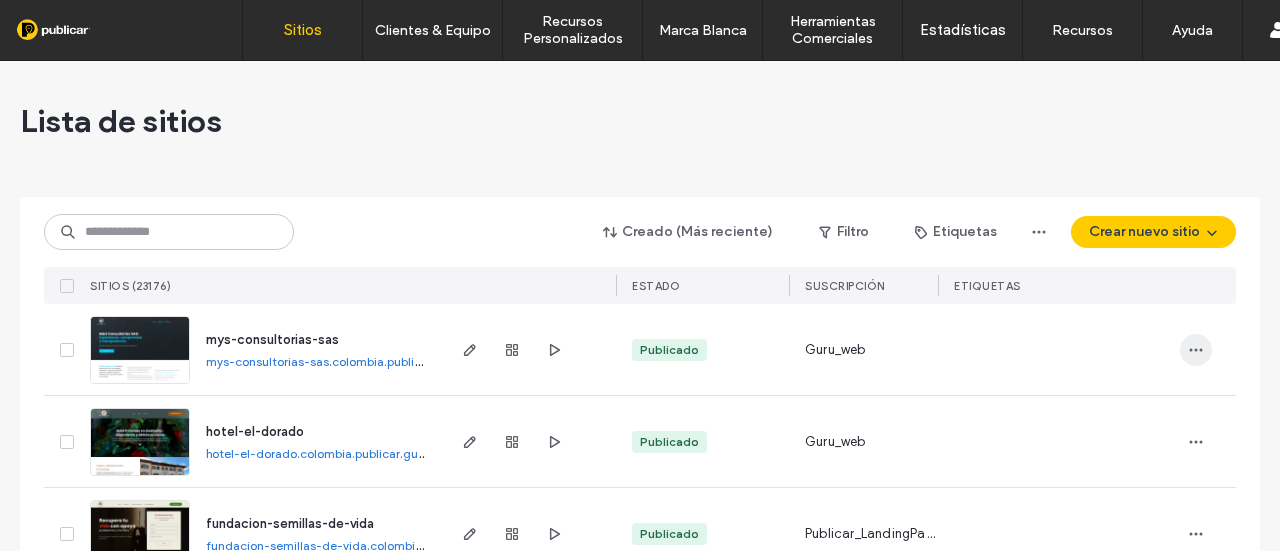 click at bounding box center [1196, 350] 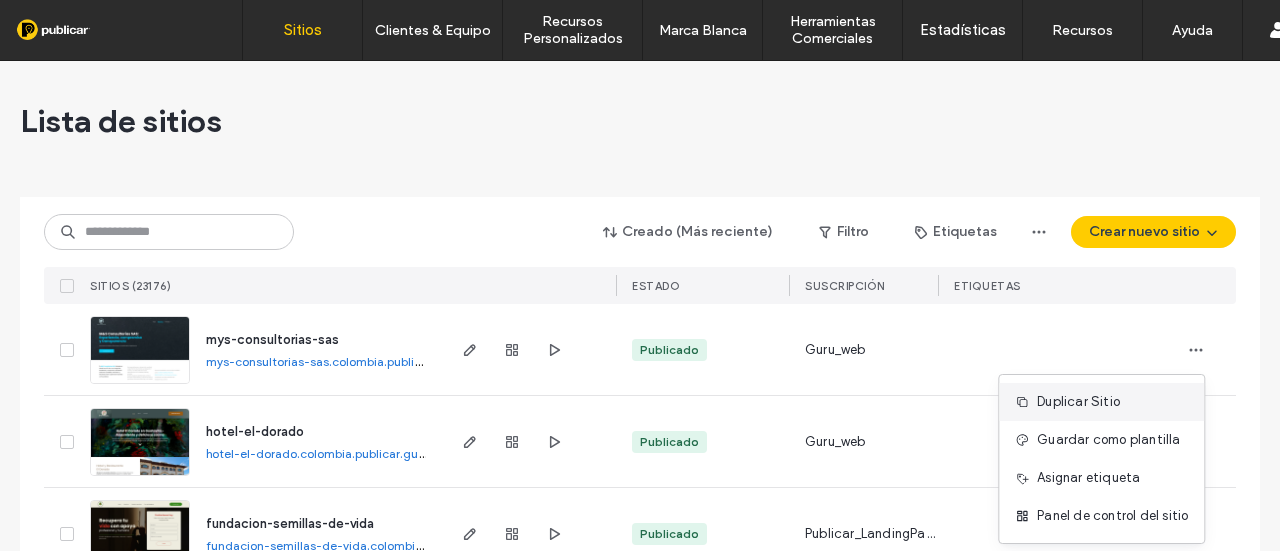 click on "Duplicar Sitio" at bounding box center [1078, 402] 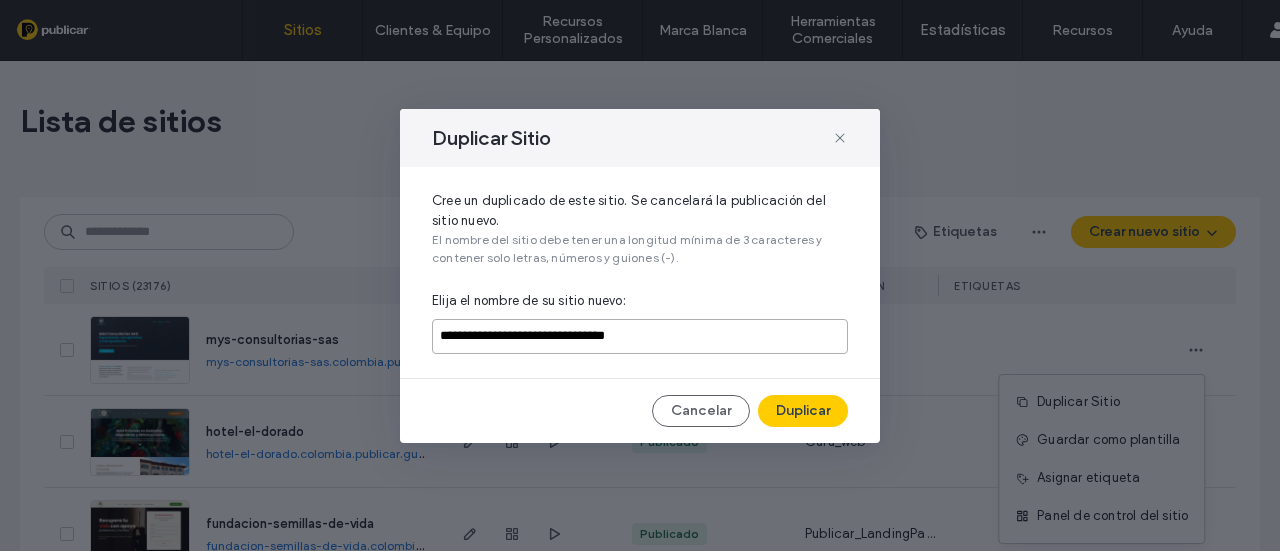 drag, startPoint x: 562, startPoint y: 347, endPoint x: 490, endPoint y: 250, distance: 120.80149 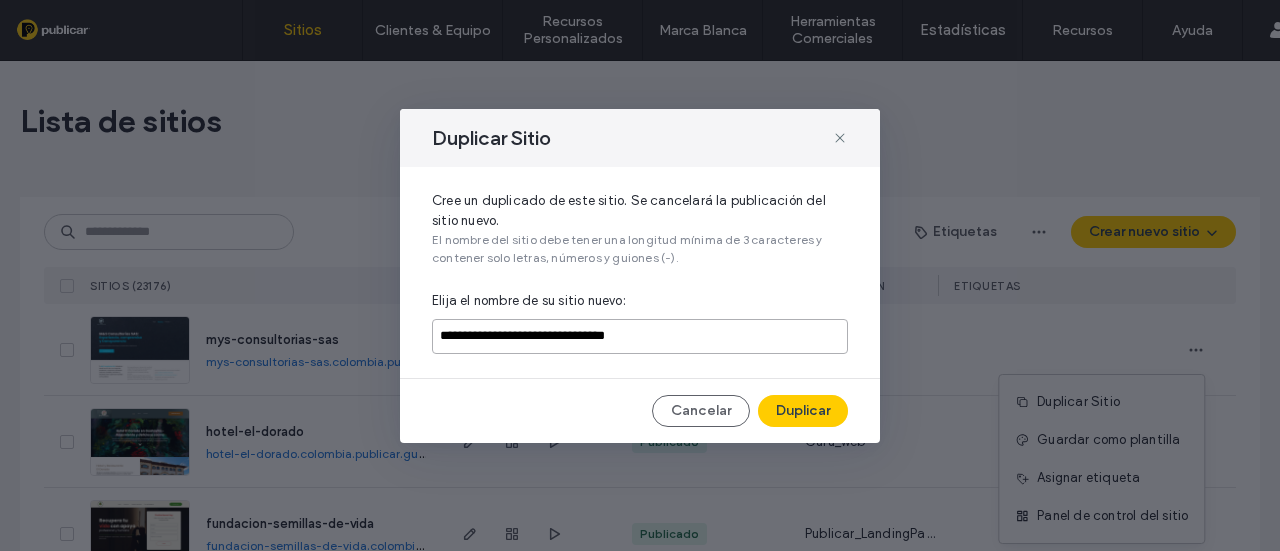 click on "**********" at bounding box center [640, 275] 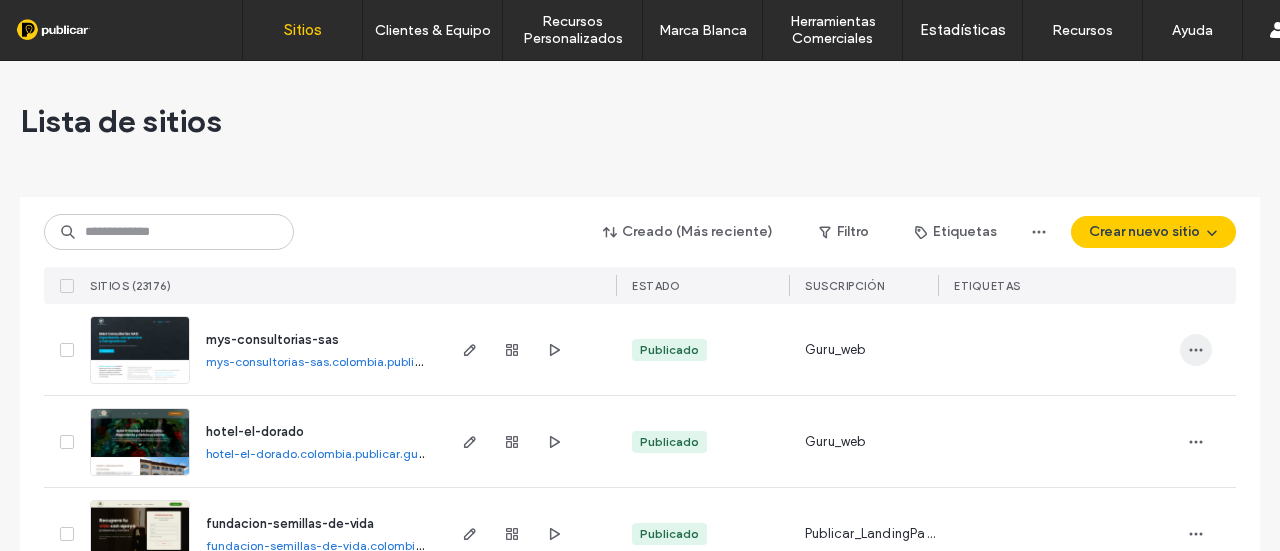 click 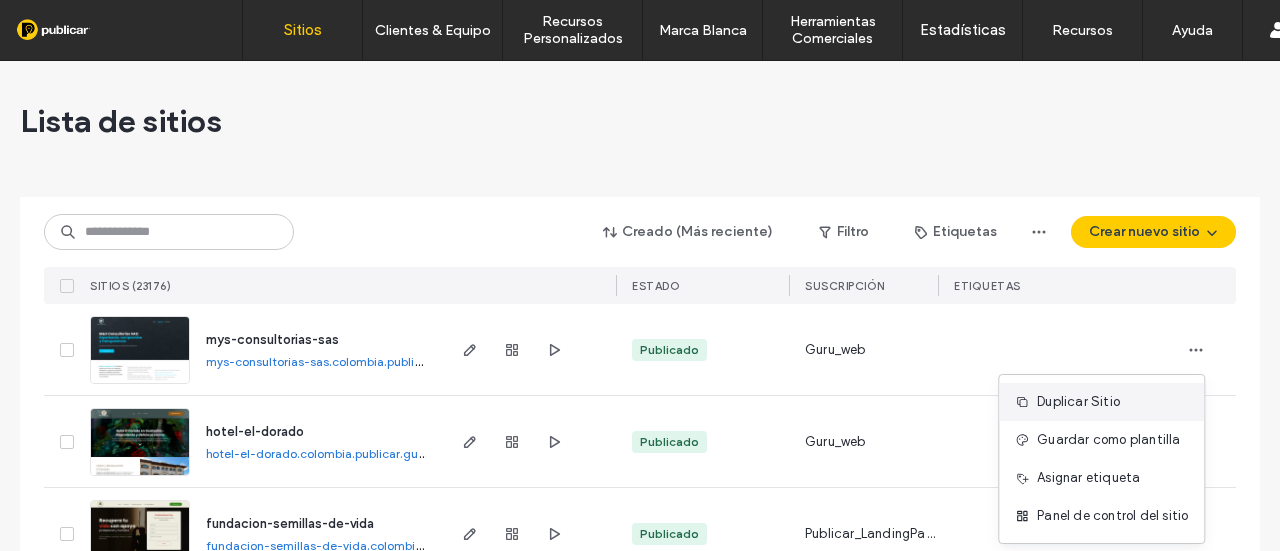 click on "Duplicar Sitio" at bounding box center (1101, 402) 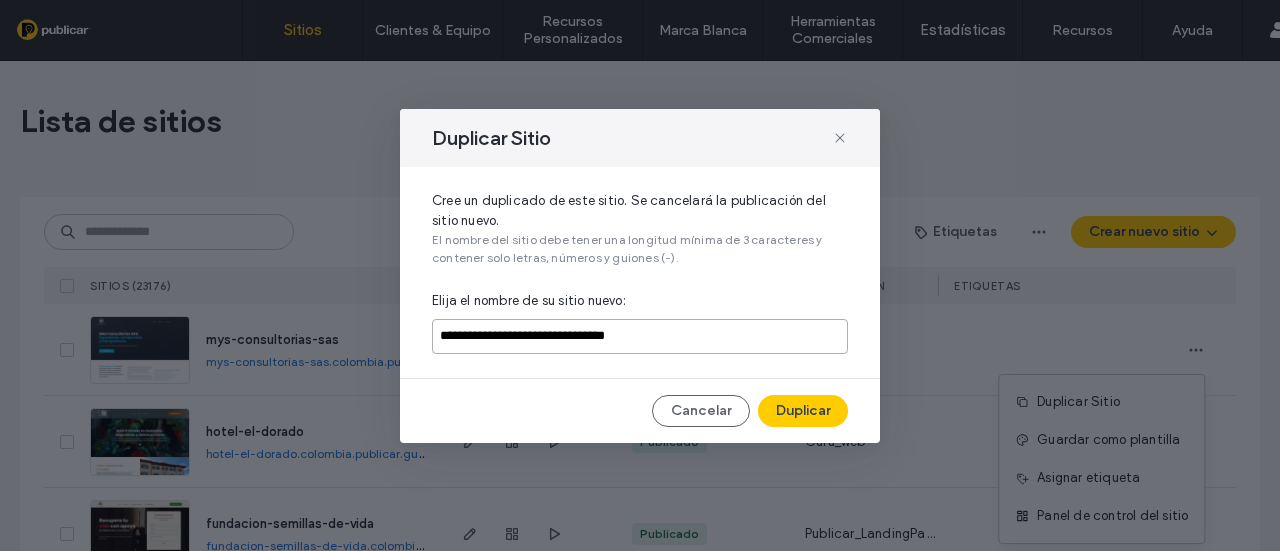click on "**********" at bounding box center (640, 336) 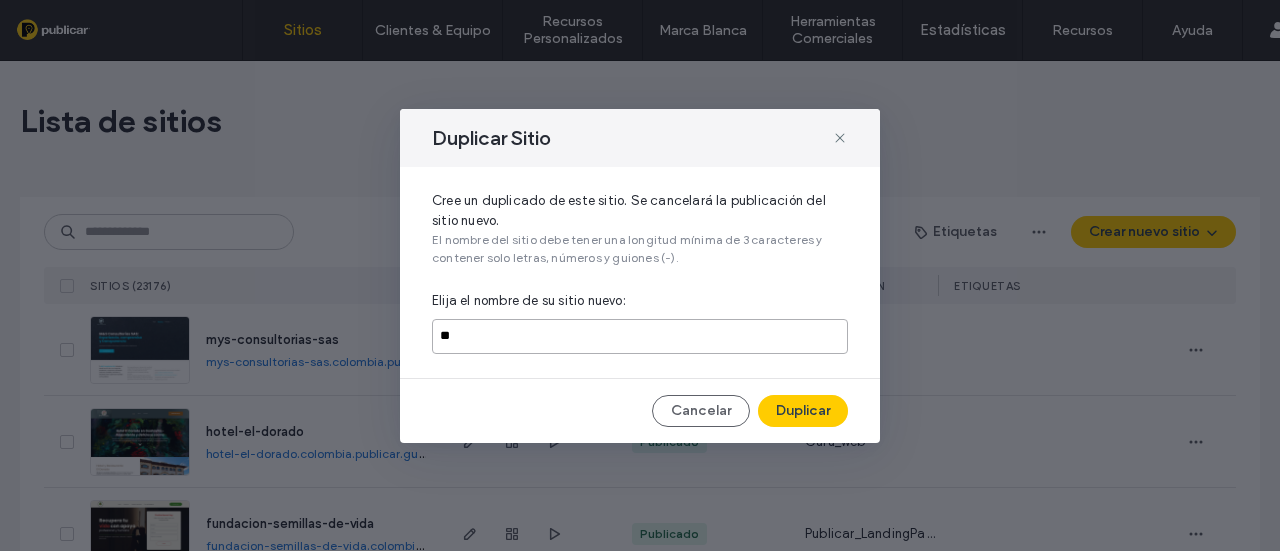 type on "*" 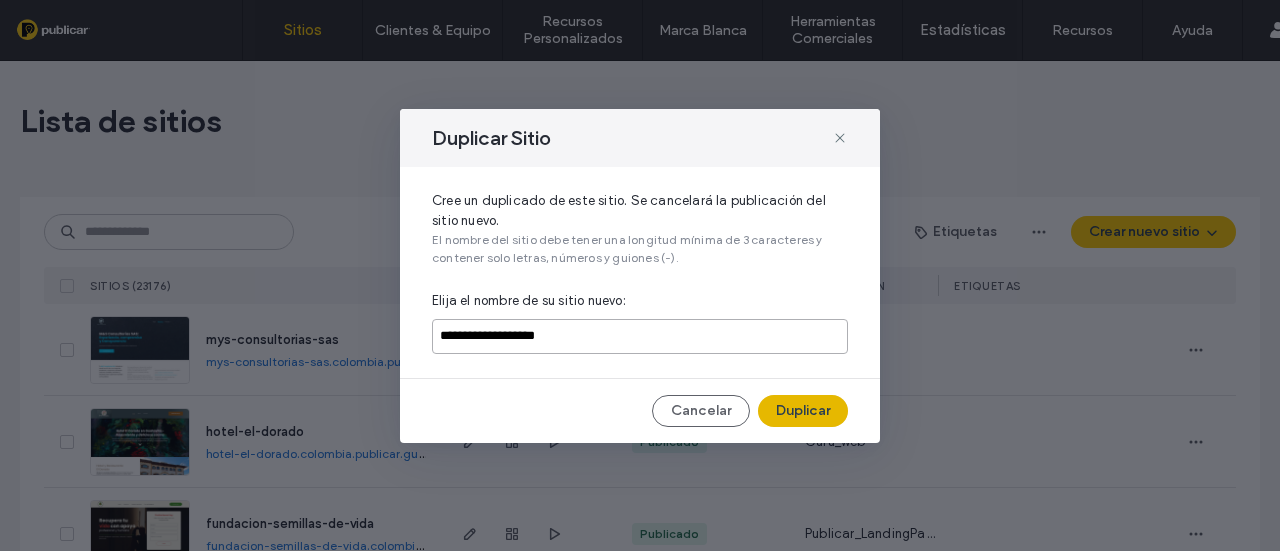 type on "**********" 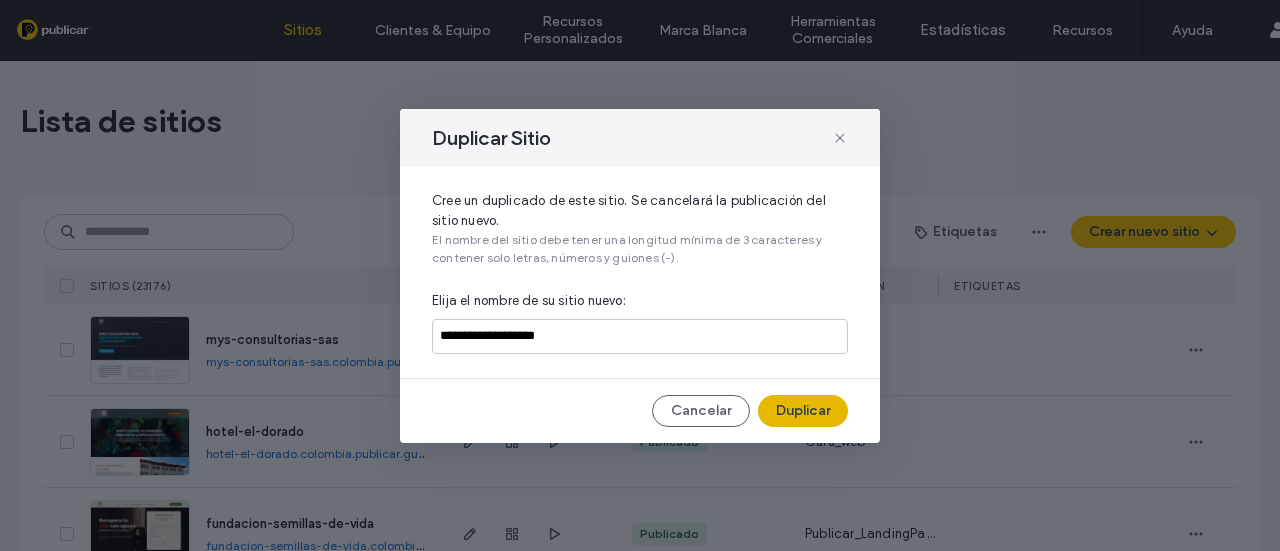 click on "Duplicar" at bounding box center [803, 411] 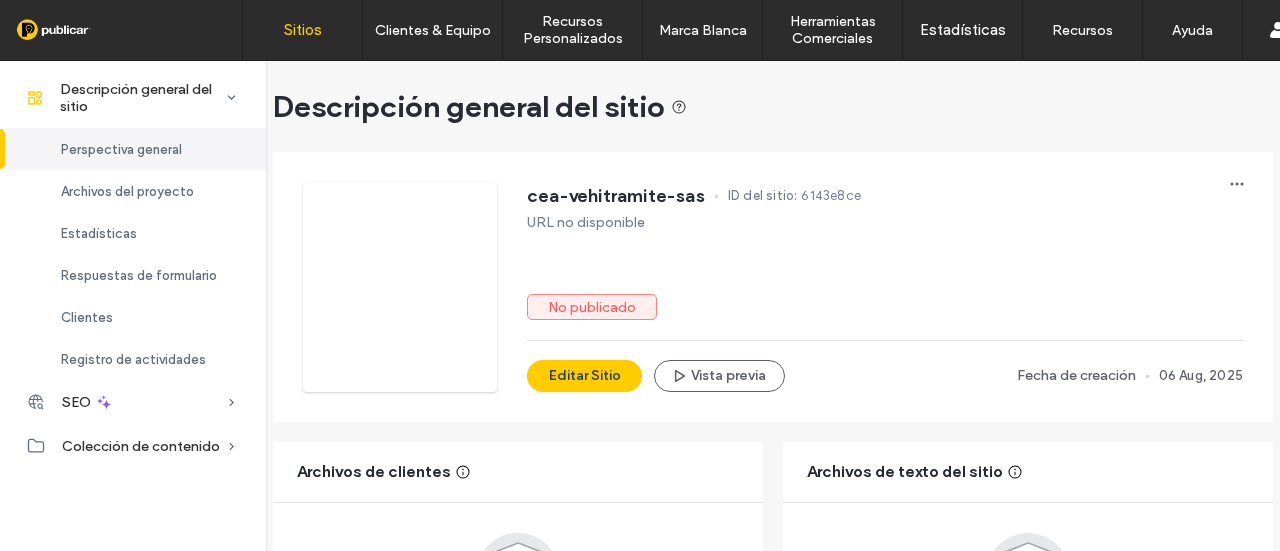 click on "Sitios" at bounding box center (302, 30) 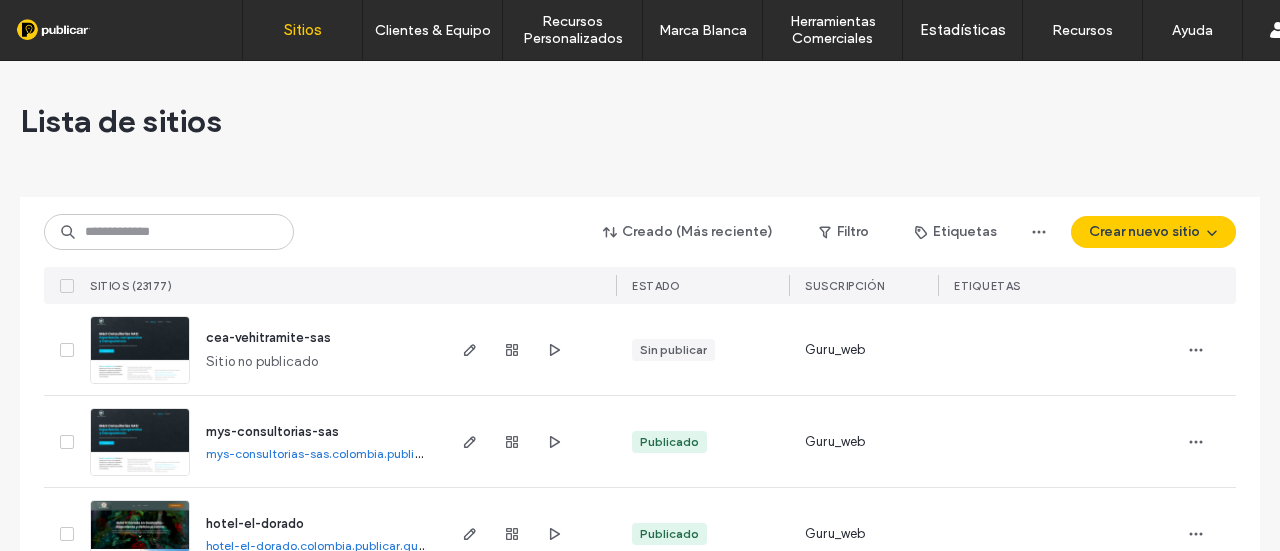 scroll, scrollTop: 0, scrollLeft: 0, axis: both 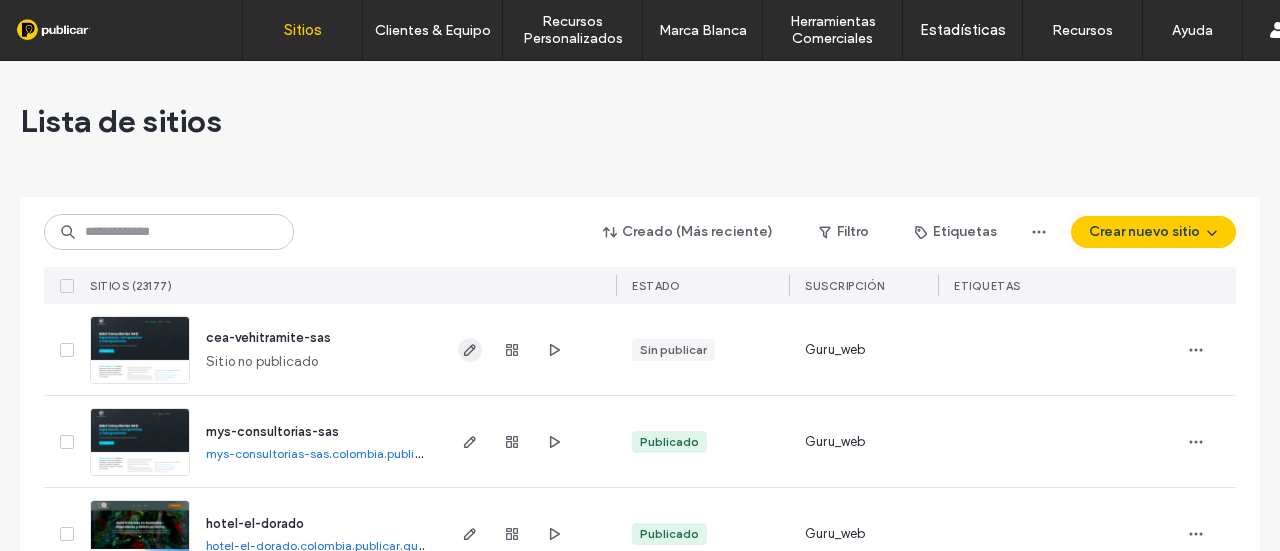 click 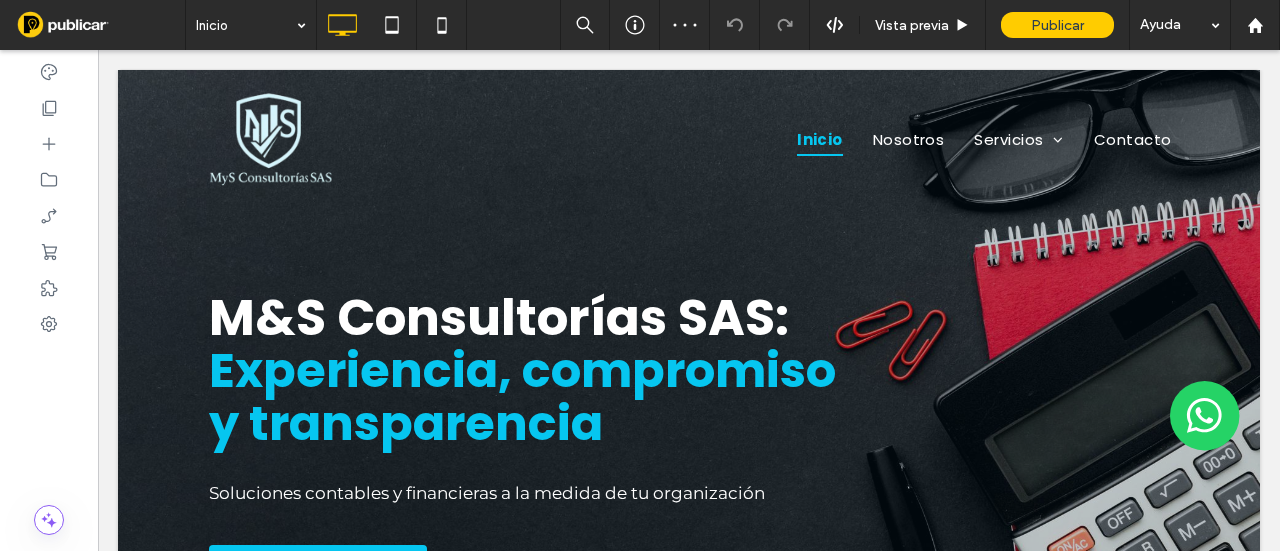 scroll, scrollTop: 0, scrollLeft: 0, axis: both 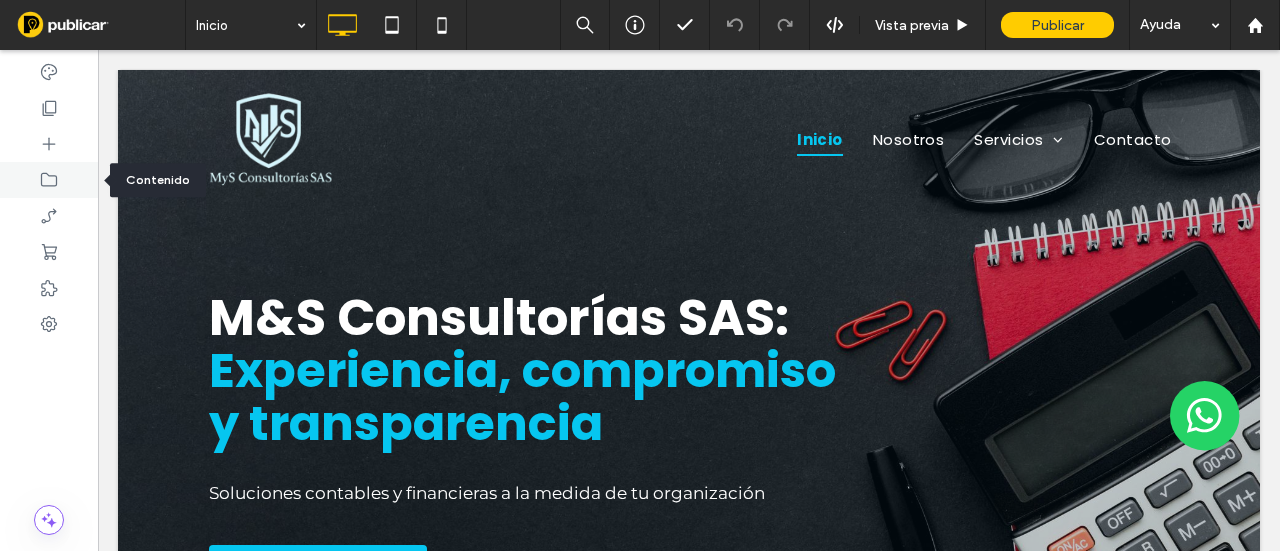 click 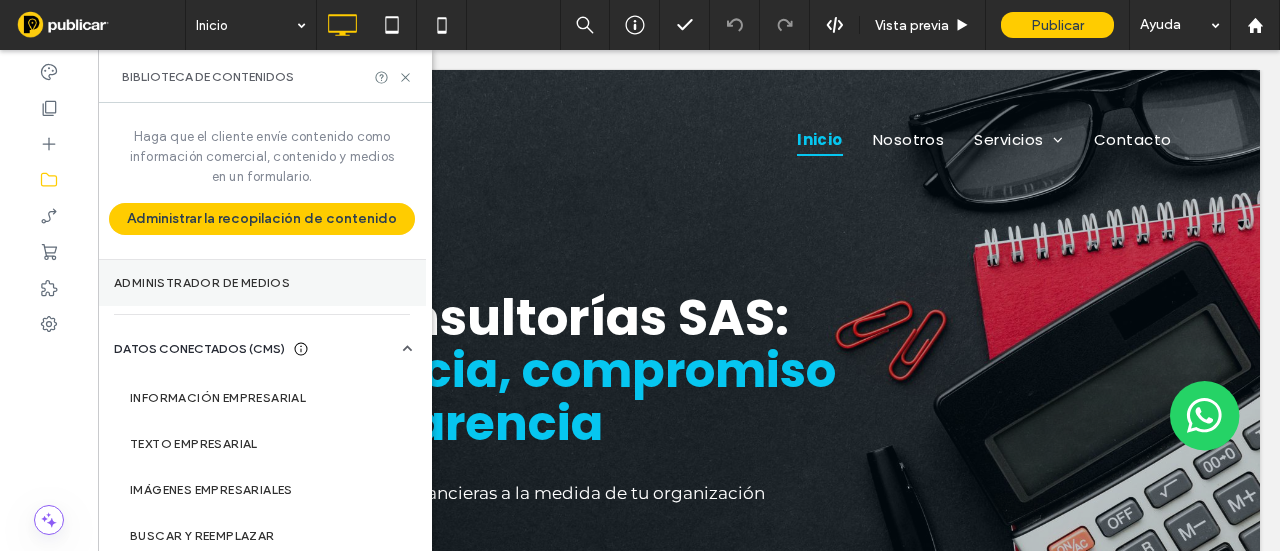 click on "Administrador de medios" at bounding box center [262, 283] 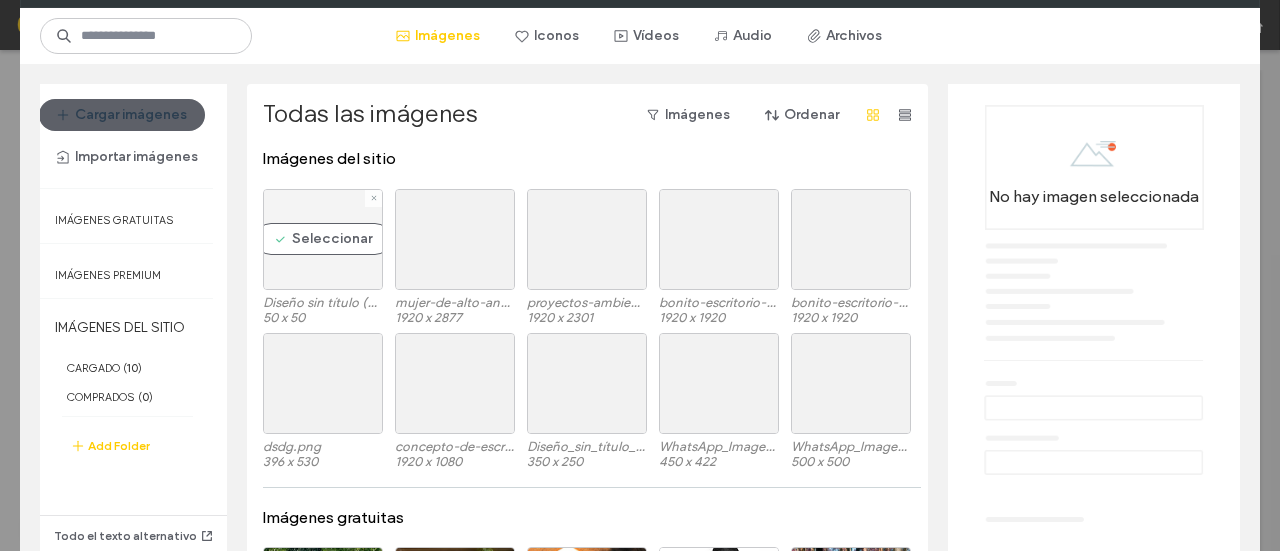 click on "Seleccionar" at bounding box center [323, 239] 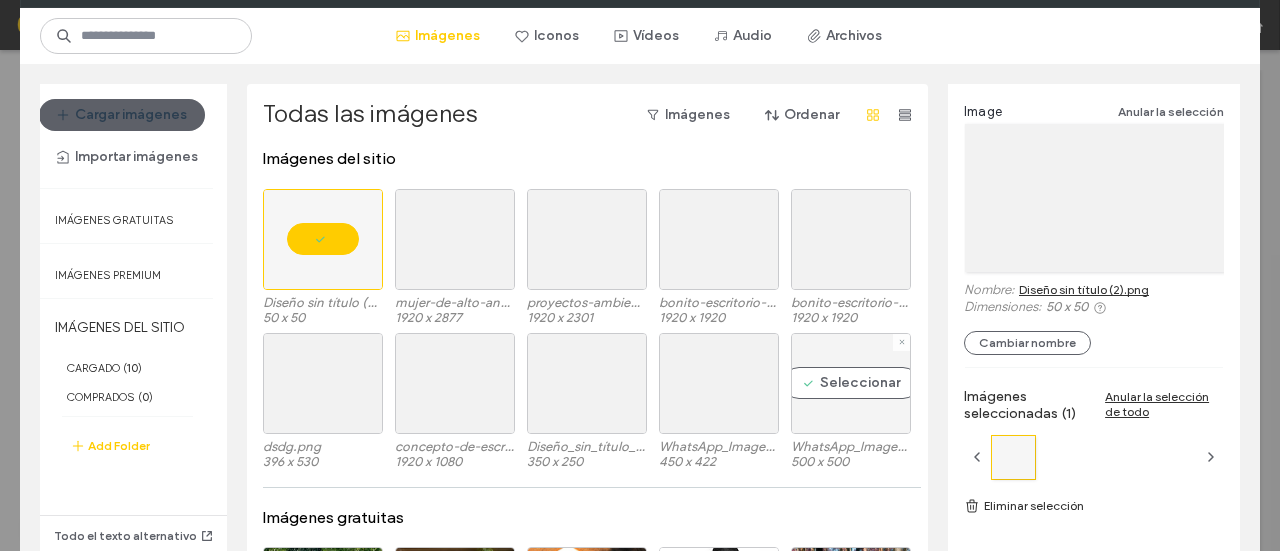 click on "Seleccionar" at bounding box center (851, 383) 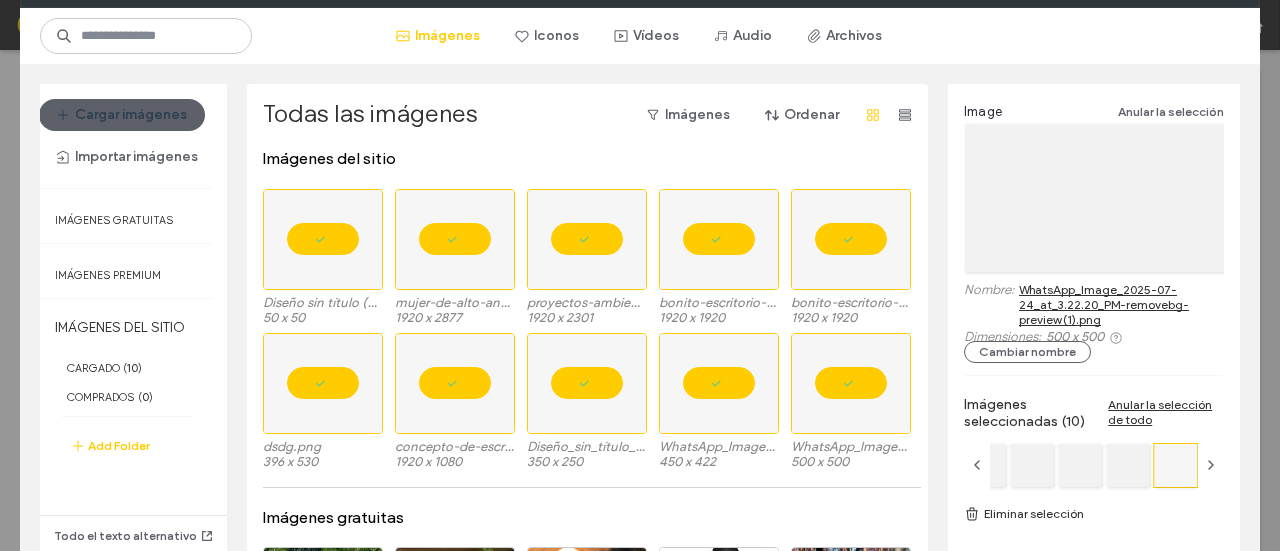 click on "Eliminar selección" at bounding box center (1094, 514) 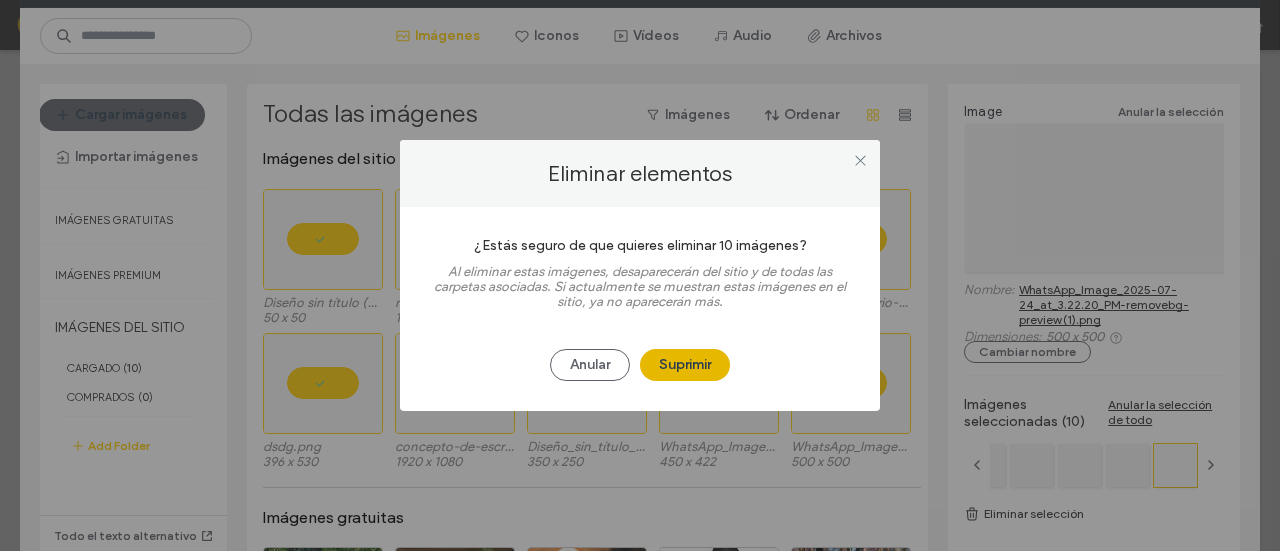 click on "Suprimir" at bounding box center (685, 365) 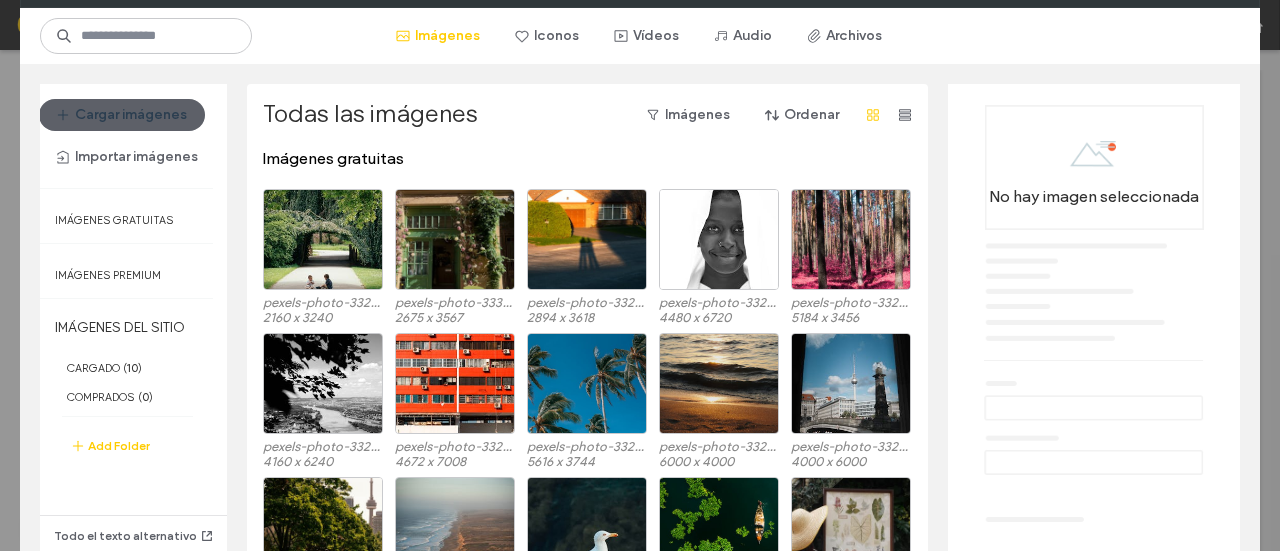 click on "Administrador de medios Imágenes Iconos Vídeos Audio Archivos Cargar imágenes Importar imágenes Imágenes gratuitas Imágenes Premium IMÁGENES DEL SITIO CARGADO ( 10 ) COMPRADOS ( 0 ) Add Folder Todo el texto alternativo Todas las imágenes Imágenes Ordenar Imágenes gratuitas pexels-photo-33299500.jpeg 2160 x 3240 pexels-photo-33300471.jpeg 2675 x 3567 pexels-photo-33299898.jpeg 2894 x 3618 pexels-photo-33296434.jpeg 4480 x 6720 pexels-photo-33292126.jpeg 5184 x 3456 pexels-photo-33272079.jpeg 4160 x 6240 pexels-photo-33285795.jpeg 4672 x 7008 pexels-photo-33271895.jpeg 5616 x 3744 pexels-photo-33270805.jpeg 6000 x 4000 pexels-photo-33280854.jpeg 4000 x 6000 pexels-photo-33273341.jpeg 3072 x 4095 pexels-photo-33261186.jpeg 4000 x 6000 pexels-photo-33268418.jpeg 3448 x 5168 pexels-photo-33261573.jpeg 2531 x 1898 pexels-photo-33250653.jpeg 4133 x 5506 pexels-photo-33246790.jpeg 2156 x 2875 pexels-photo-33245114.jpeg 2688 x 4032 pexels-photo-33244287.jpeg 3072 x 4608 pexels-photo-33245188.jpeg 3462 x 4846" at bounding box center [640, 275] 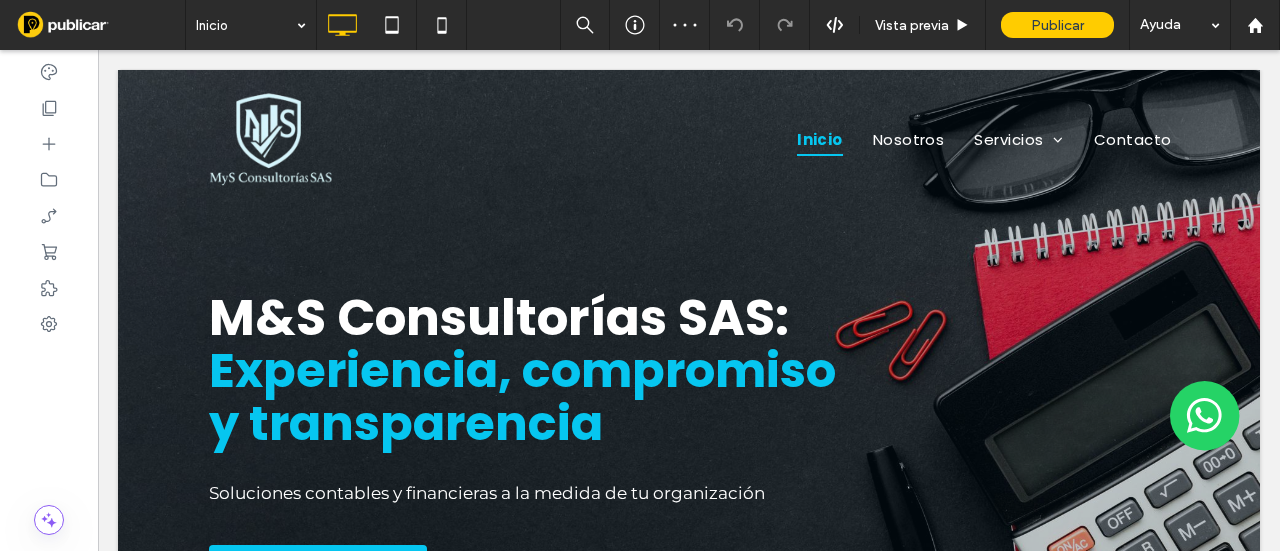 scroll, scrollTop: 0, scrollLeft: 0, axis: both 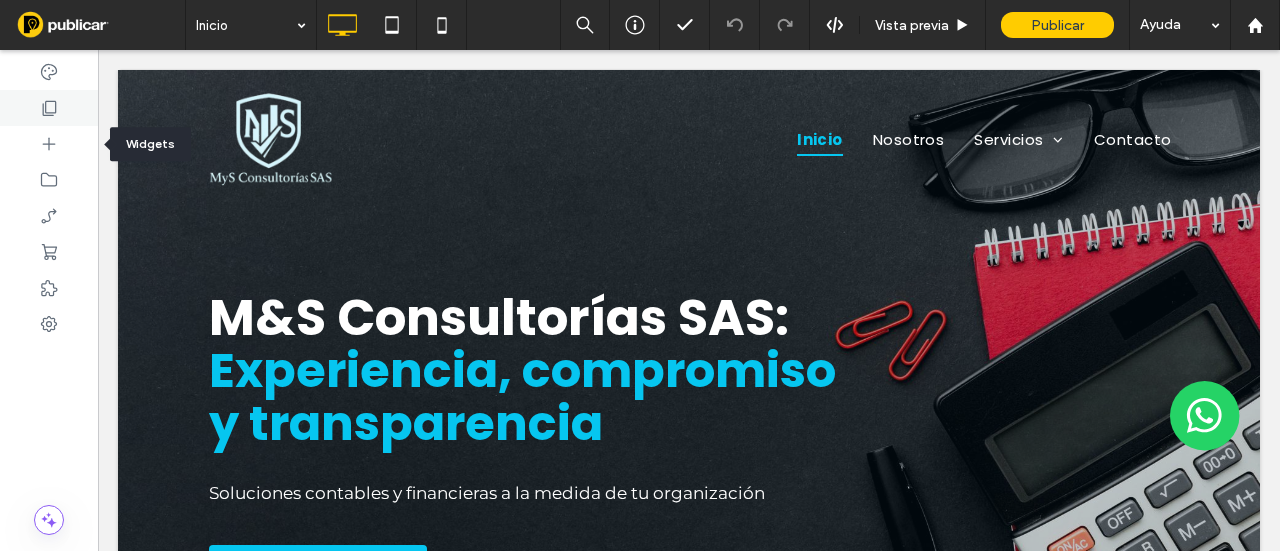click at bounding box center [49, 108] 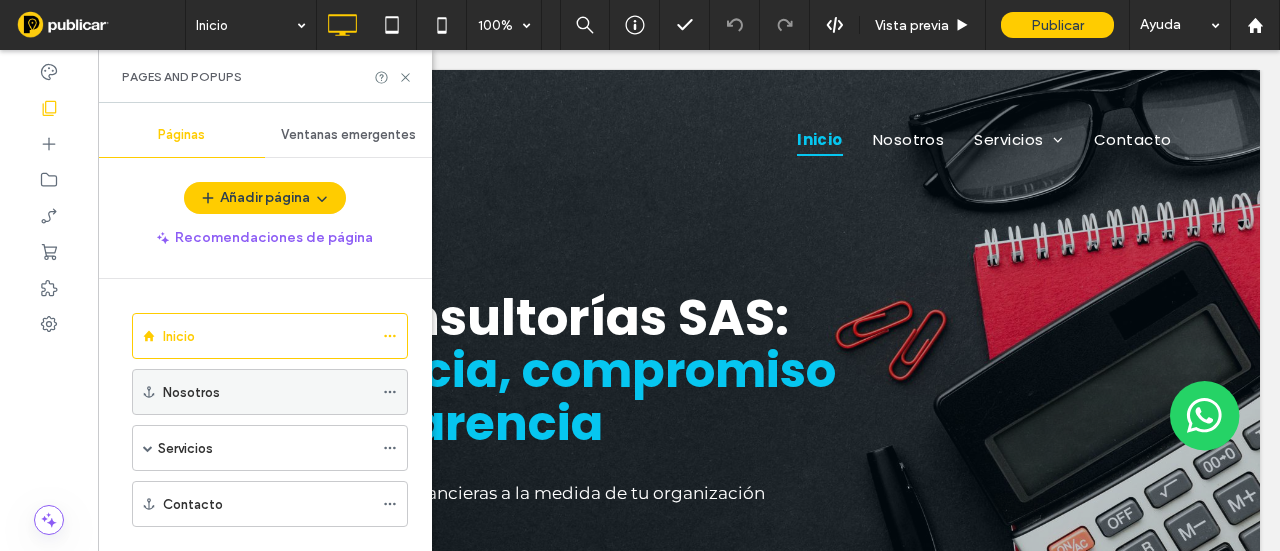 click at bounding box center (395, 392) 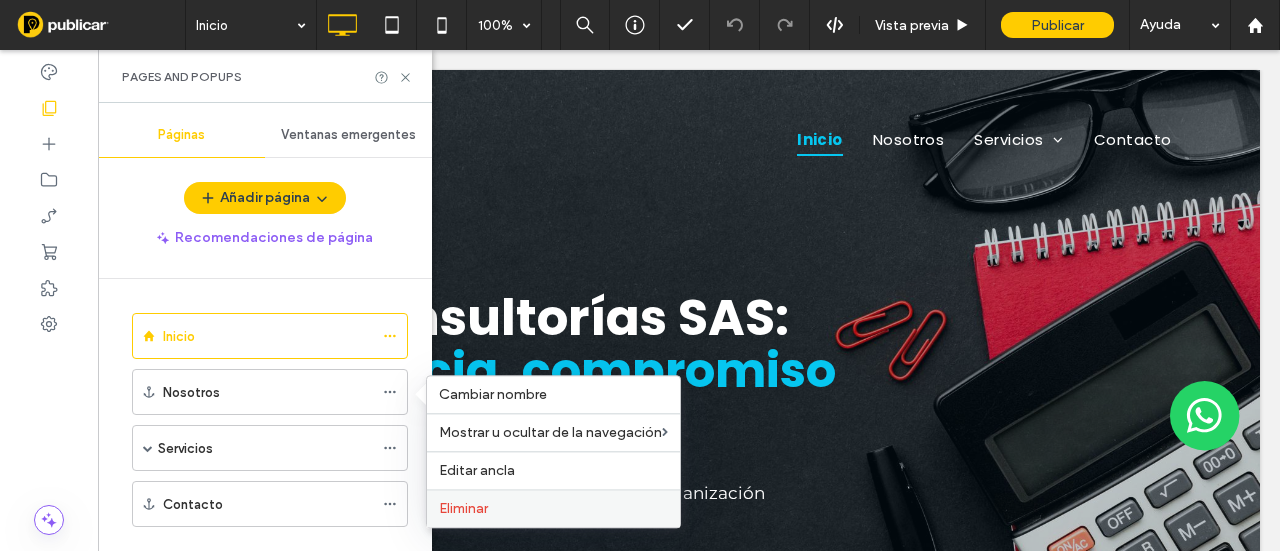 click on "Eliminar" at bounding box center [463, 508] 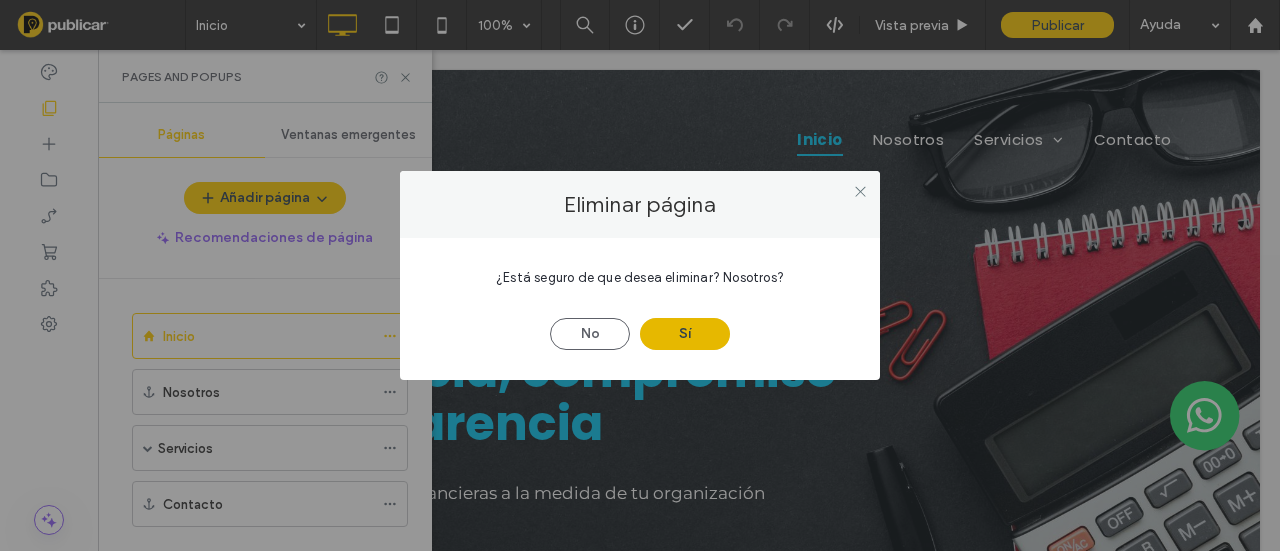 click on "Sí" at bounding box center (685, 334) 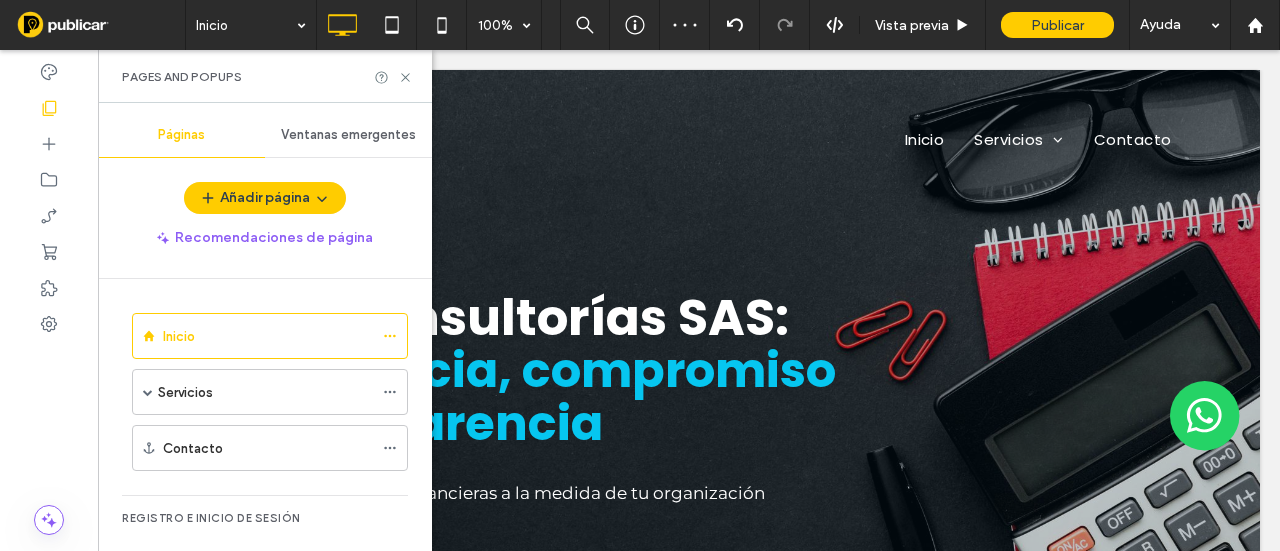 scroll, scrollTop: 0, scrollLeft: 0, axis: both 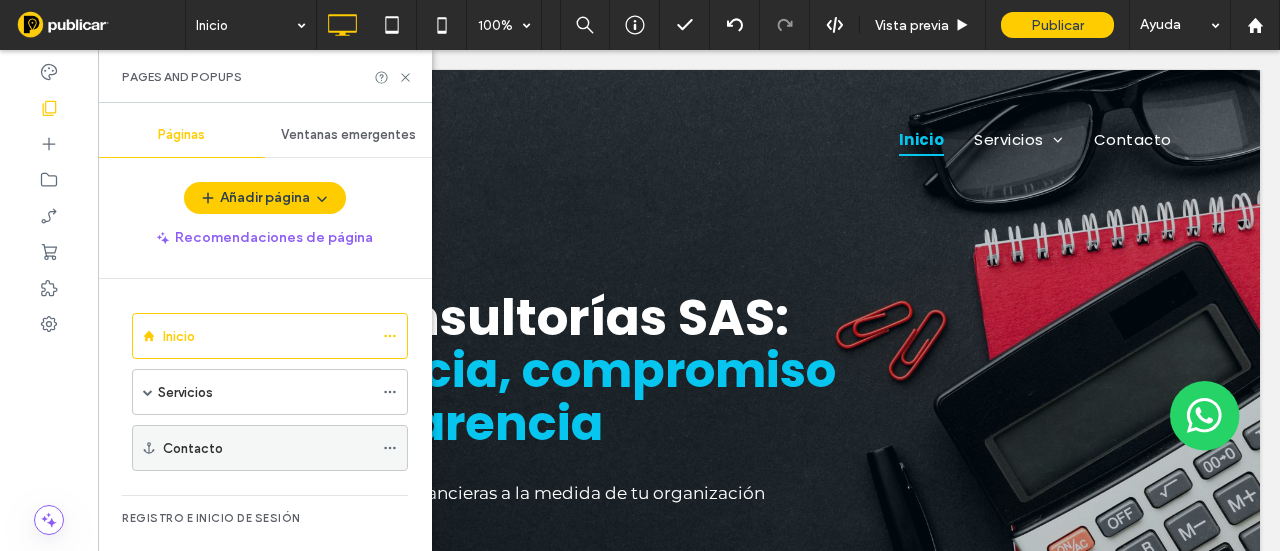 click 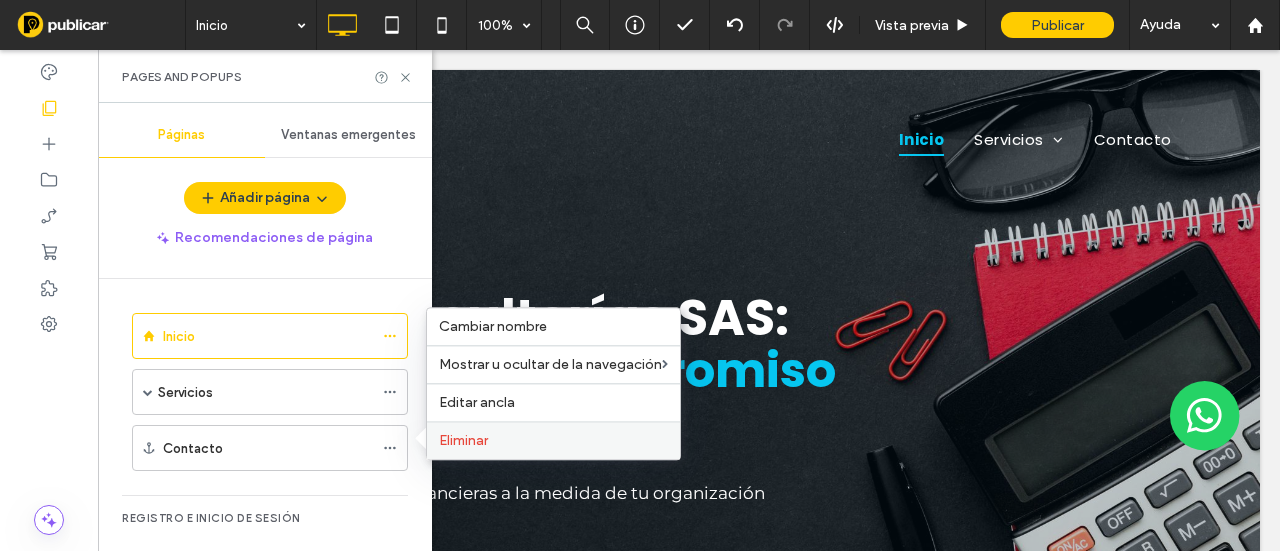 click on "Eliminar" at bounding box center [463, 440] 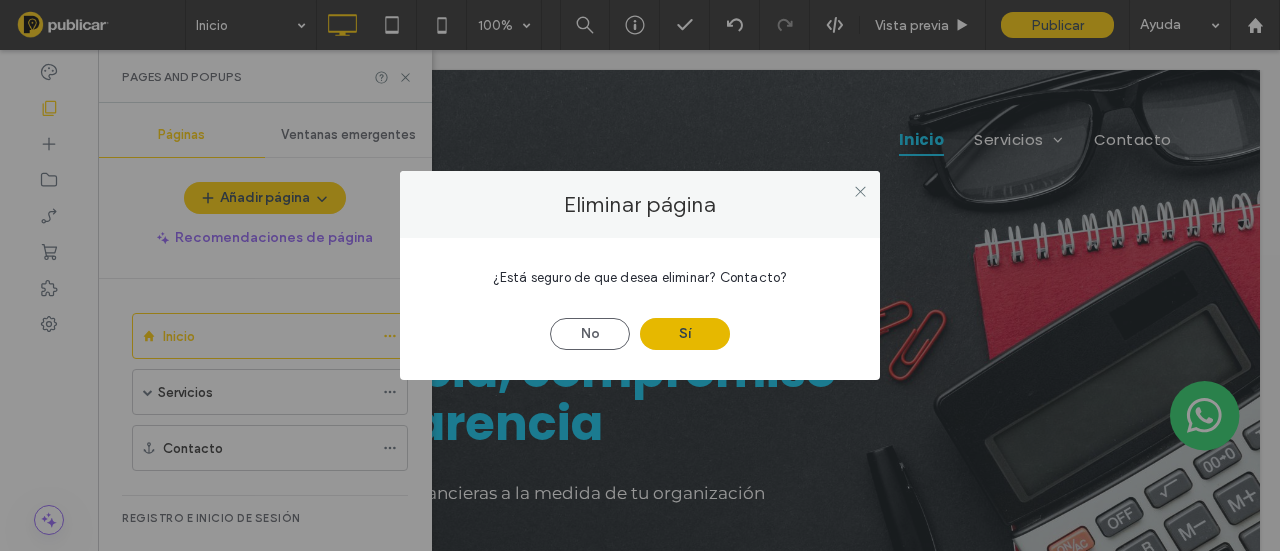 click on "Sí" at bounding box center (685, 334) 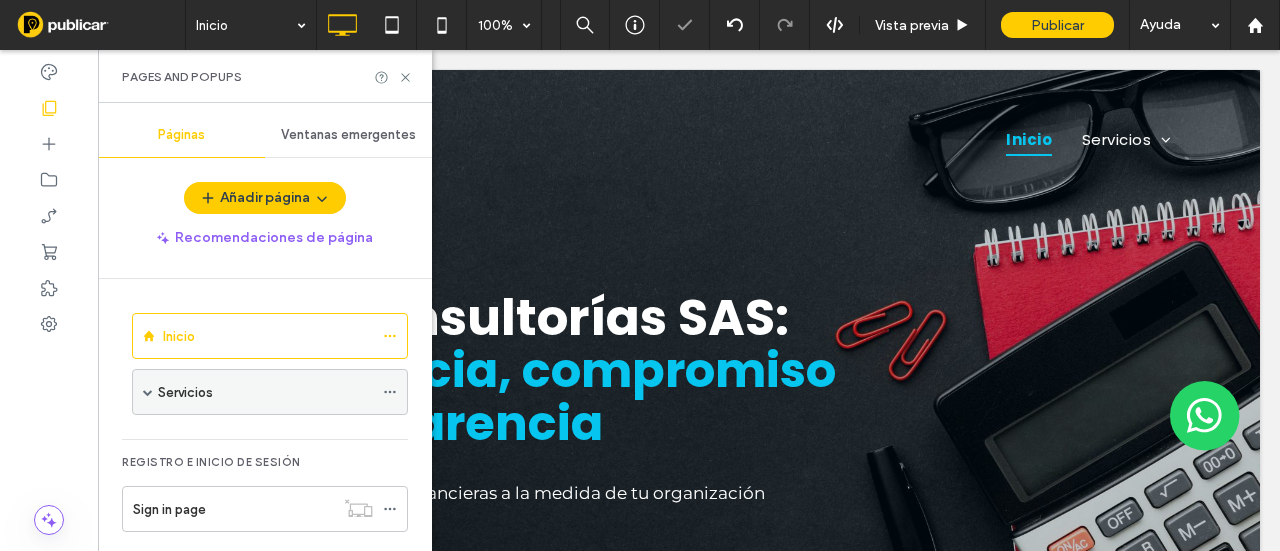 click at bounding box center [148, 392] 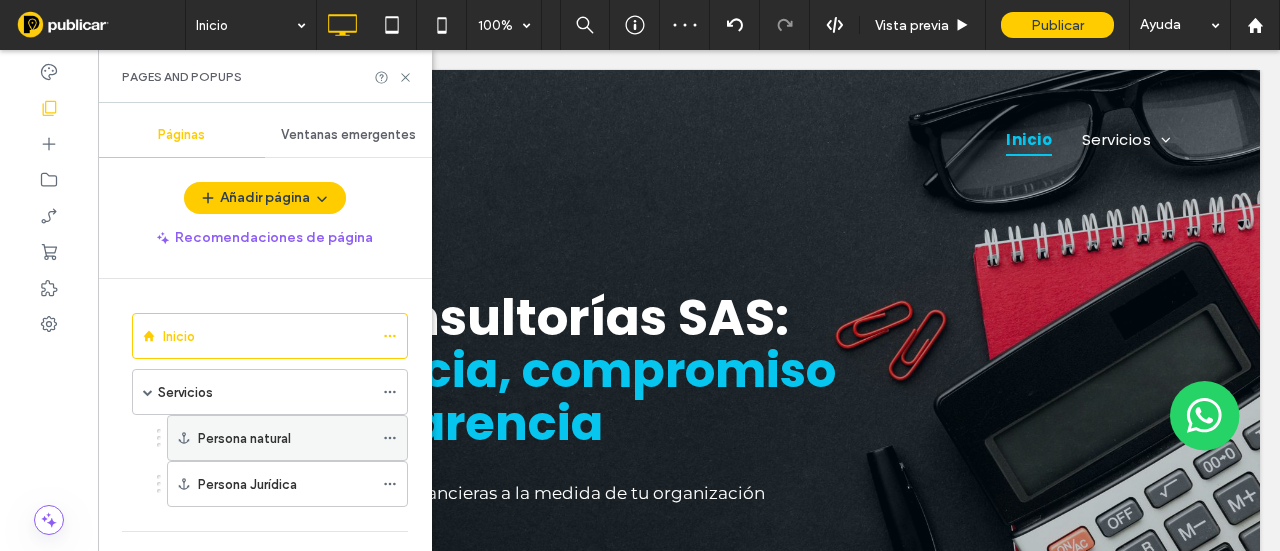 click 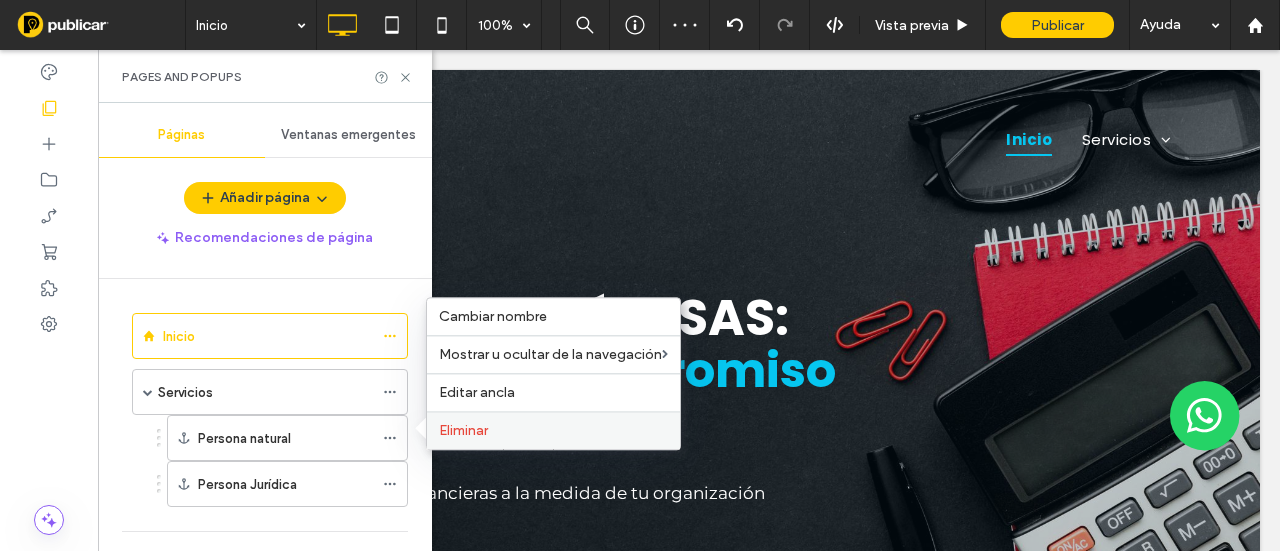 click on "Eliminar" at bounding box center [463, 430] 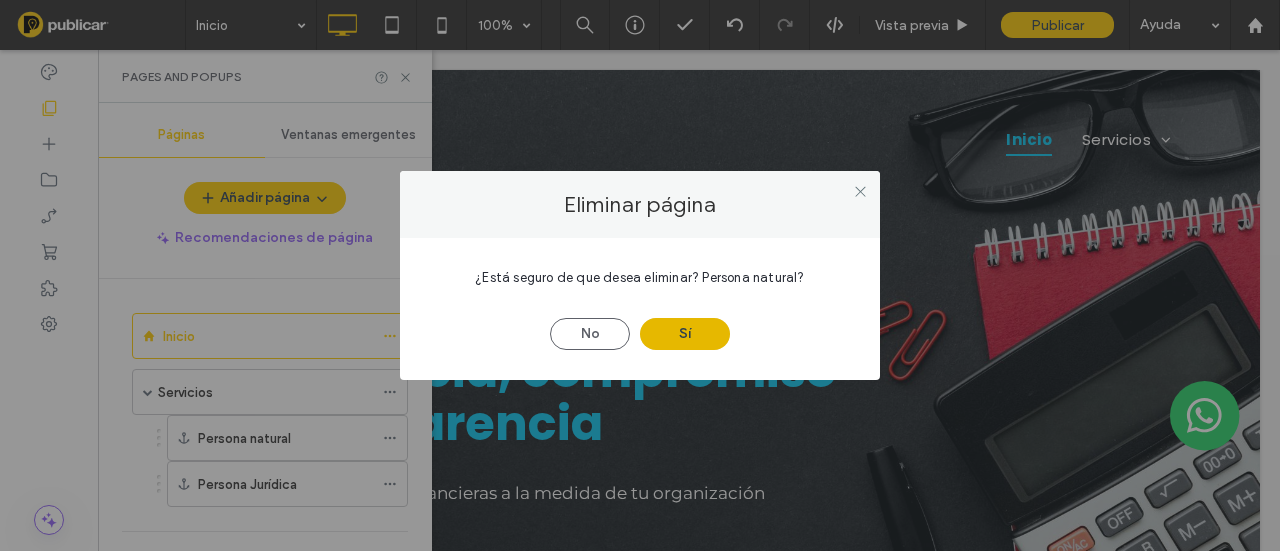 click on "Sí" at bounding box center (685, 334) 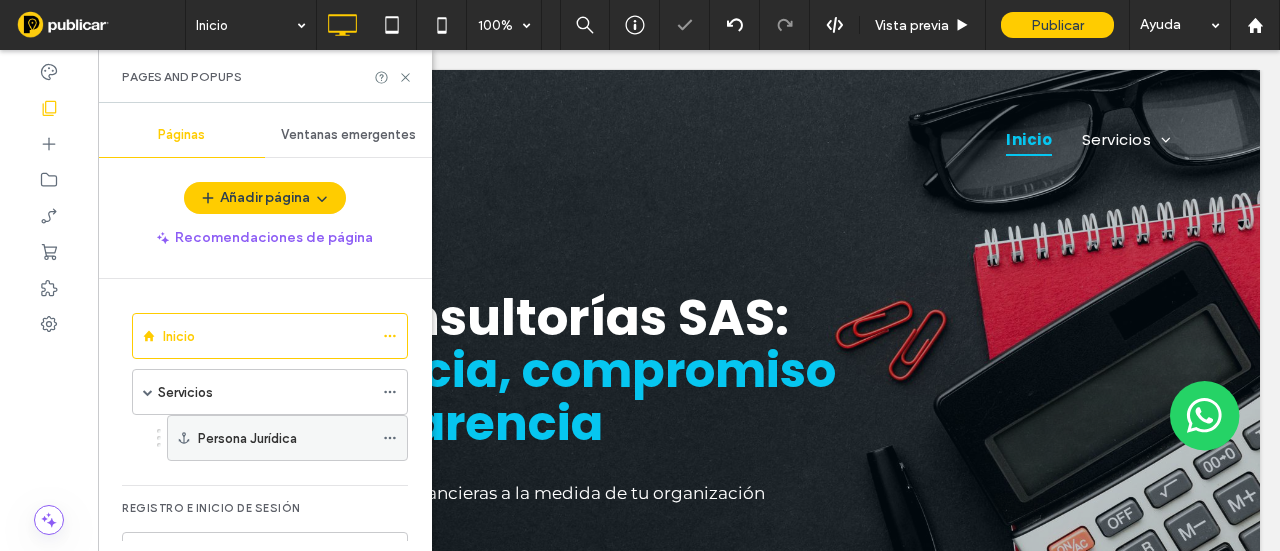 click 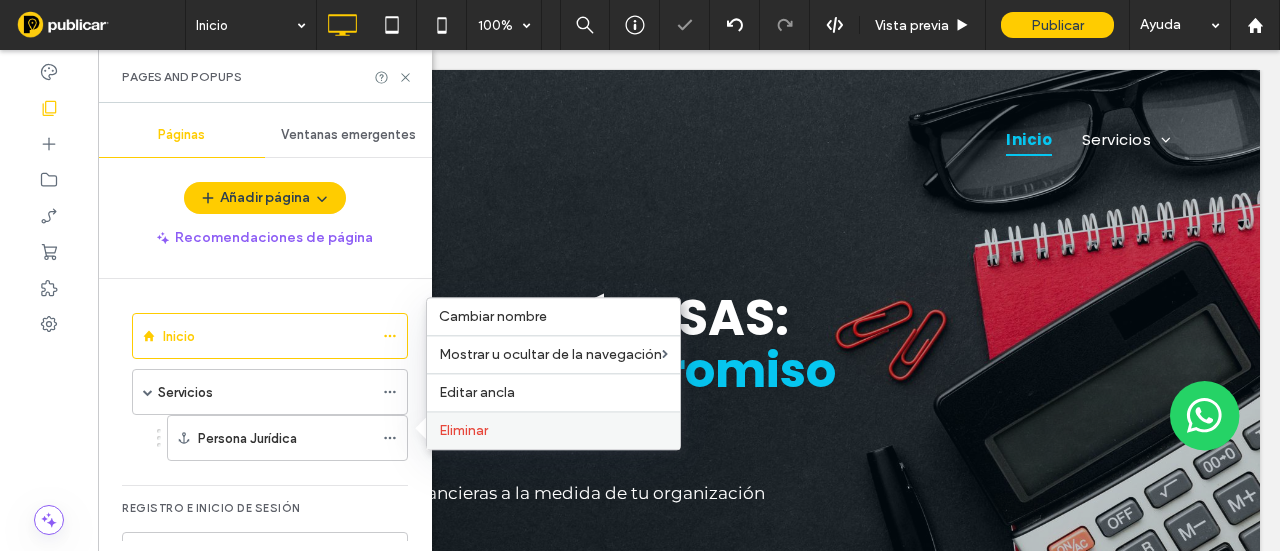click on "Eliminar" at bounding box center [553, 430] 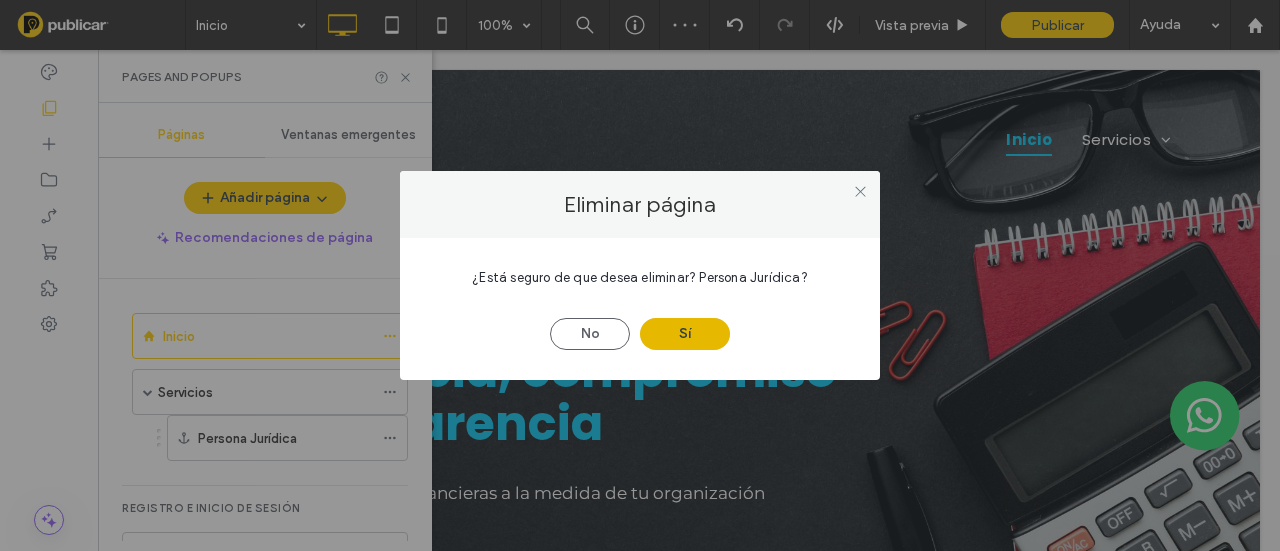 click on "Sí" at bounding box center [685, 334] 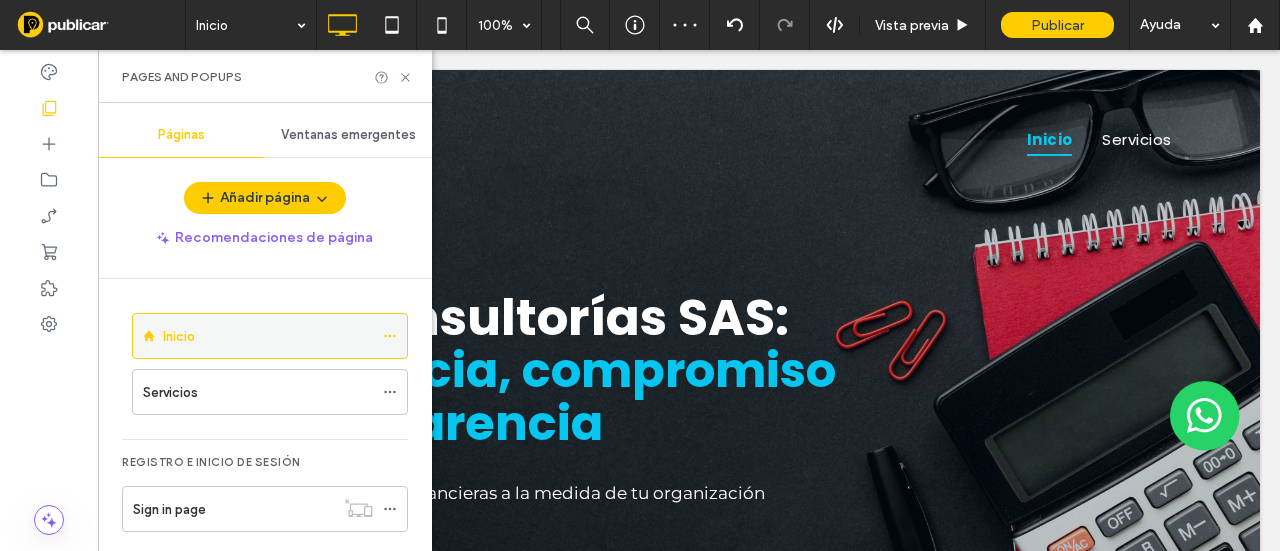 click 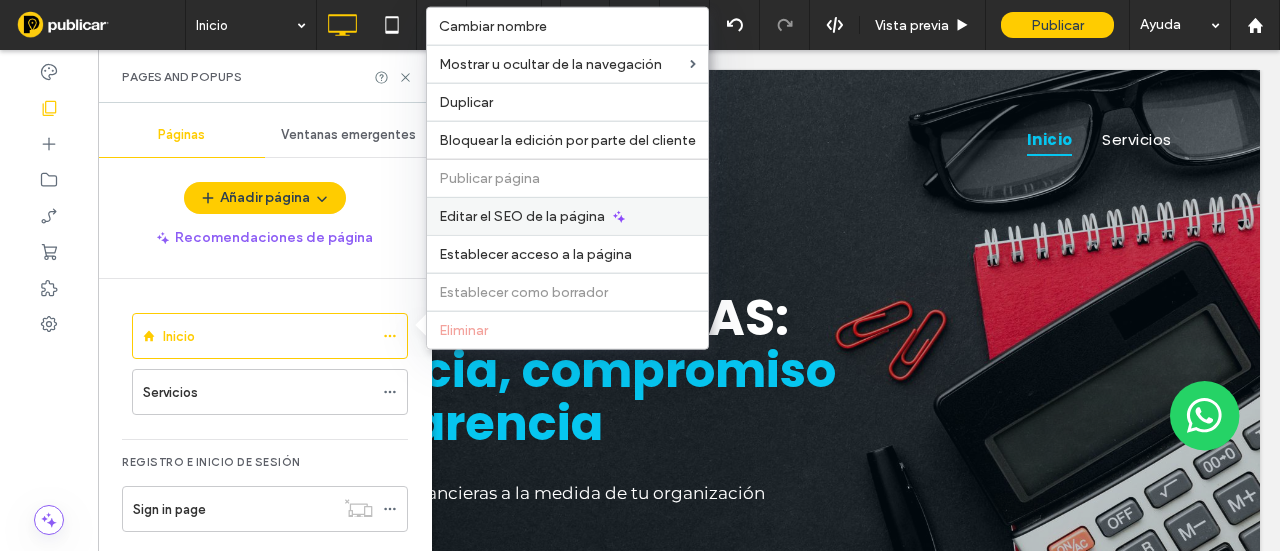 click on "Editar el SEO de la página" at bounding box center (567, 216) 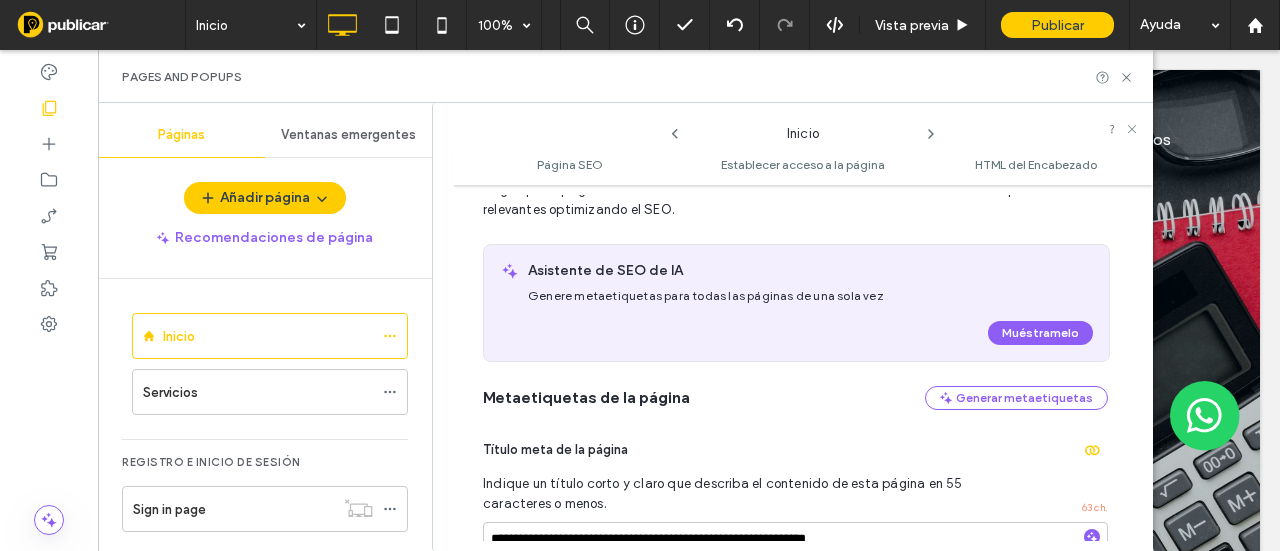 scroll, scrollTop: 200, scrollLeft: 0, axis: vertical 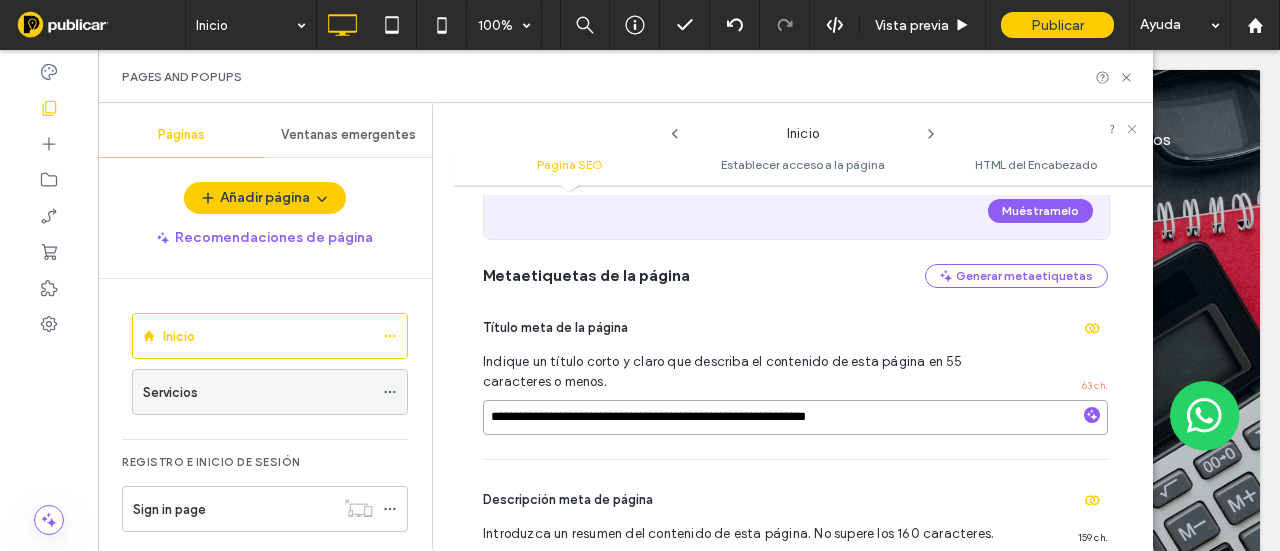 click on "**********" at bounding box center (625, 327) 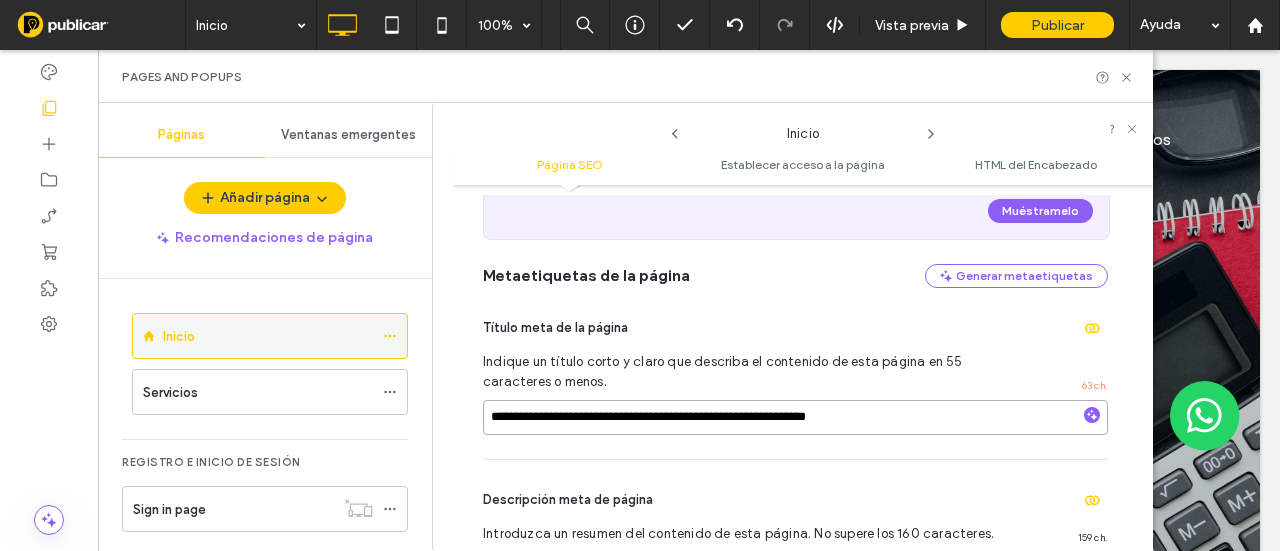 paste 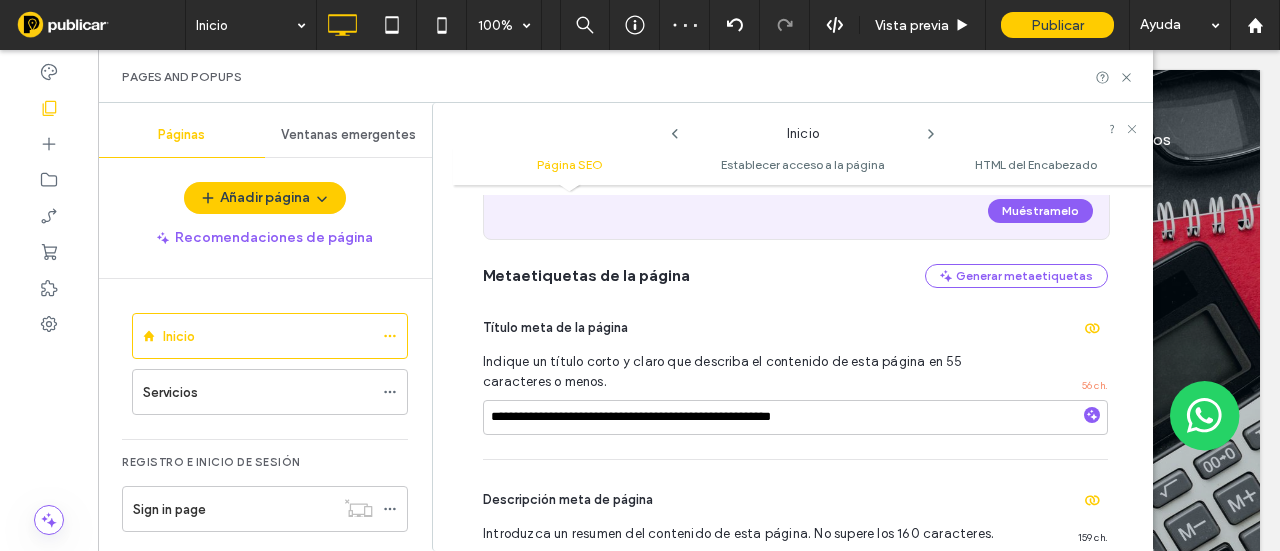 scroll, scrollTop: 400, scrollLeft: 0, axis: vertical 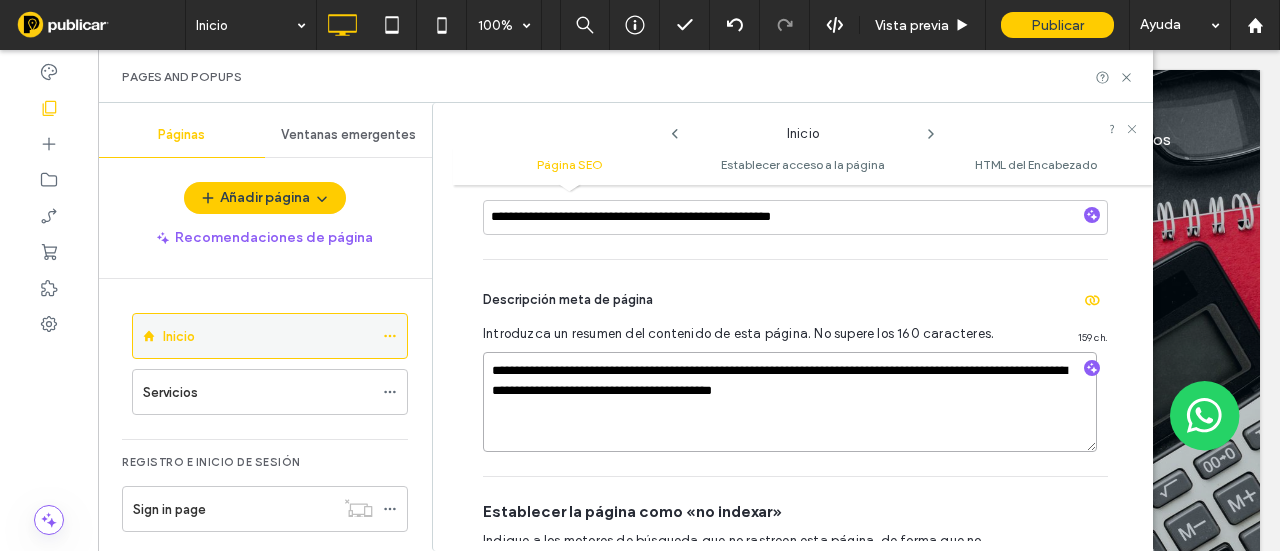 drag, startPoint x: 967, startPoint y: 391, endPoint x: 314, endPoint y: 339, distance: 655.0672 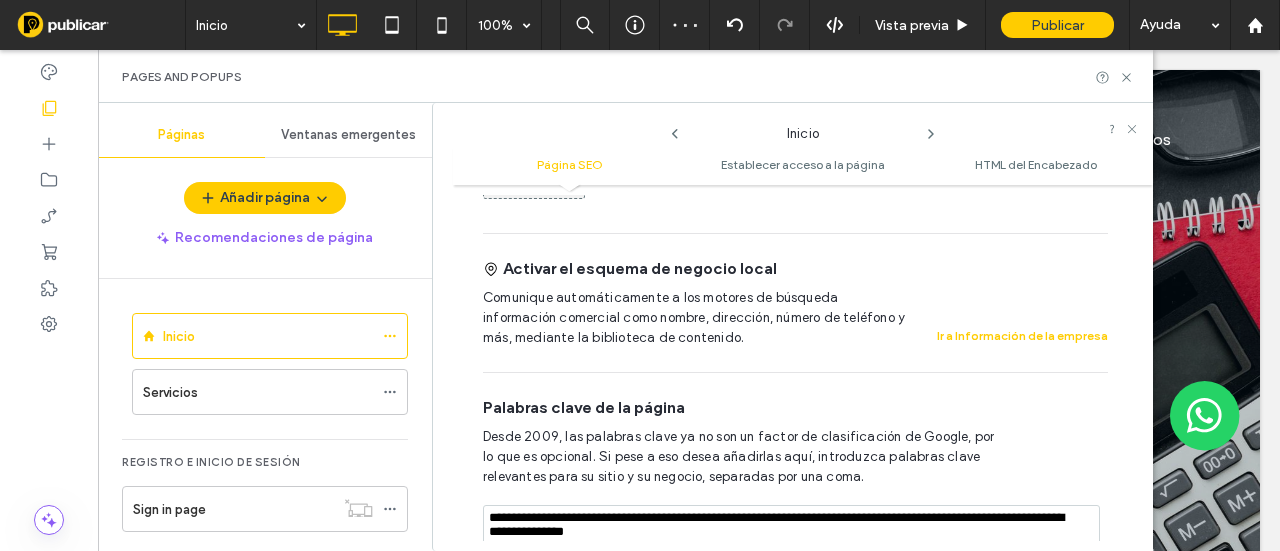 scroll, scrollTop: 1200, scrollLeft: 0, axis: vertical 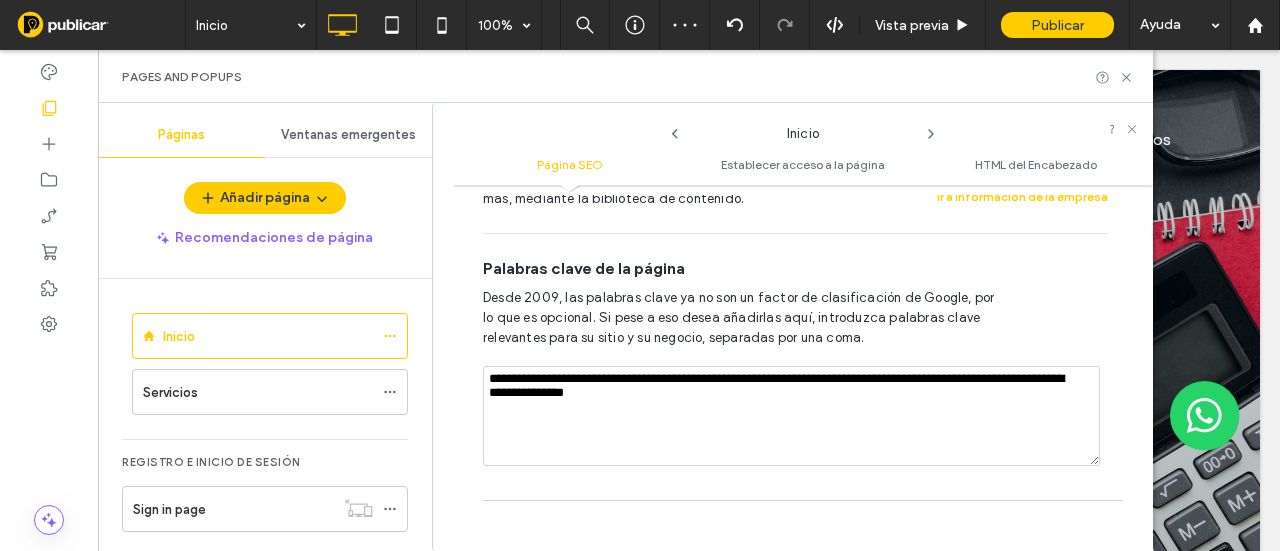 drag, startPoint x: 455, startPoint y: 337, endPoint x: 267, endPoint y: 261, distance: 202.78067 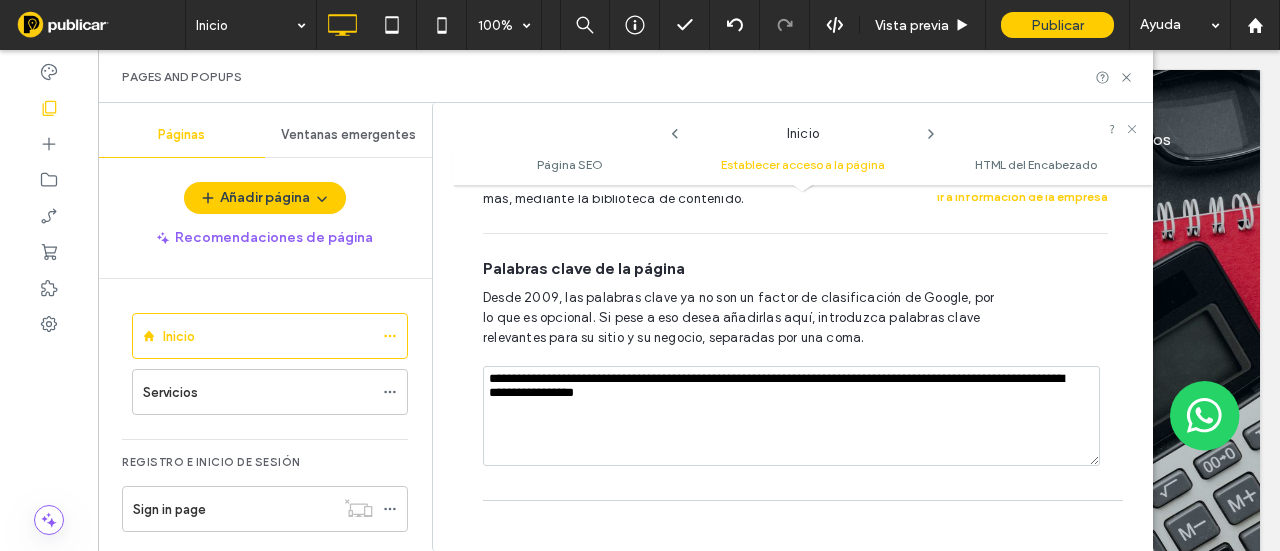scroll, scrollTop: 2200, scrollLeft: 0, axis: vertical 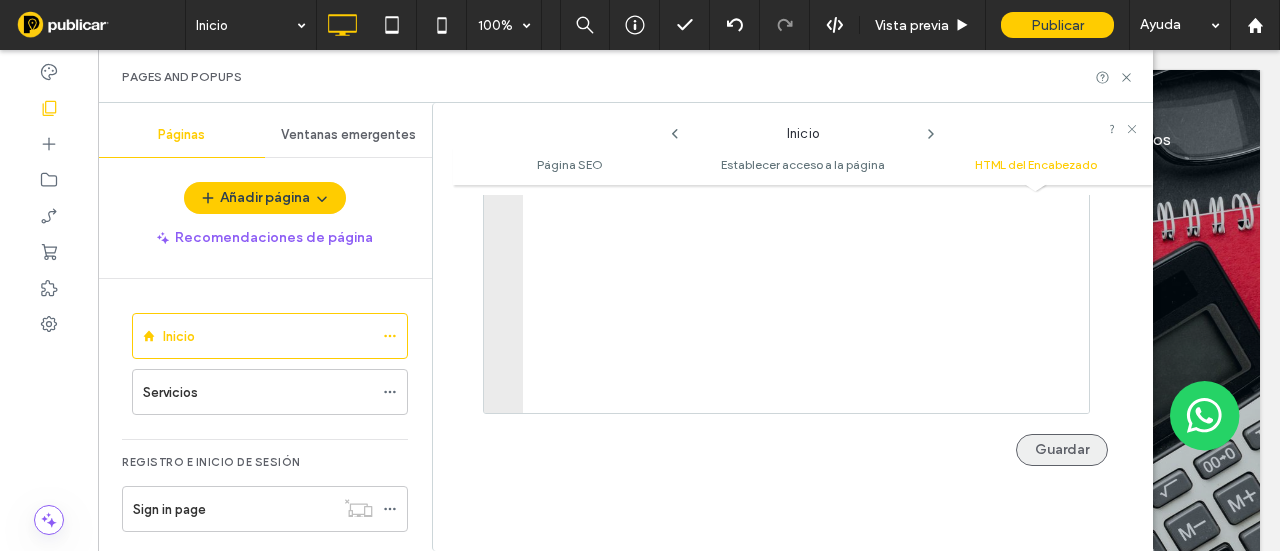 click on "Guardar" at bounding box center (1062, 450) 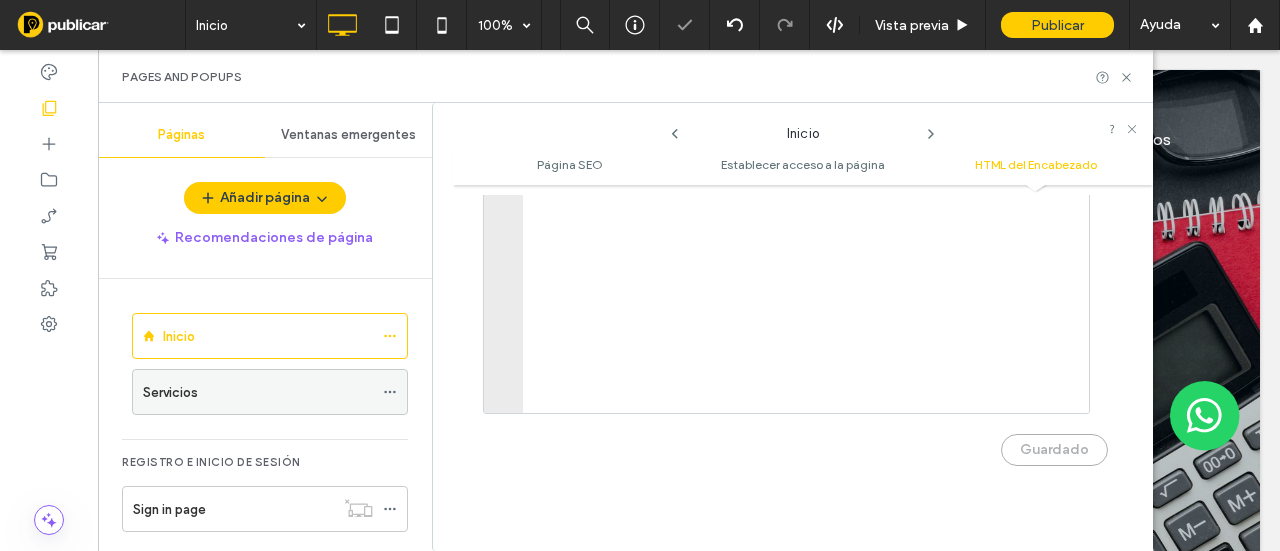 click 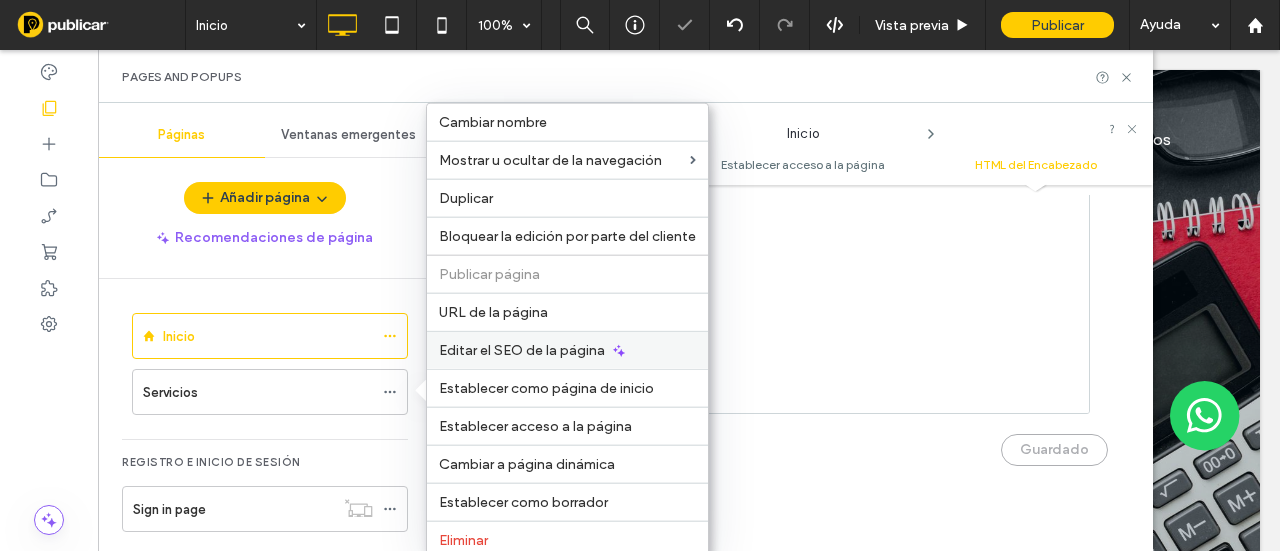 click on "Editar el SEO de la página" at bounding box center (522, 350) 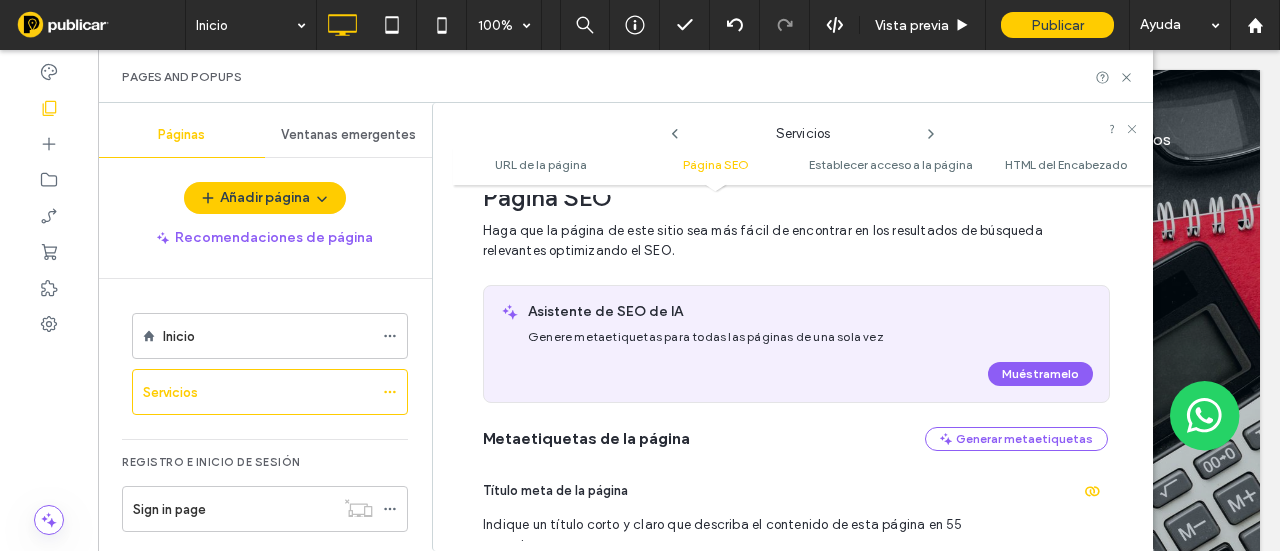 scroll, scrollTop: 400, scrollLeft: 0, axis: vertical 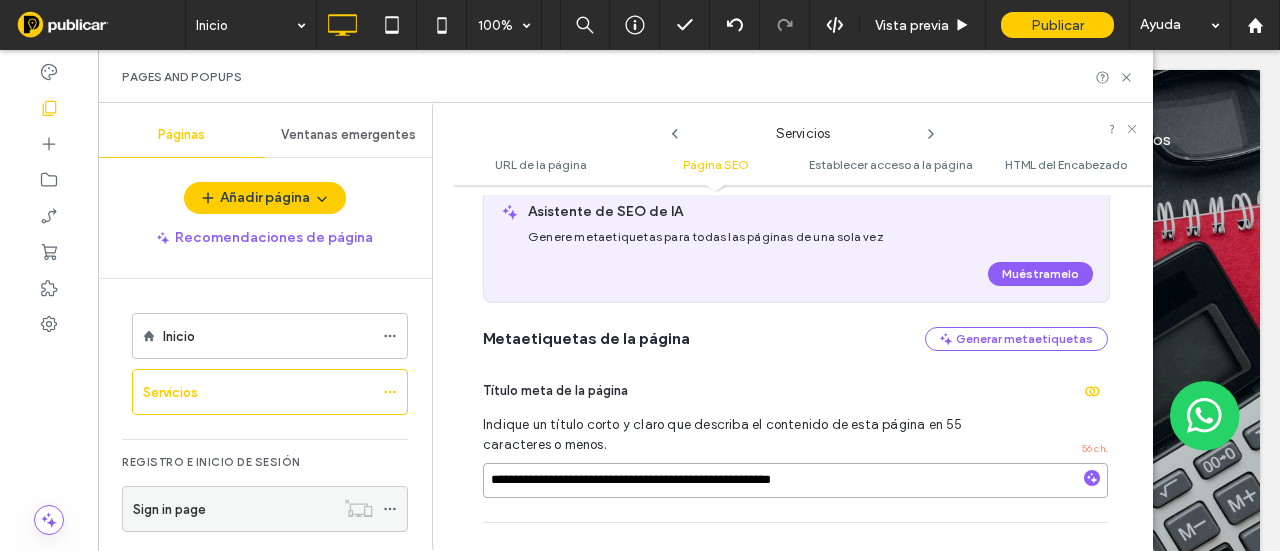 drag, startPoint x: 852, startPoint y: 481, endPoint x: 191, endPoint y: 492, distance: 661.0915 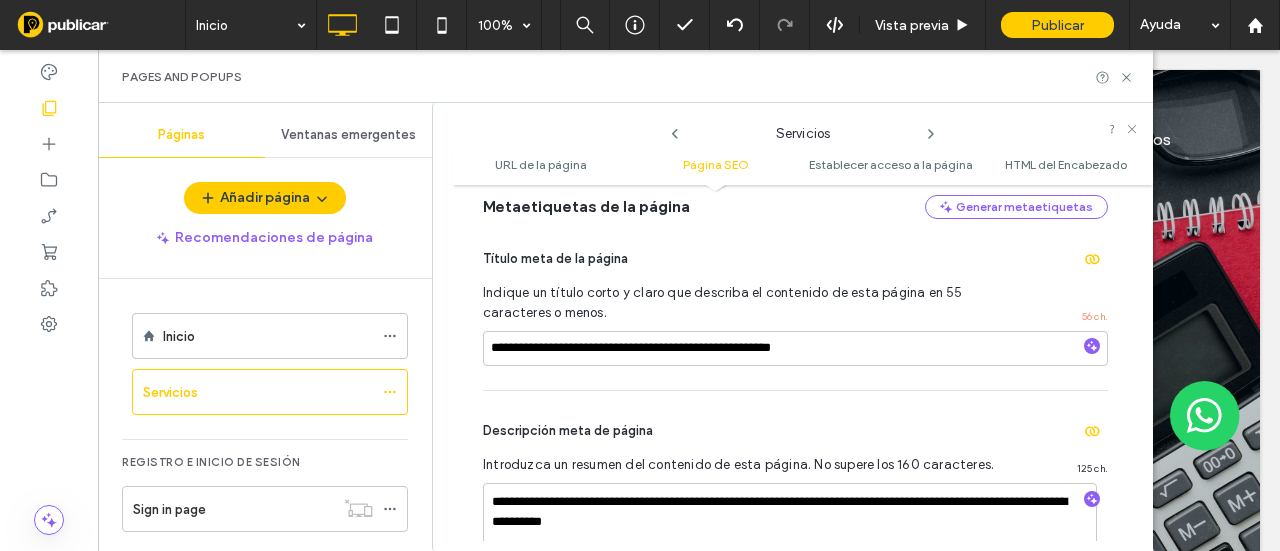 scroll, scrollTop: 600, scrollLeft: 0, axis: vertical 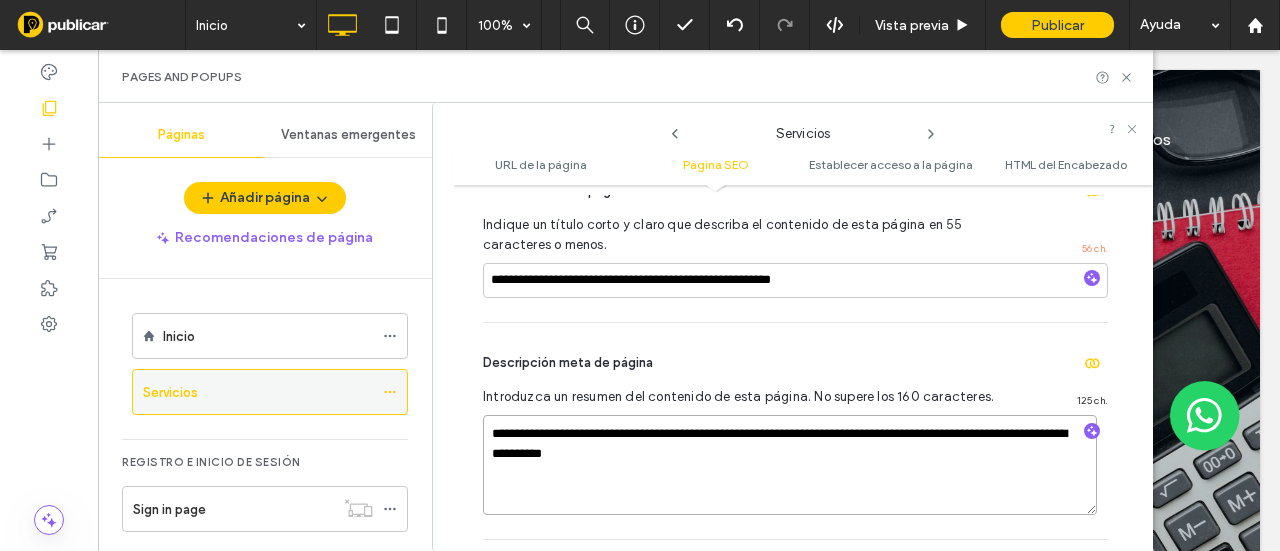 drag, startPoint x: 678, startPoint y: 459, endPoint x: 254, endPoint y: 411, distance: 426.70834 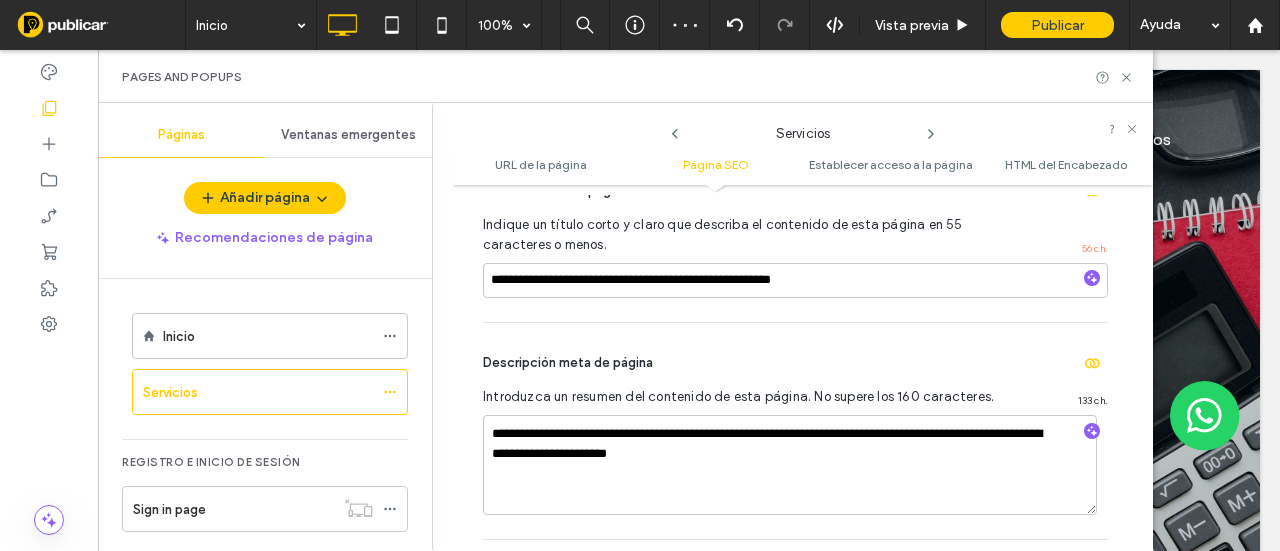 scroll, scrollTop: 700, scrollLeft: 0, axis: vertical 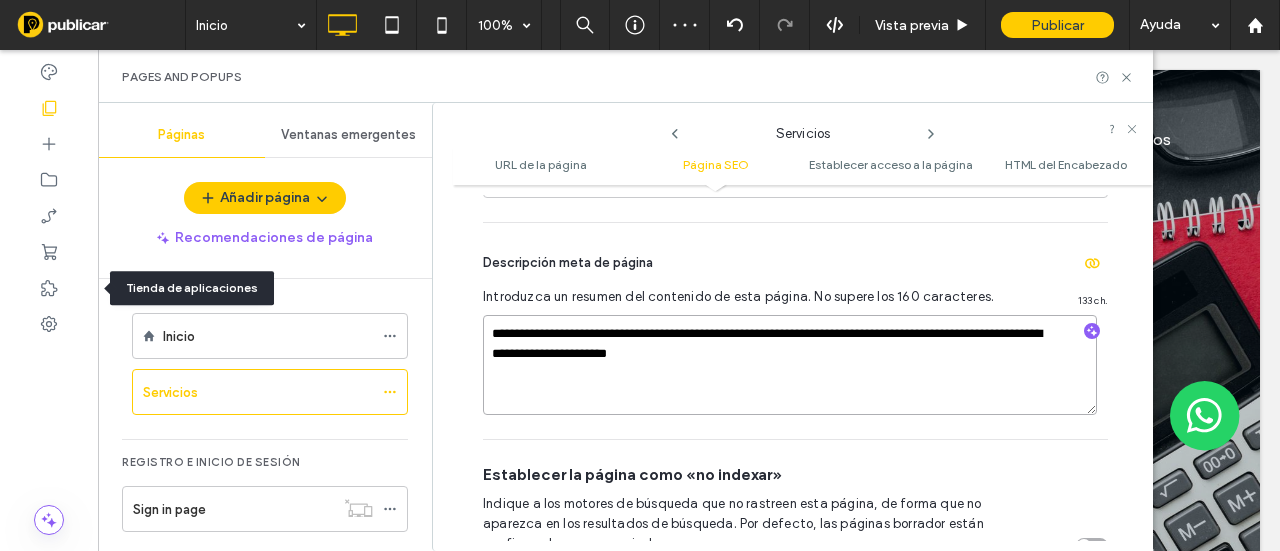 drag, startPoint x: 788, startPoint y: 363, endPoint x: 218, endPoint y: 265, distance: 578.3632 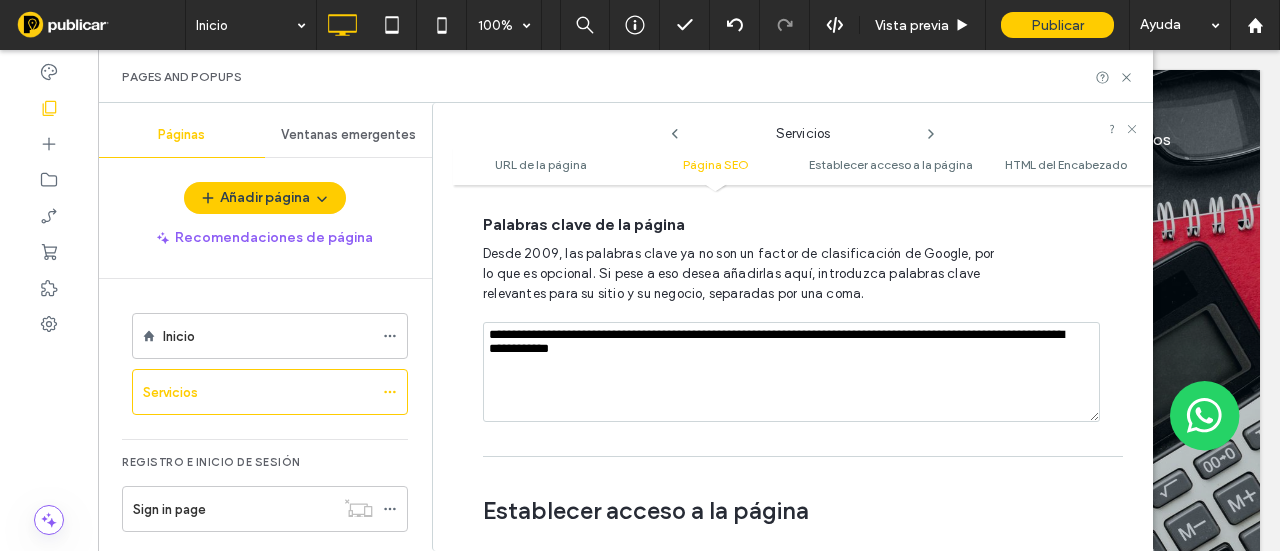 scroll, scrollTop: 1400, scrollLeft: 0, axis: vertical 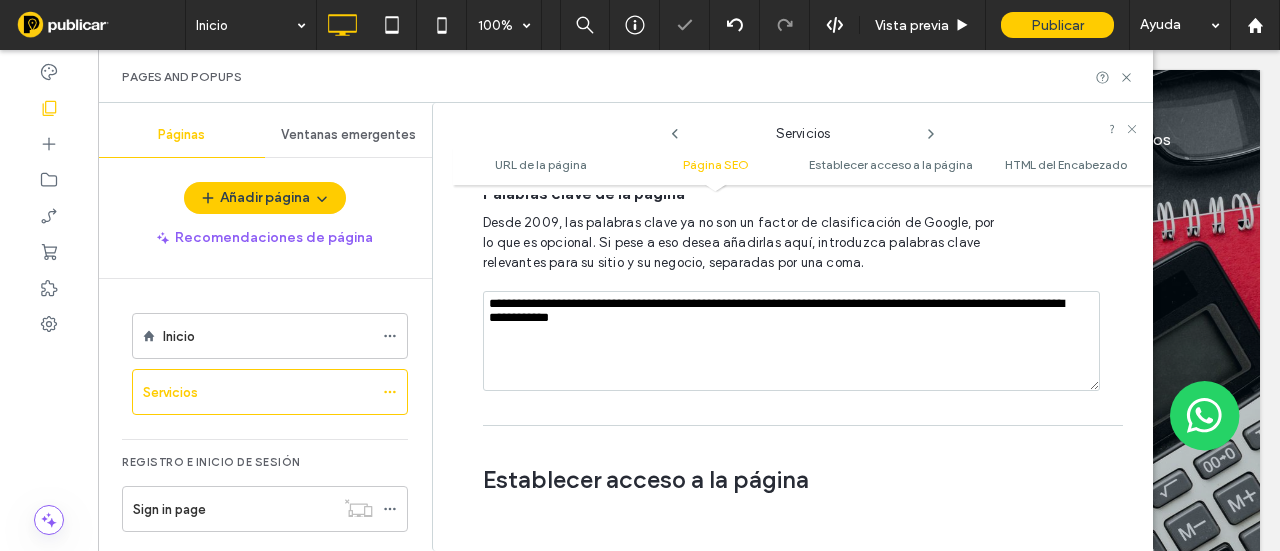 drag, startPoint x: 386, startPoint y: 273, endPoint x: 354, endPoint y: 259, distance: 34.928497 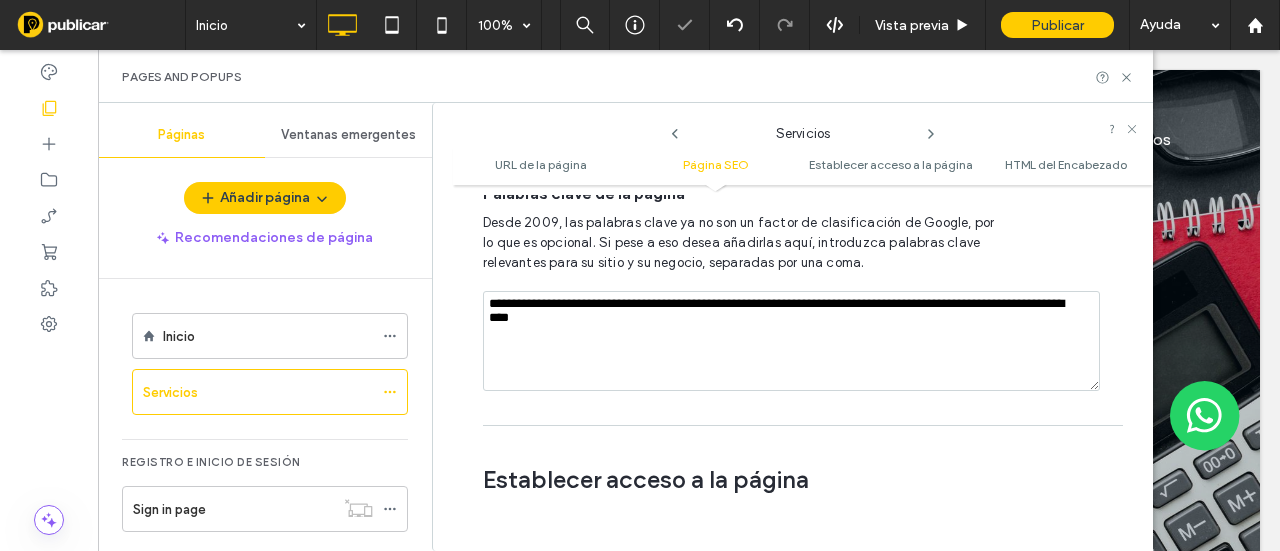 click on "Establecer acceso a la página Defina el tipo de acceso que esta página debería tener: Abierto para todo el mundo Contraseña protegida Solo para  miembros No disponible Todos los visitantes del sitio pueden acceder a esta página." at bounding box center (795, 607) 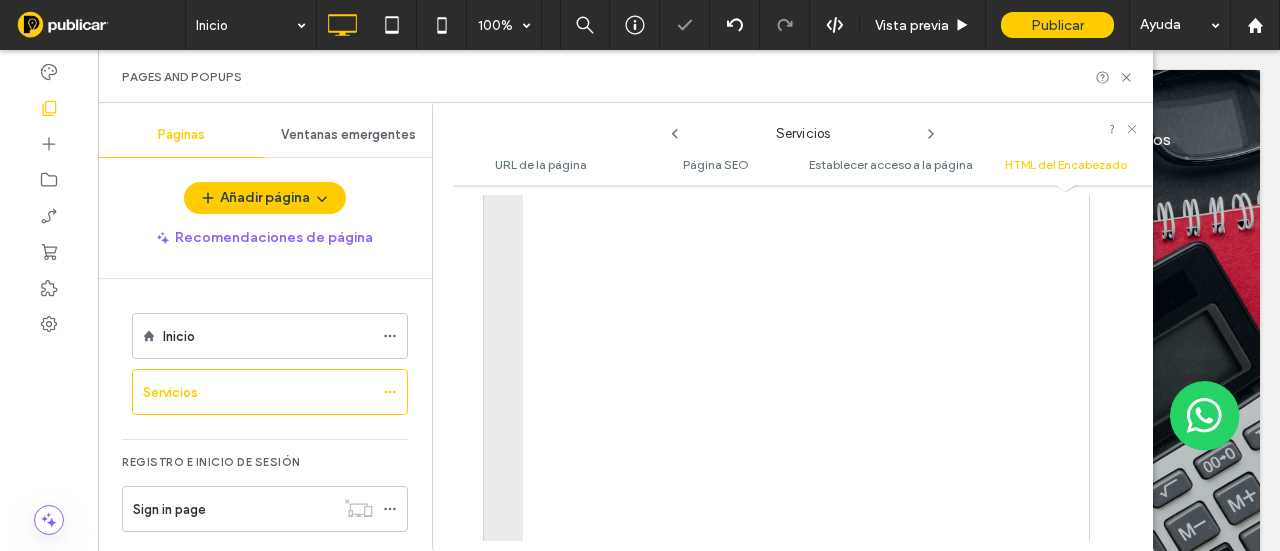 scroll, scrollTop: 2255, scrollLeft: 0, axis: vertical 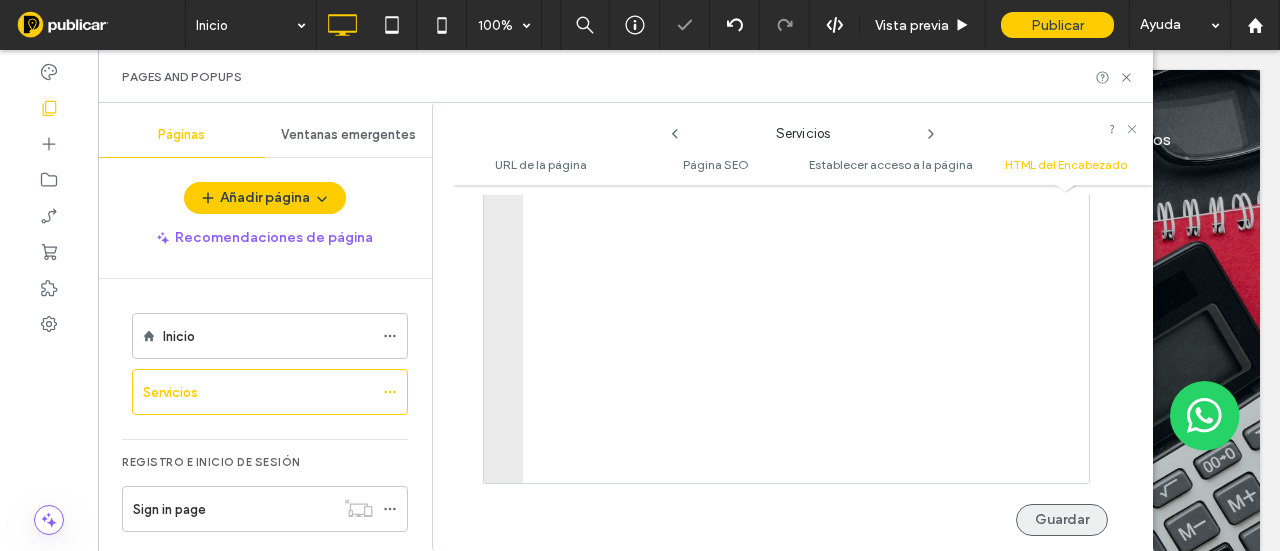 click on "Guardar" at bounding box center [1062, 520] 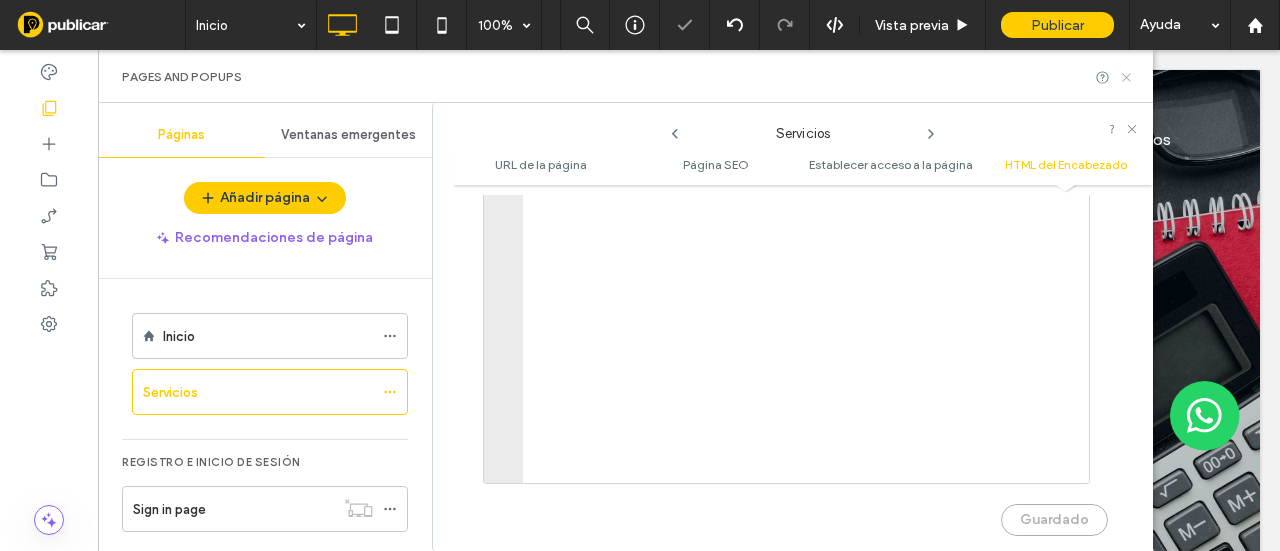 click 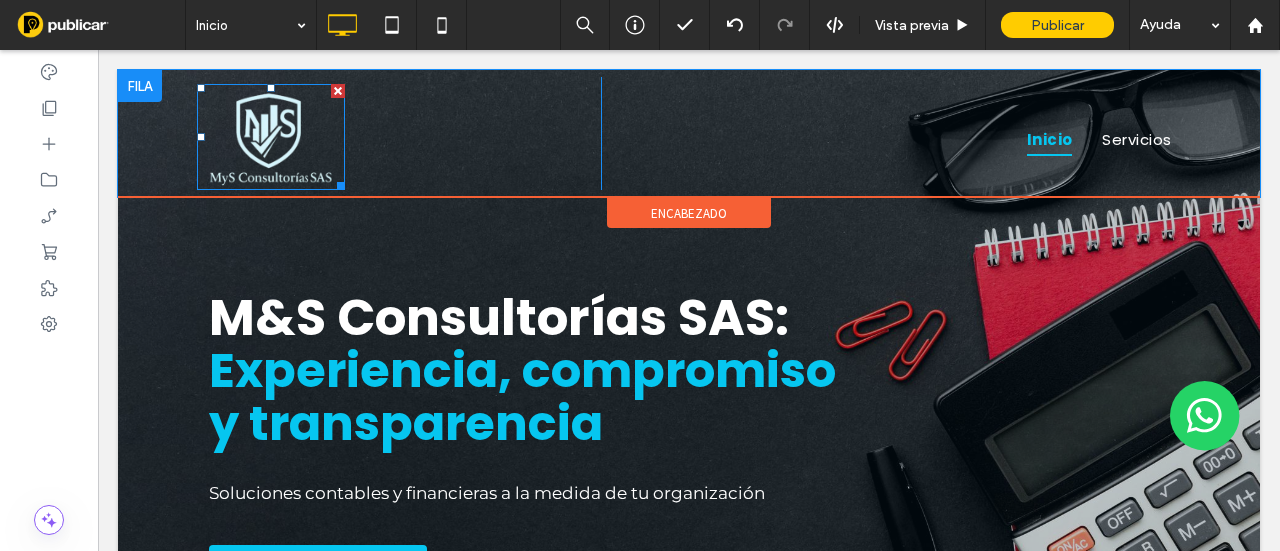 click at bounding box center (271, 137) 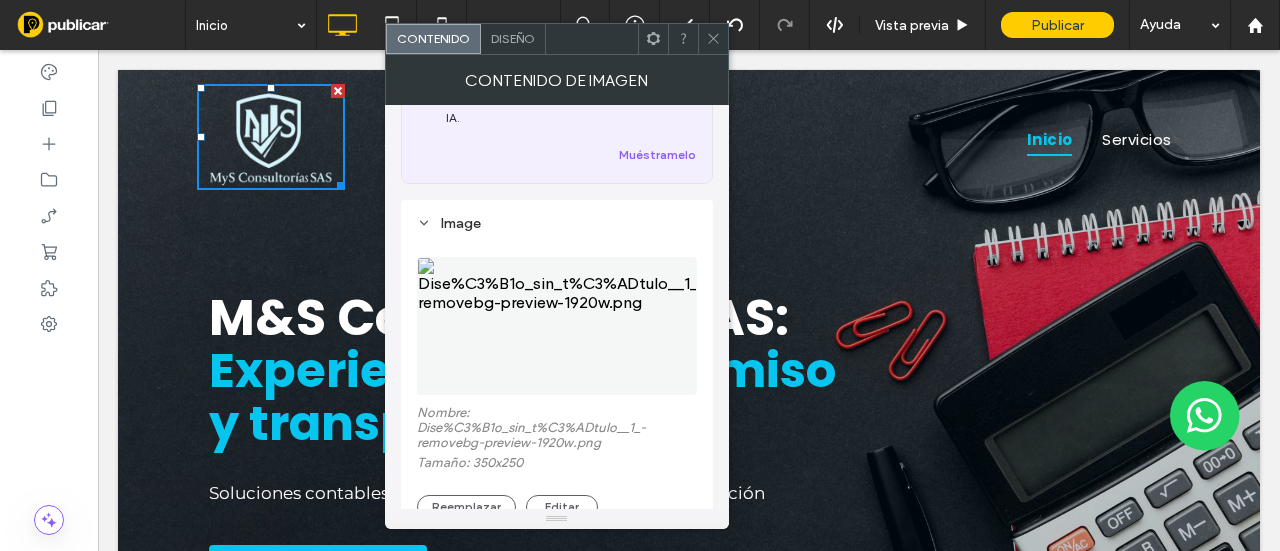 scroll, scrollTop: 200, scrollLeft: 0, axis: vertical 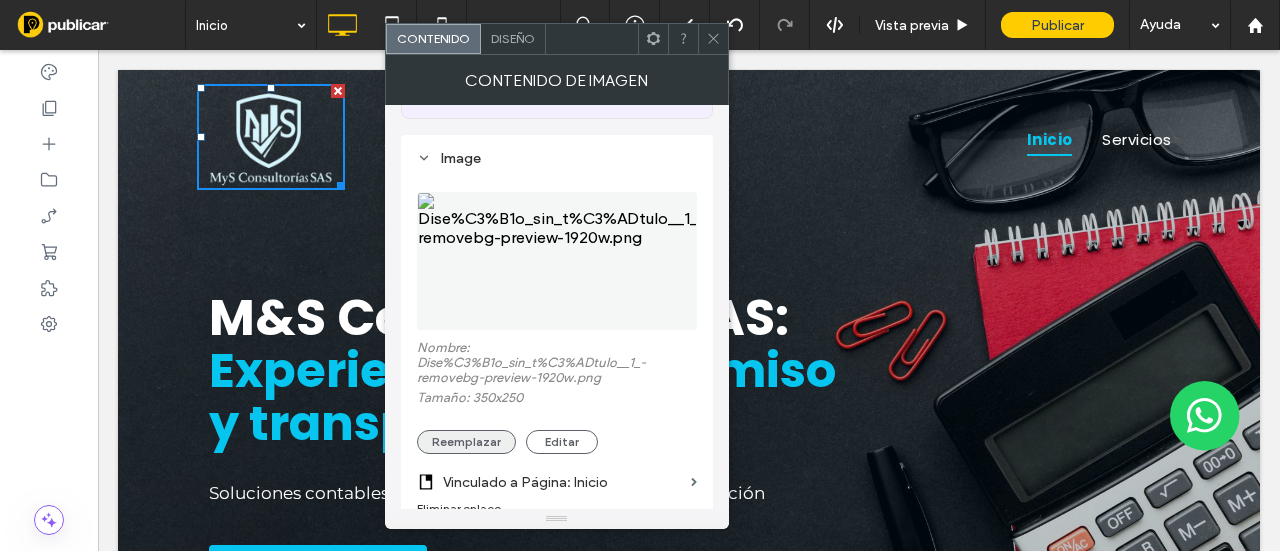 click on "Reemplazar" at bounding box center (466, 442) 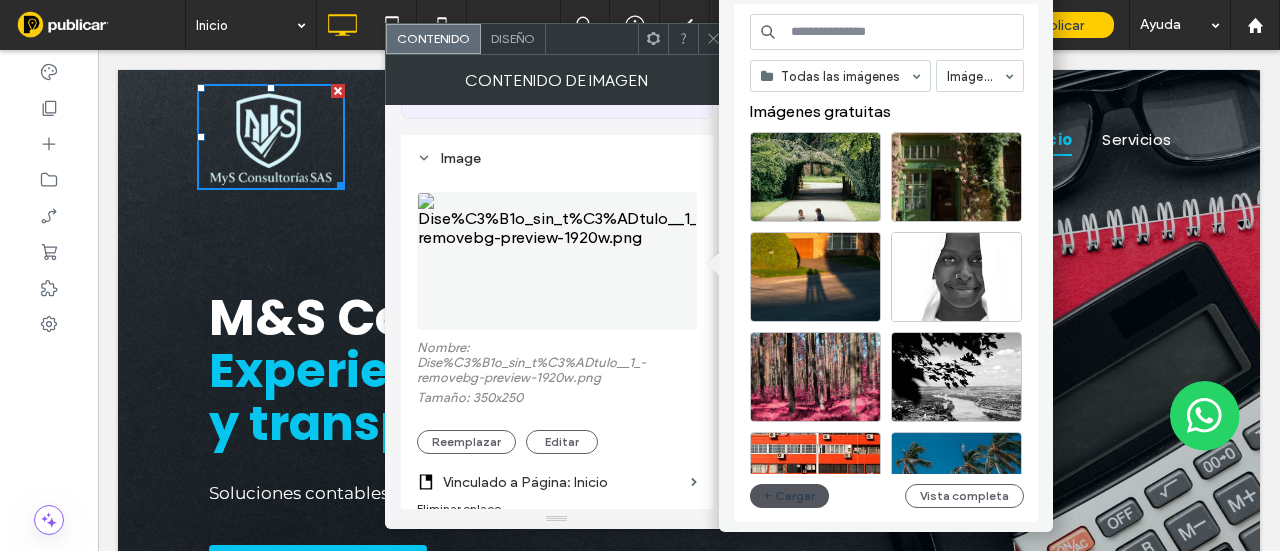 click on "Cargar" at bounding box center (790, 496) 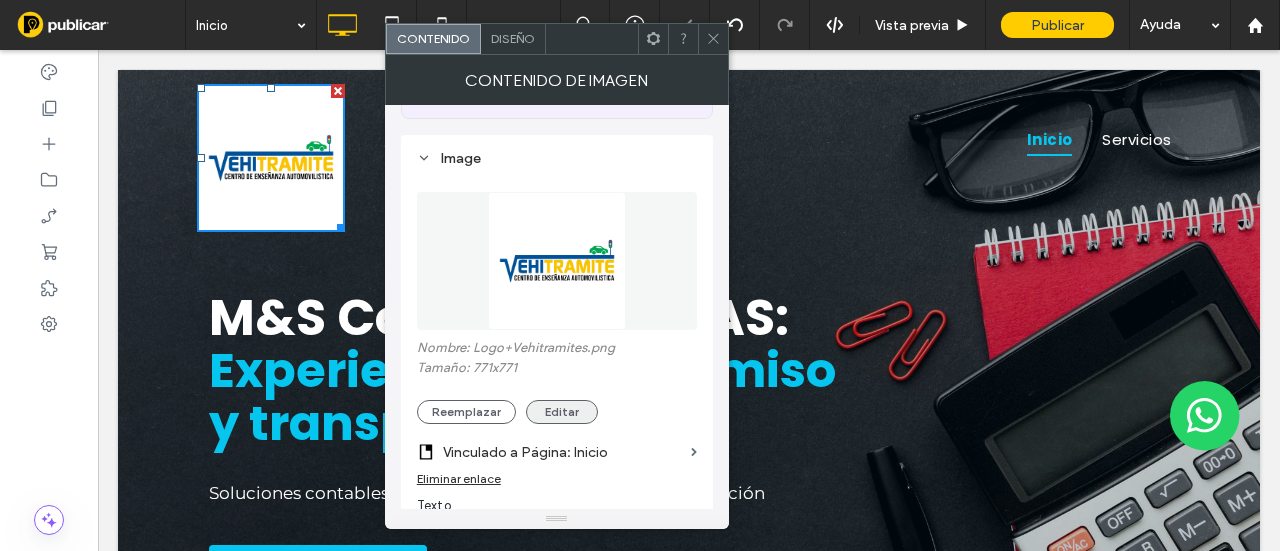 click on "Editar" at bounding box center (562, 412) 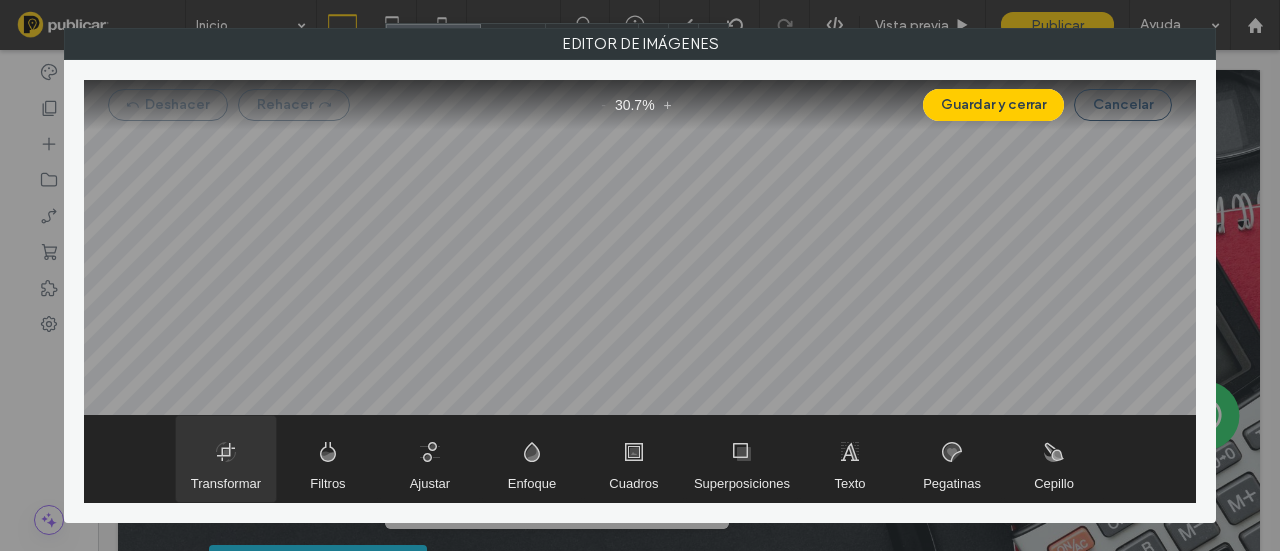 click at bounding box center (226, 459) 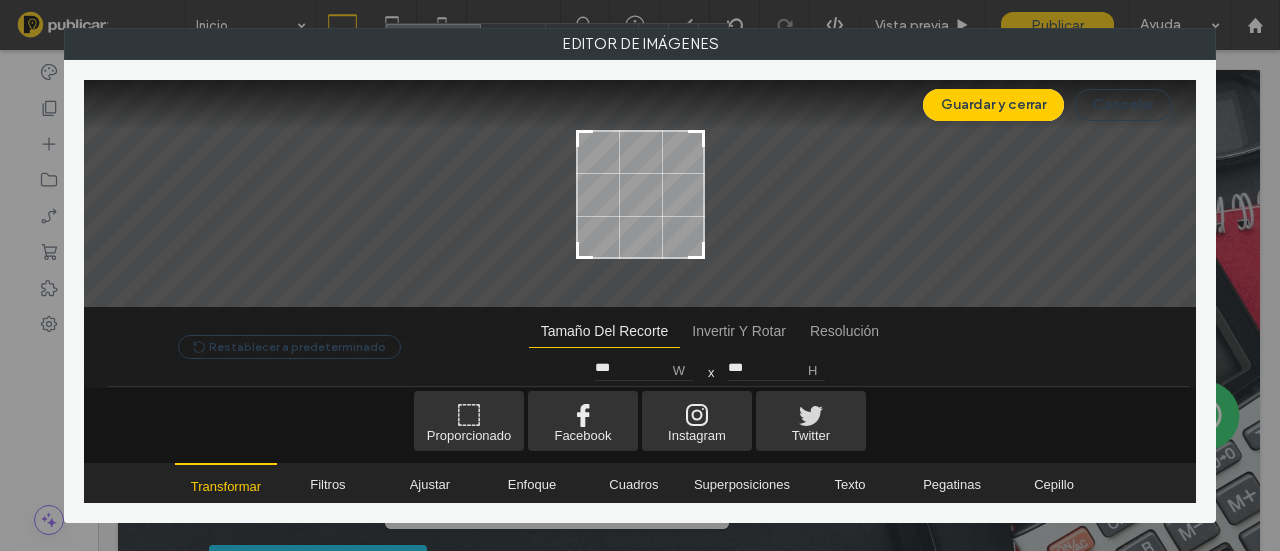 click at bounding box center [640, 324] 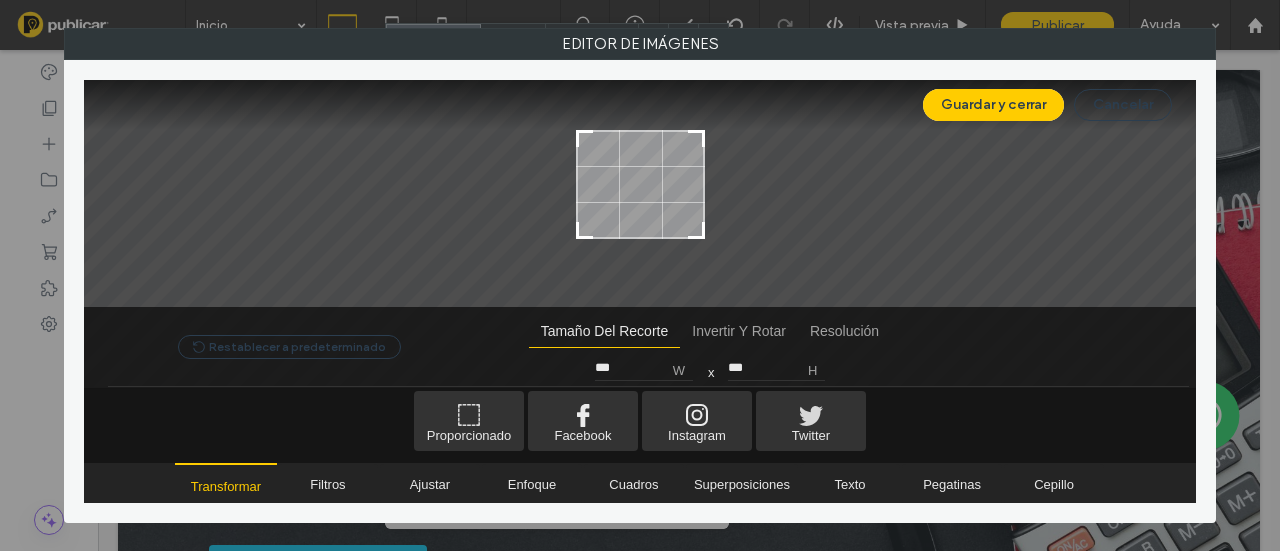 type on "***" 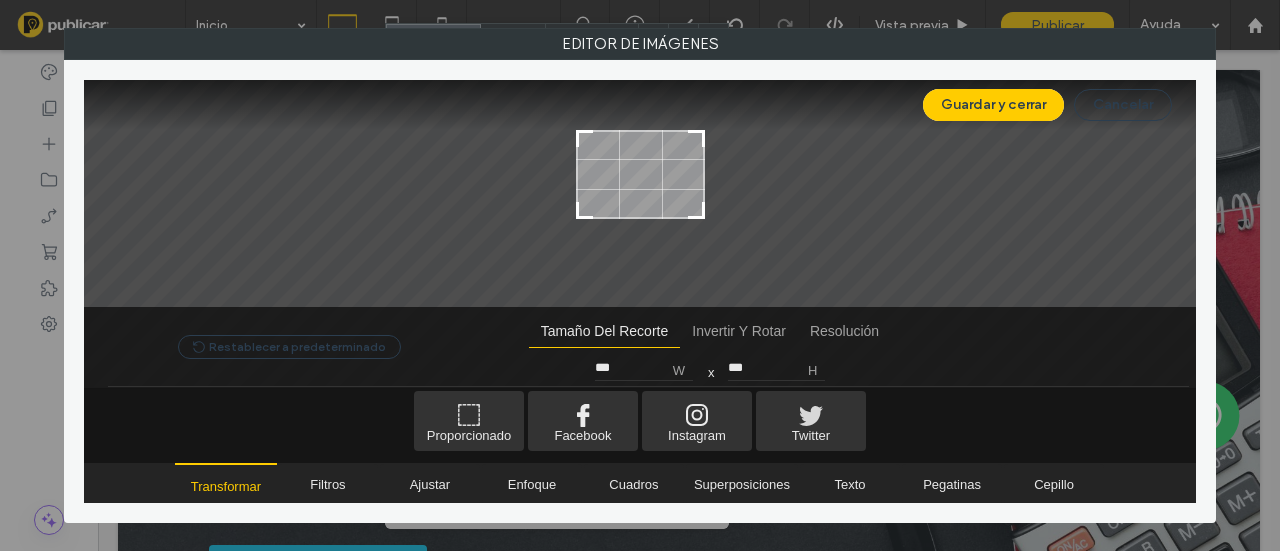 drag, startPoint x: 700, startPoint y: 255, endPoint x: 728, endPoint y: 215, distance: 48.82622 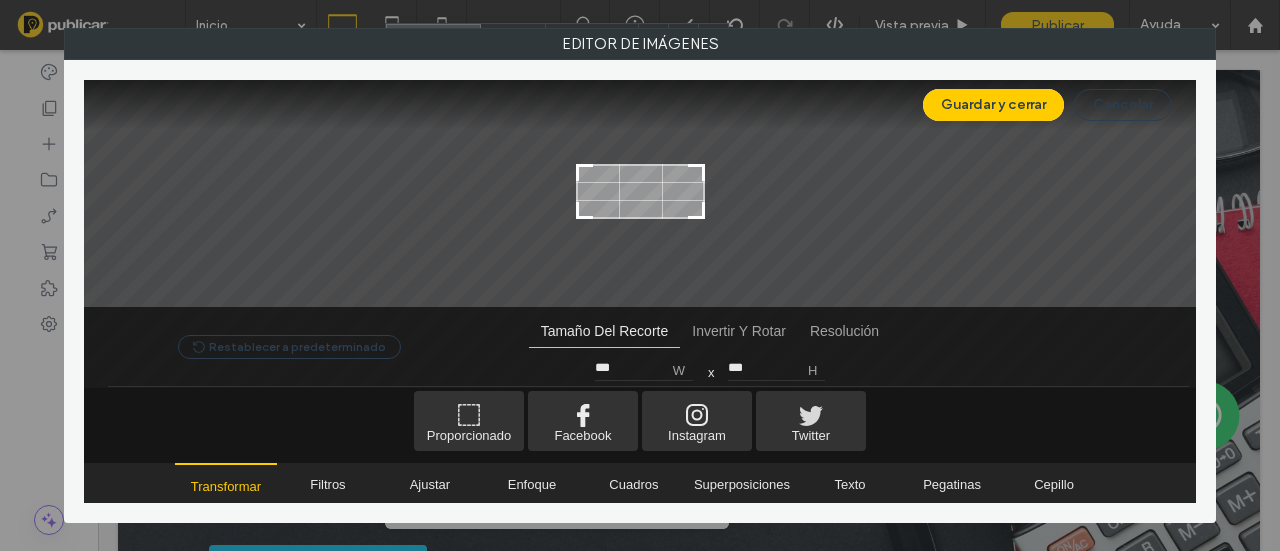drag, startPoint x: 699, startPoint y: 137, endPoint x: 706, endPoint y: 171, distance: 34.713108 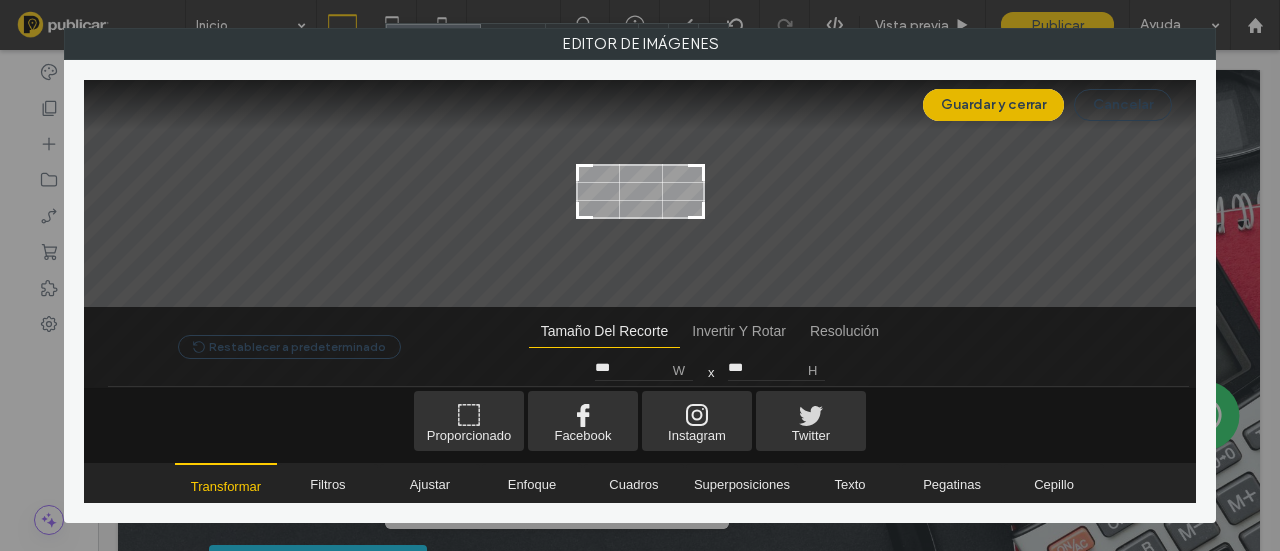 click on "Guardar y cerrar" at bounding box center (993, 105) 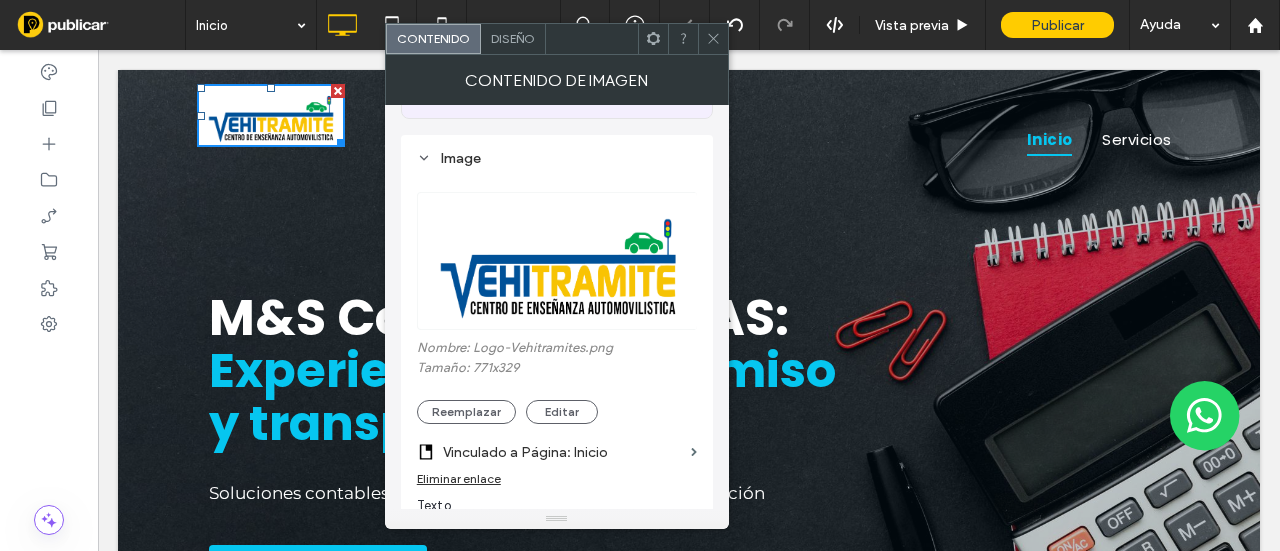 click 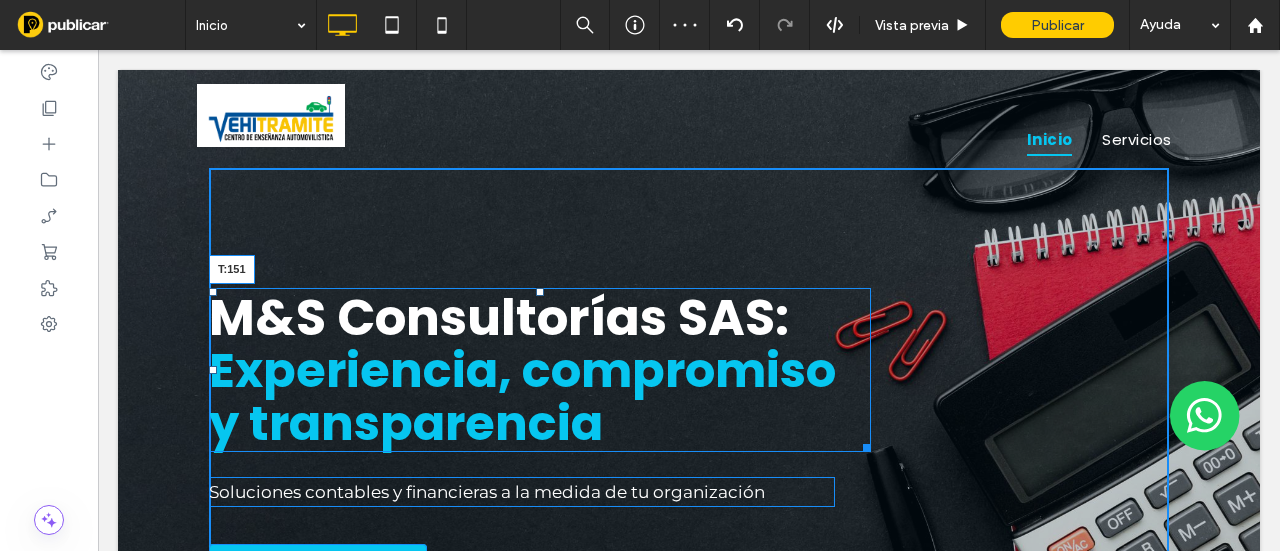 drag, startPoint x: 531, startPoint y: 289, endPoint x: 534, endPoint y: 320, distance: 31.144823 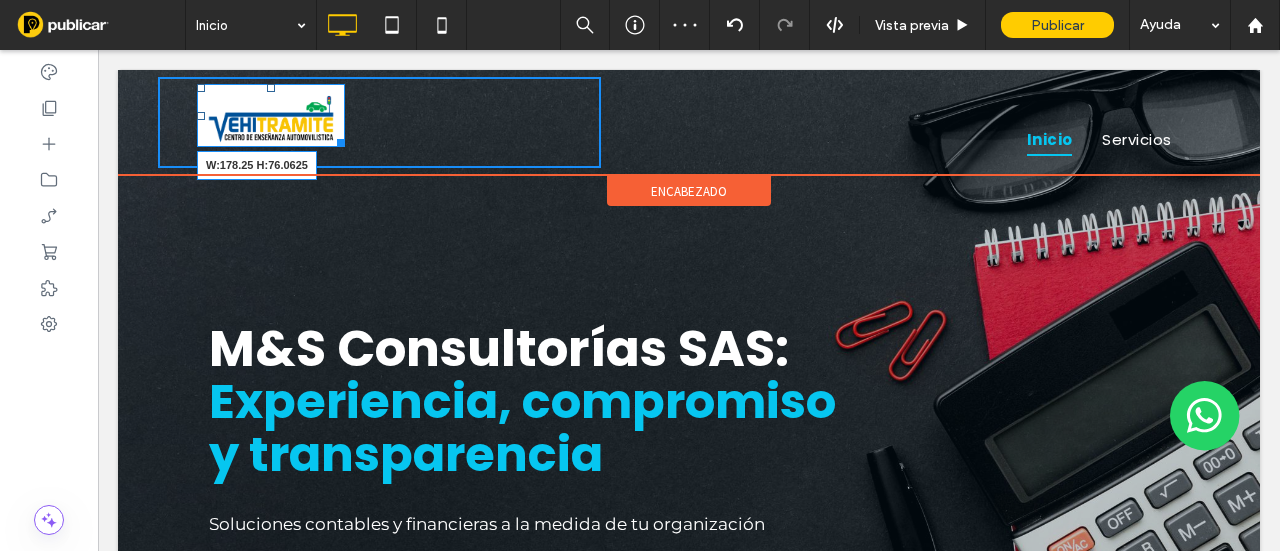 drag, startPoint x: 331, startPoint y: 141, endPoint x: 350, endPoint y: 154, distance: 23.021729 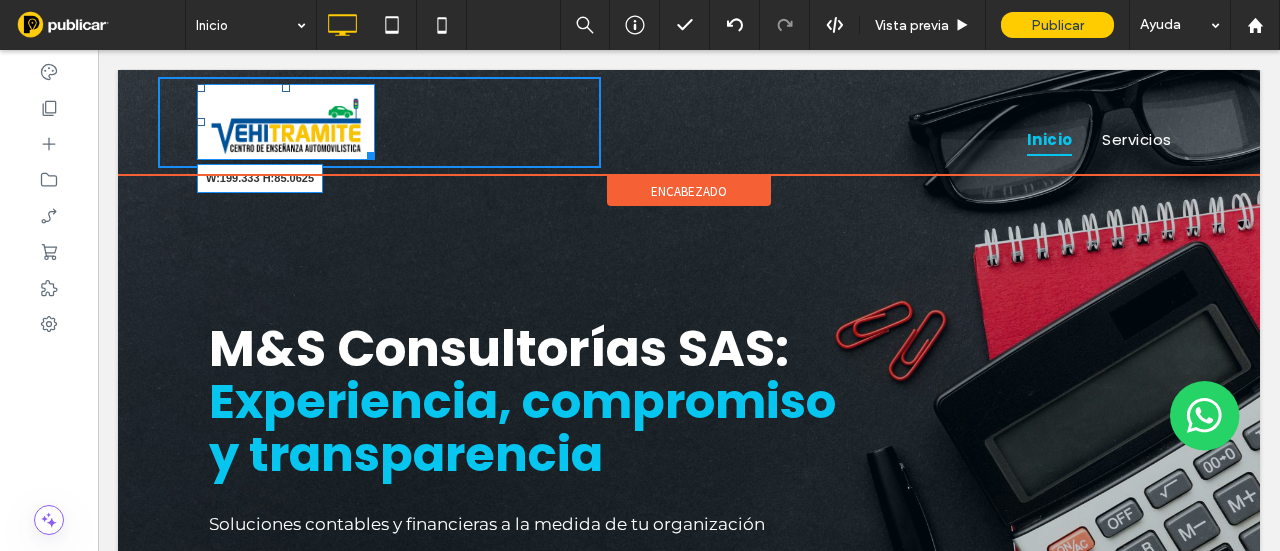 drag, startPoint x: 362, startPoint y: 157, endPoint x: 405, endPoint y: 166, distance: 43.931767 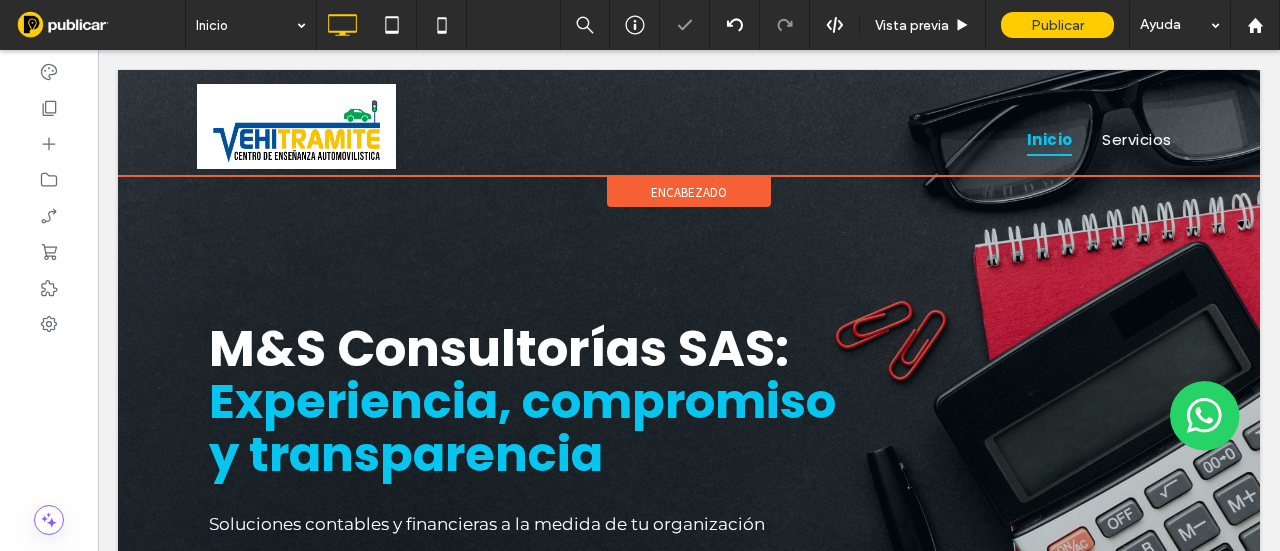 click on "encabezado" at bounding box center (689, 192) 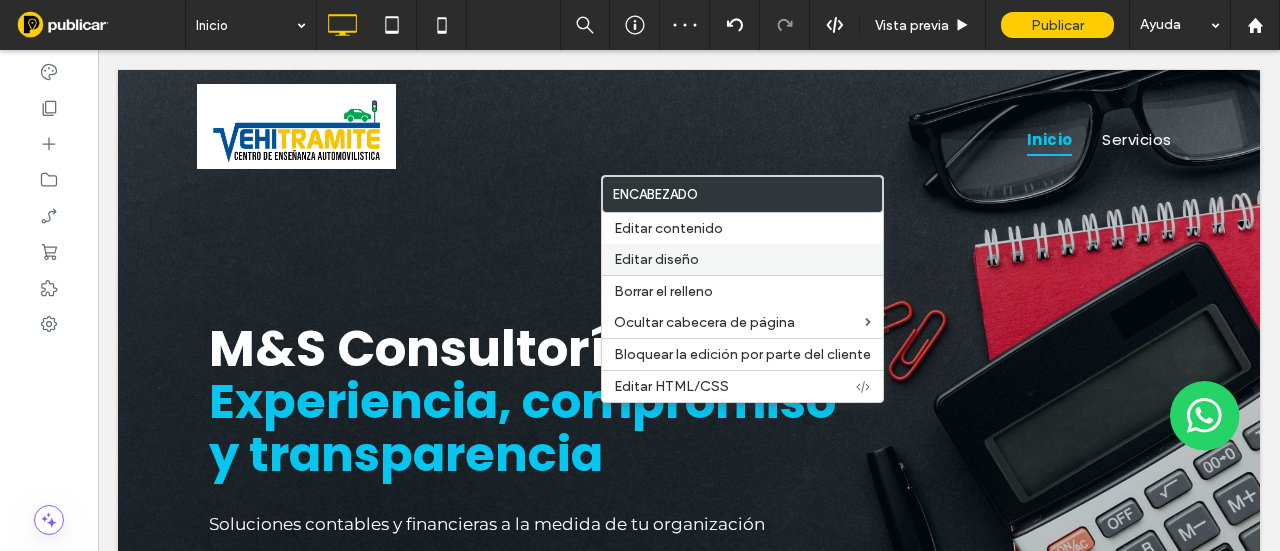 click on "Editar diseño" at bounding box center (656, 259) 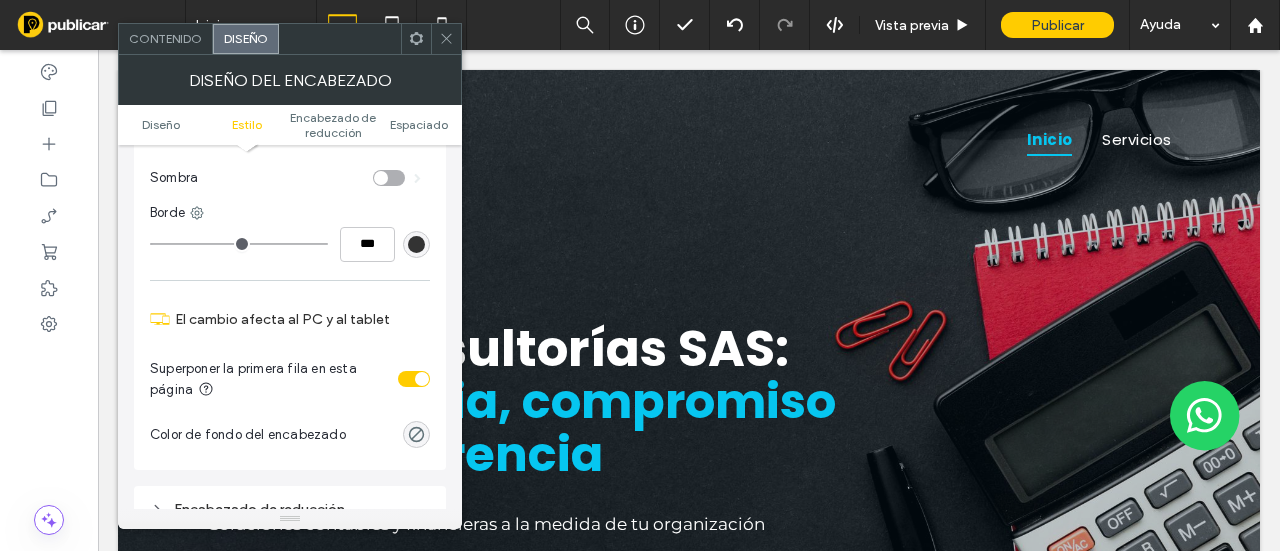 scroll, scrollTop: 400, scrollLeft: 0, axis: vertical 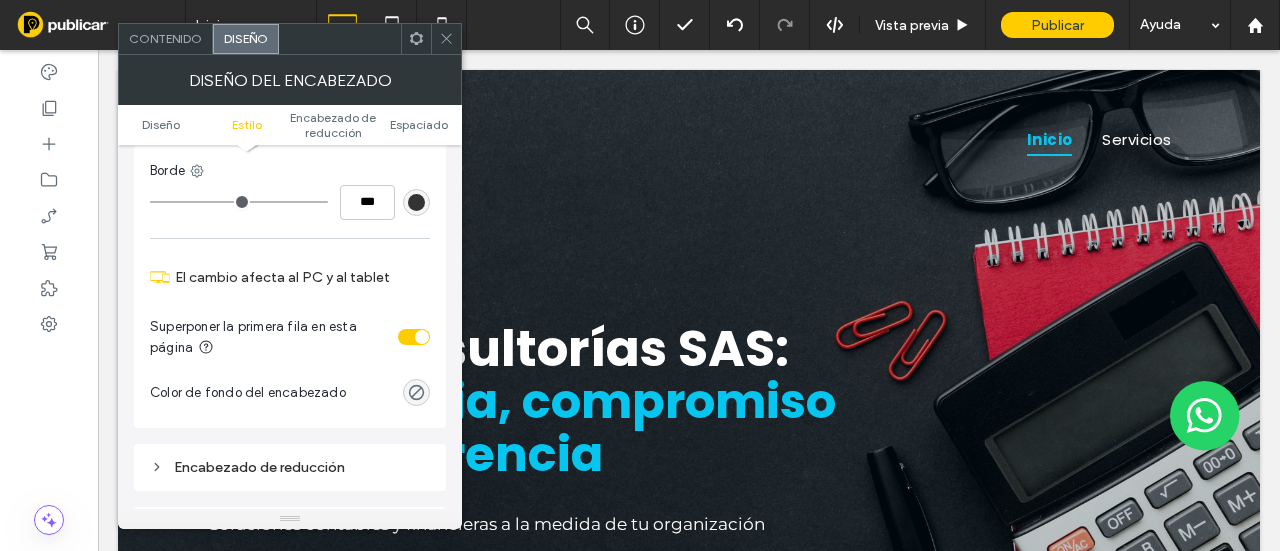 click at bounding box center (414, 337) 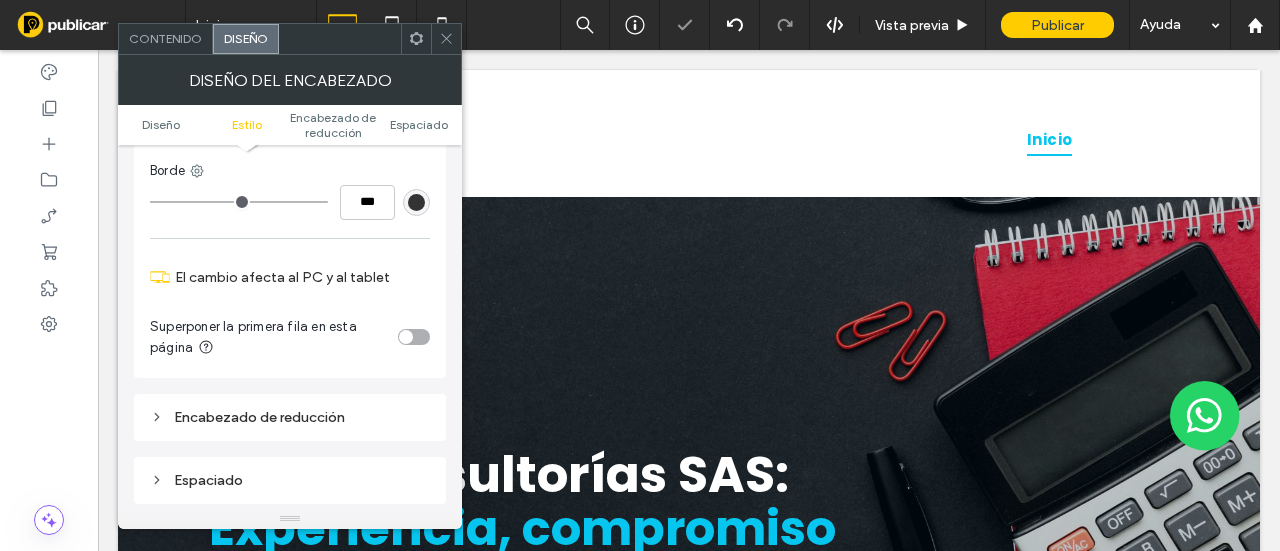 drag, startPoint x: 449, startPoint y: 40, endPoint x: 425, endPoint y: 27, distance: 27.294687 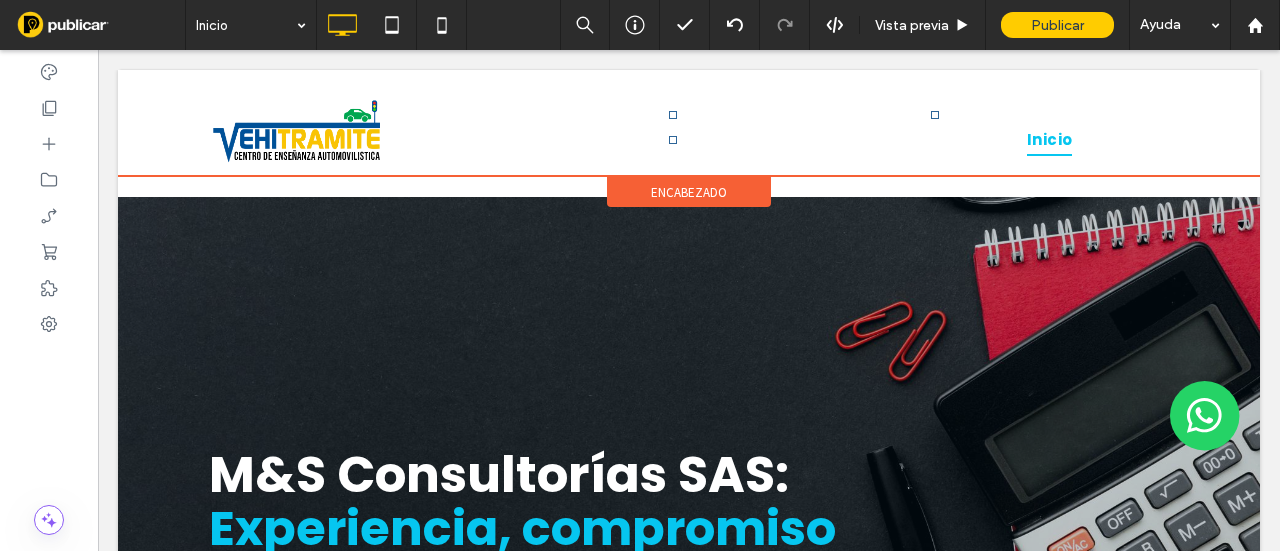click on "encabezado" at bounding box center (689, 192) 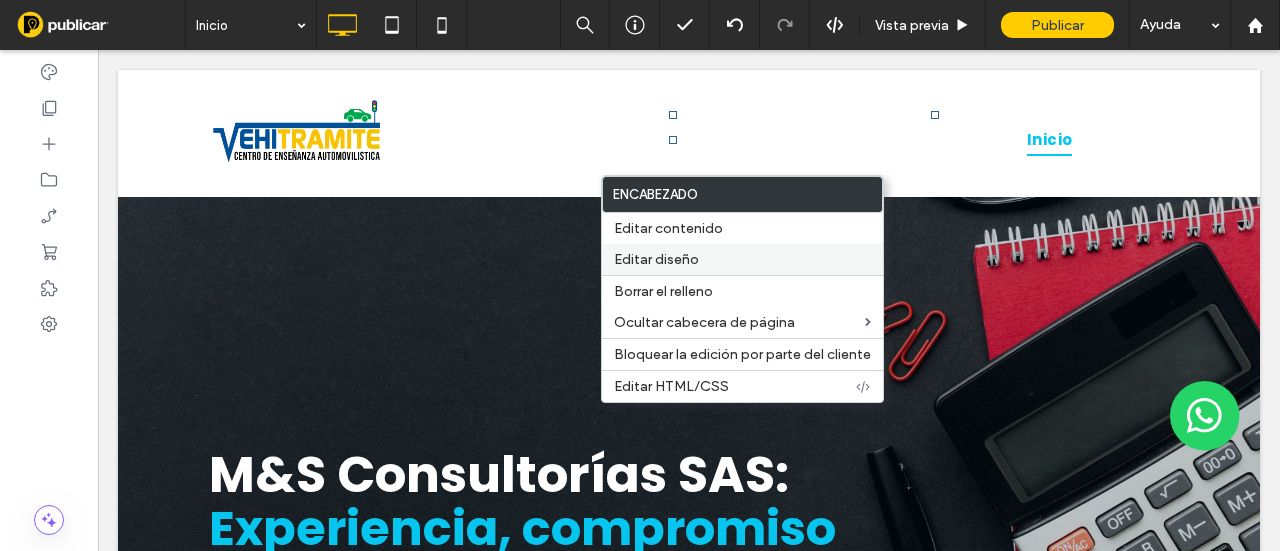 click on "Editar diseño" at bounding box center [656, 259] 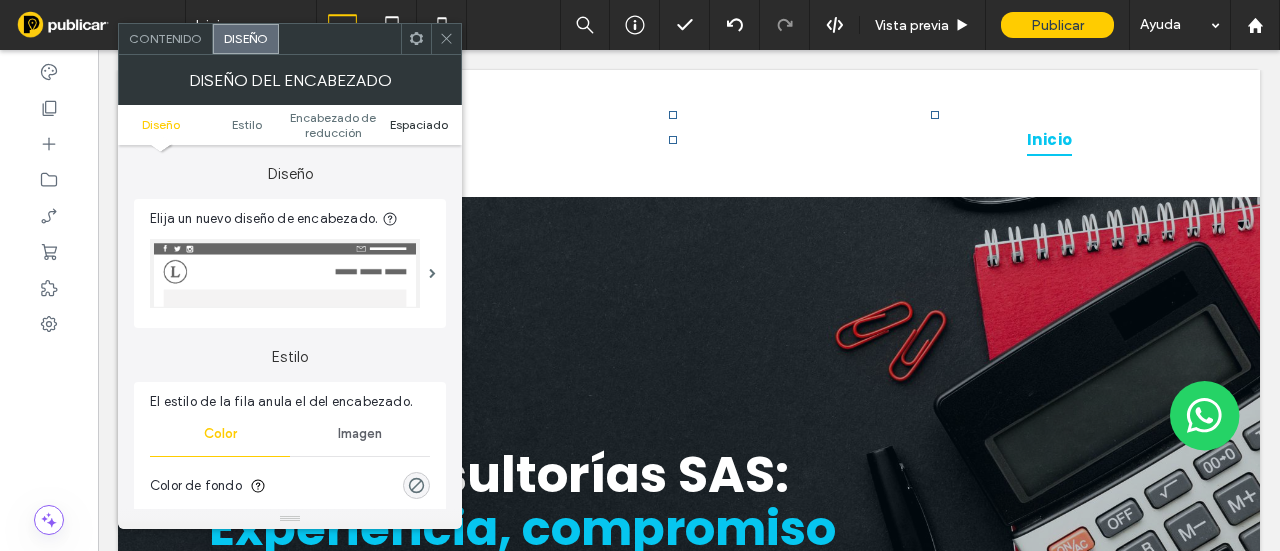 click on "Espaciado" at bounding box center (419, 124) 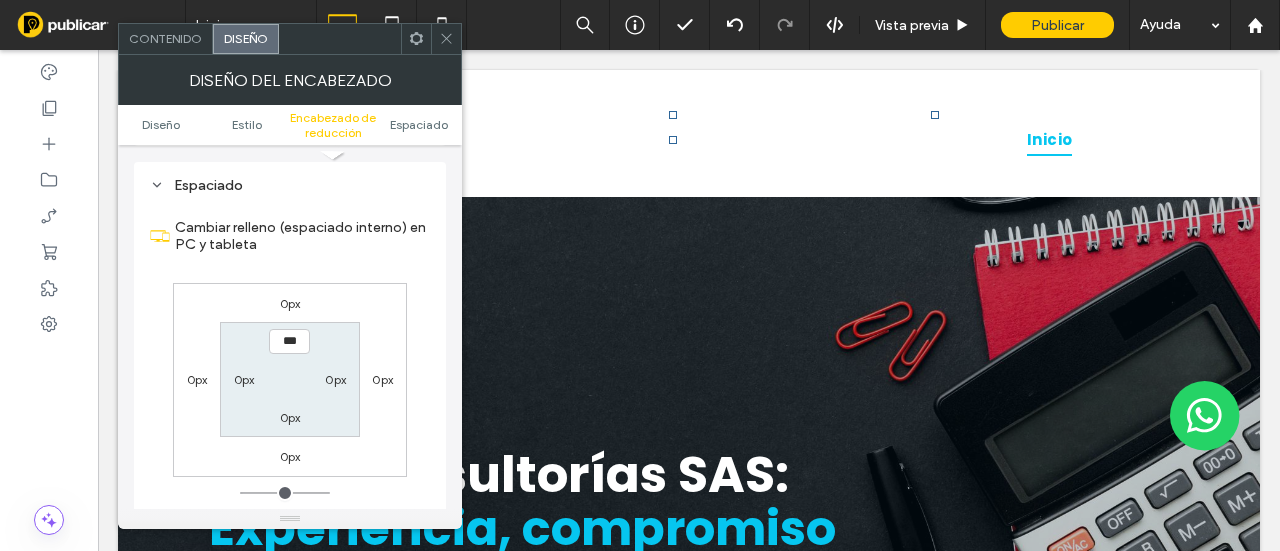 scroll, scrollTop: 695, scrollLeft: 0, axis: vertical 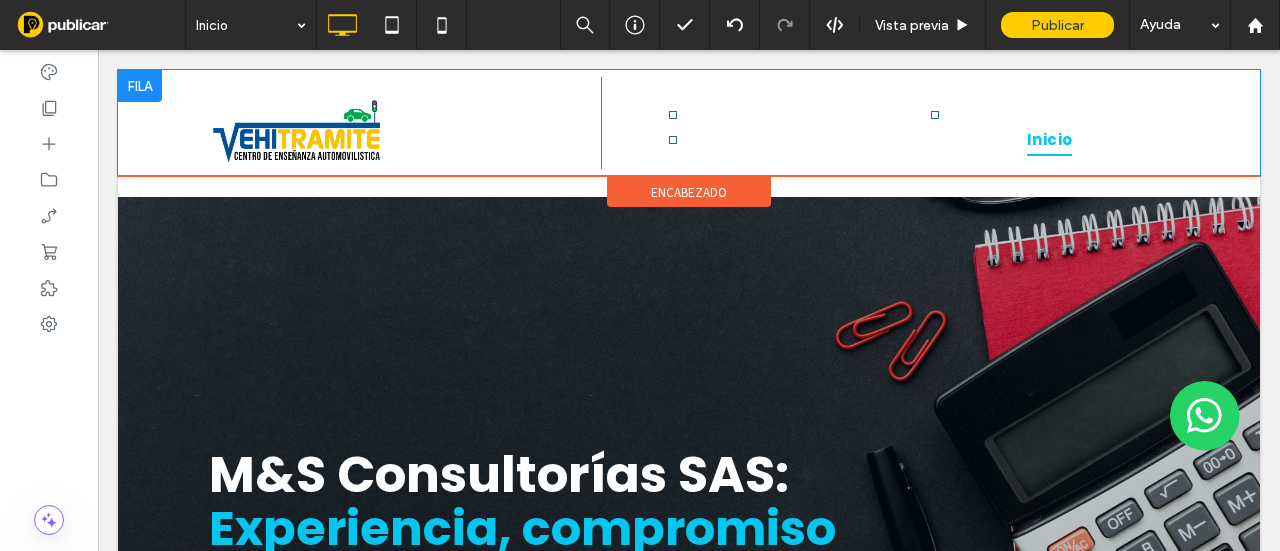 click at bounding box center (140, 86) 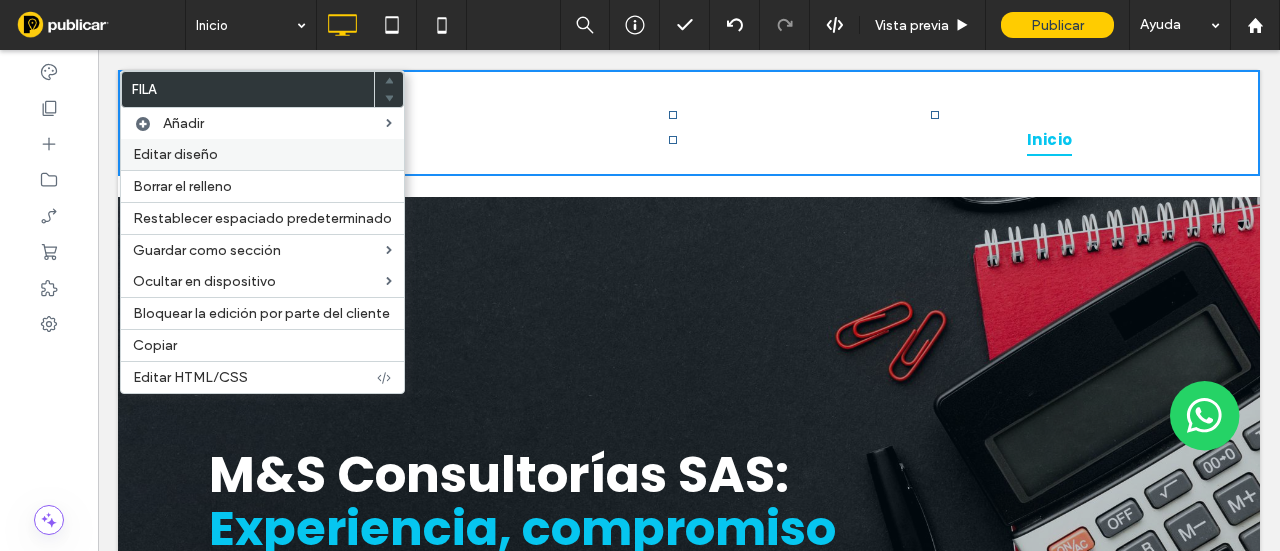 click on "Editar diseño" at bounding box center [175, 154] 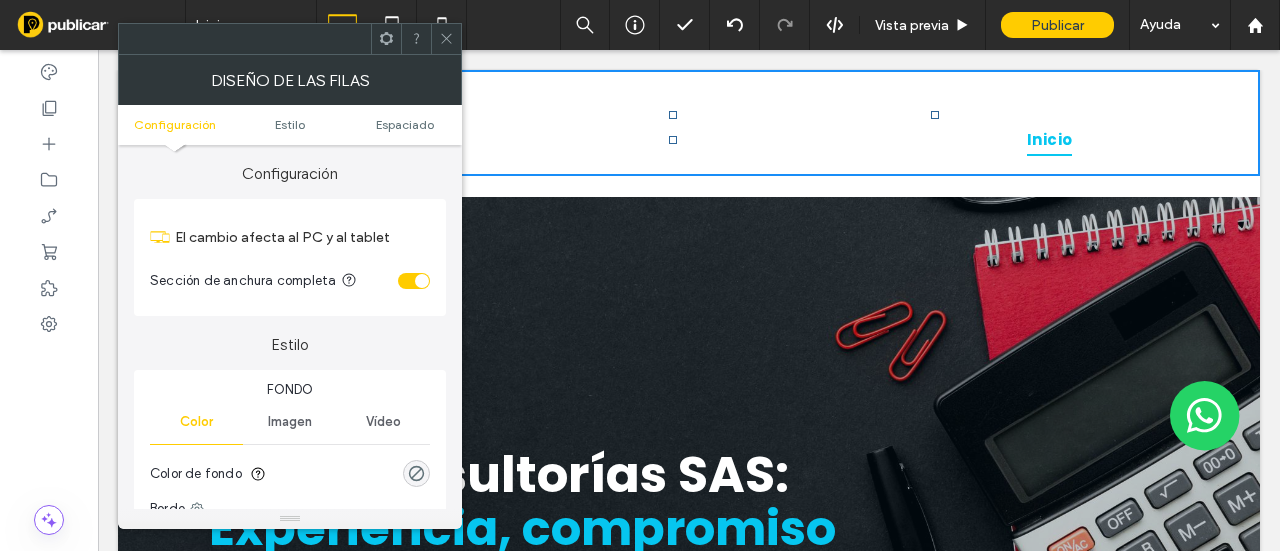 click on "Configuración Estilo Espaciado" at bounding box center (290, 125) 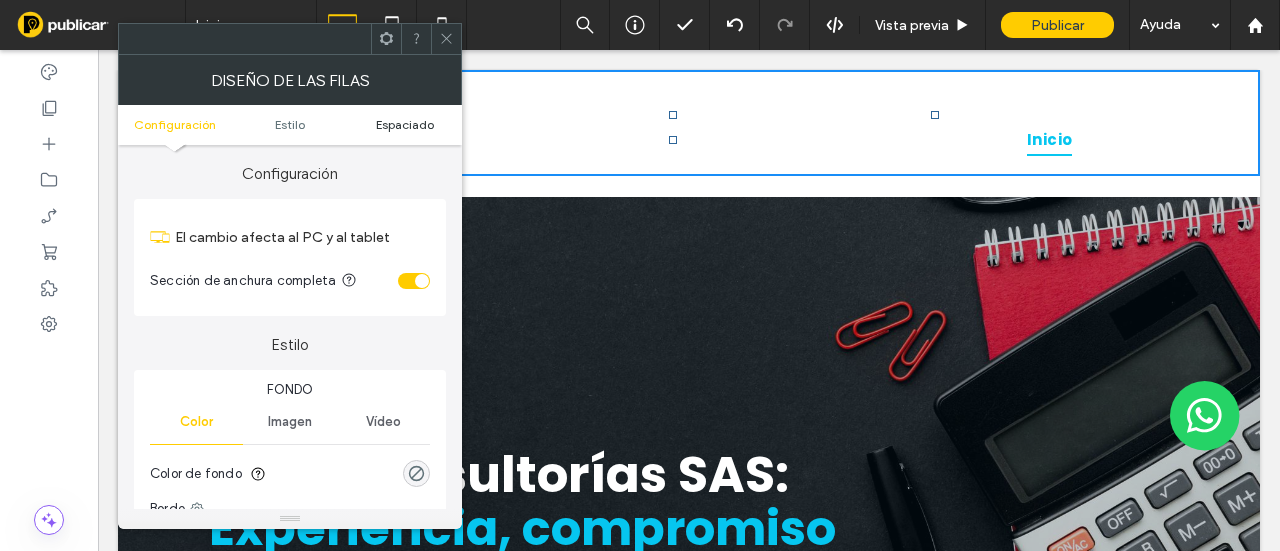click on "Espaciado" at bounding box center [405, 124] 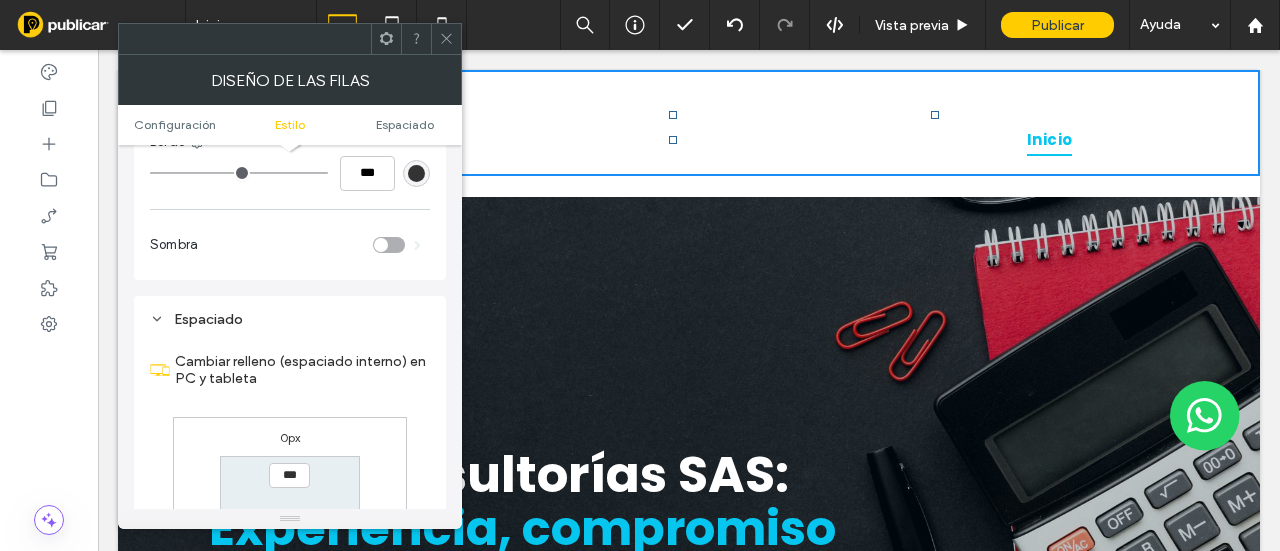 scroll, scrollTop: 502, scrollLeft: 0, axis: vertical 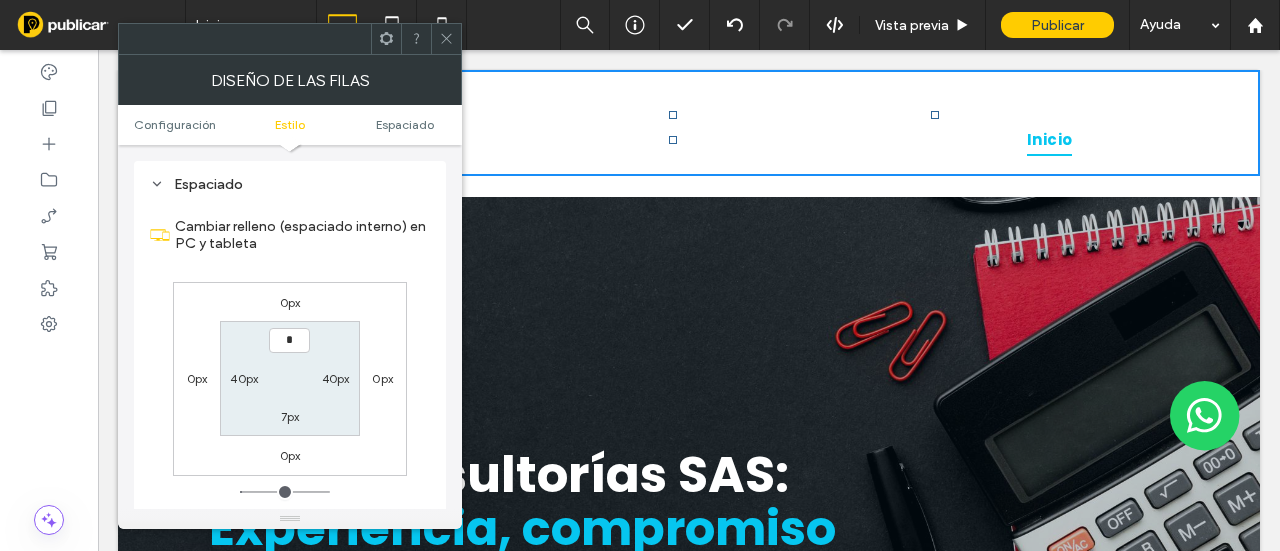 type on "***" 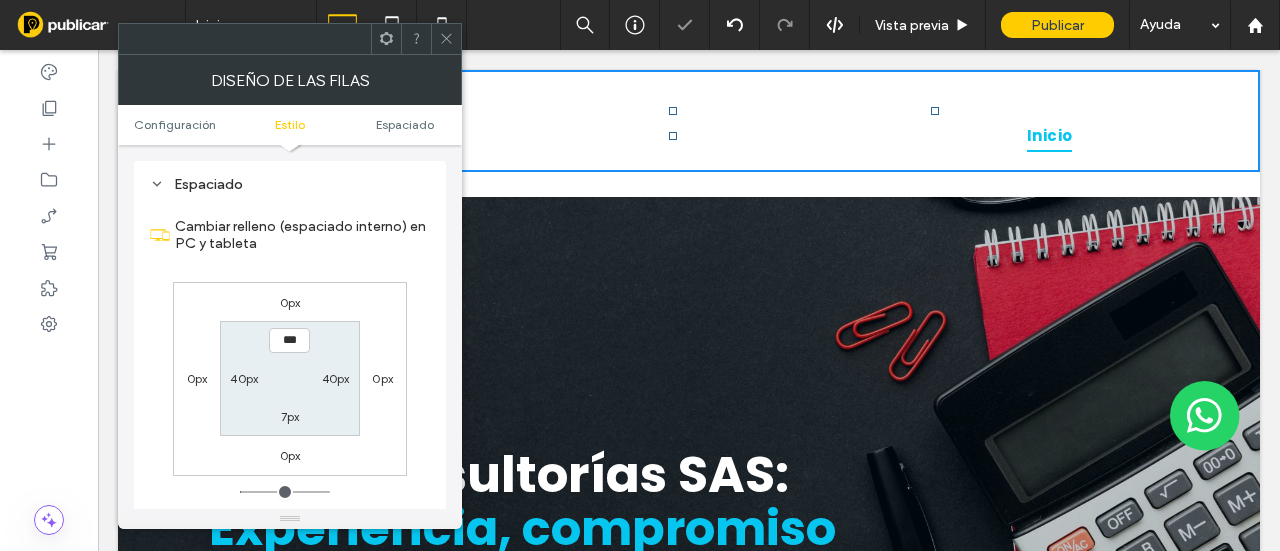 click on "7px" at bounding box center (290, 416) 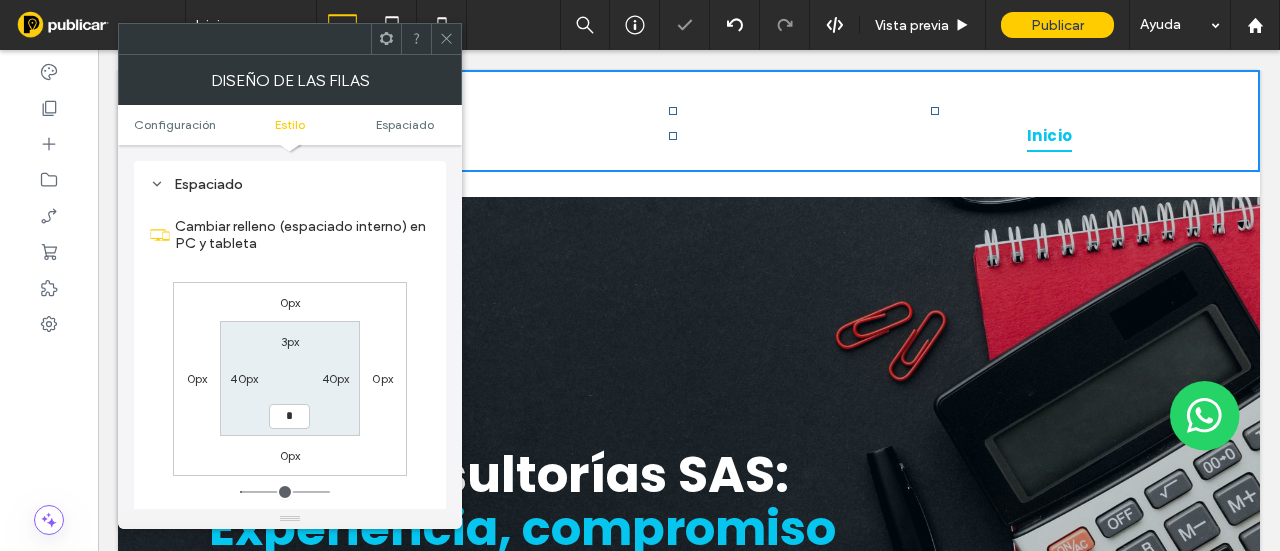 type on "*" 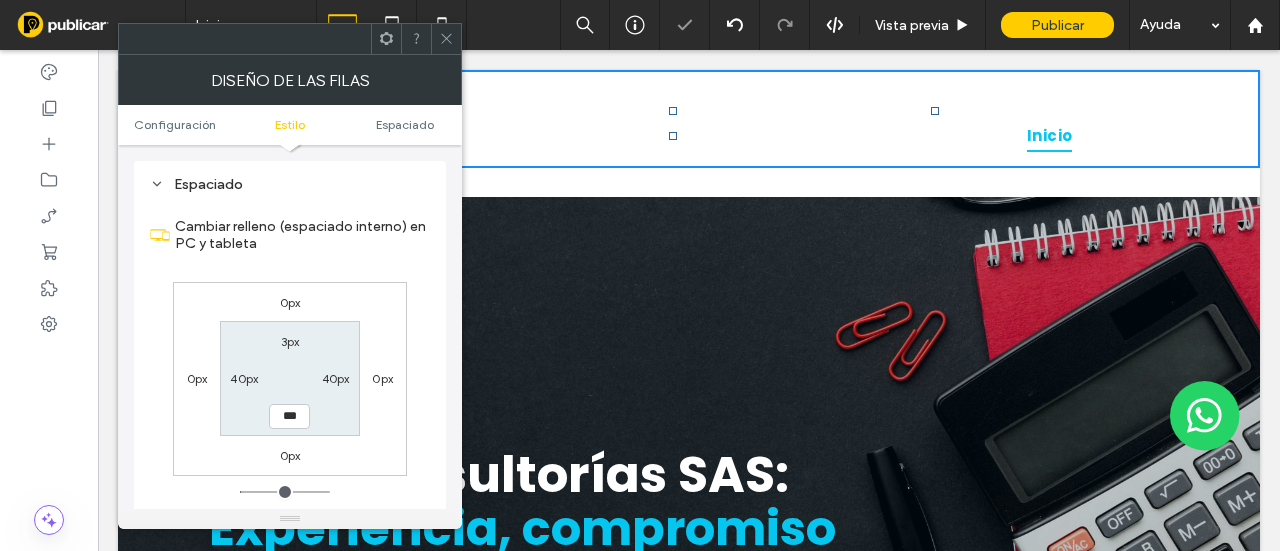 click at bounding box center [446, 39] 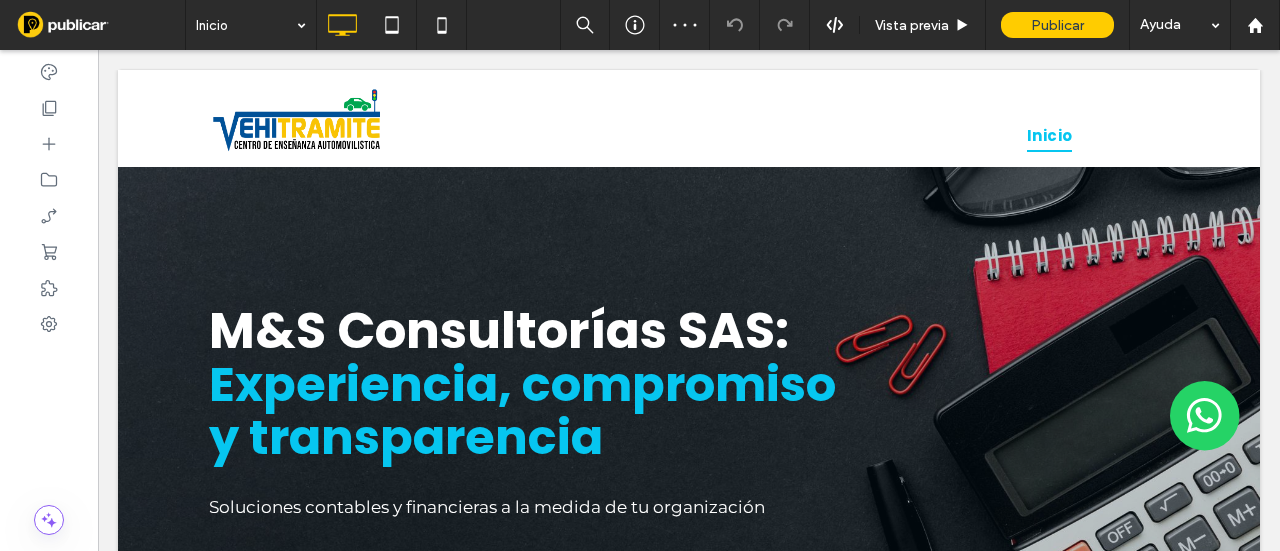 scroll, scrollTop: 0, scrollLeft: 0, axis: both 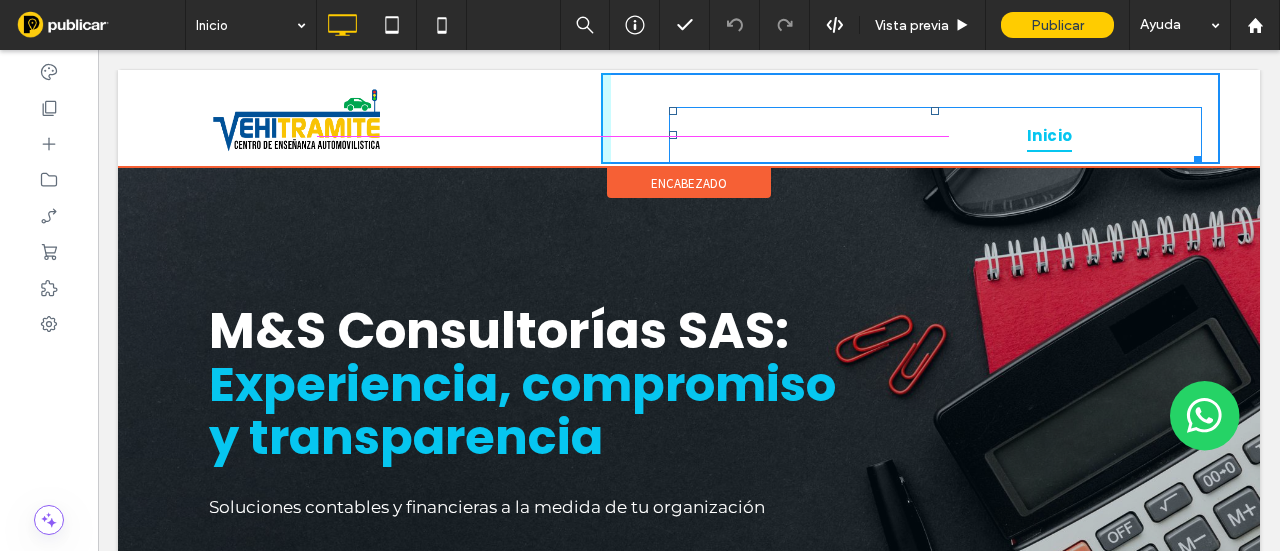 drag, startPoint x: 928, startPoint y: 111, endPoint x: 927, endPoint y: 91, distance: 20.024984 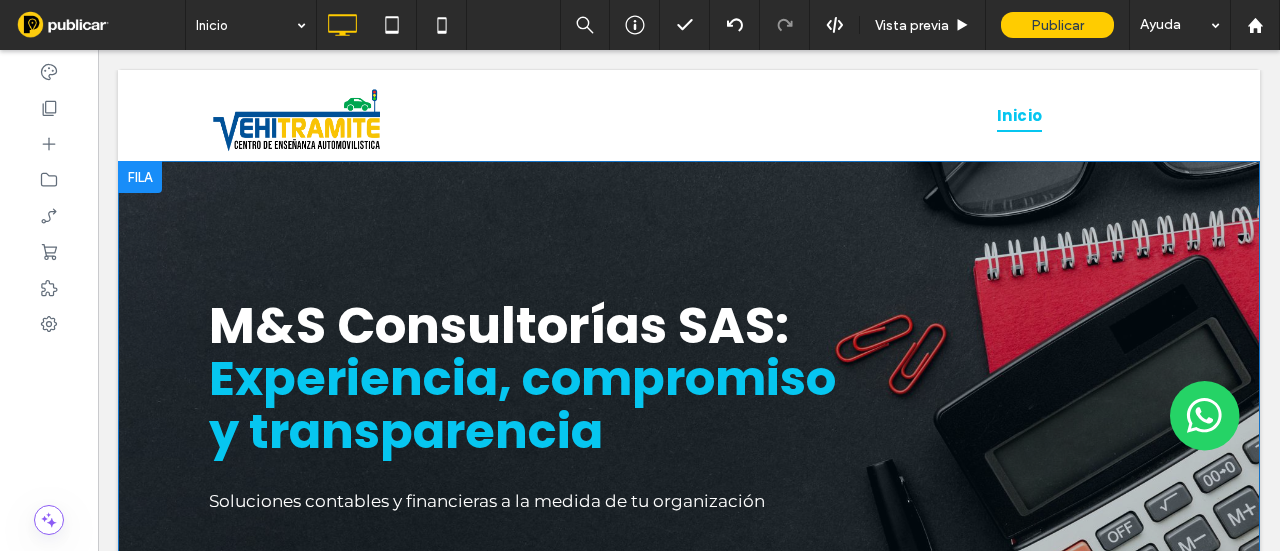 click on "M&S Consultorías SAS:
Experiencia, compromiso y transparencia
Soluciones contables y financieras a la medida de tu organización
Contáctanos
Click To Paste
Fila + Añadir sección" at bounding box center (689, 435) 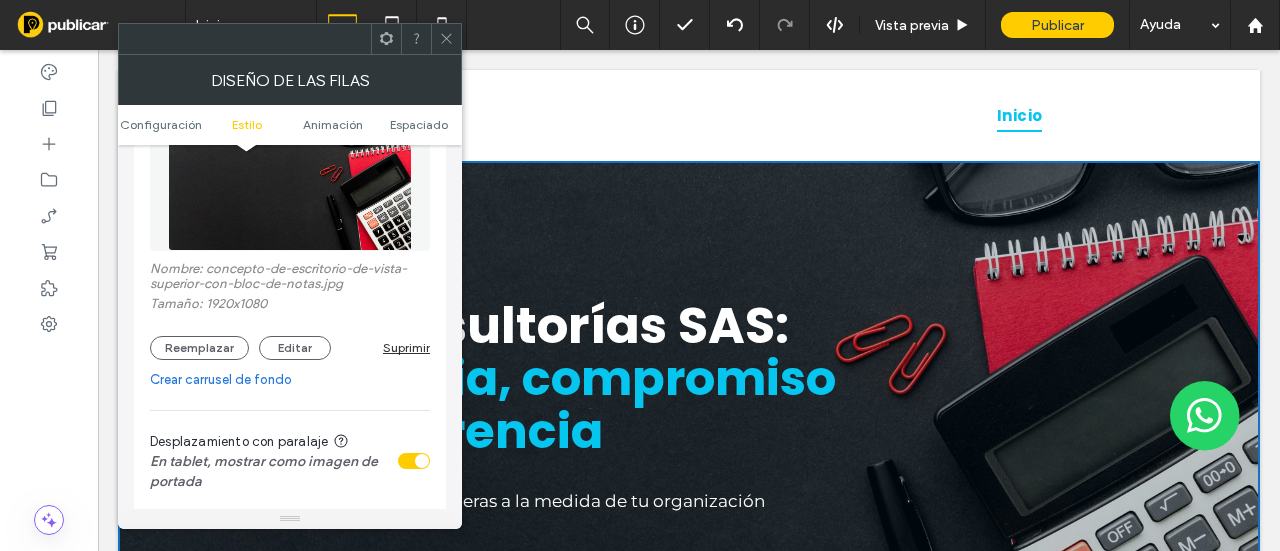 scroll, scrollTop: 400, scrollLeft: 0, axis: vertical 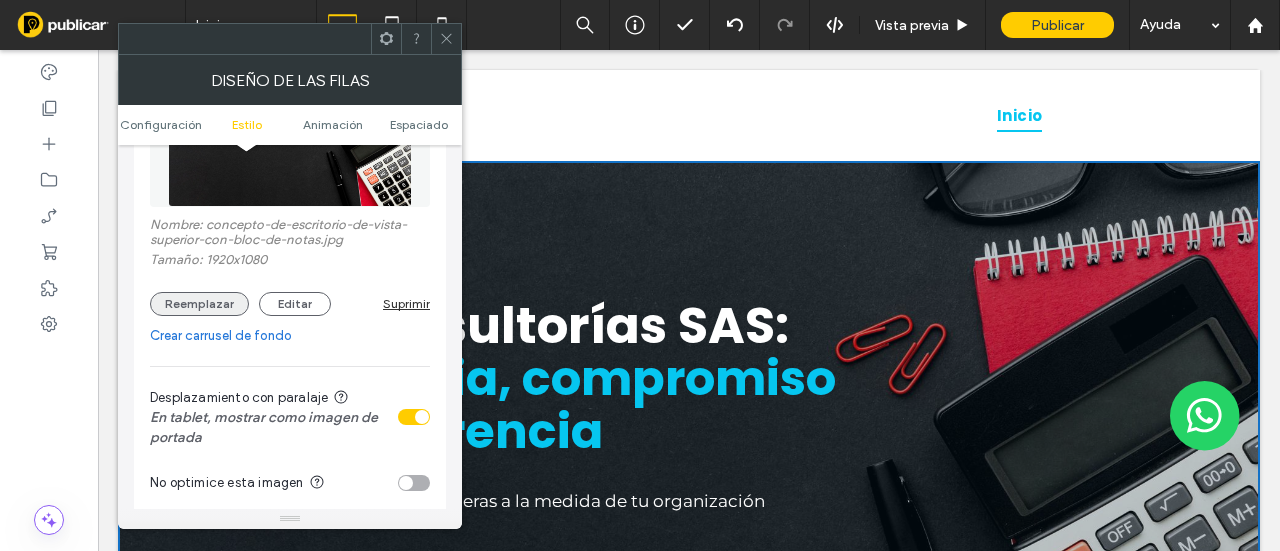 click on "Reemplazar" at bounding box center (199, 304) 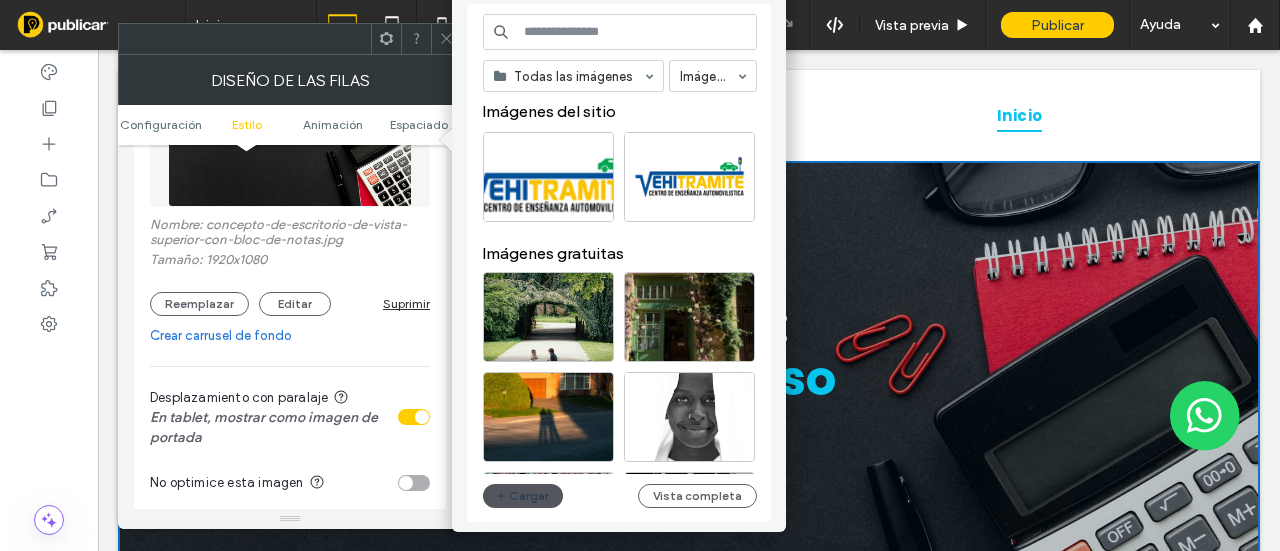 click on "Cargar" at bounding box center (523, 496) 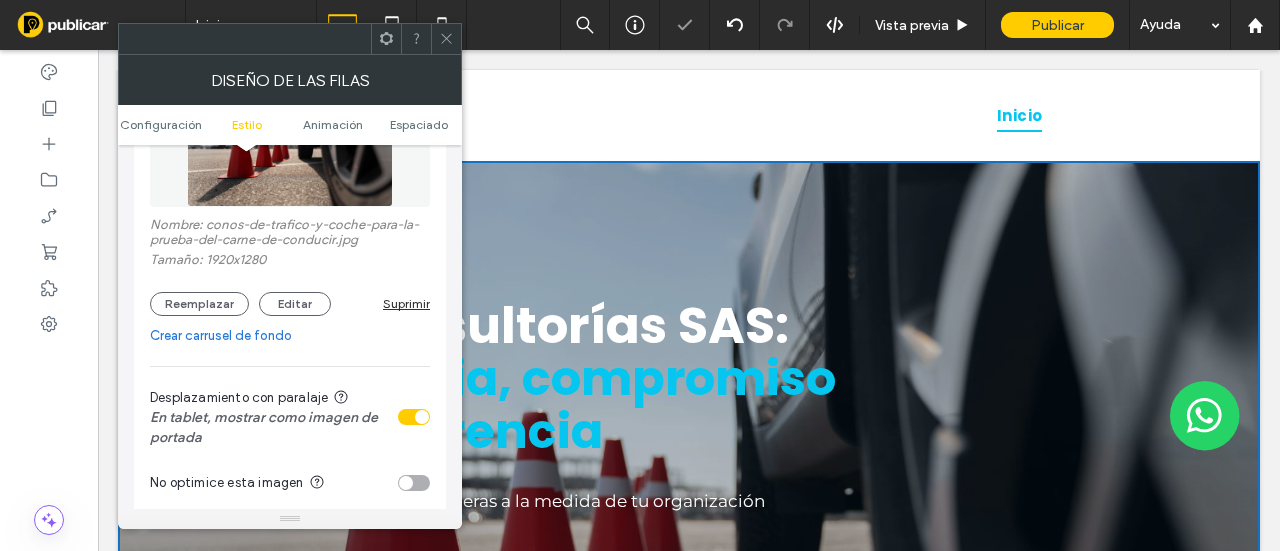 click 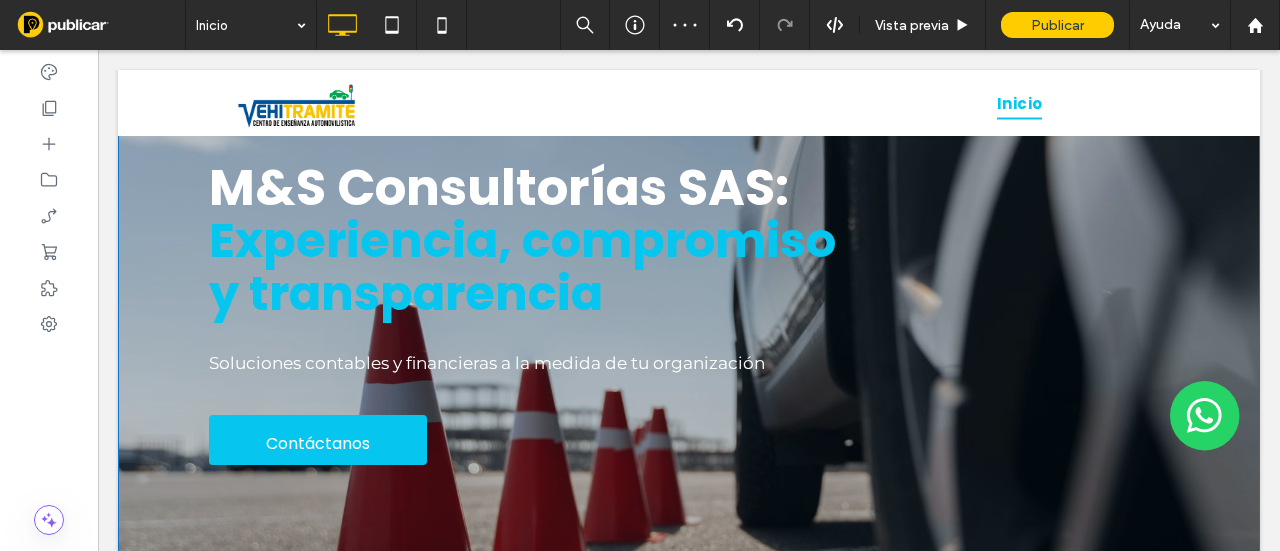 scroll, scrollTop: 0, scrollLeft: 0, axis: both 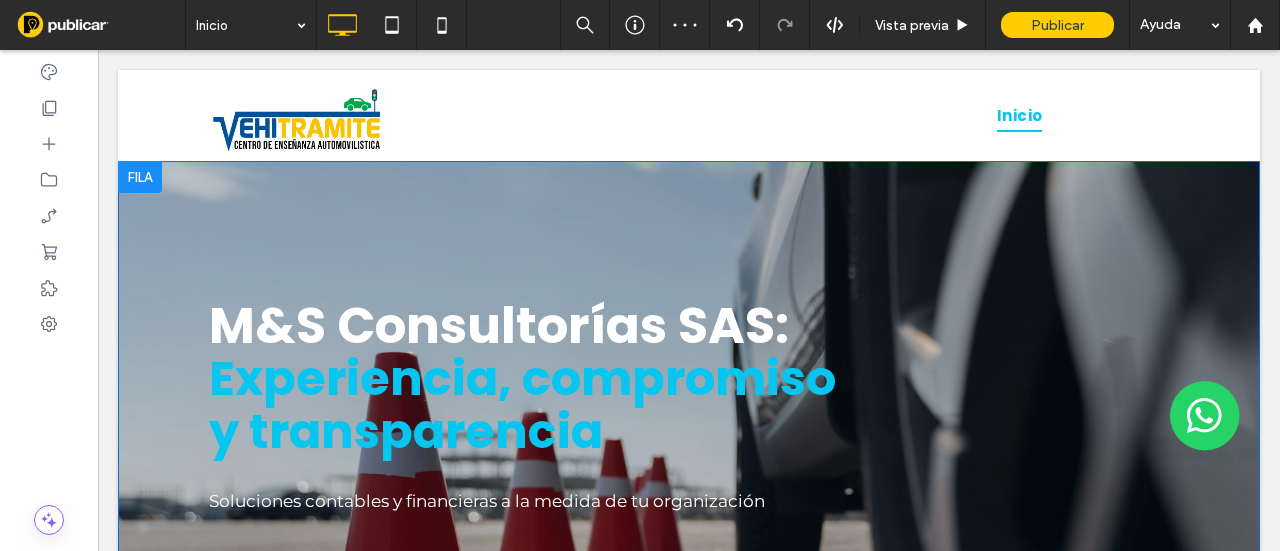 click on "M&S Consultorías SAS:
Experiencia, compromiso y transparencia
Soluciones contables y financieras a la medida de tu organización
Contáctanos
Click To Paste
Fila + Añadir sección" at bounding box center [689, 435] 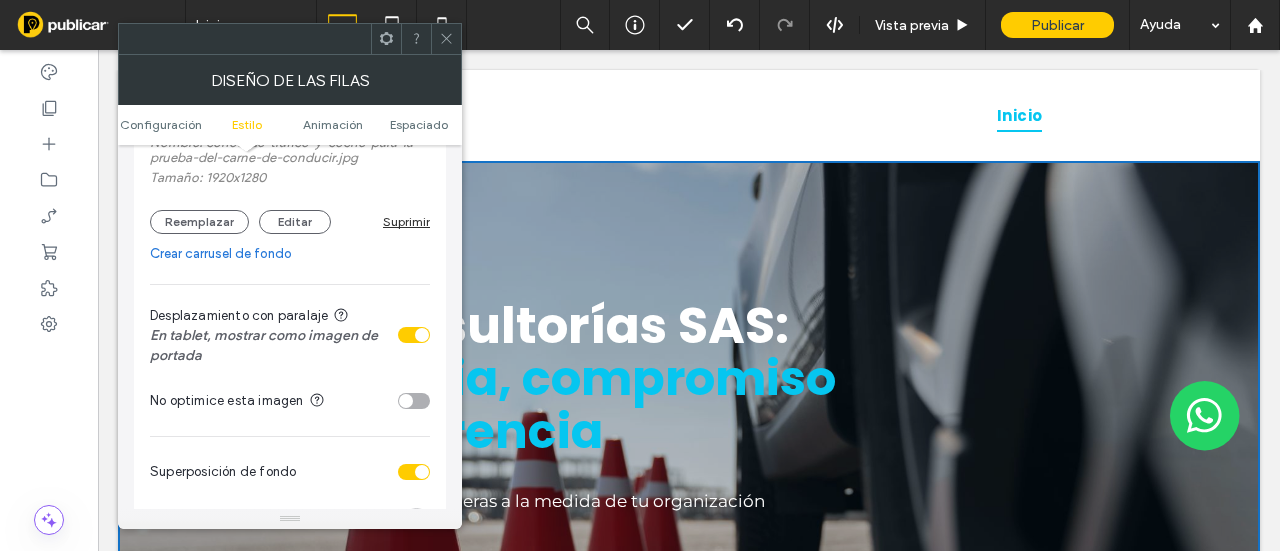 scroll, scrollTop: 600, scrollLeft: 0, axis: vertical 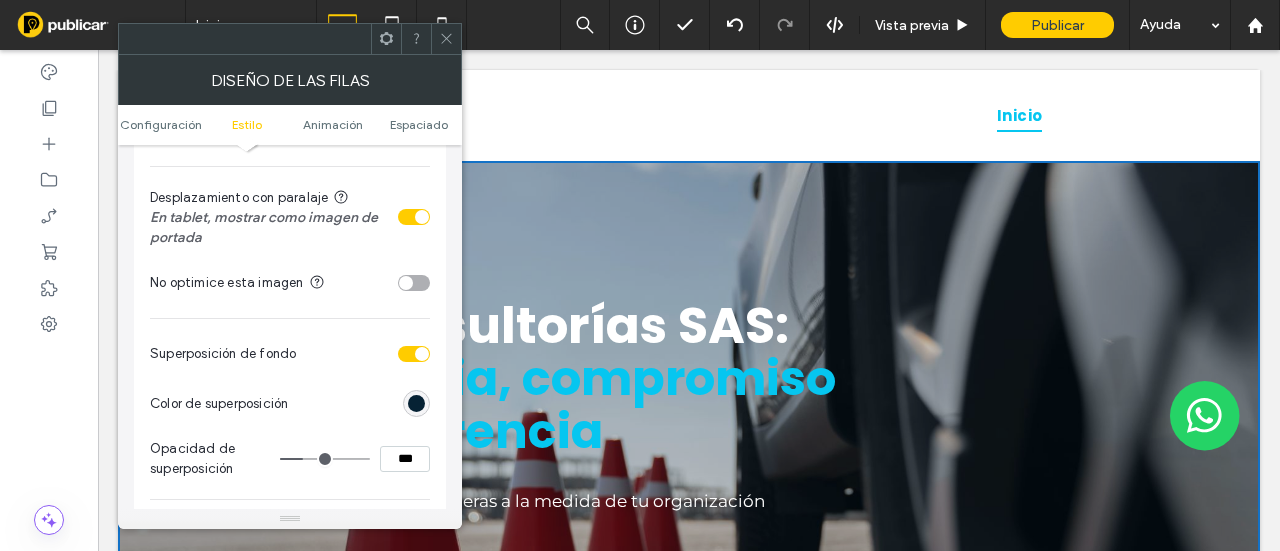 click on "***" at bounding box center (405, 459) 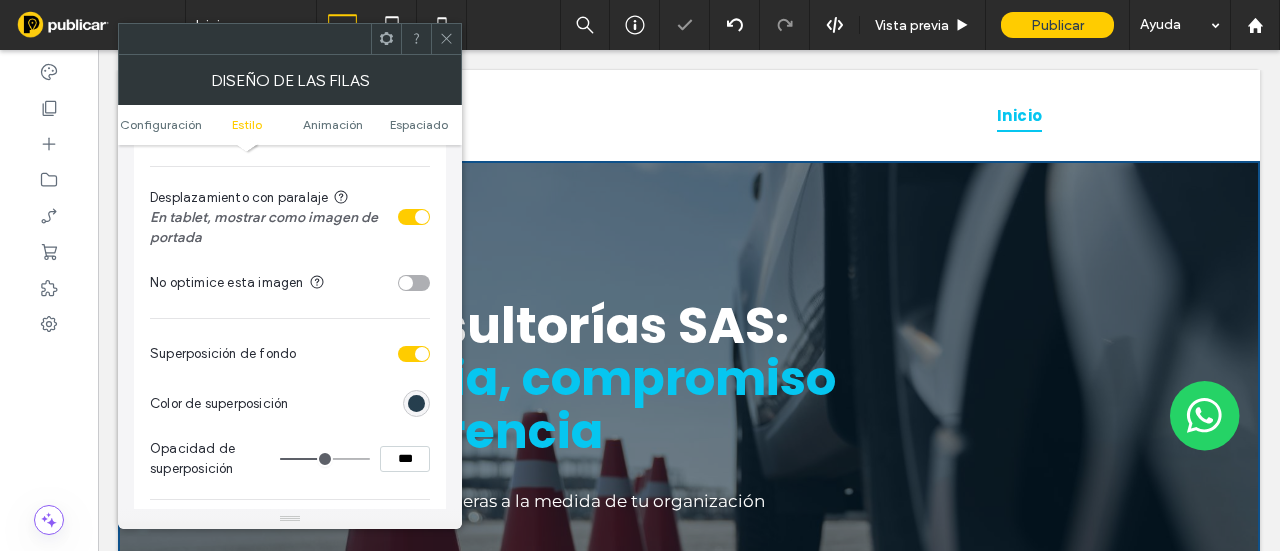 click at bounding box center (416, 403) 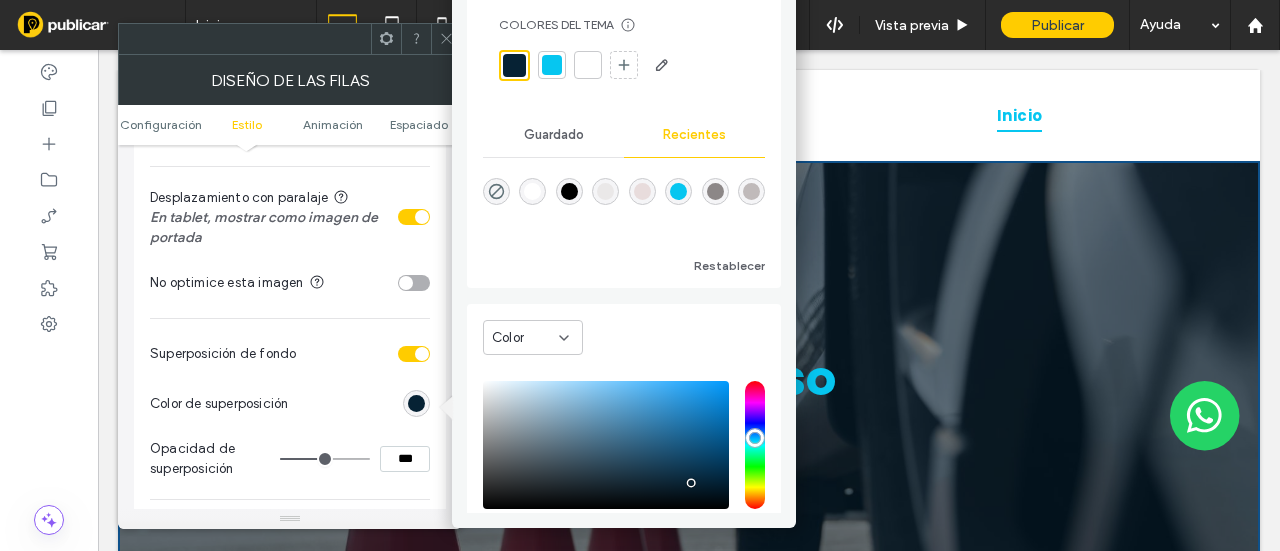 click at bounding box center [569, 191] 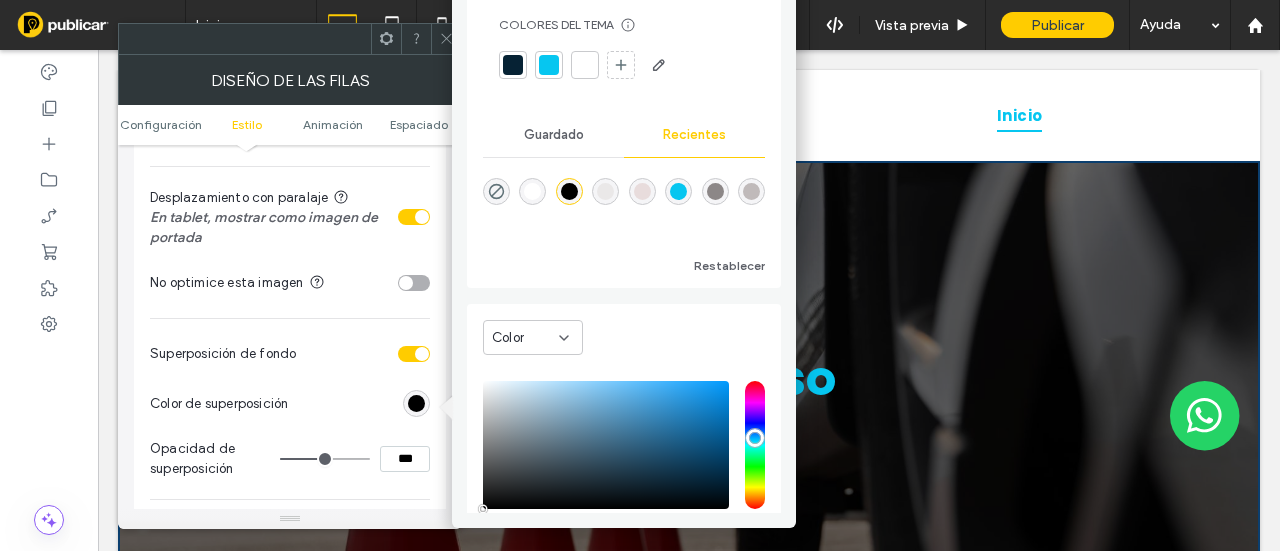 click on "Configuración El cambio afecta al PC y al tablet Sección de anchura completa Estilo Fondo Color Imagen Vídeo Nombre: conos-de-trafico-y-coche-para-la-prueba-del-carne-de-conducir.jpg Tamaño: 1920x1280 Reemplazar Editar Suprimir Crear carrusel de fondo Desplazamiento con paralaje En tablet, mostrar como imagen de portada No optimice esta imagen Superposición de fondo Color de superposición Opacidad de superposición *** Borde *** Sombra Animación Espaciado" at bounding box center [290, 327] 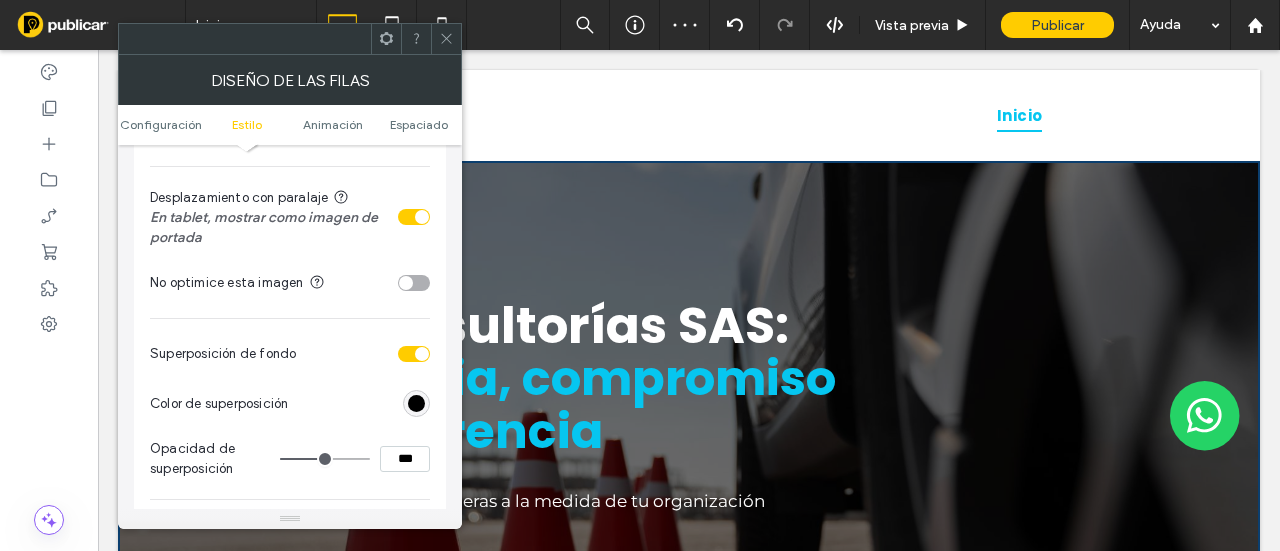click 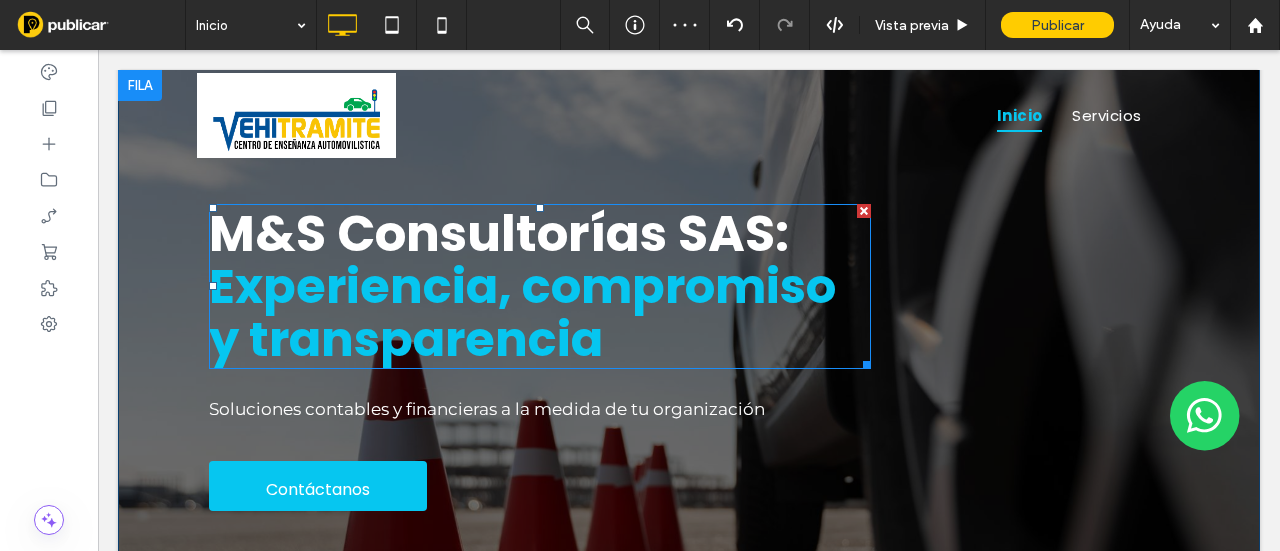 scroll, scrollTop: 0, scrollLeft: 0, axis: both 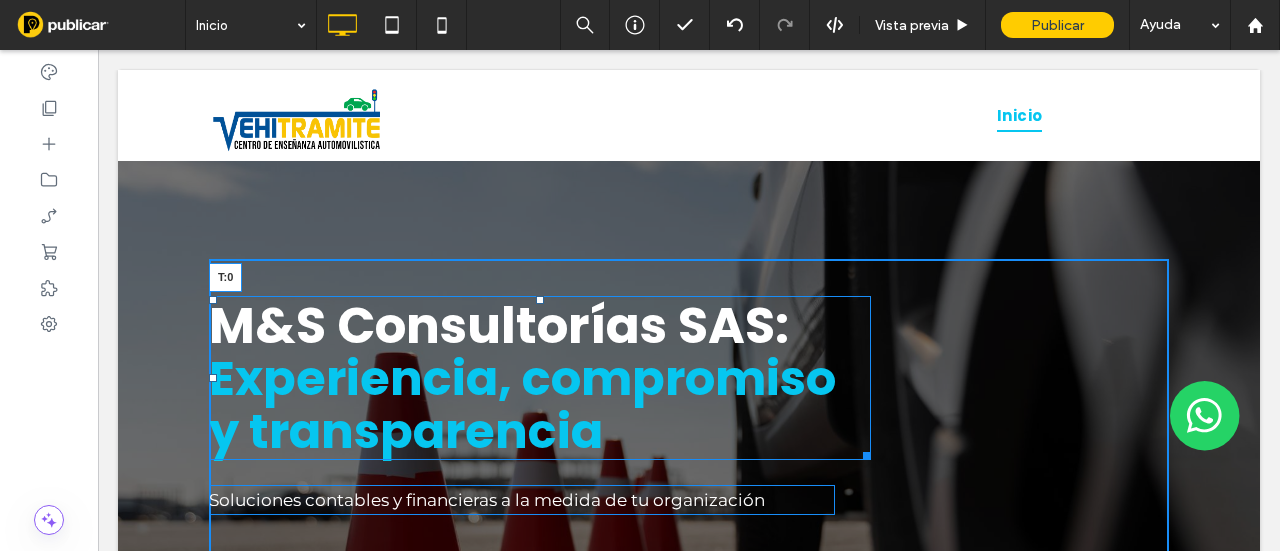 drag, startPoint x: 534, startPoint y: 296, endPoint x: 534, endPoint y: 263, distance: 33 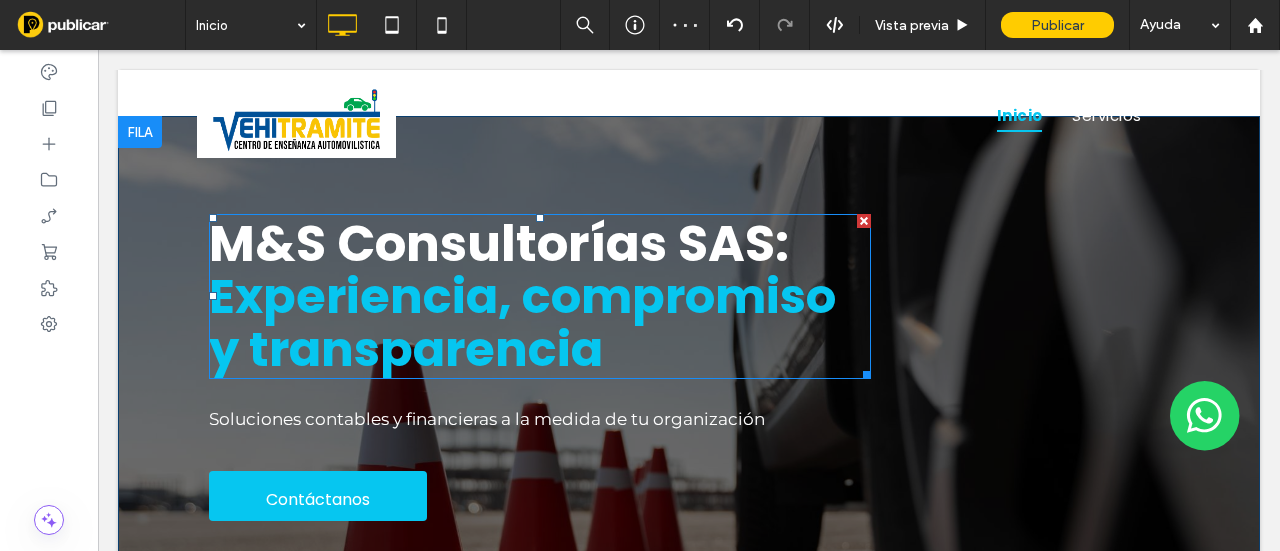 scroll, scrollTop: 0, scrollLeft: 0, axis: both 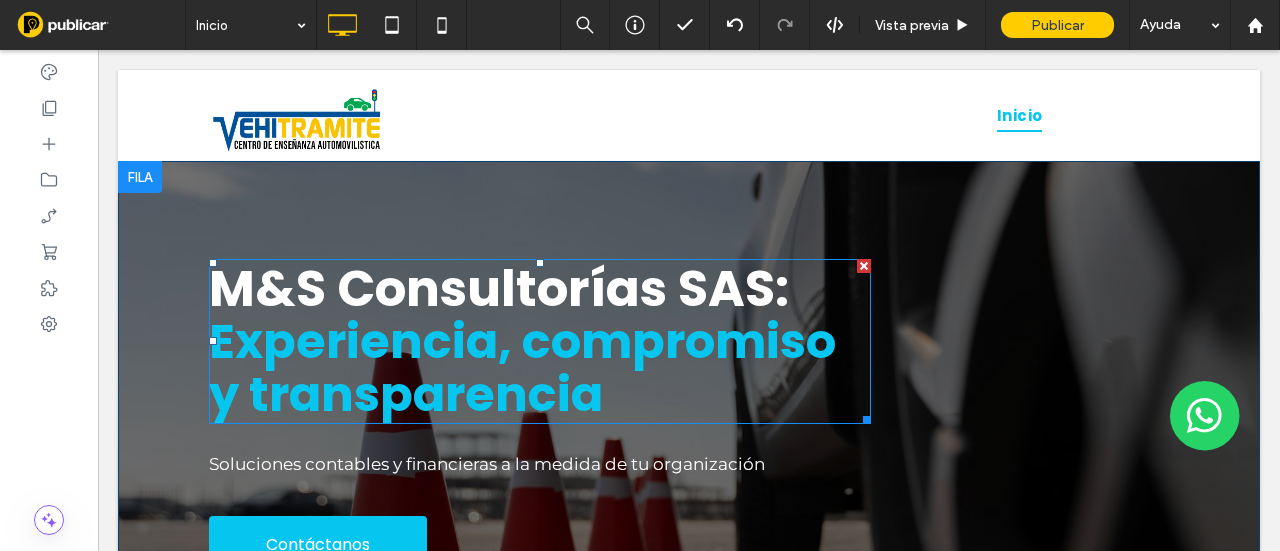 click on "Experiencia, compromiso y transparencia" at bounding box center [522, 368] 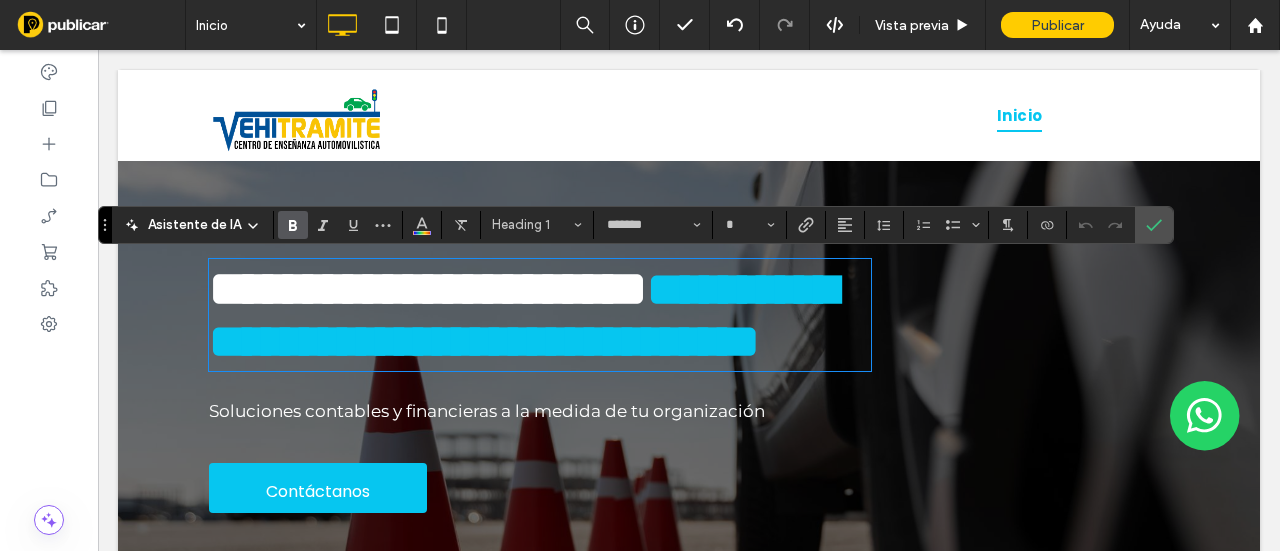 type on "*******" 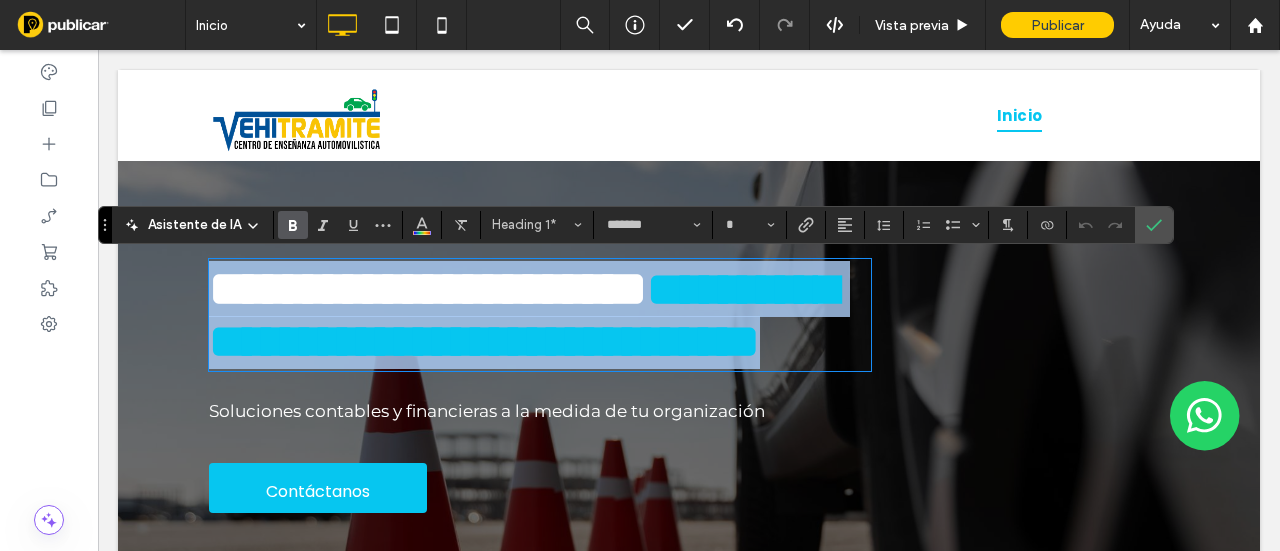 paste 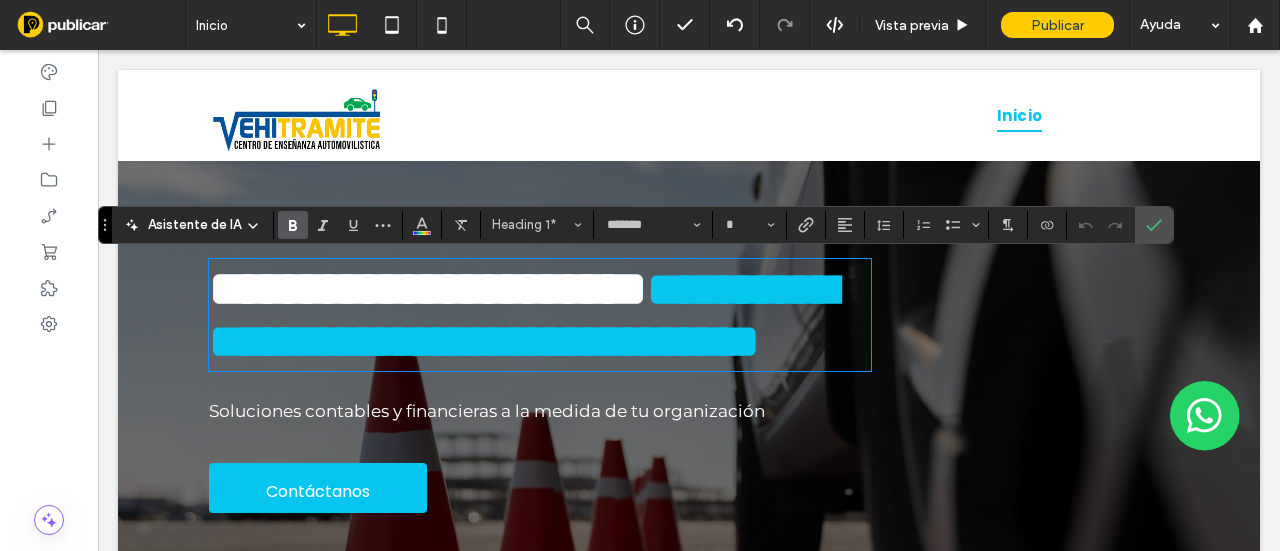 type on "**" 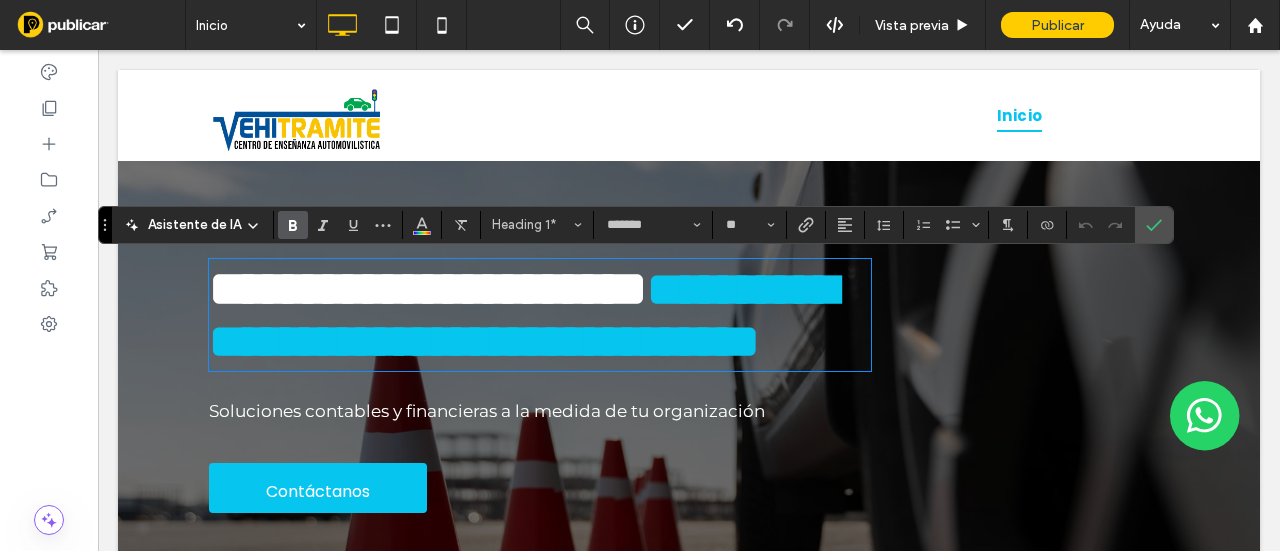 scroll, scrollTop: 0, scrollLeft: 0, axis: both 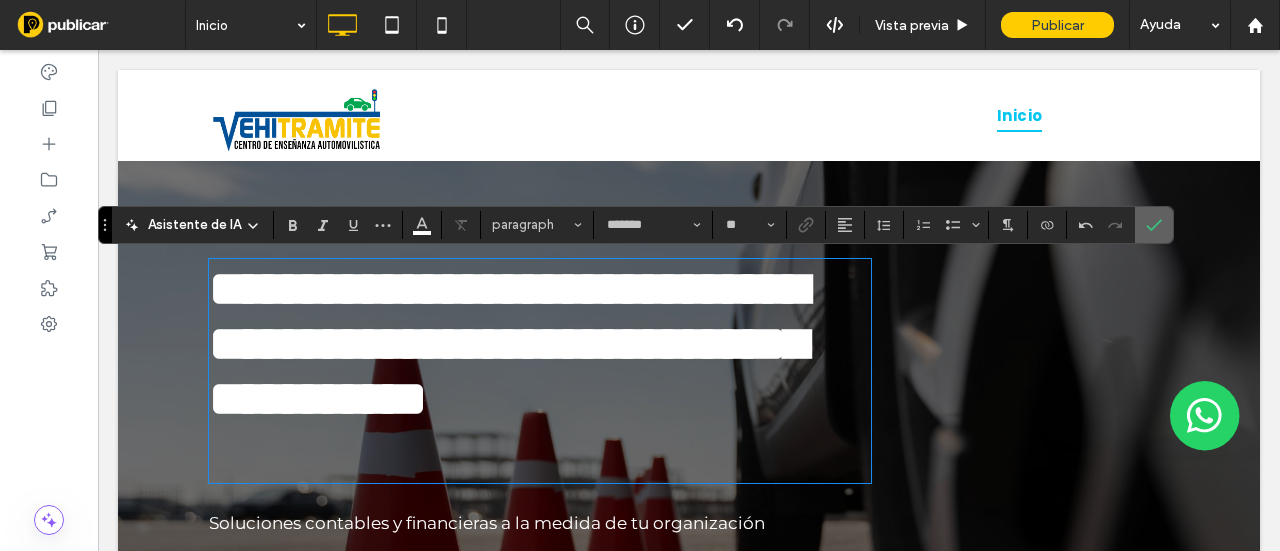 click 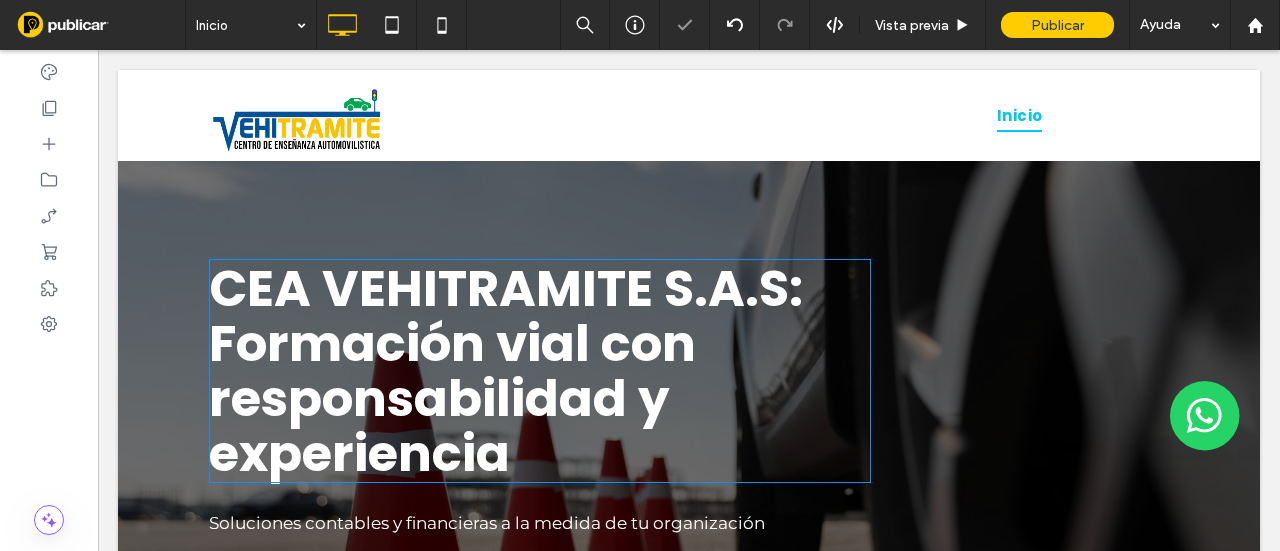 click on "CEA VEHITRAMITE S.A.S: Formación vial con responsabilidad y experiencia" at bounding box center [506, 371] 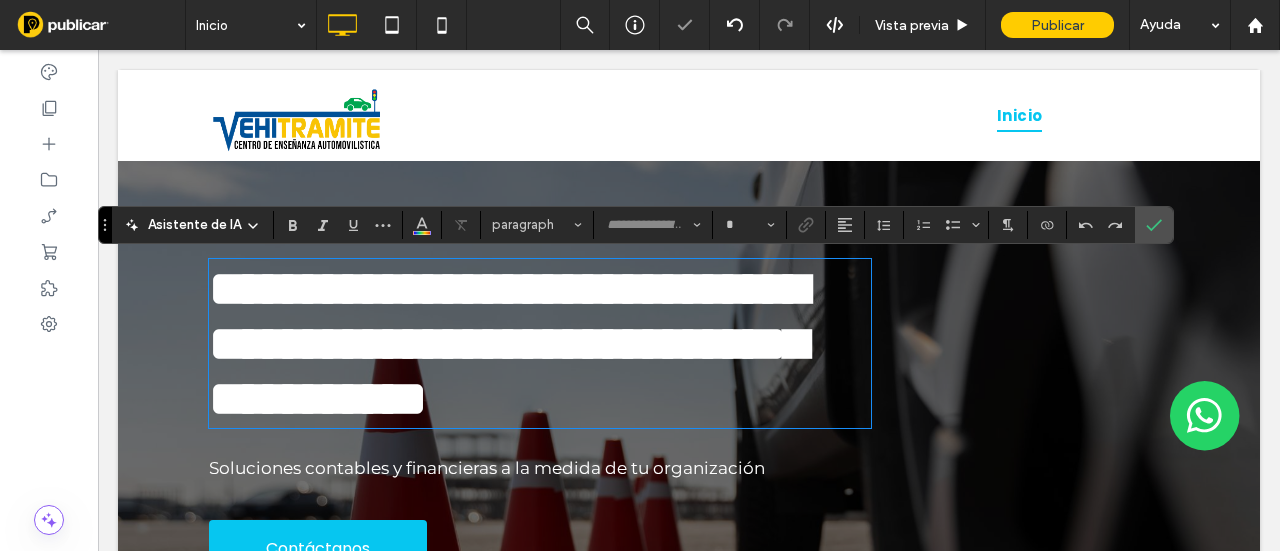 click on "**********" at bounding box center (508, 343) 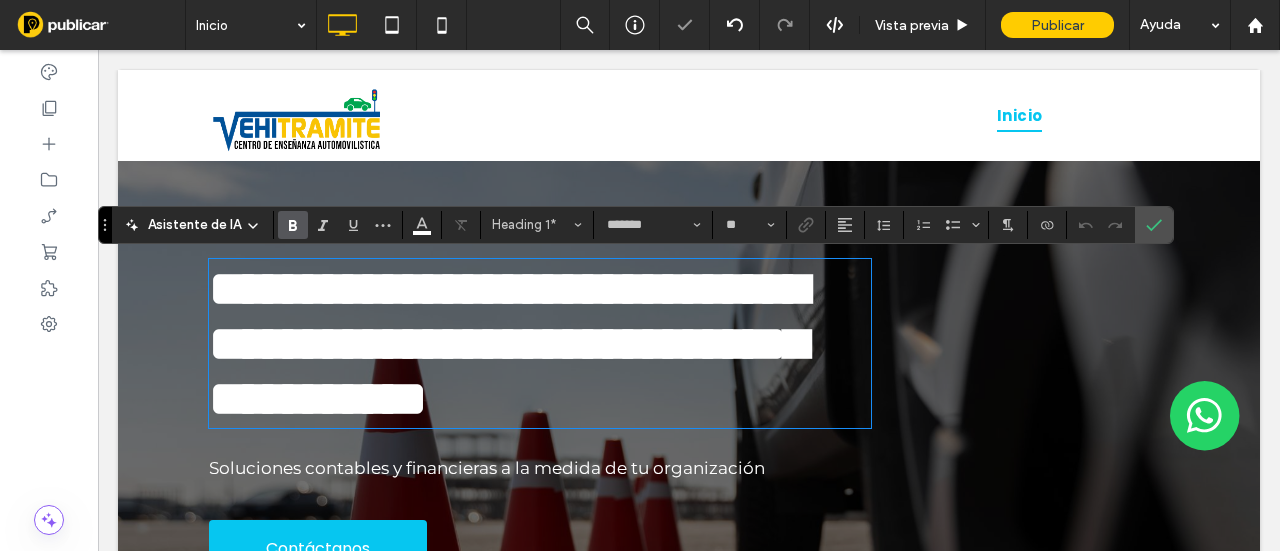 scroll, scrollTop: 7, scrollLeft: 0, axis: vertical 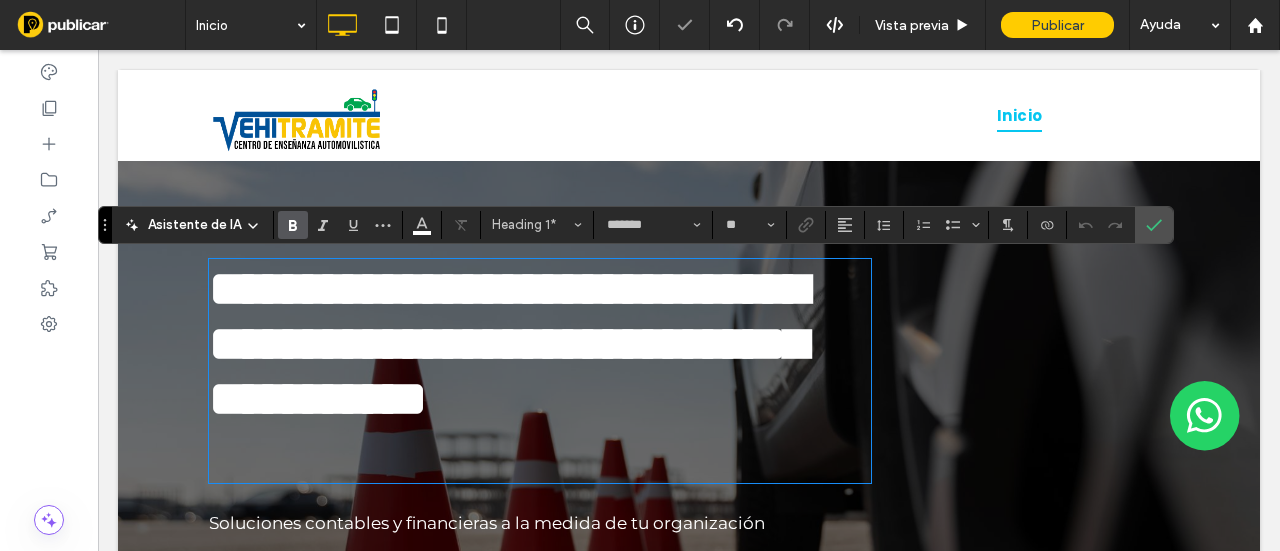 click on "**********" at bounding box center [508, 343] 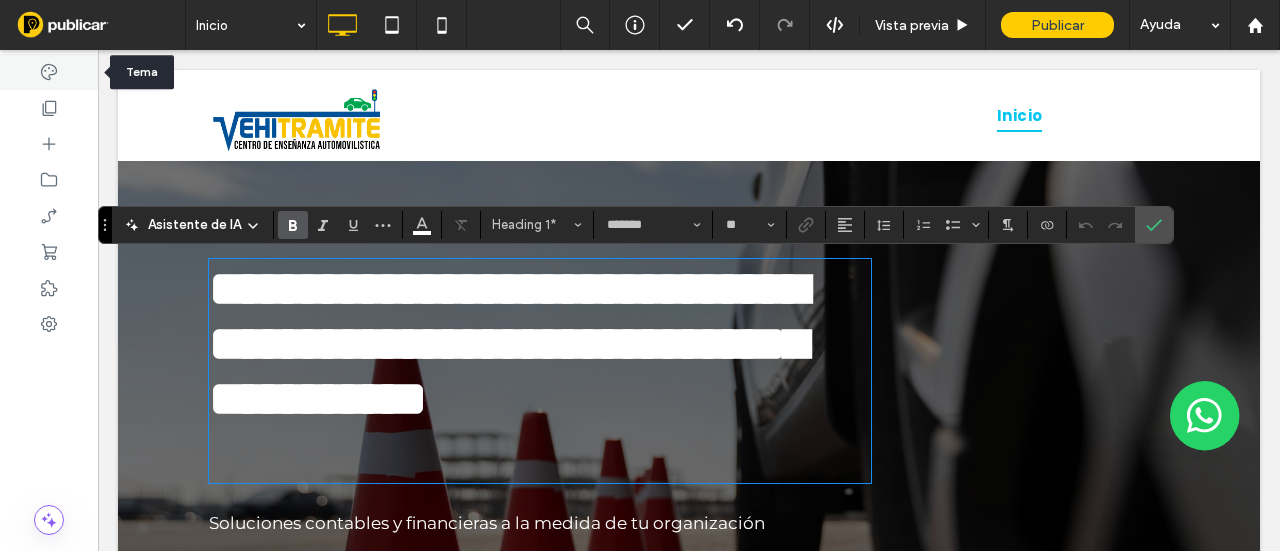 click 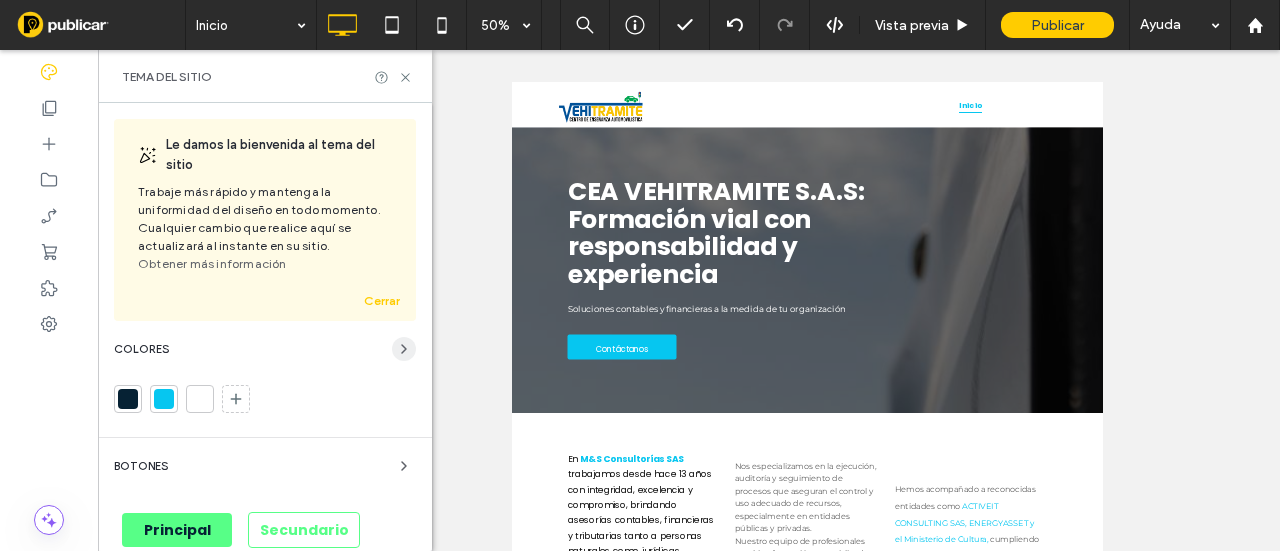 click 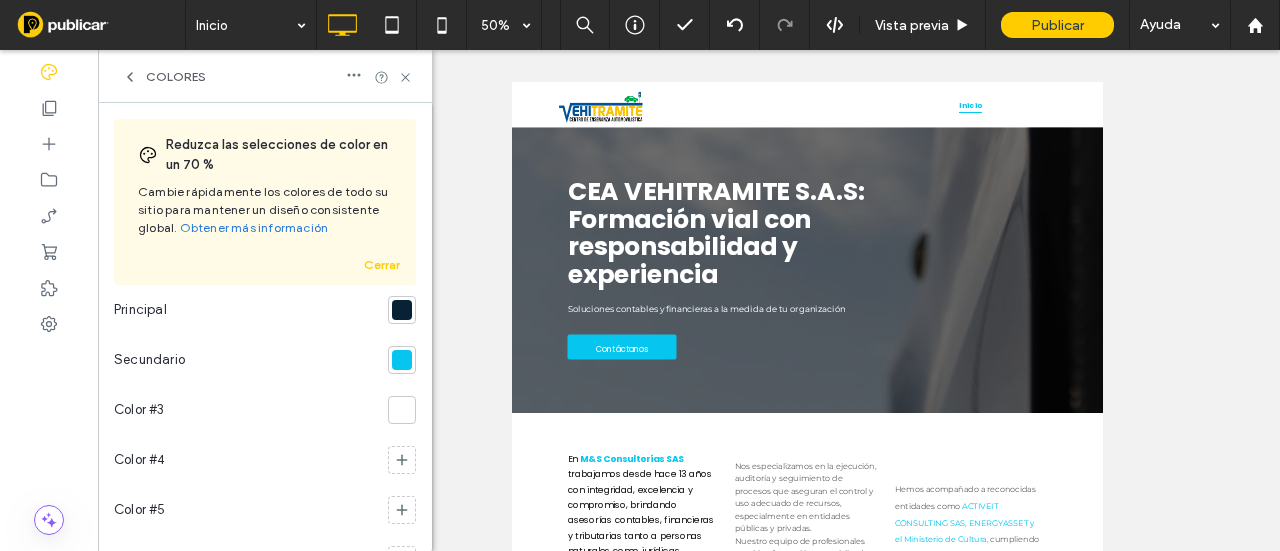 click at bounding box center (402, 310) 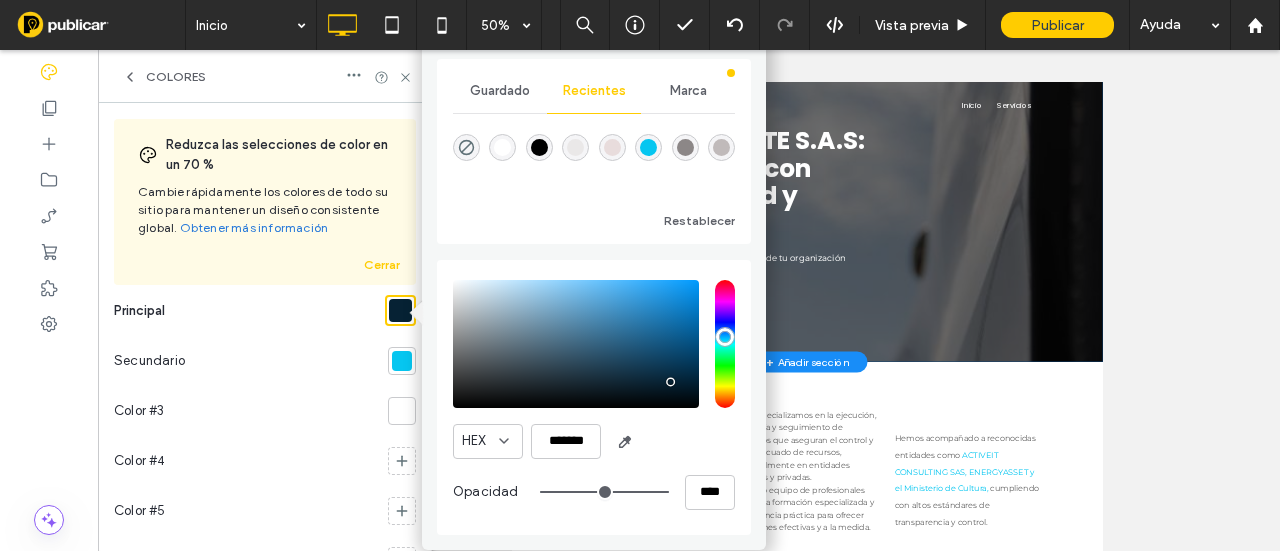 scroll, scrollTop: 104, scrollLeft: 0, axis: vertical 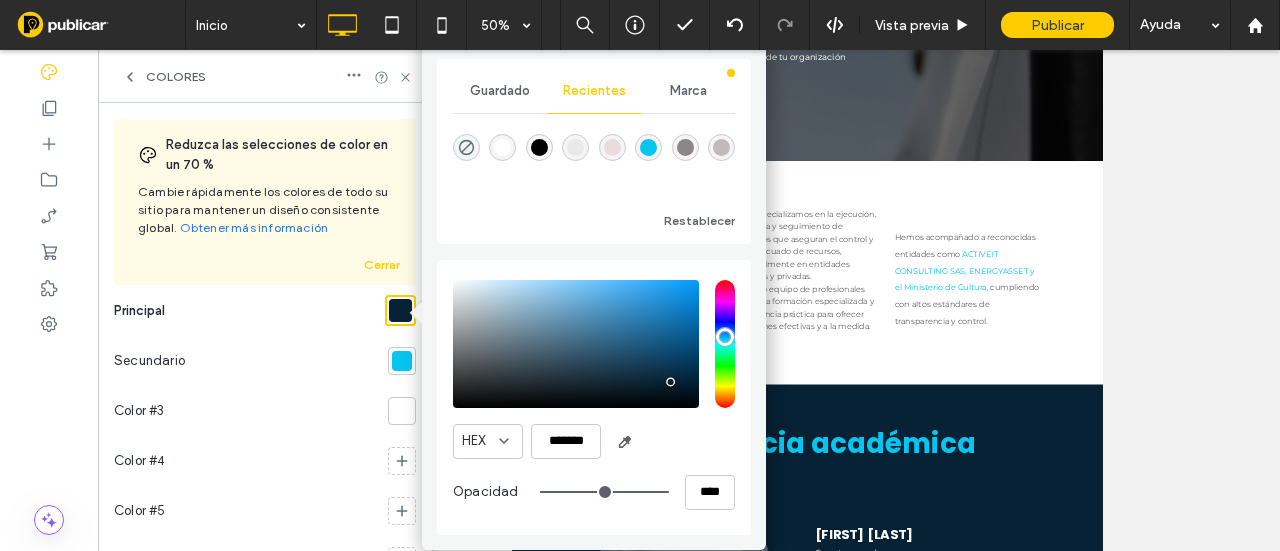 click at bounding box center (402, 361) 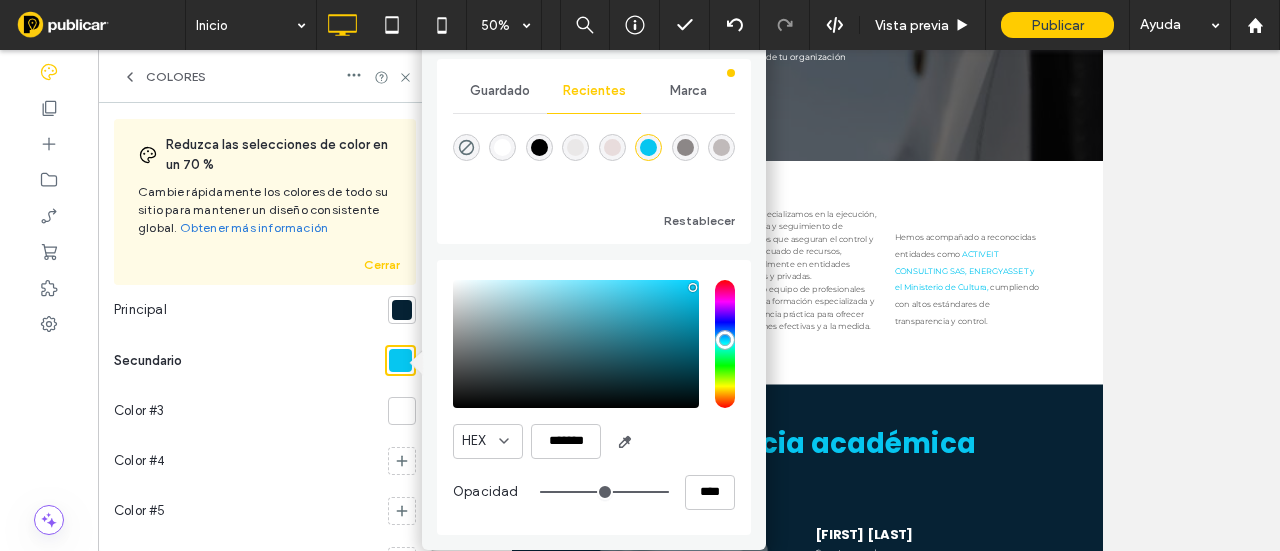 click at bounding box center (402, 310) 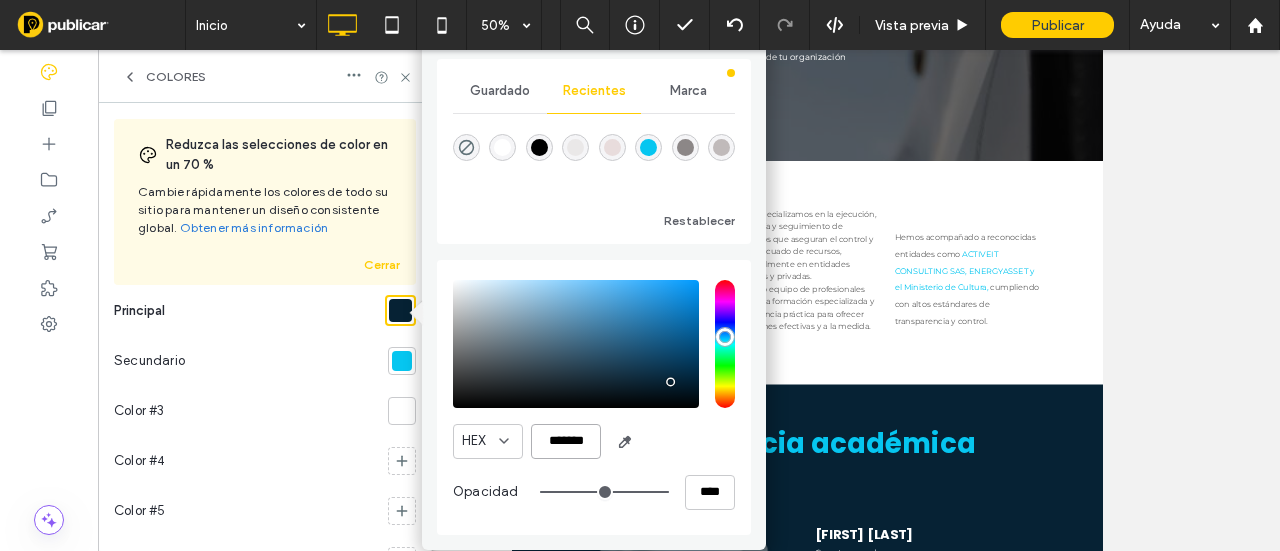 click on "*******" at bounding box center (566, 441) 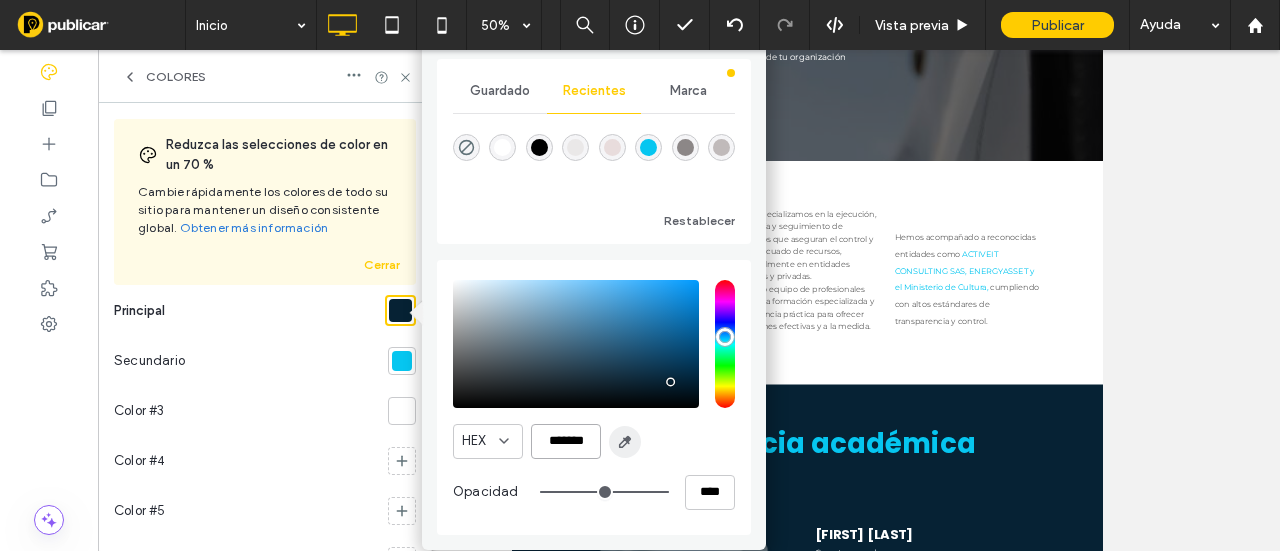 paste on "*" 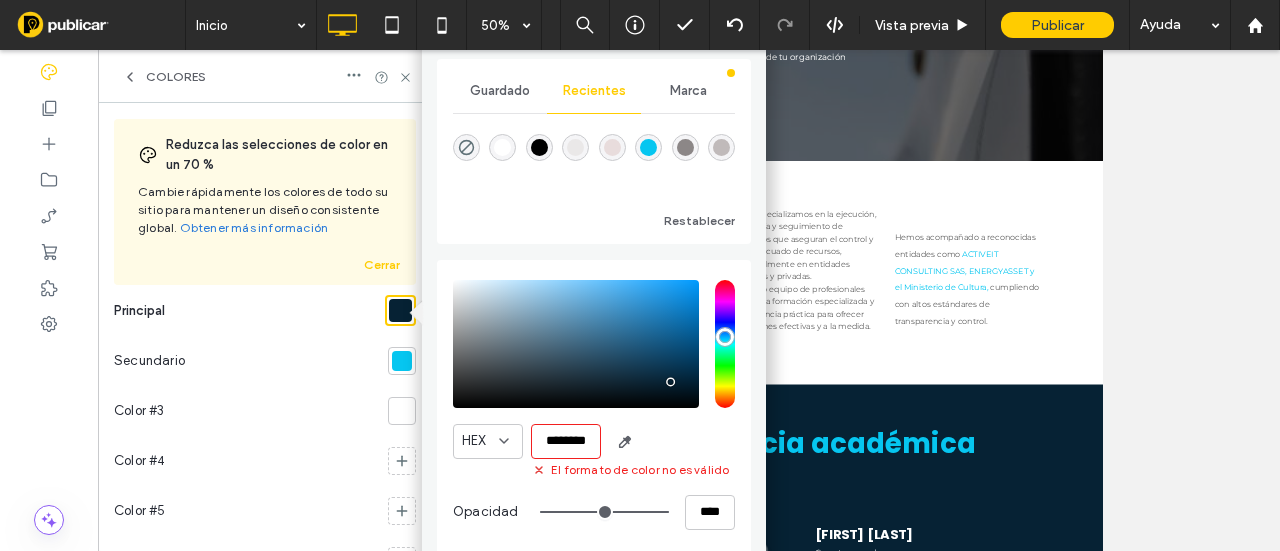 scroll, scrollTop: 0, scrollLeft: 5, axis: horizontal 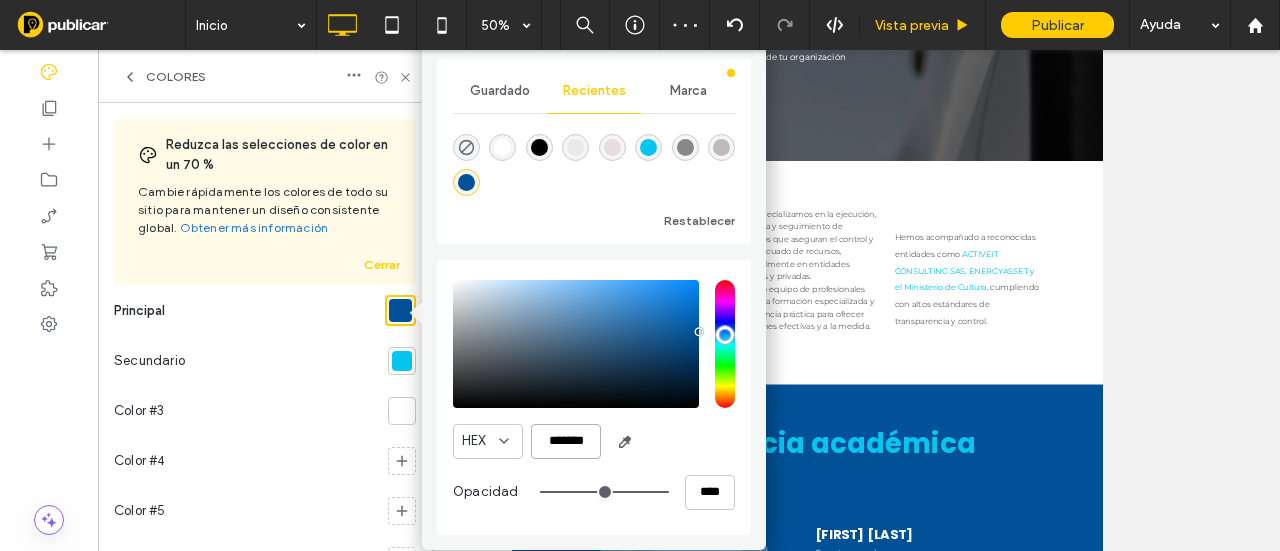 type on "*******" 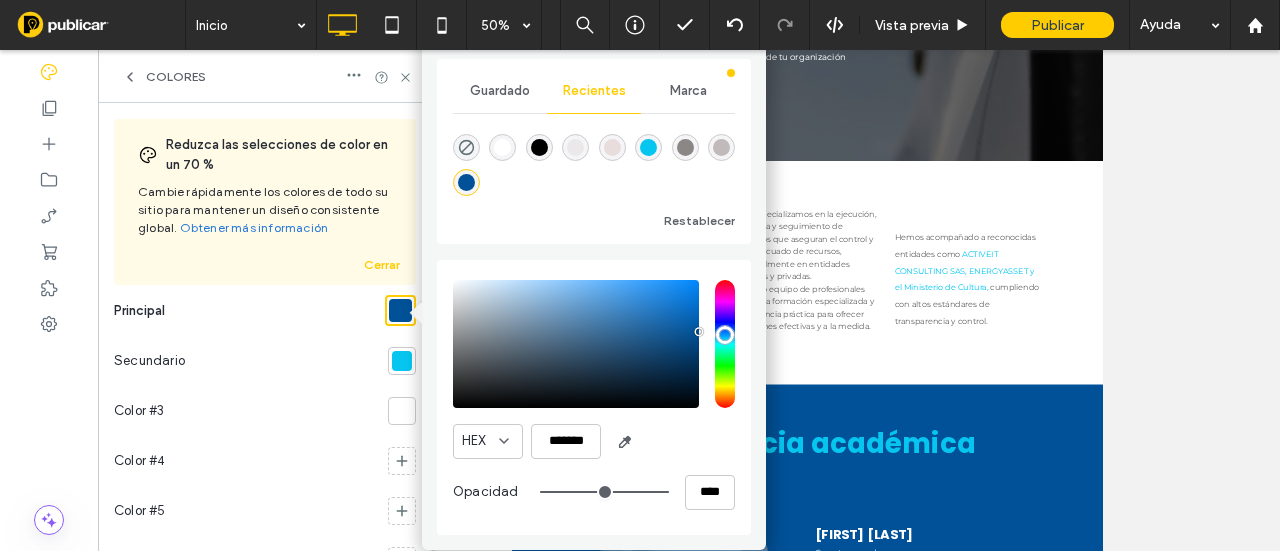 click at bounding box center (402, 361) 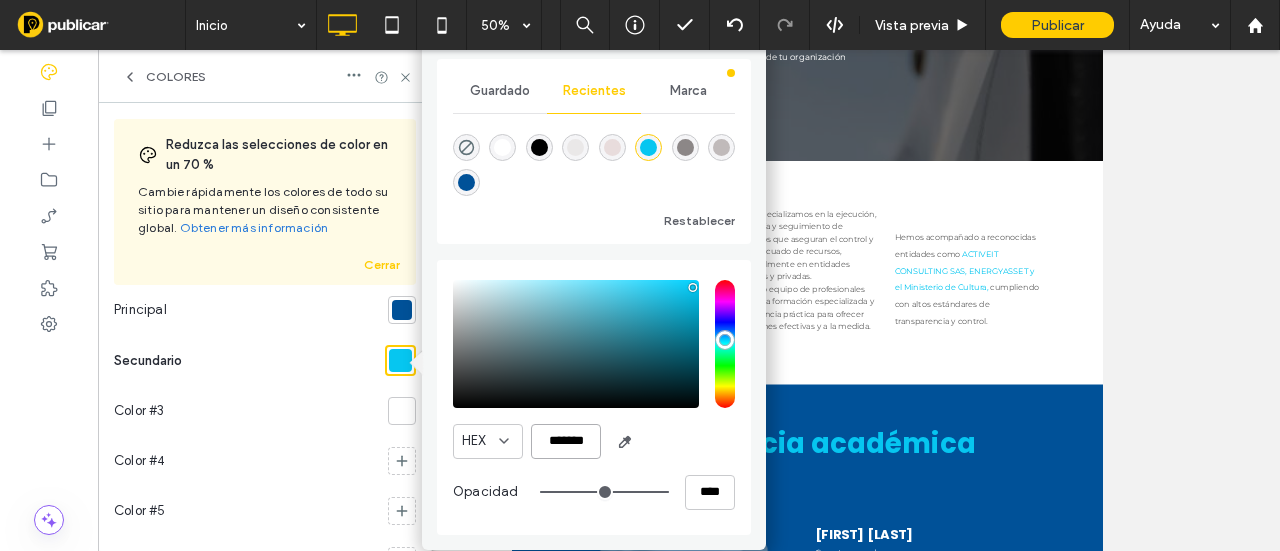 click on "*******" at bounding box center [566, 441] 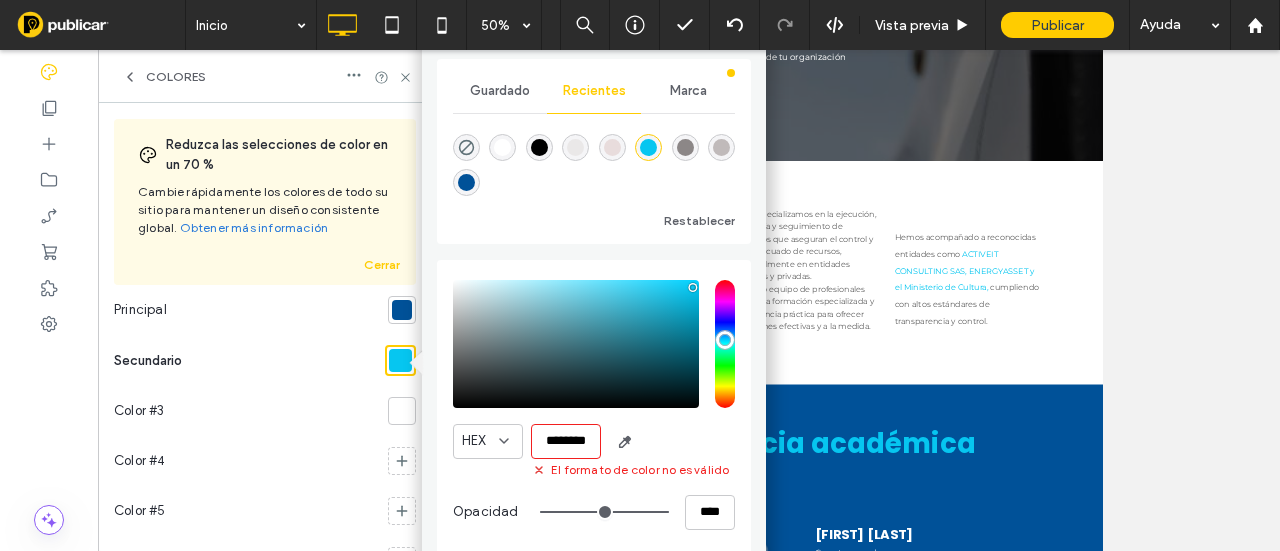 scroll, scrollTop: 0, scrollLeft: 4, axis: horizontal 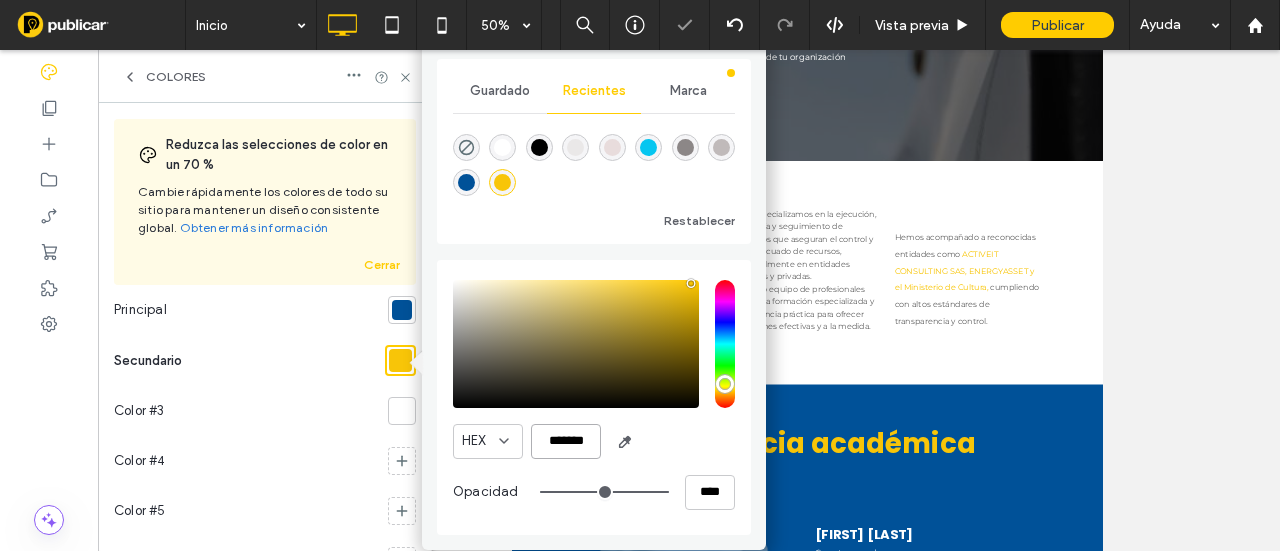 type on "*******" 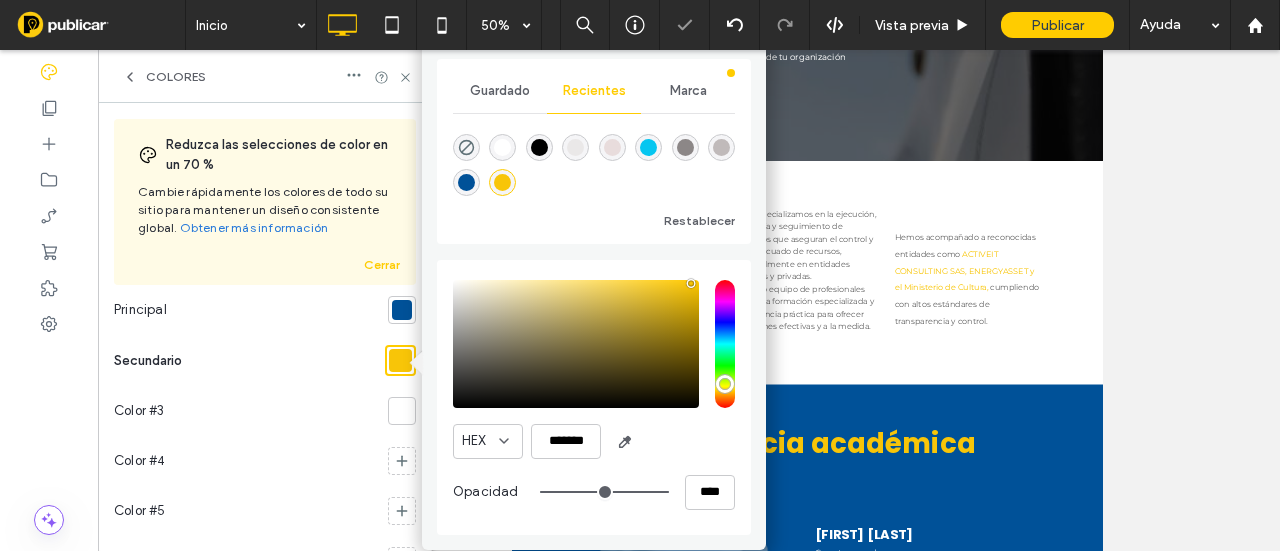 click on "Colores" at bounding box center [265, 76] 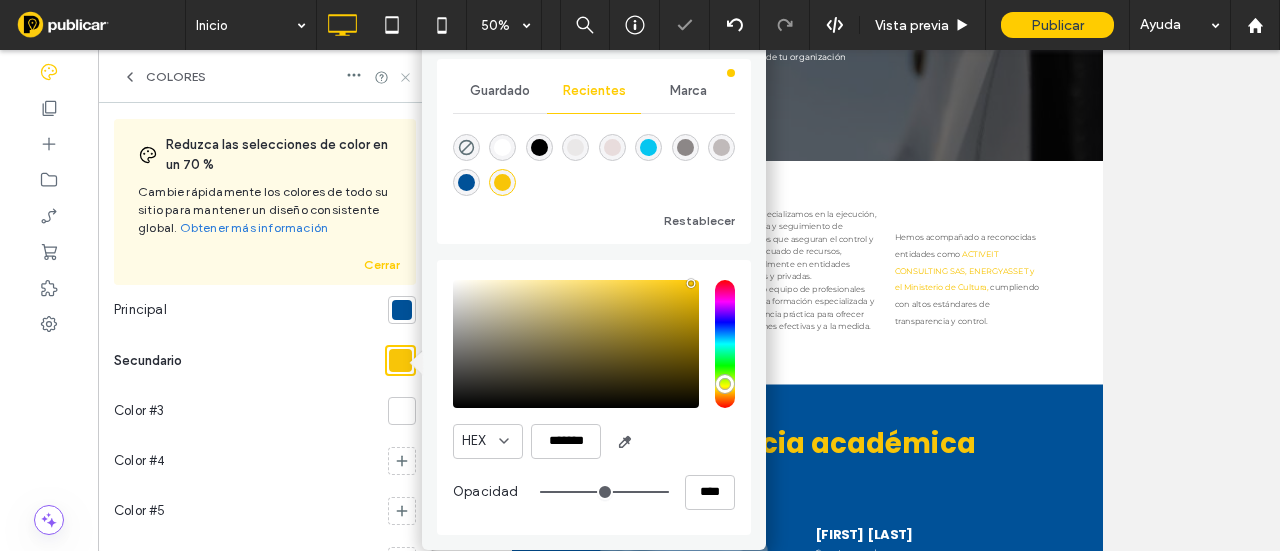 click 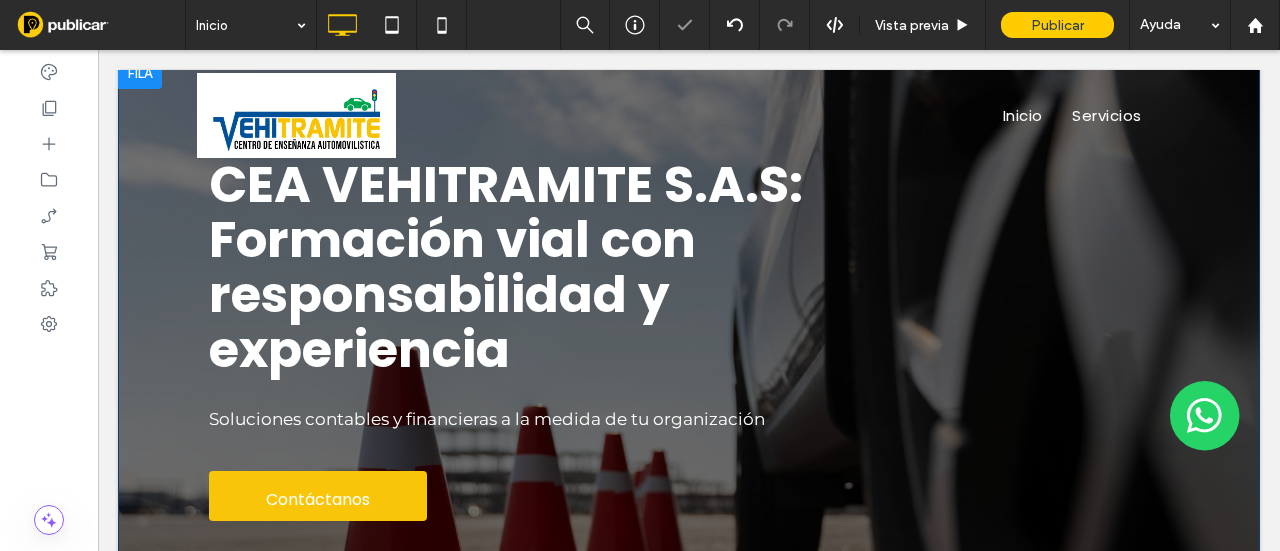 scroll, scrollTop: 0, scrollLeft: 0, axis: both 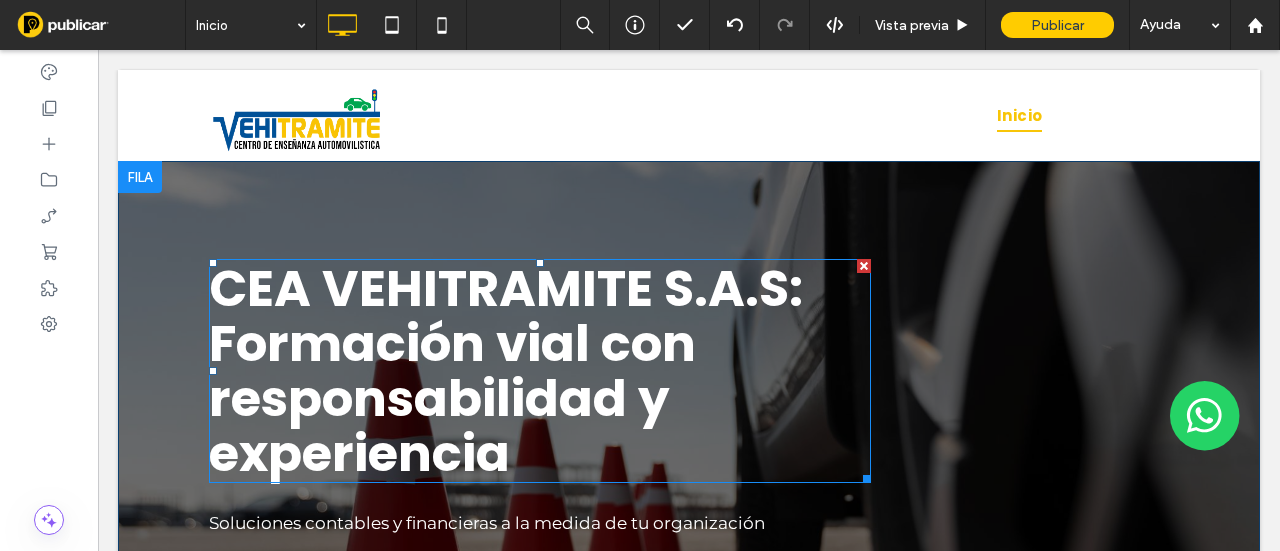click on "CEA VEHITRAMITE S.A.S: Formación vial con responsabilidad y experiencia" at bounding box center [506, 371] 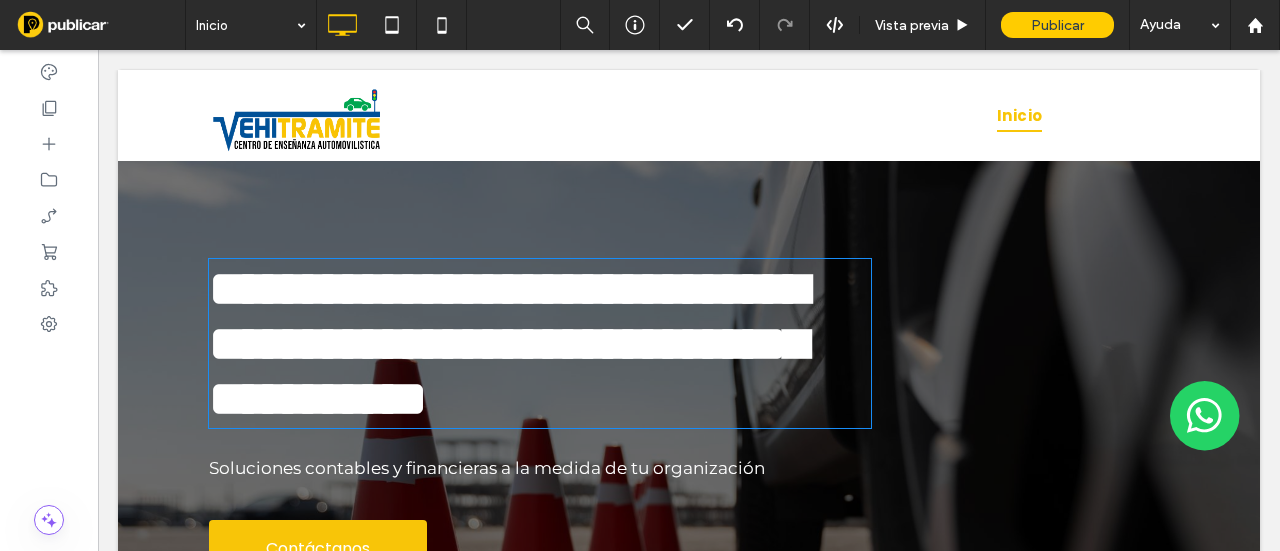 click on "**********" at bounding box center (508, 343) 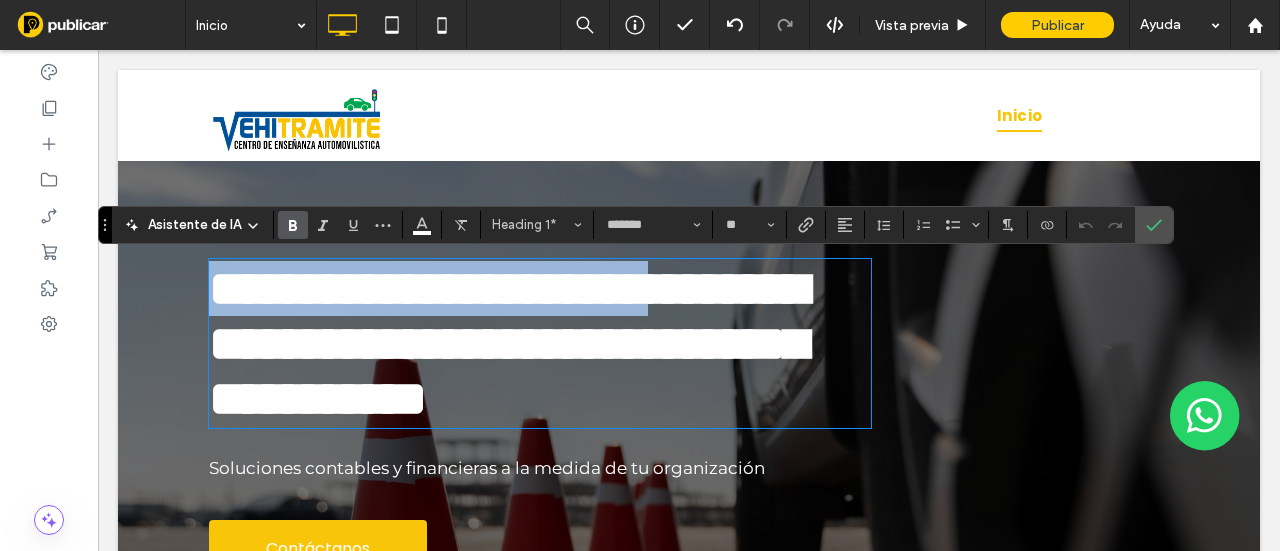 drag, startPoint x: 799, startPoint y: 297, endPoint x: 286, endPoint y: 249, distance: 515.2407 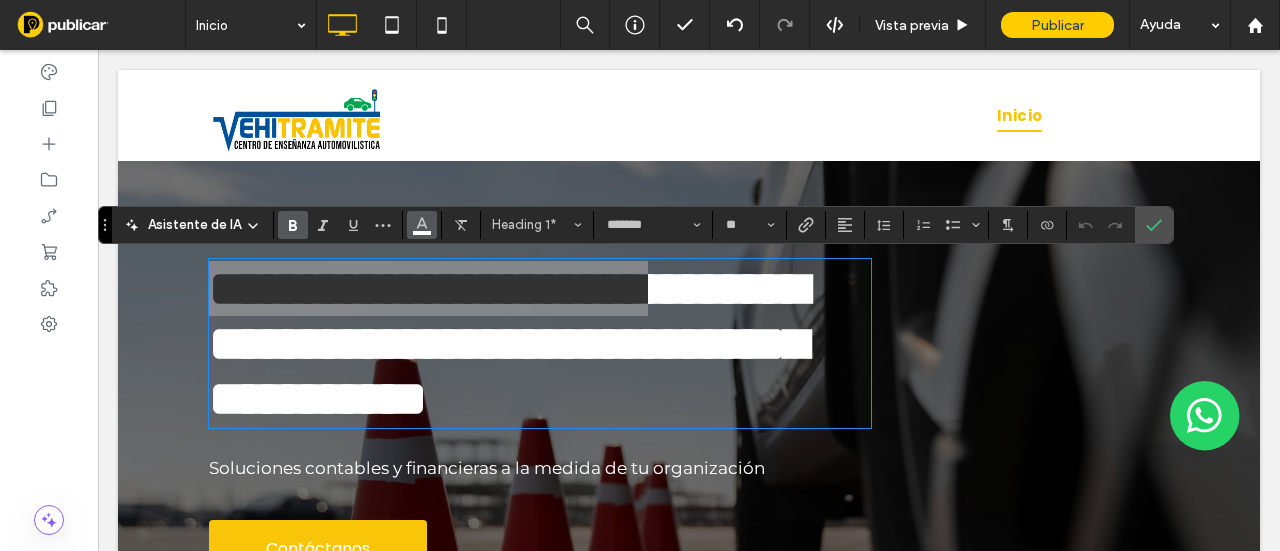 click 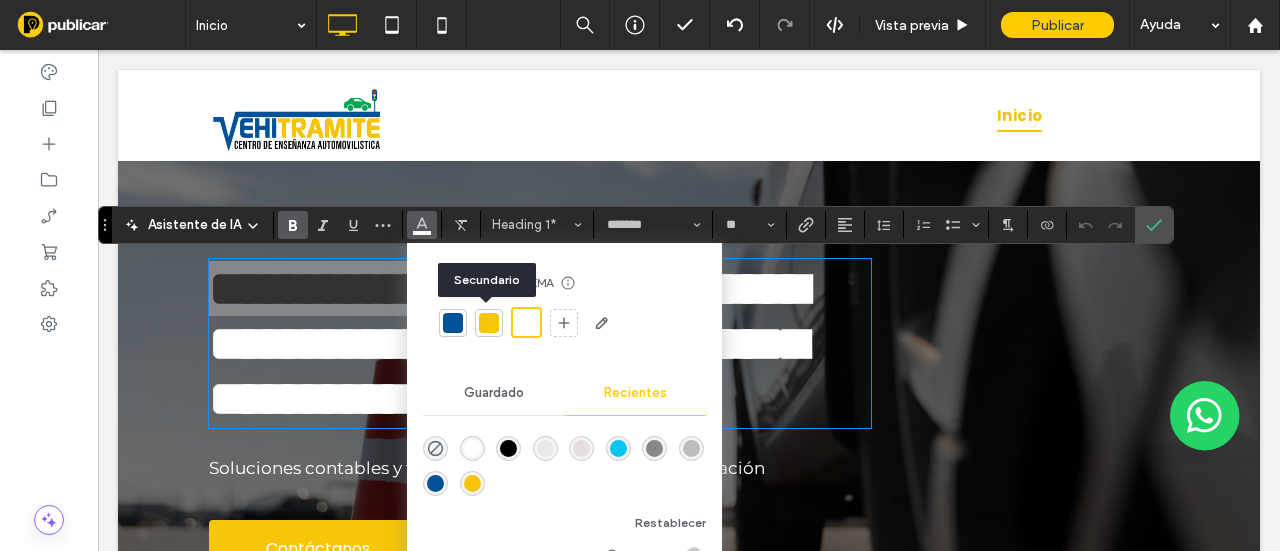 click at bounding box center (489, 323) 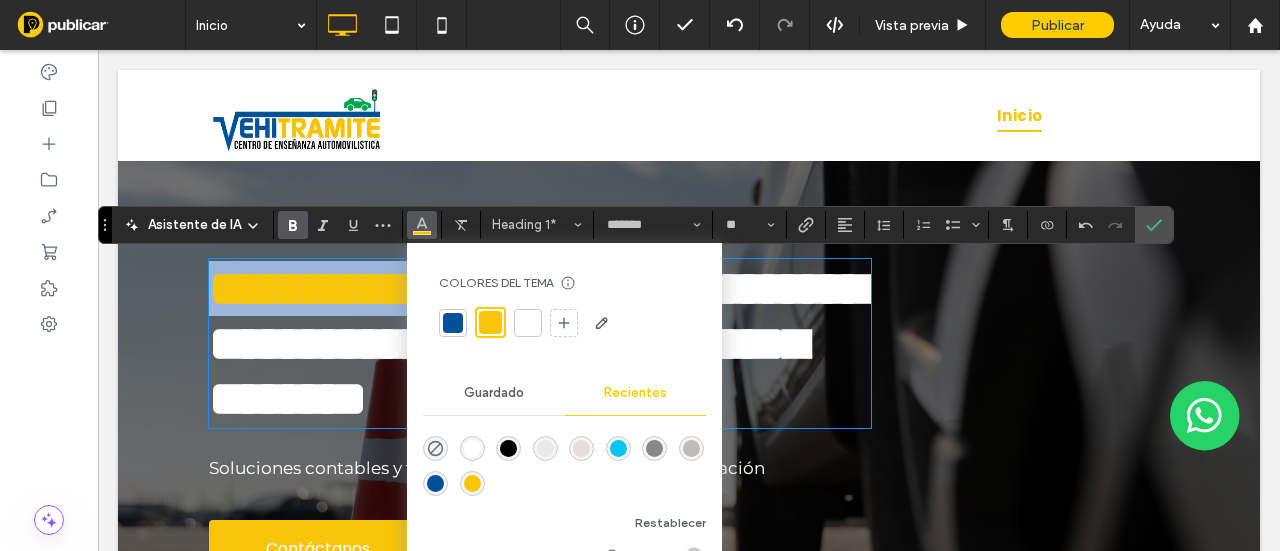 click on "**********" at bounding box center [538, 343] 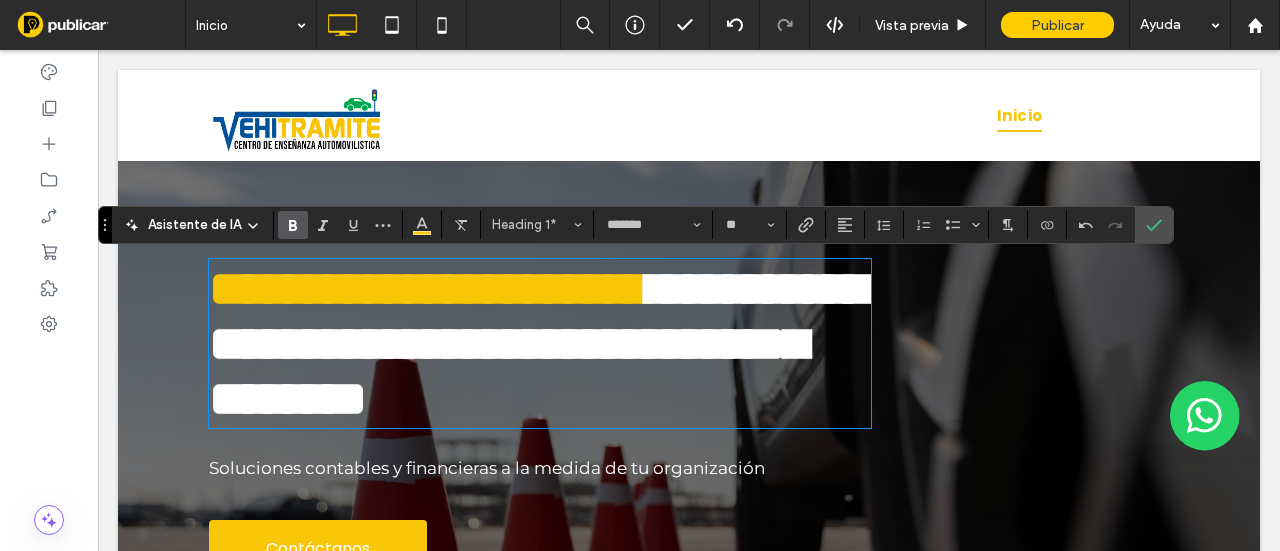 click on "**********" at bounding box center (538, 343) 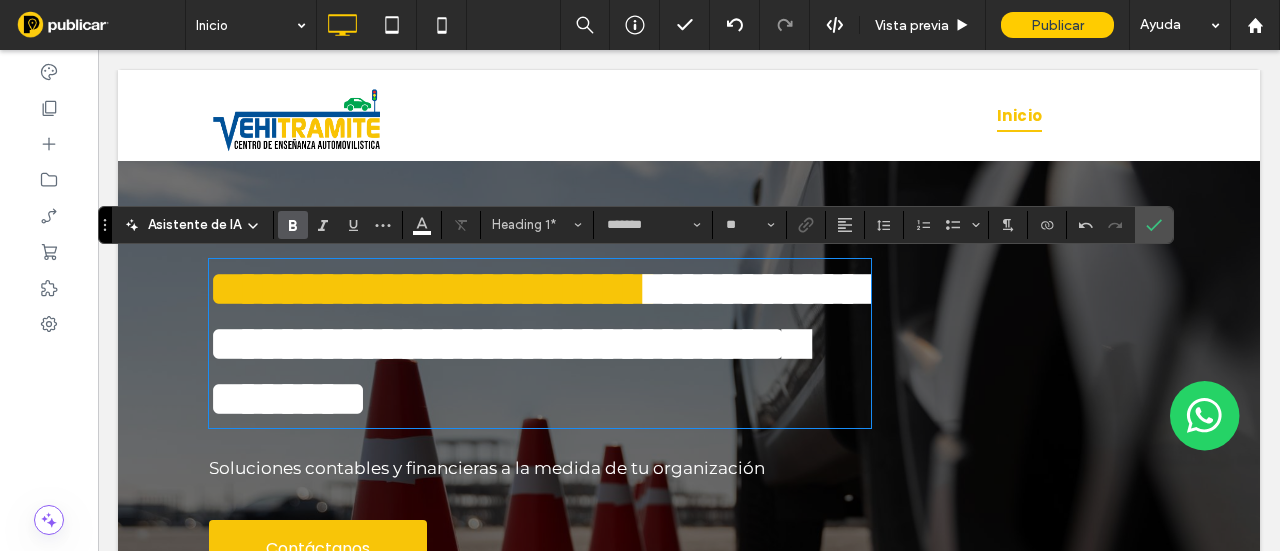 click on "**********" at bounding box center (428, 288) 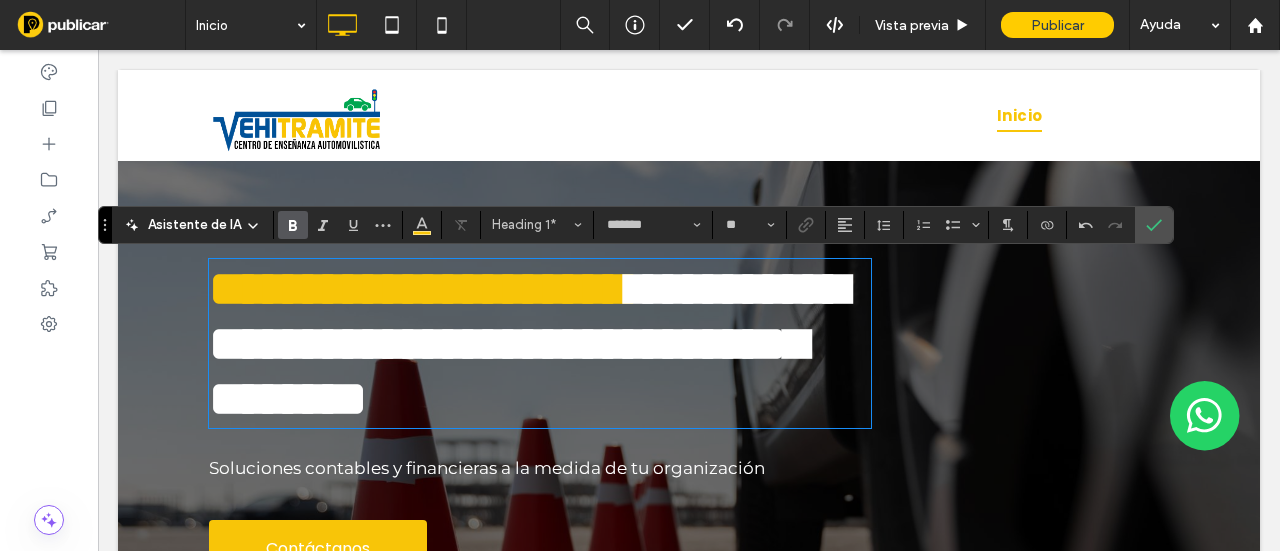 type 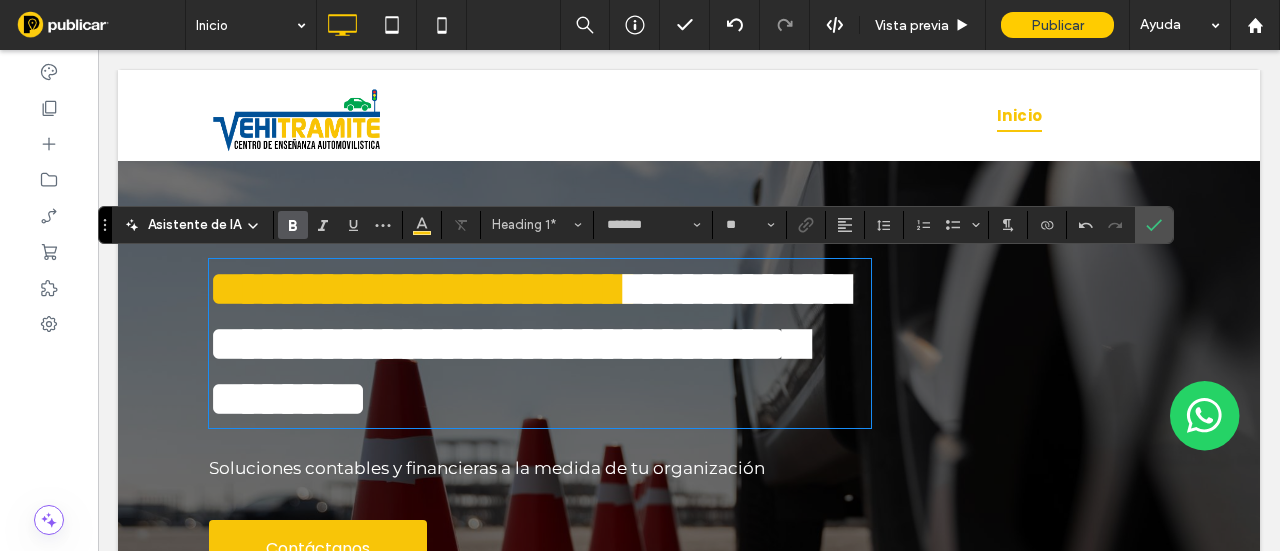 click on "**********" at bounding box center [418, 288] 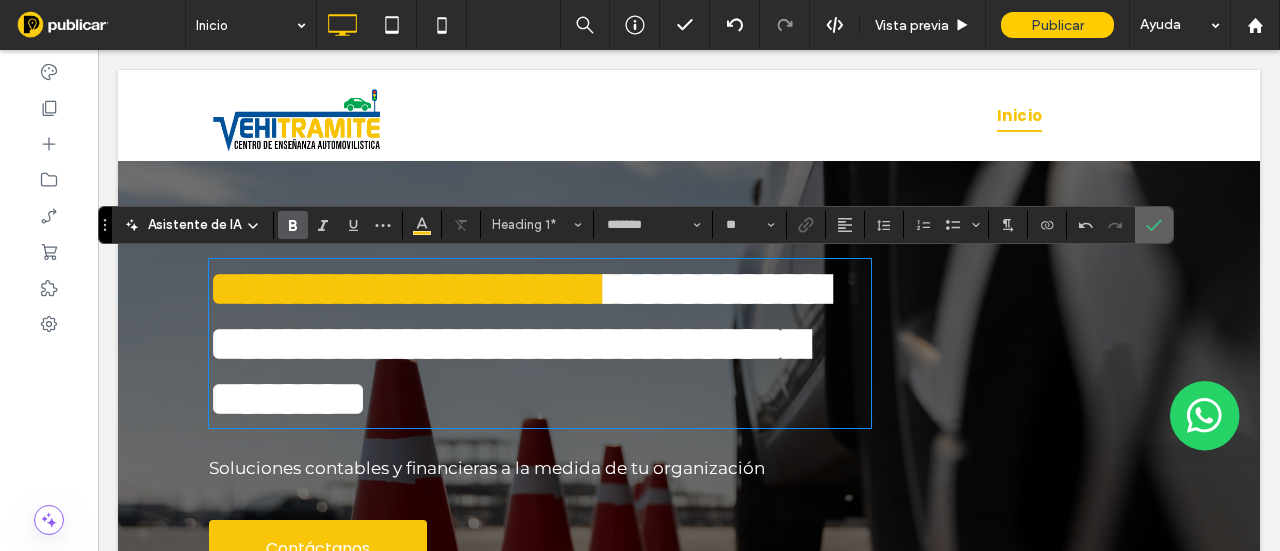 click 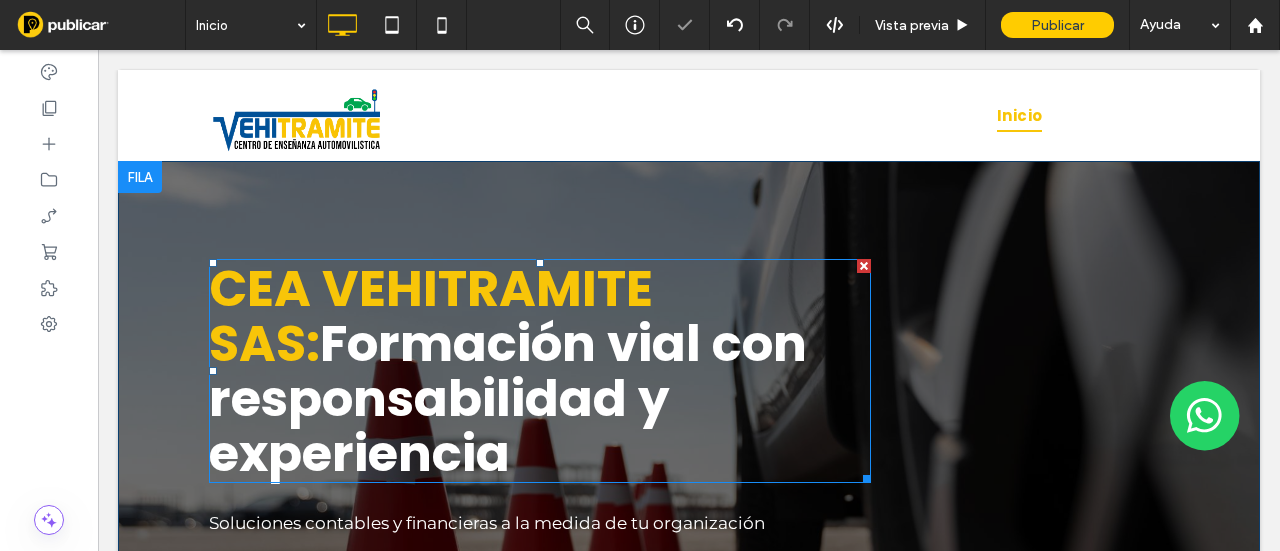 click on "CEA VEHITRAMITE SAS:  Formación vial con responsabilidad y experiencia" at bounding box center [540, 371] 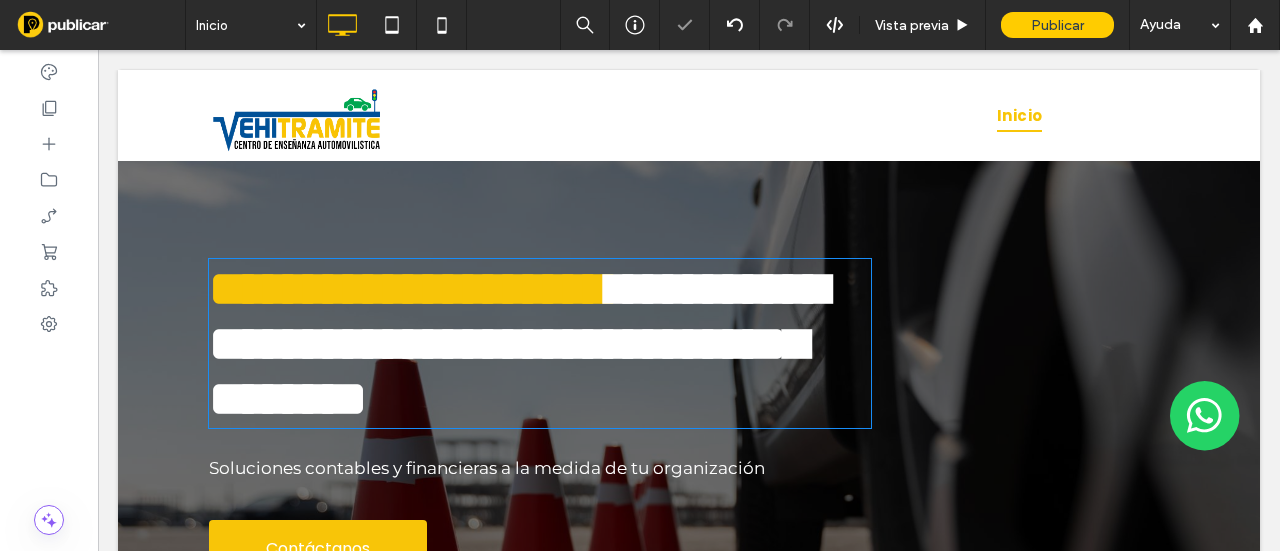 click on "**********" at bounding box center (540, 343) 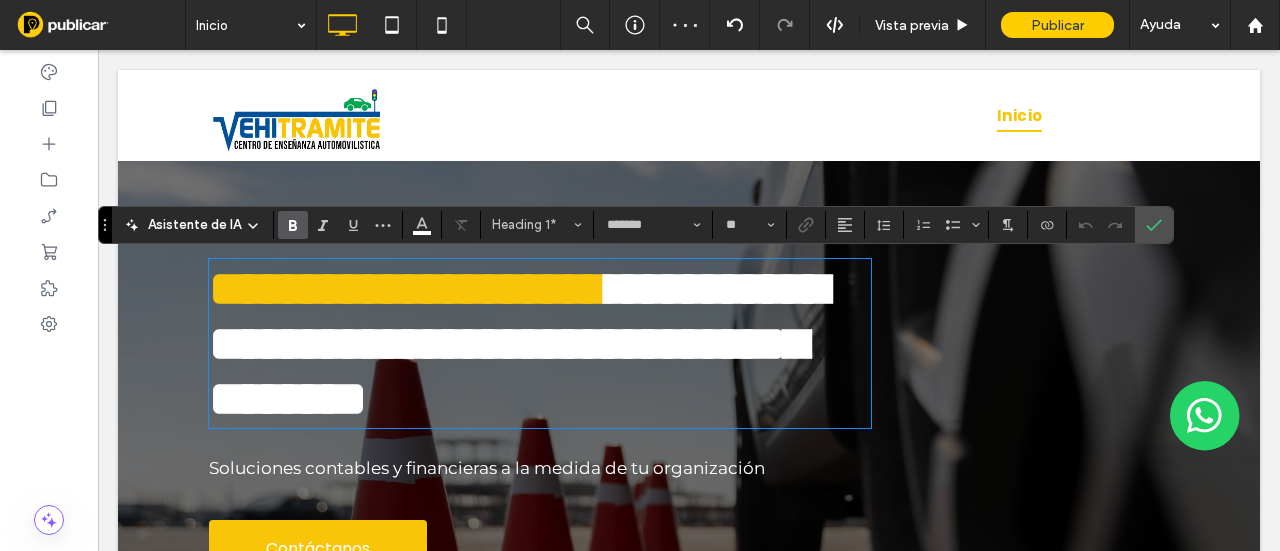 scroll, scrollTop: 7, scrollLeft: 0, axis: vertical 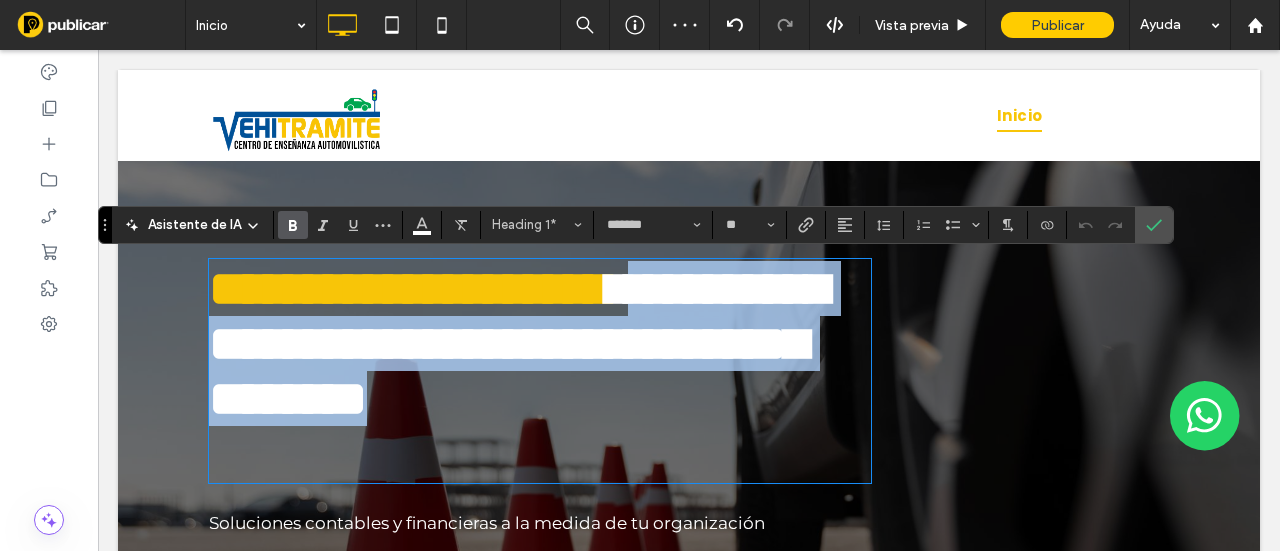 drag, startPoint x: 500, startPoint y: 451, endPoint x: 209, endPoint y: 335, distance: 313.26825 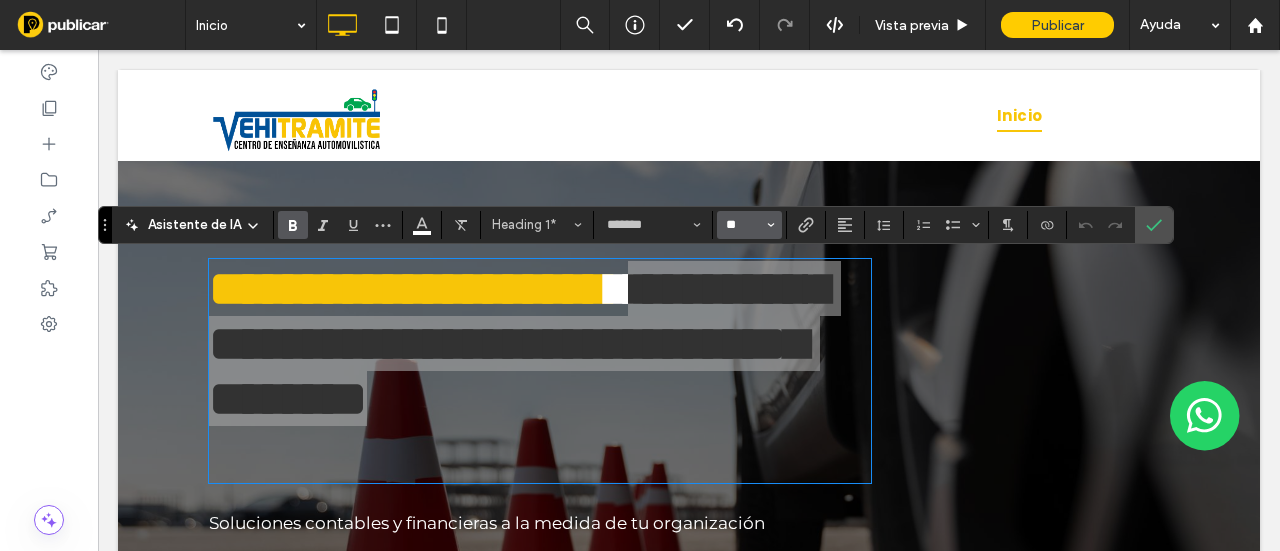 click on "**" at bounding box center [743, 225] 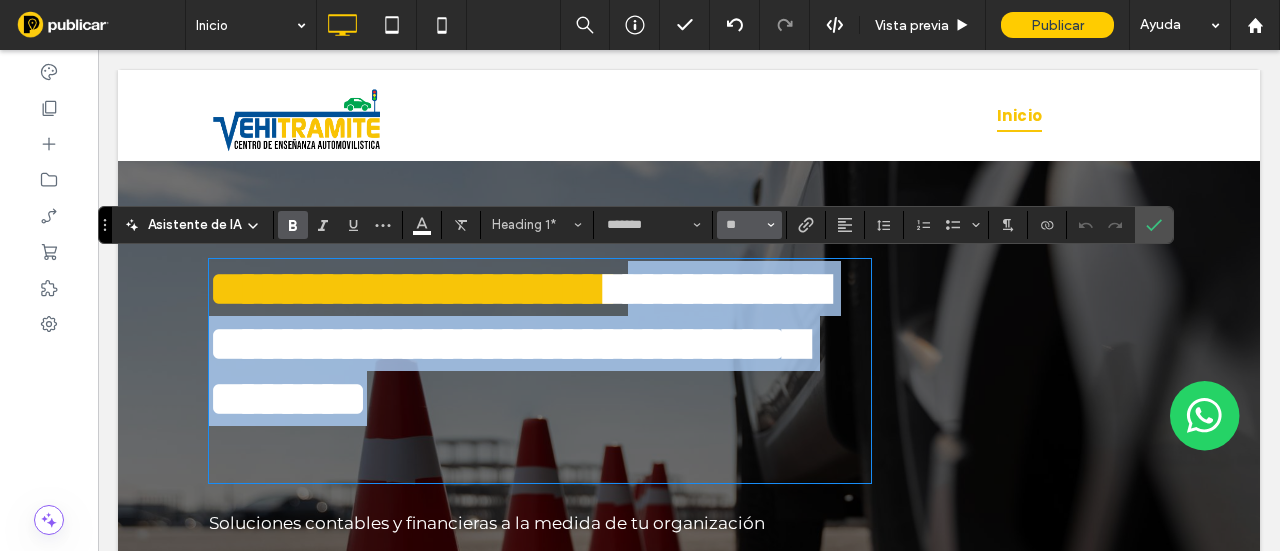 type on "**" 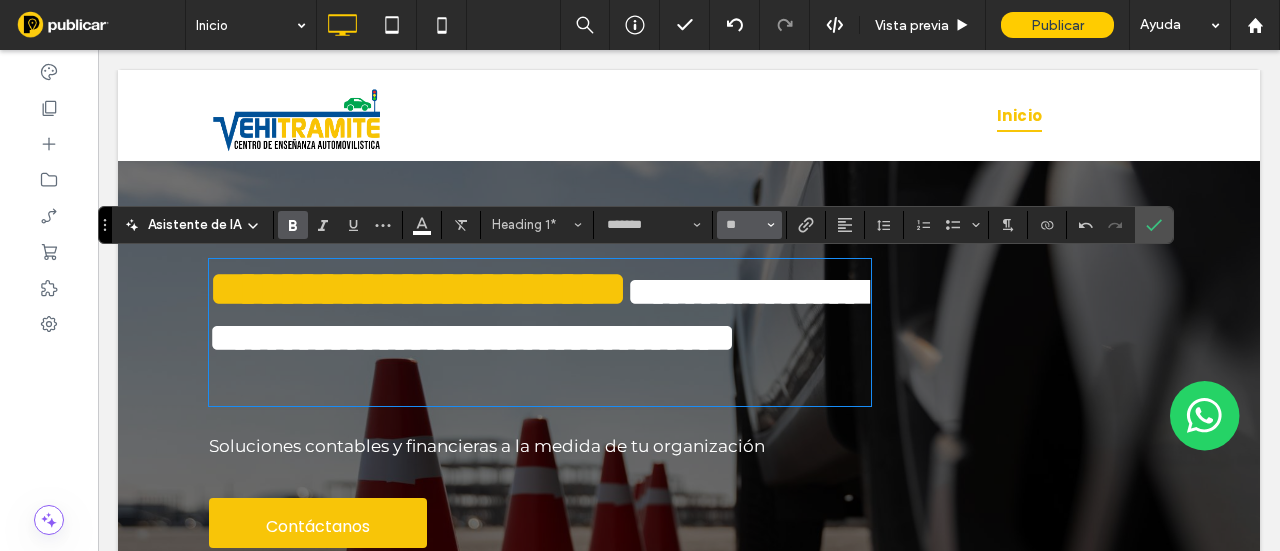 scroll, scrollTop: 0, scrollLeft: 0, axis: both 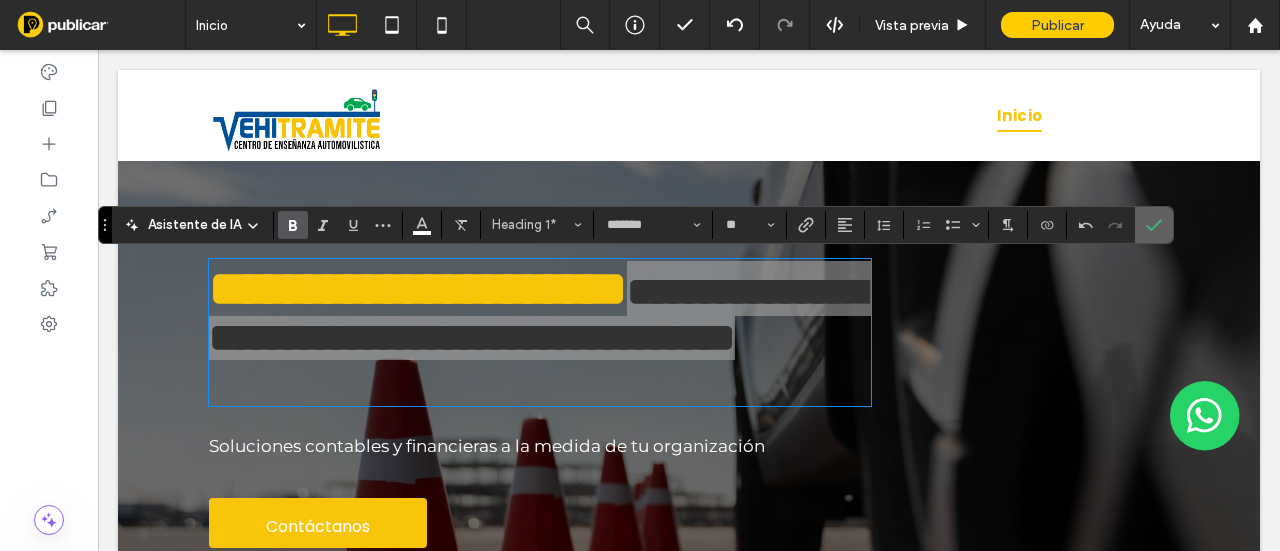 click 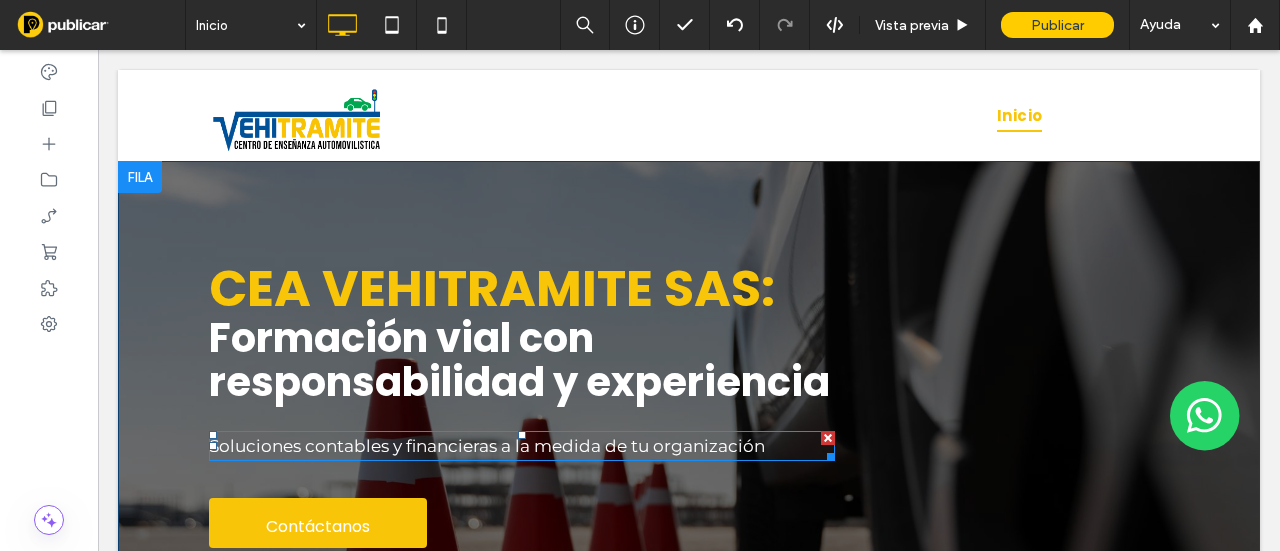 click on "Soluciones contables y financieras a la medida de tu organización" at bounding box center [487, 446] 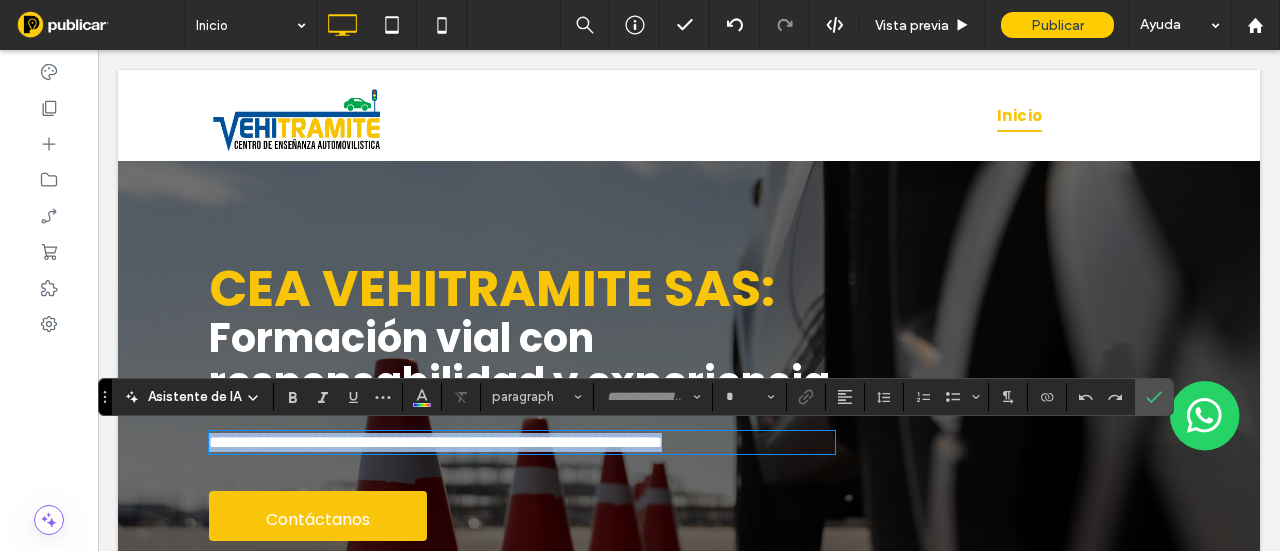 type on "**********" 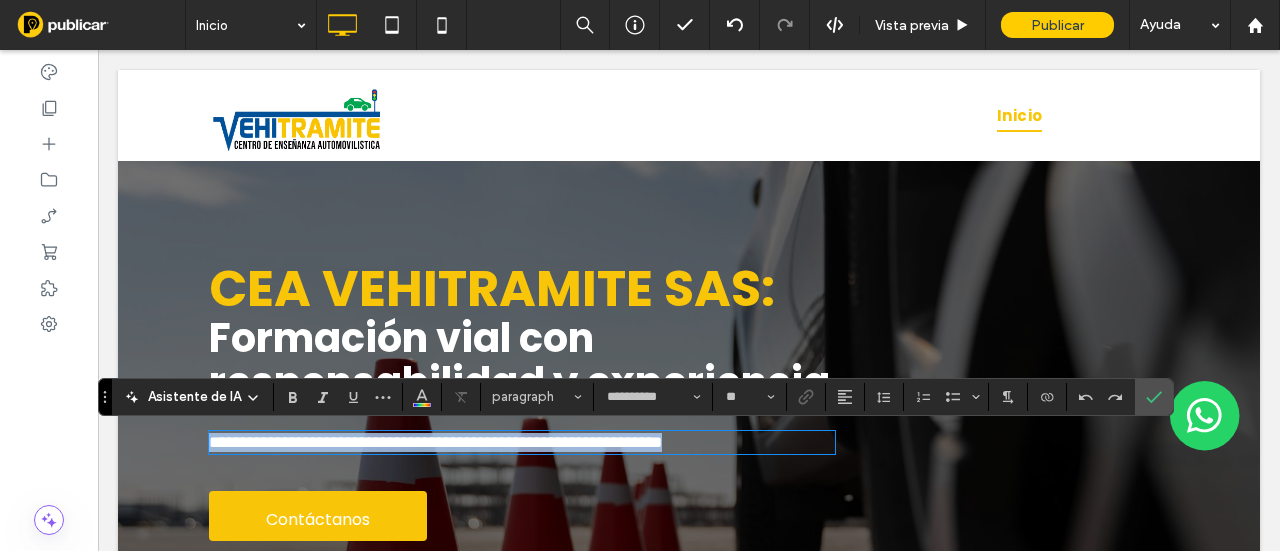 paste 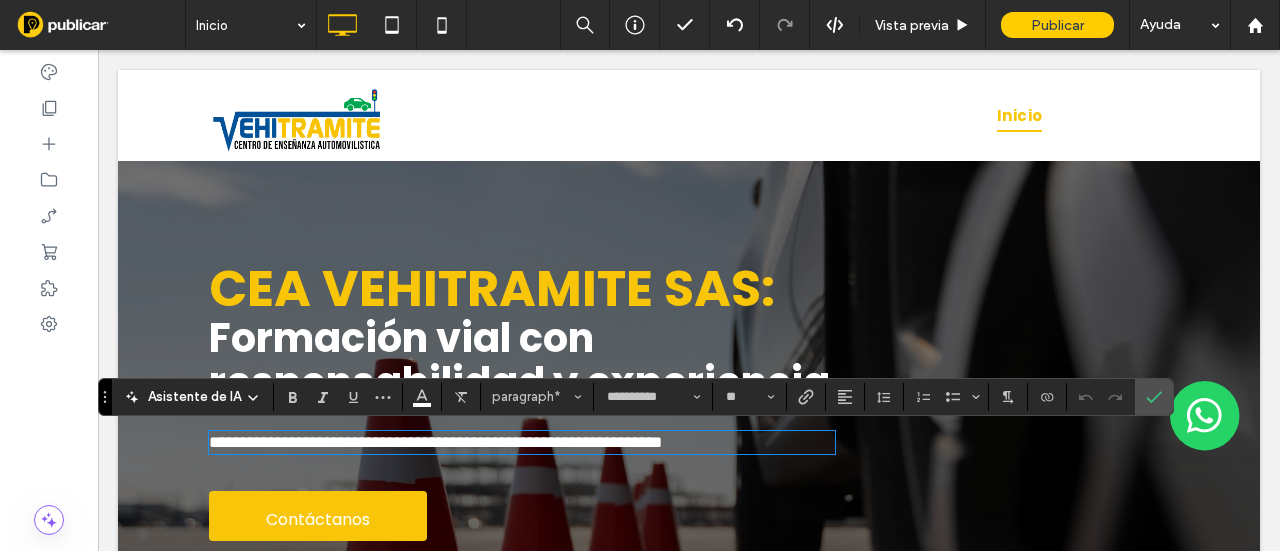 type on "*******" 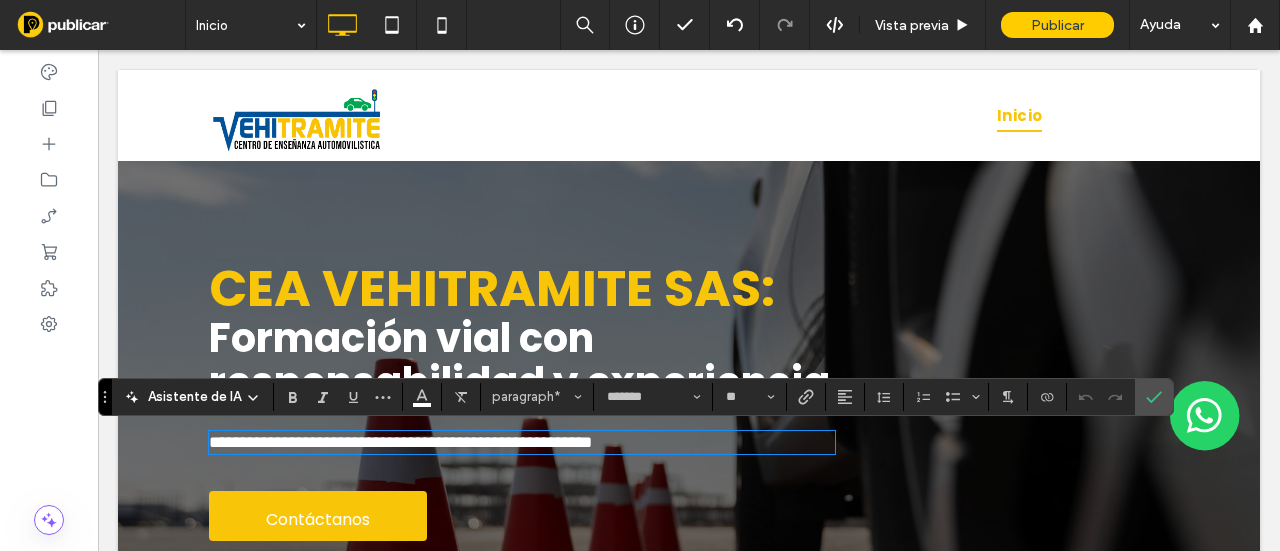 scroll, scrollTop: 0, scrollLeft: 0, axis: both 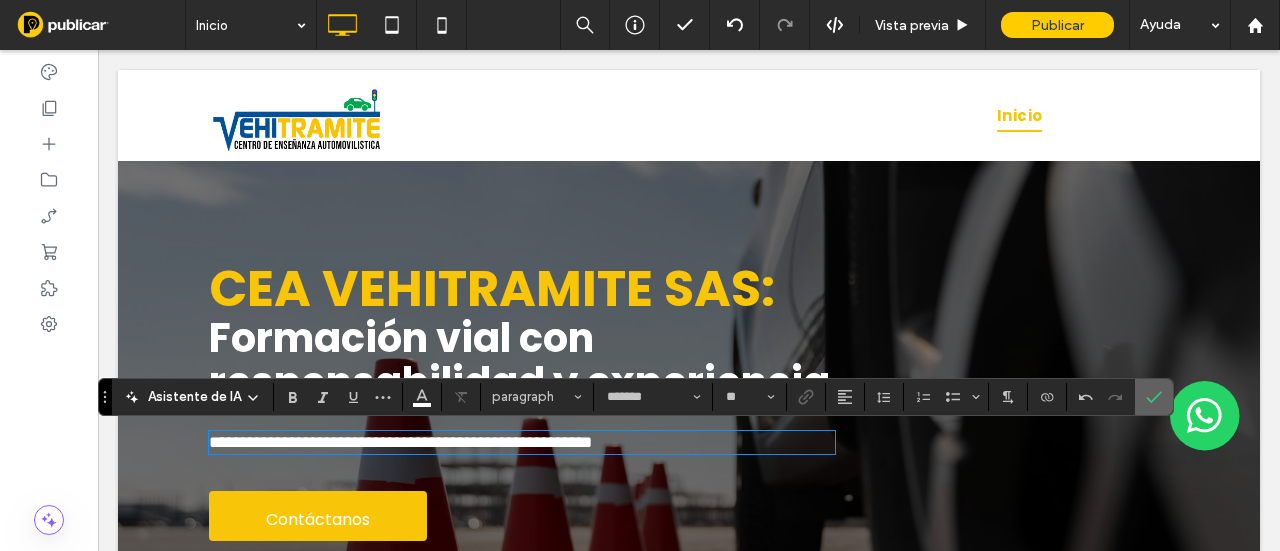 drag, startPoint x: 1146, startPoint y: 392, endPoint x: 642, endPoint y: 132, distance: 567.112 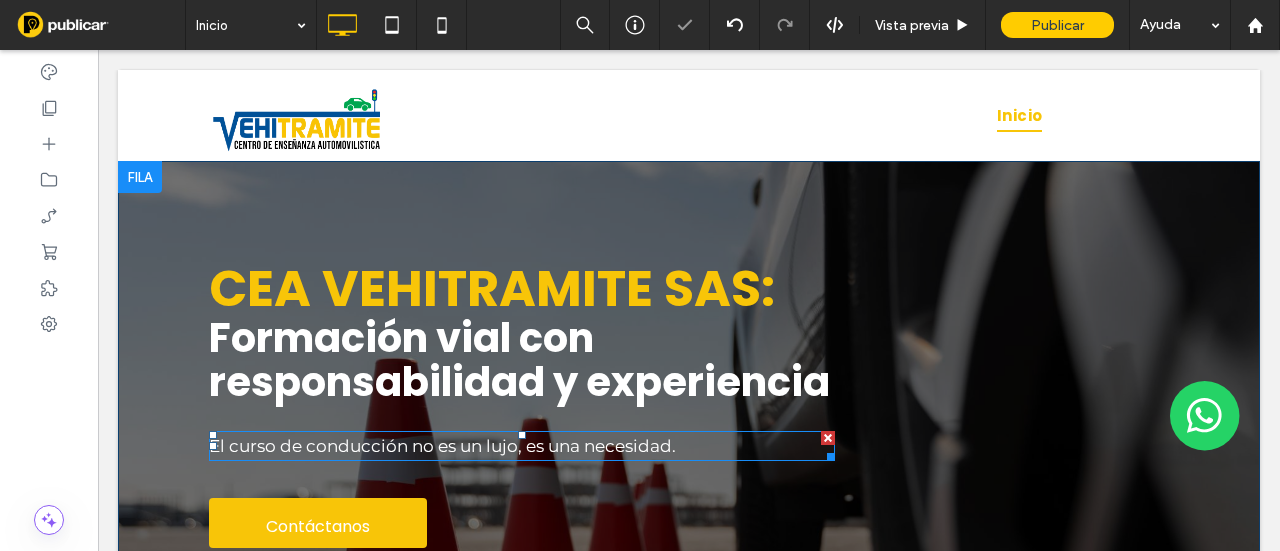 click on "El curso de conducción no es un lujo, es una necesidad." at bounding box center [522, 446] 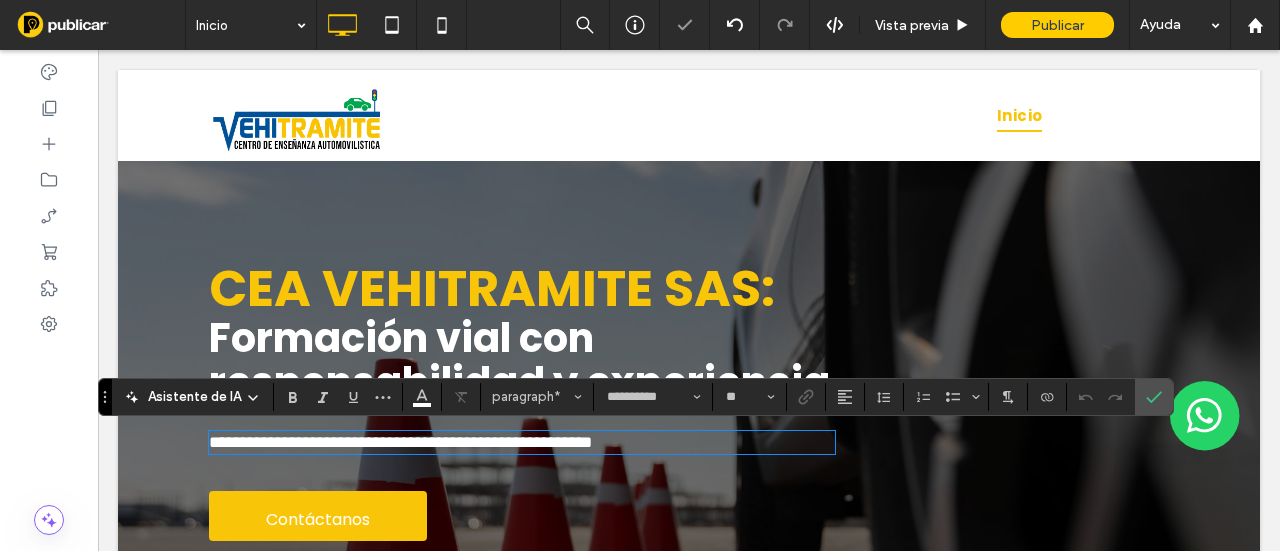 click on "**********" at bounding box center [522, 442] 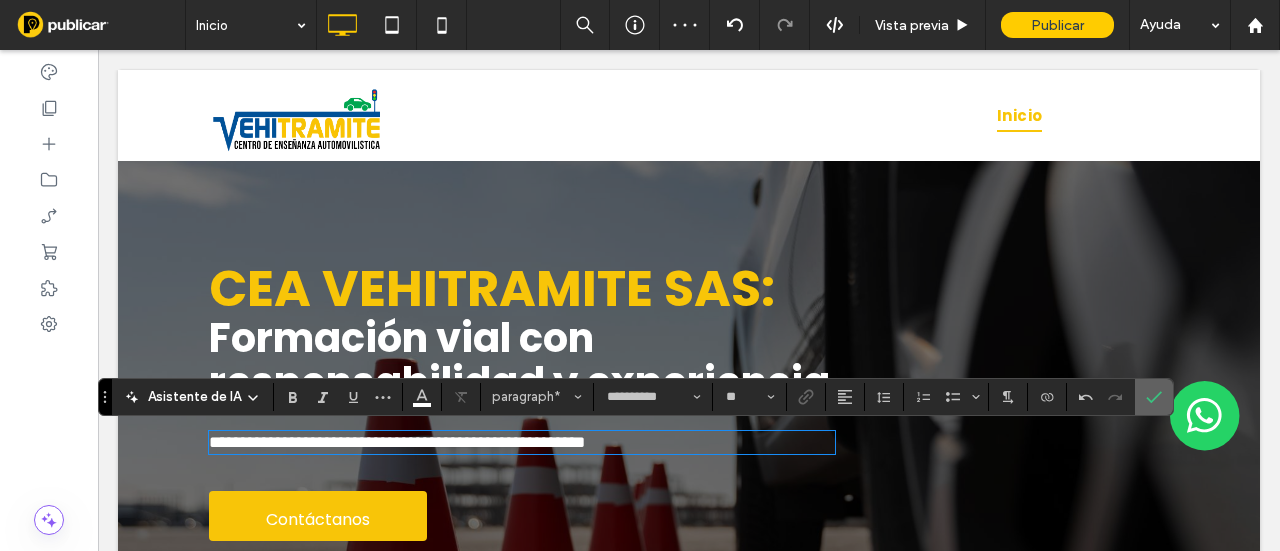 drag, startPoint x: 1147, startPoint y: 387, endPoint x: 718, endPoint y: 244, distance: 452.20572 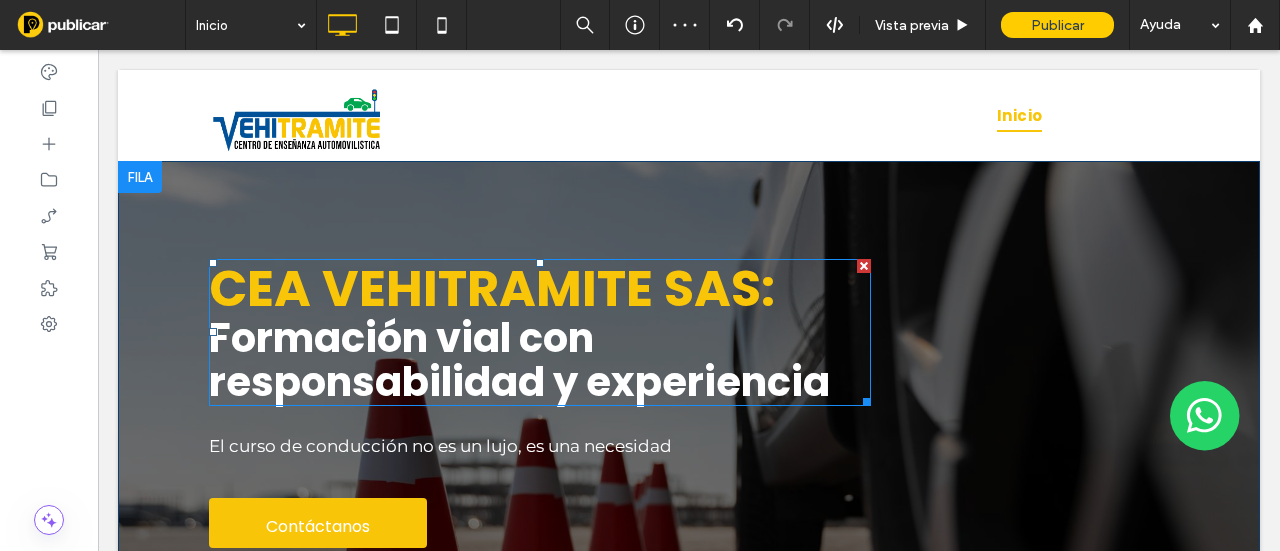 click on "CEA VEHITRAMITE SAS:" at bounding box center [492, 288] 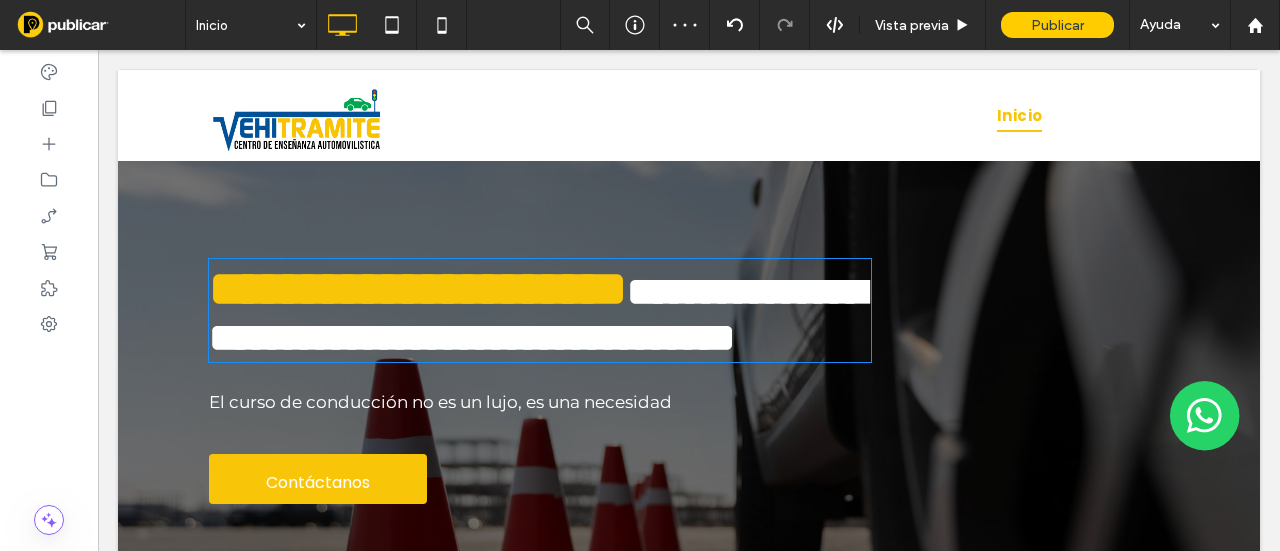 click on "**********" at bounding box center [418, 288] 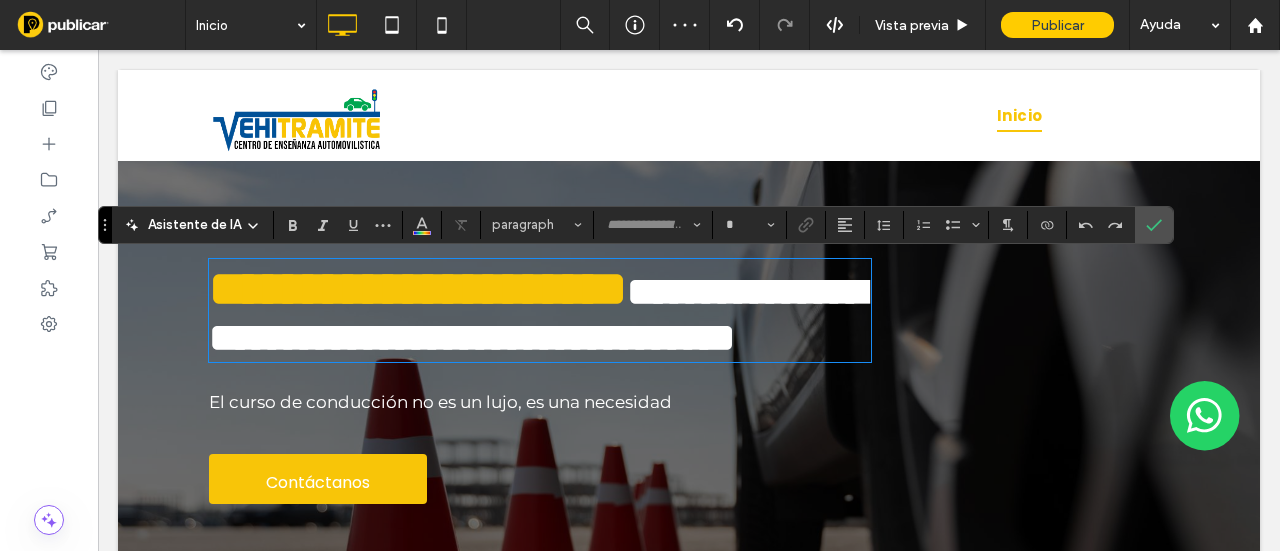 type on "*******" 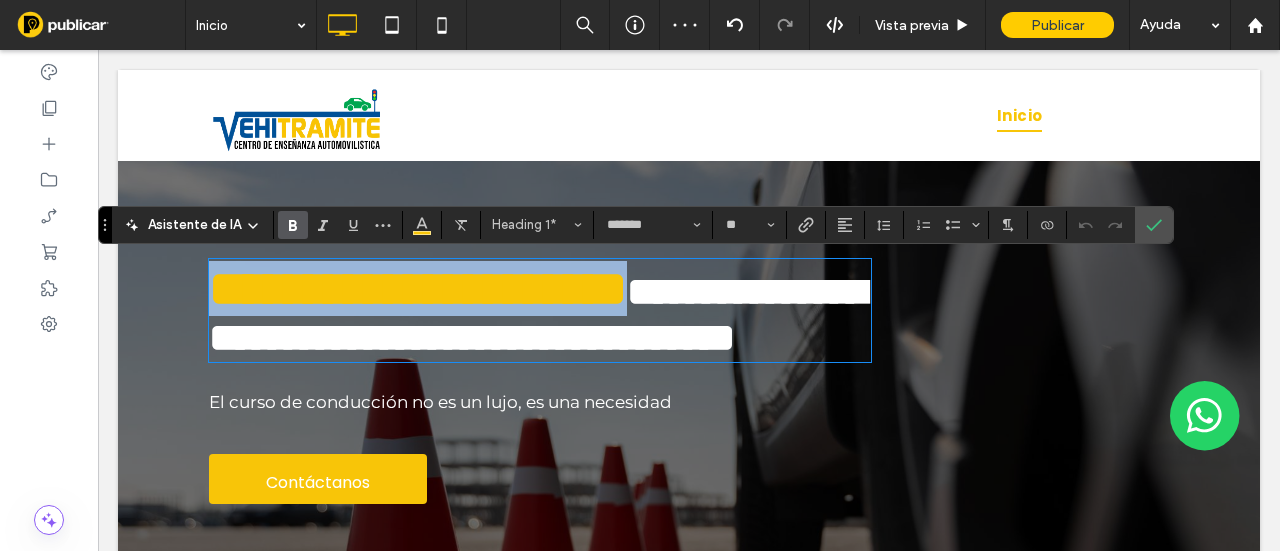 drag, startPoint x: 763, startPoint y: 289, endPoint x: 680, endPoint y: 243, distance: 94.89468 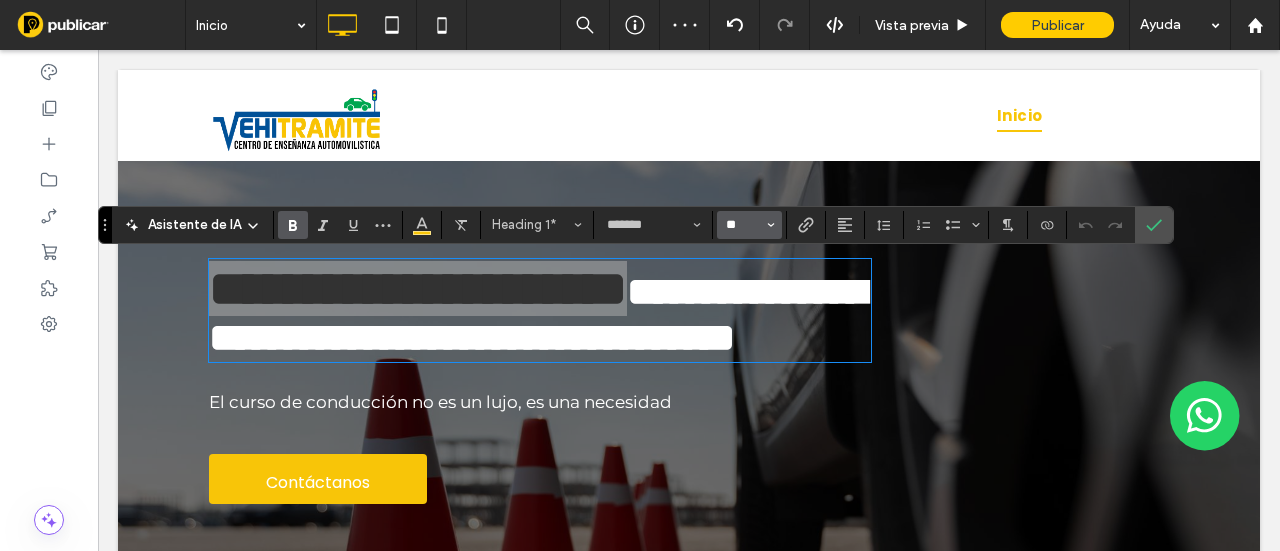 click on "**" at bounding box center (743, 225) 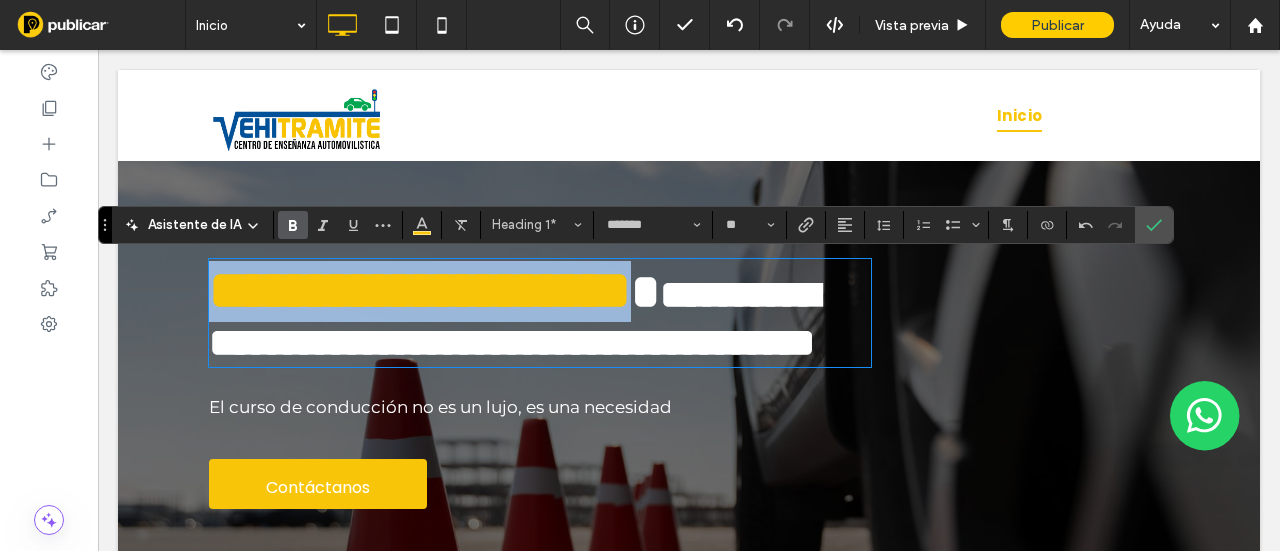 type on "**" 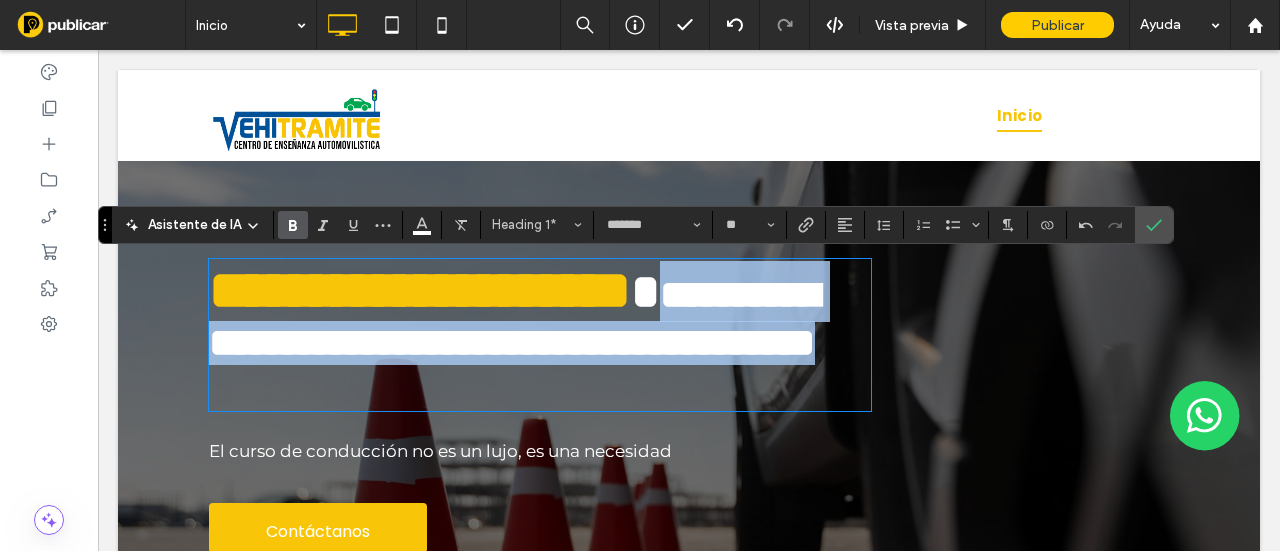 scroll, scrollTop: 0, scrollLeft: 0, axis: both 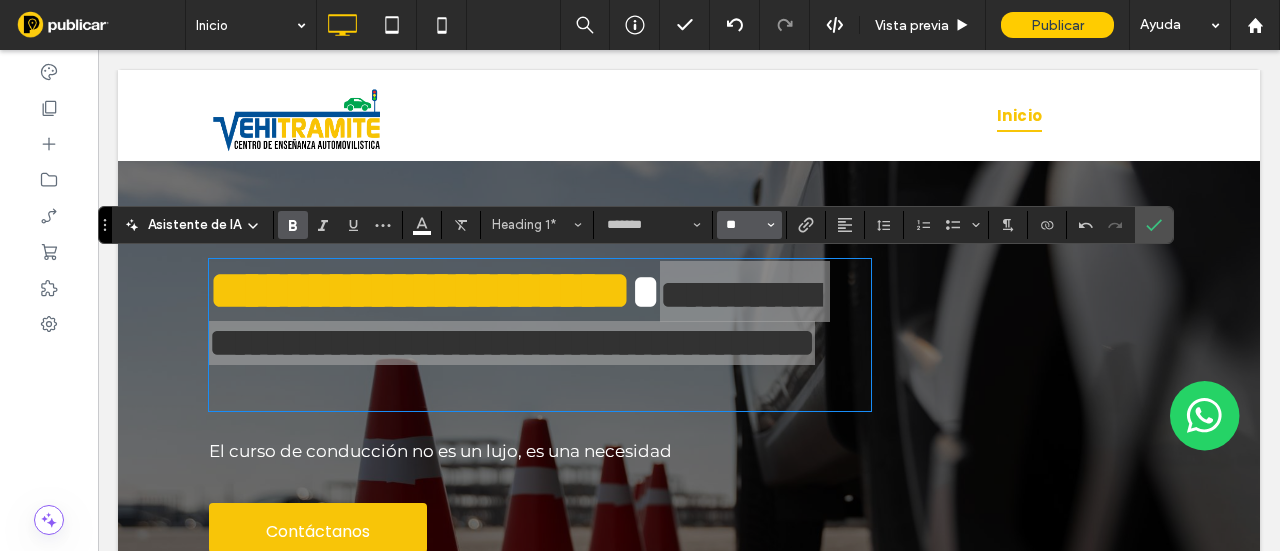 click on "**" at bounding box center (743, 225) 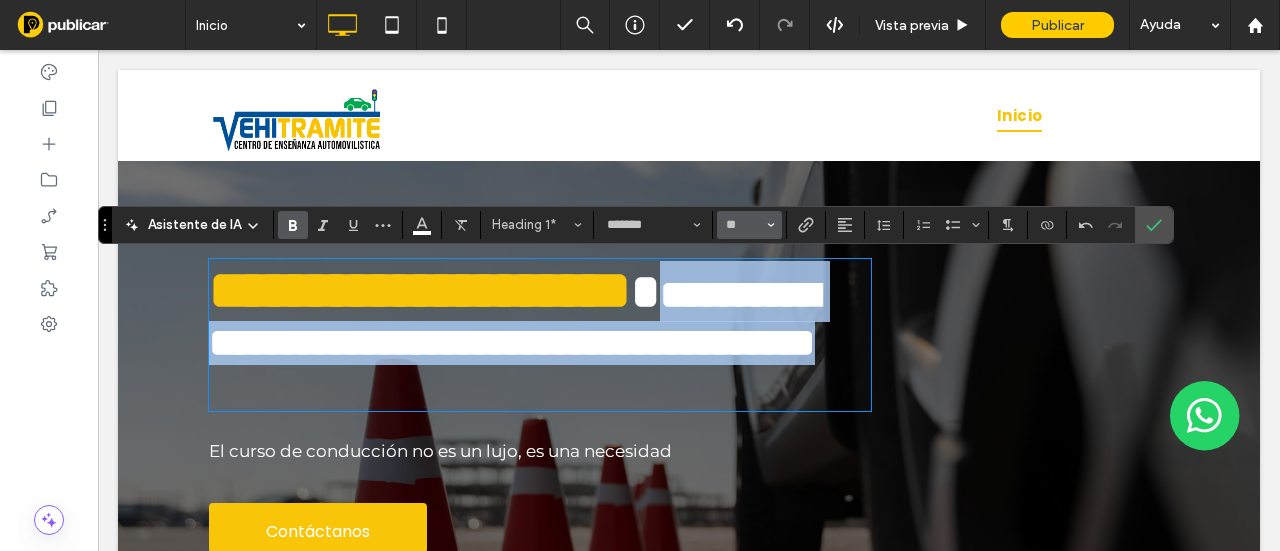 type on "**" 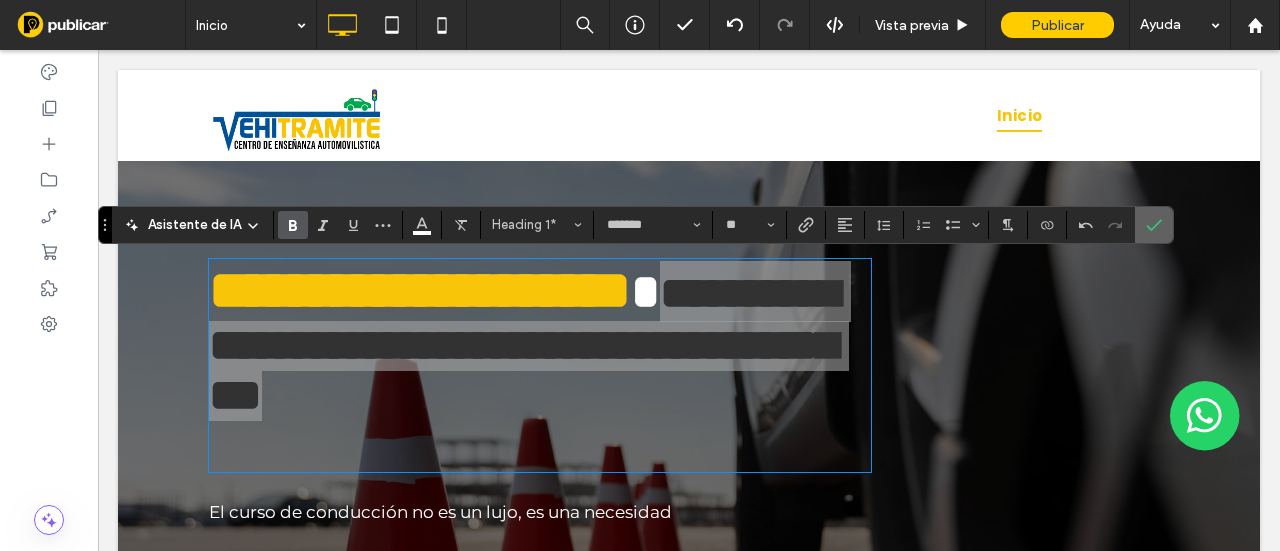 click 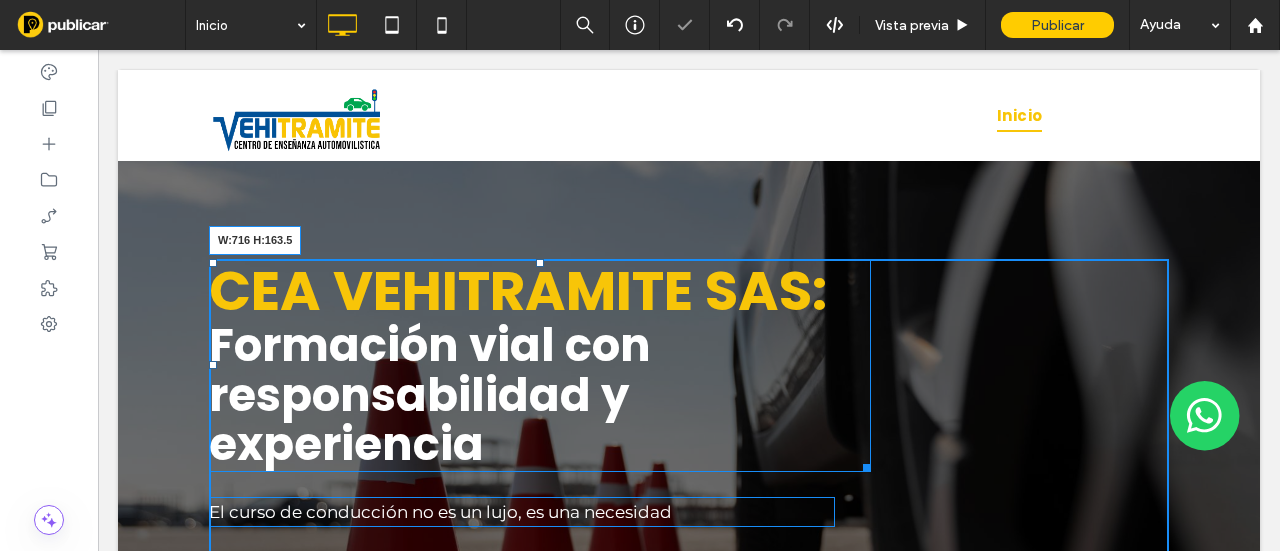 drag, startPoint x: 858, startPoint y: 463, endPoint x: 994, endPoint y: 500, distance: 140.94325 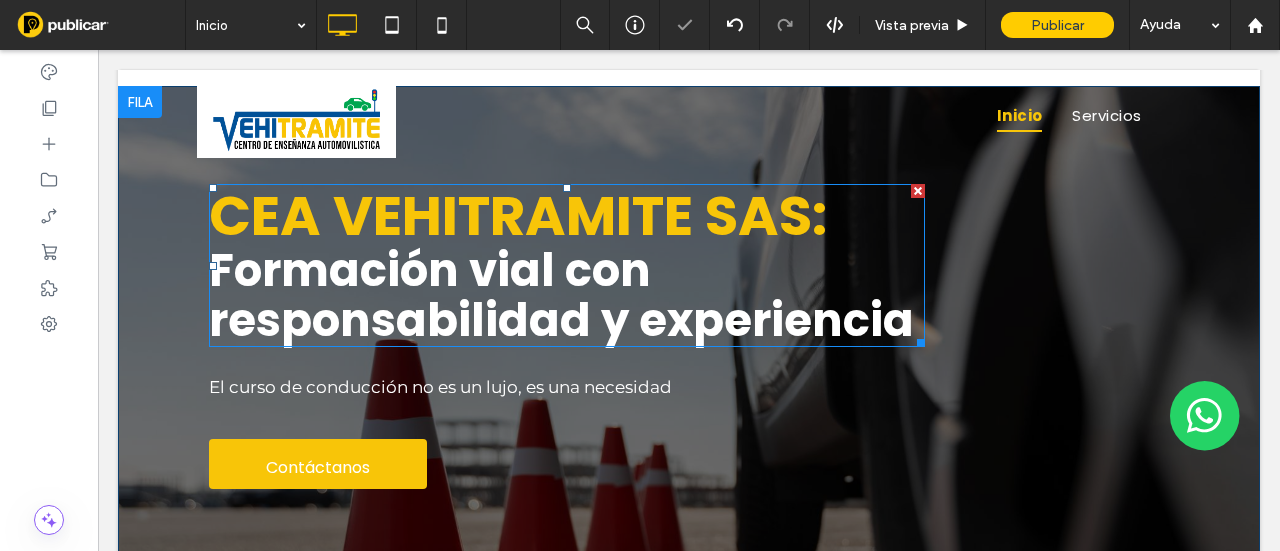 scroll, scrollTop: 0, scrollLeft: 0, axis: both 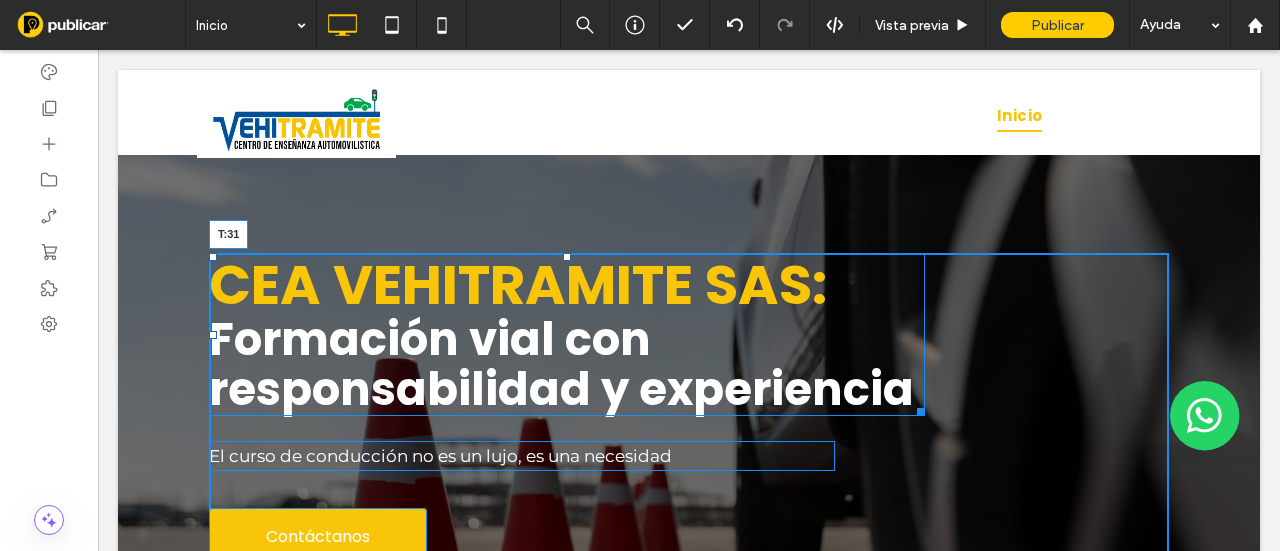 drag, startPoint x: 558, startPoint y: 255, endPoint x: 562, endPoint y: 286, distance: 31.257 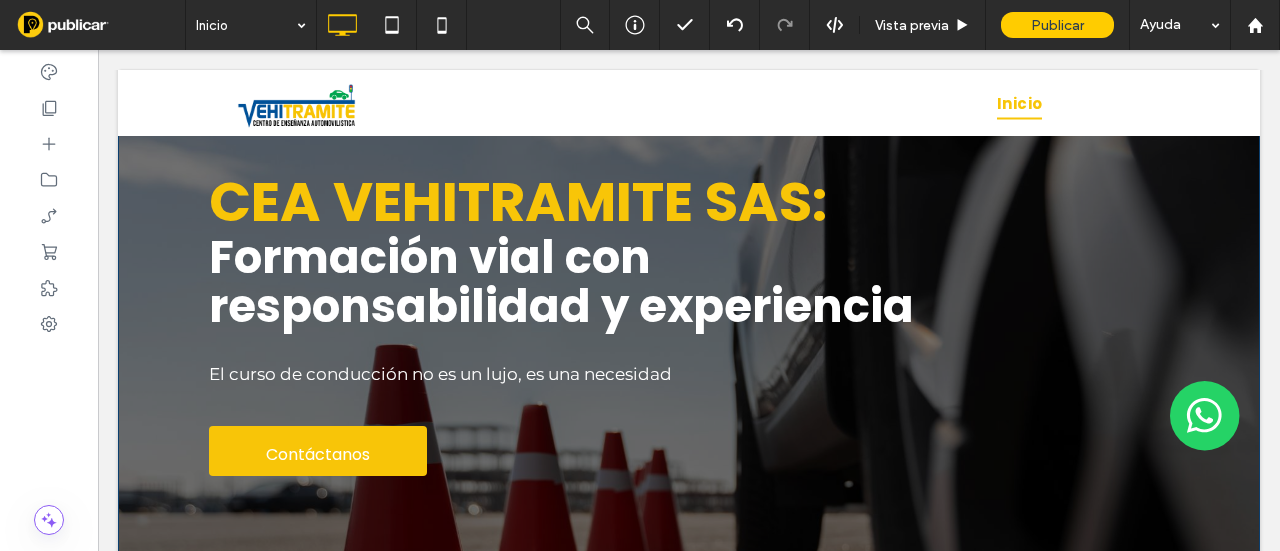 scroll, scrollTop: 200, scrollLeft: 0, axis: vertical 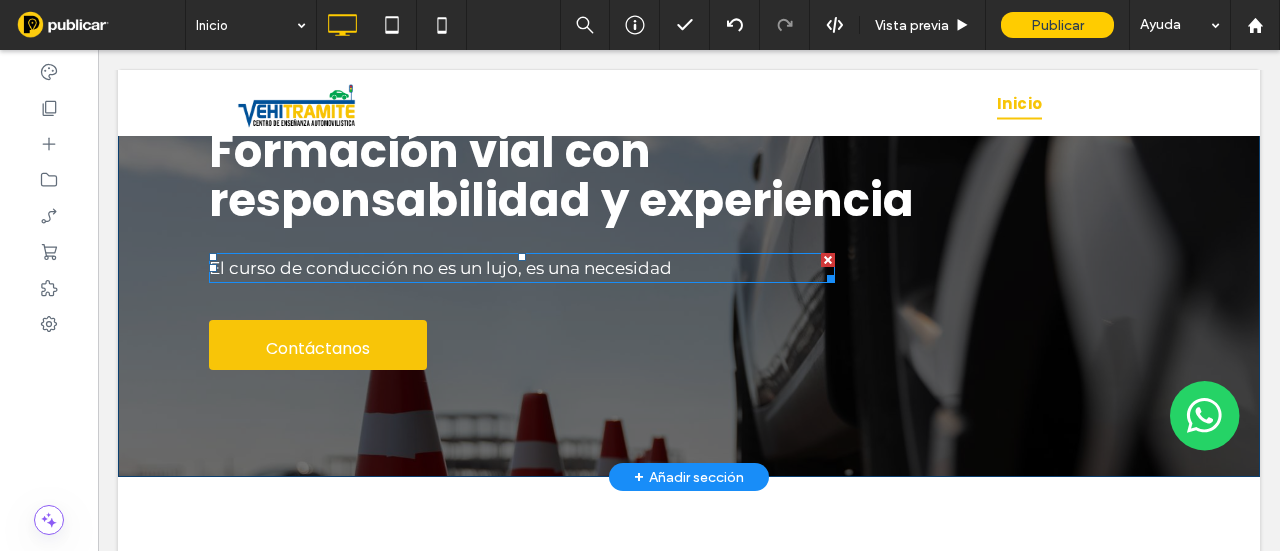 click on "El curso de conducción no es un lujo, es una necesidad" at bounding box center [522, 268] 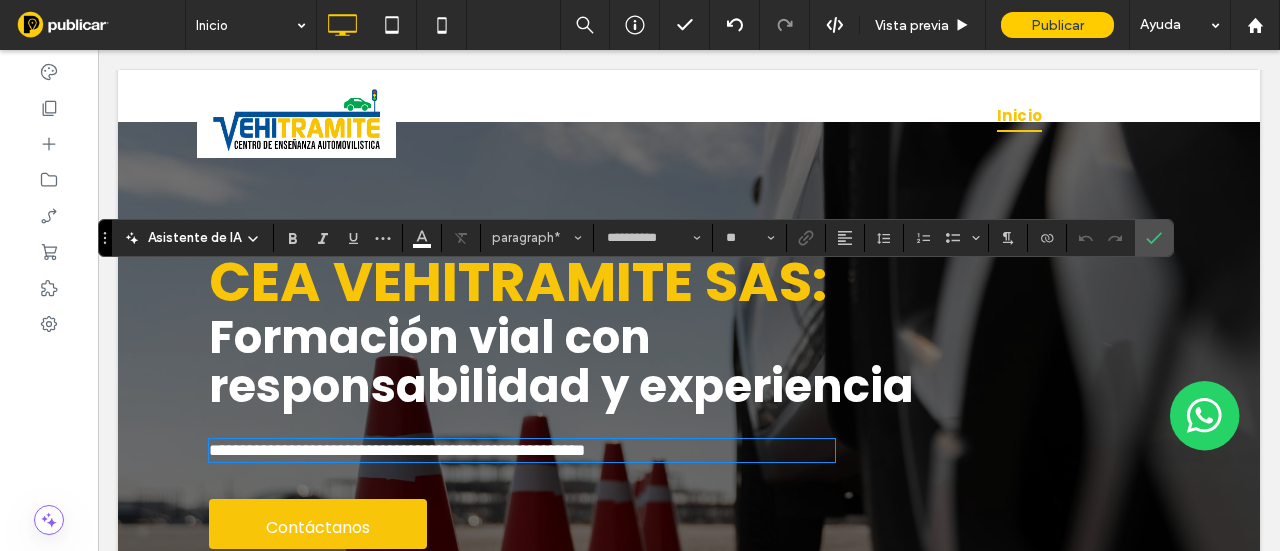 scroll, scrollTop: 0, scrollLeft: 0, axis: both 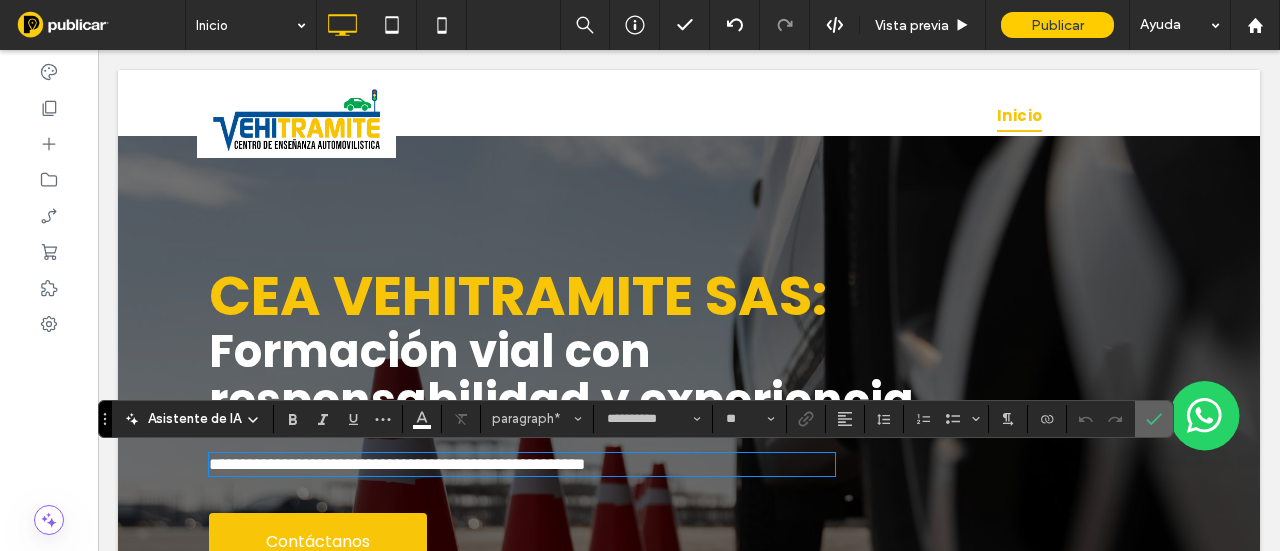 click at bounding box center [1154, 419] 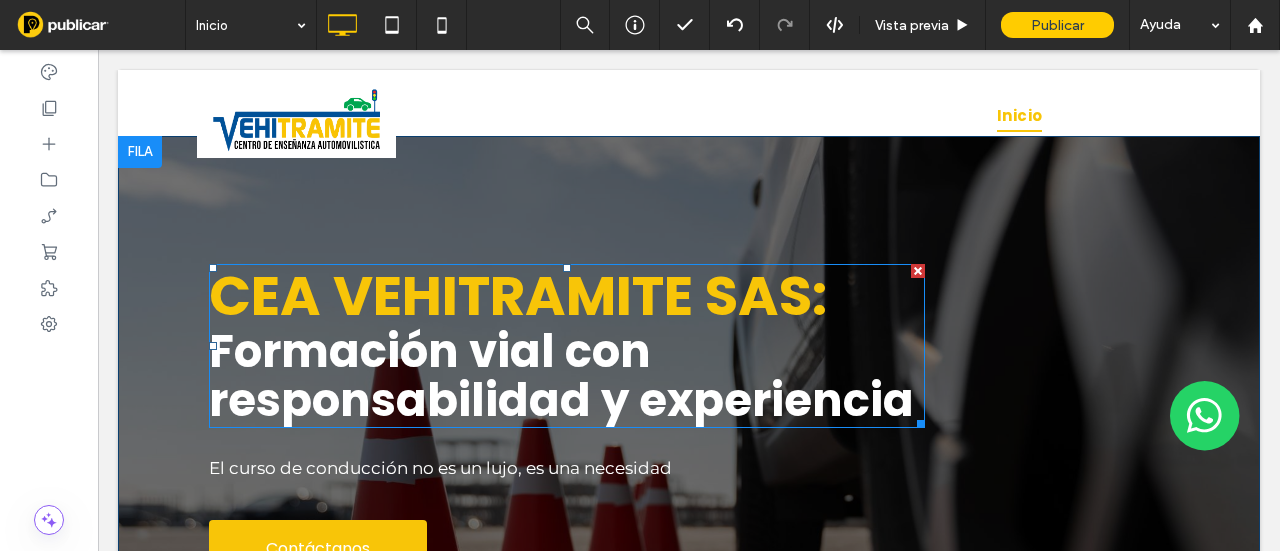 click on "Formación vial con responsabilidad y experiencia" at bounding box center [561, 376] 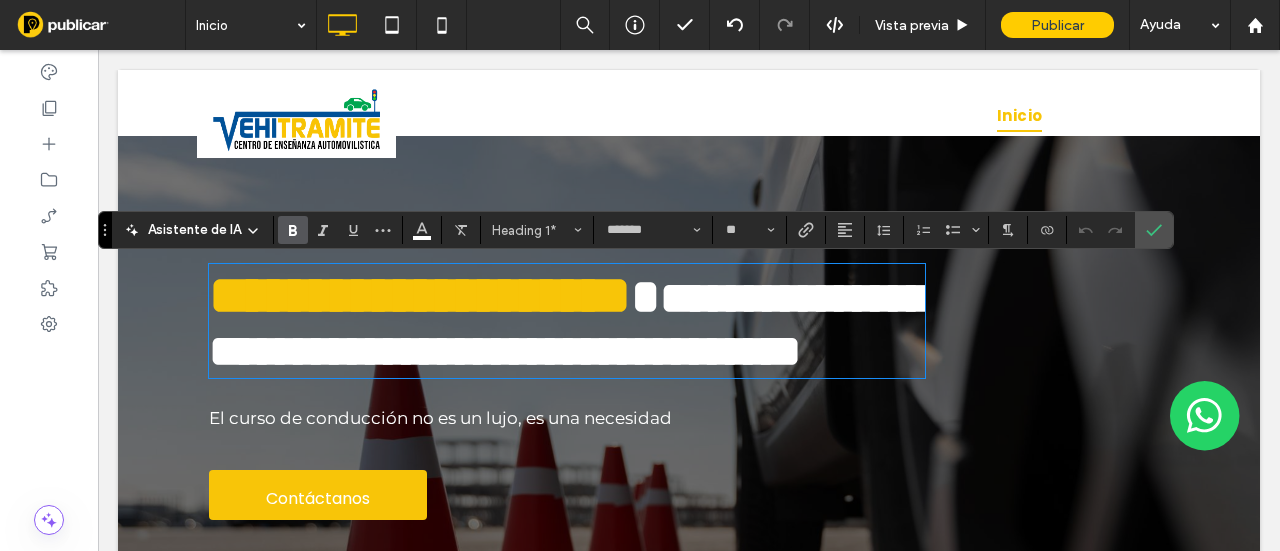 click on "**********" at bounding box center (569, 324) 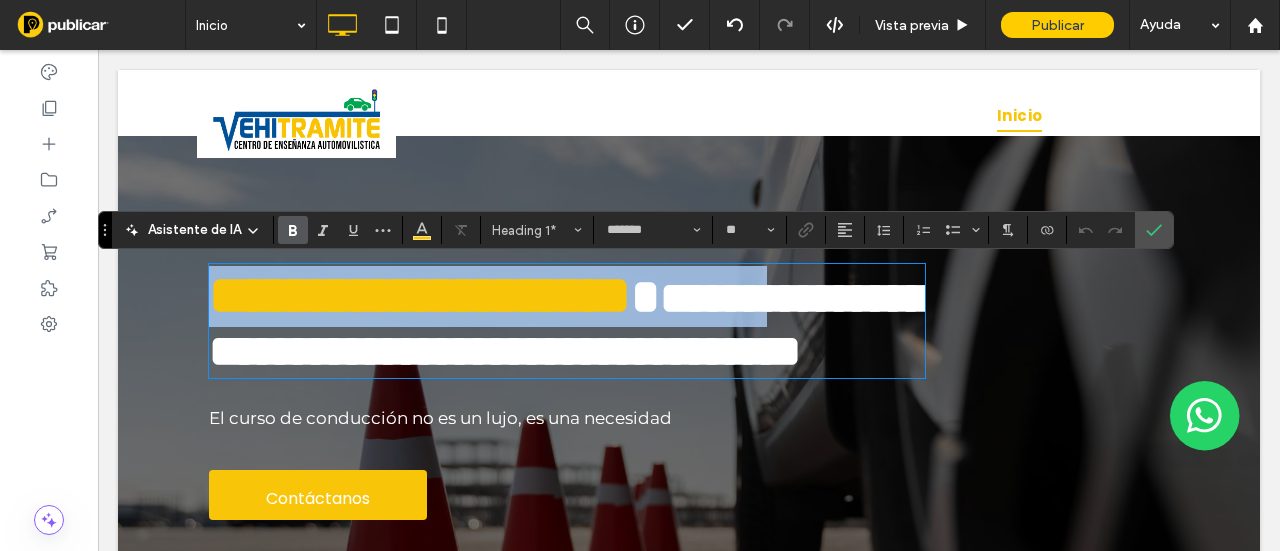 type on "*" 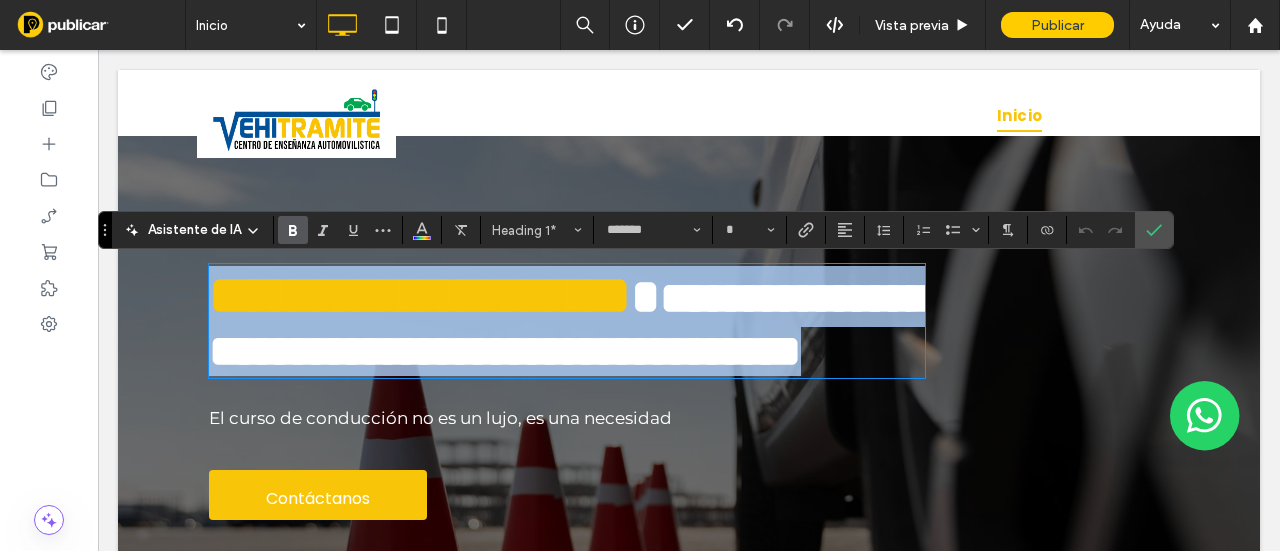 drag, startPoint x: 212, startPoint y: 300, endPoint x: 912, endPoint y: 431, distance: 712.15234 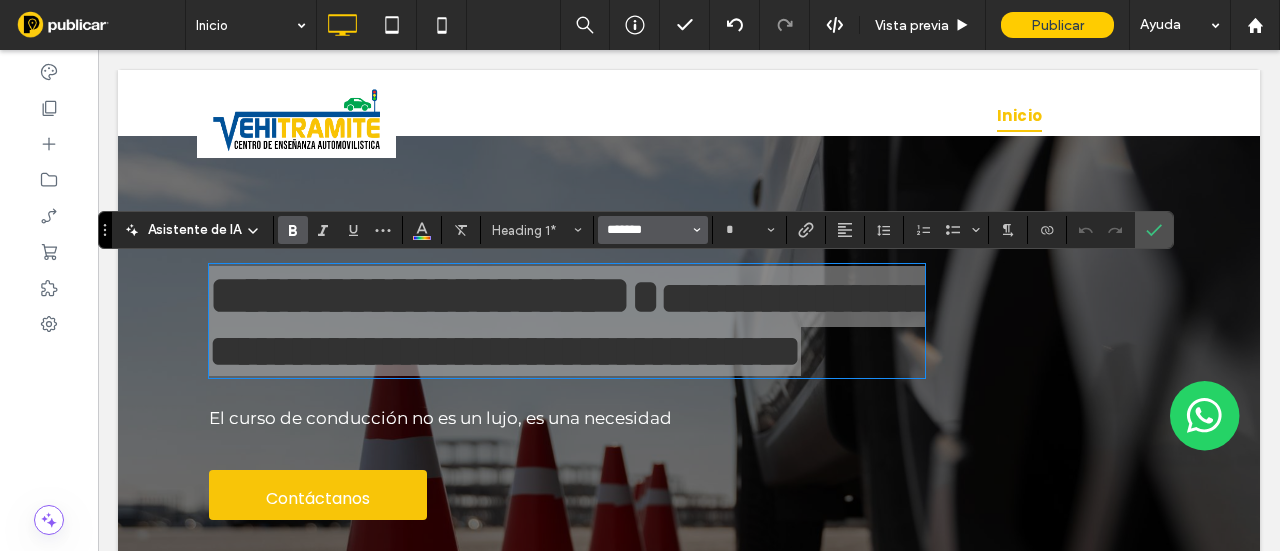 click on "*******" at bounding box center [647, 230] 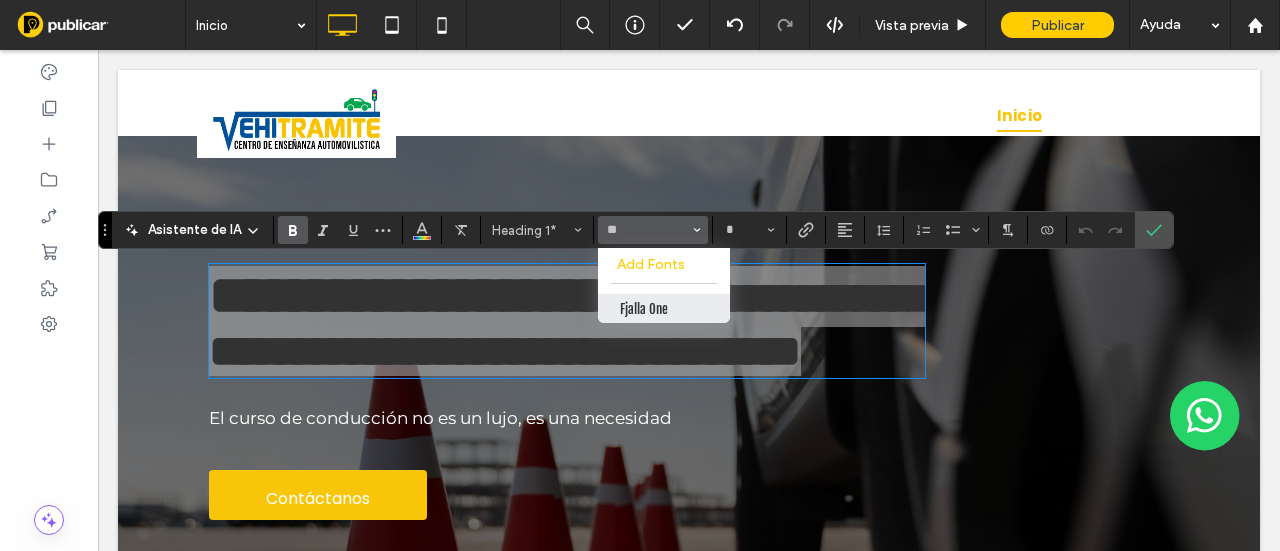 click on "Fjalla One" at bounding box center (664, 308) 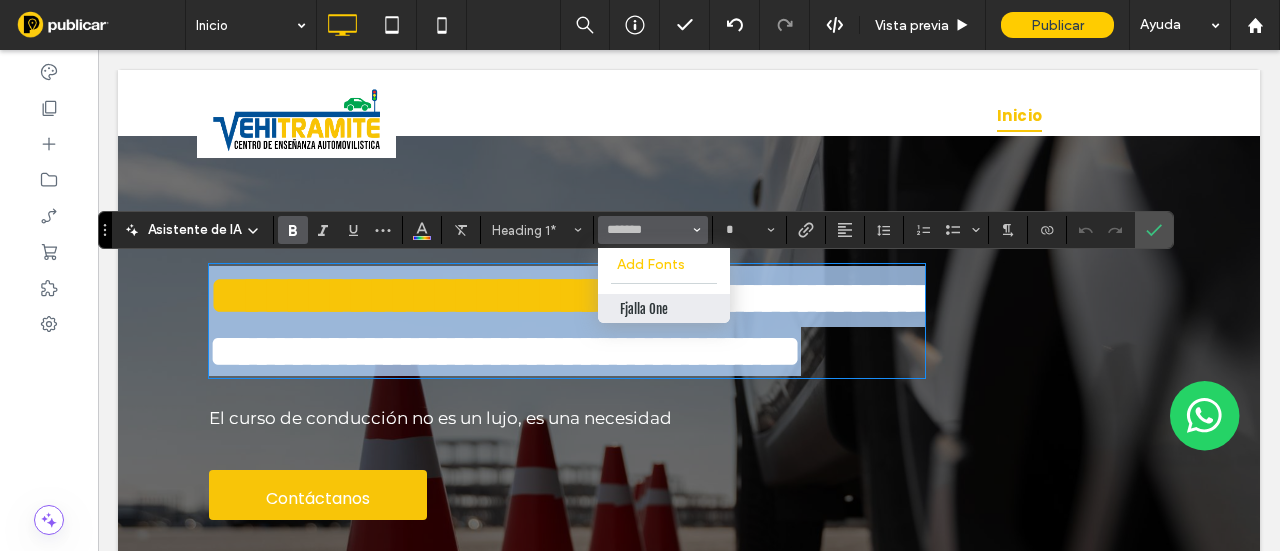 type on "**********" 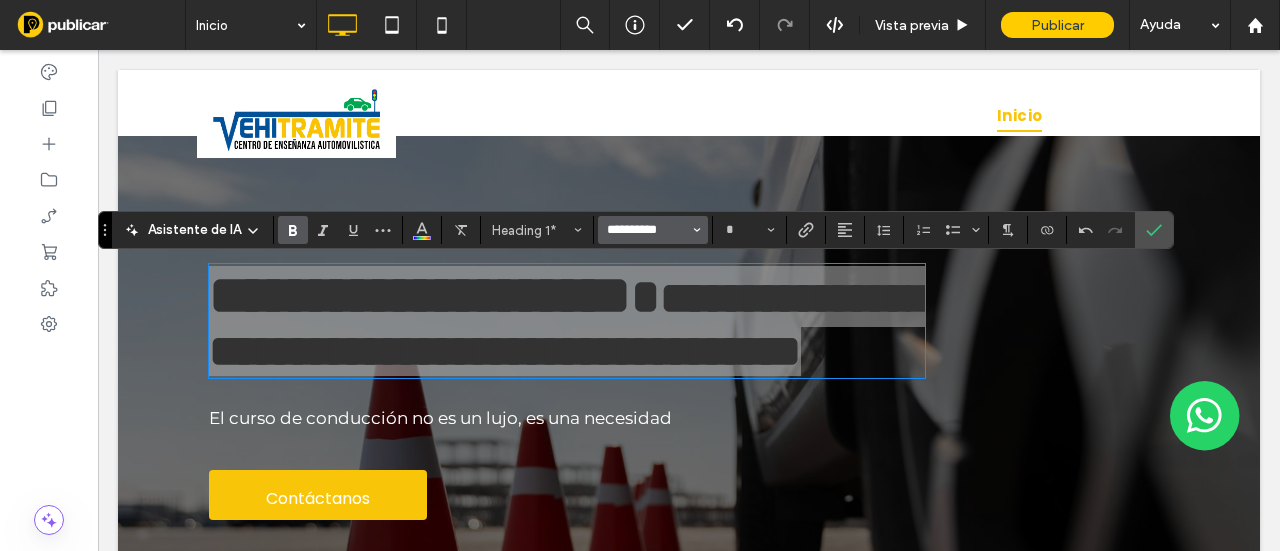 click on "**********" at bounding box center (647, 230) 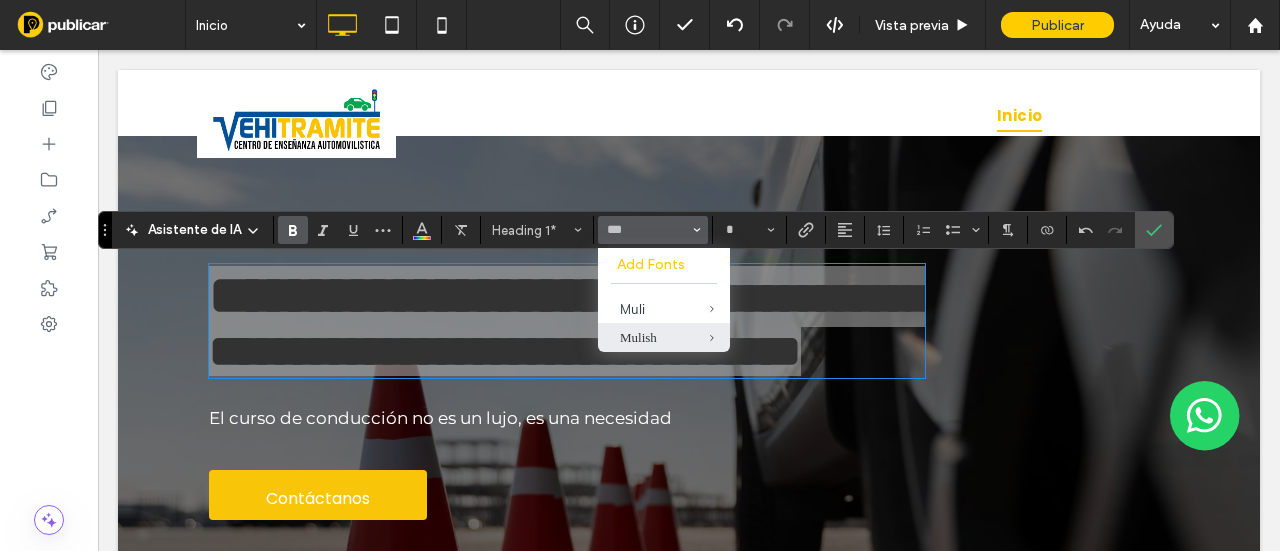 click at bounding box center (697, 337) 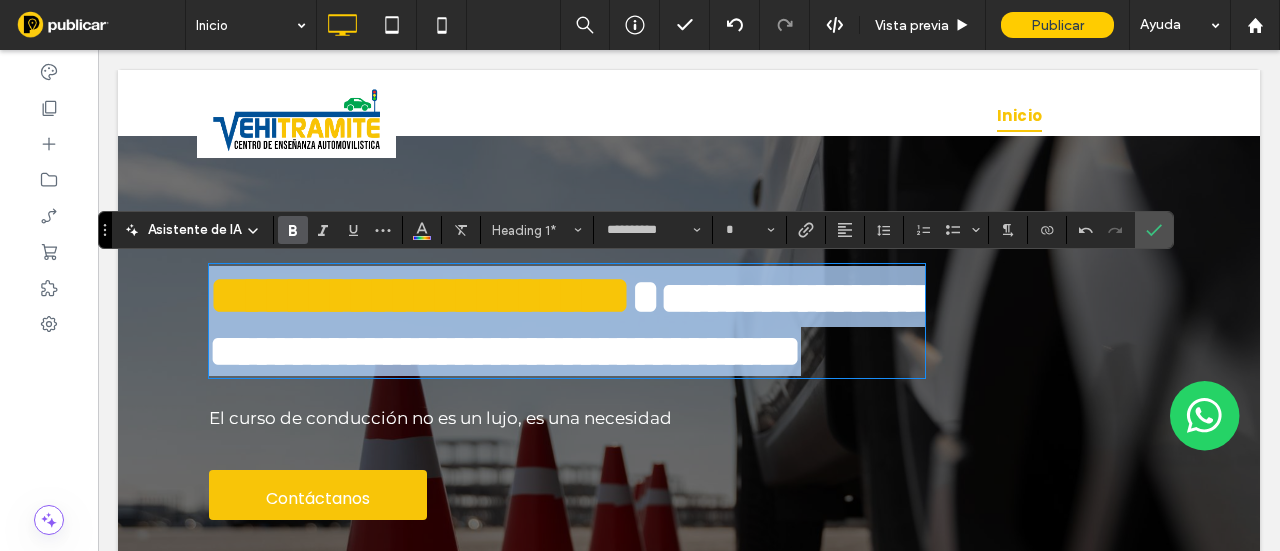 type on "******" 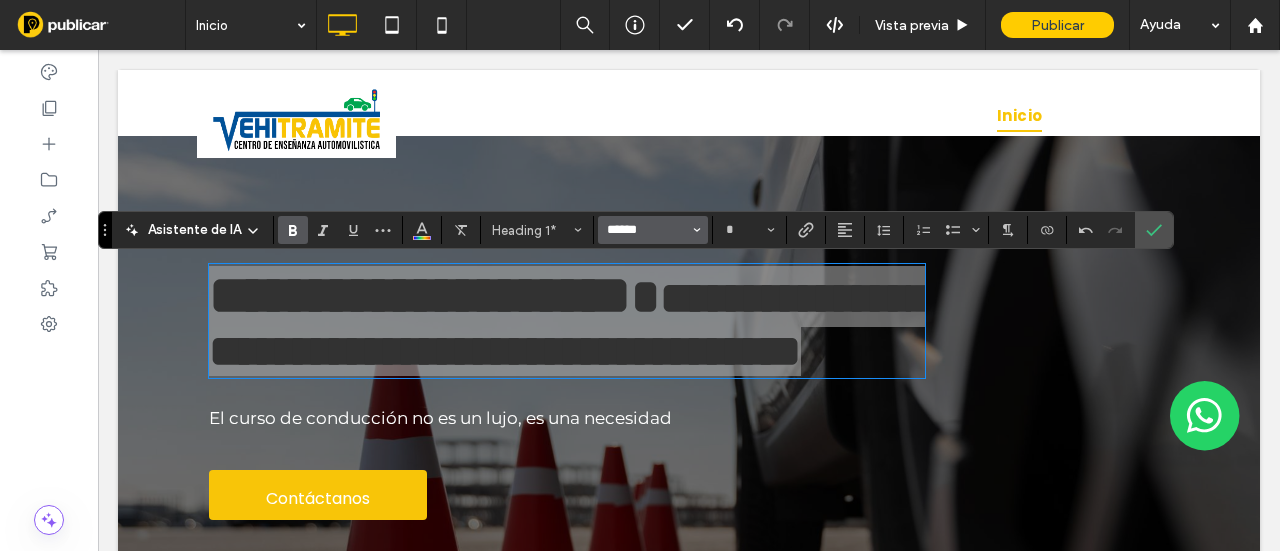 click on "******" at bounding box center (647, 230) 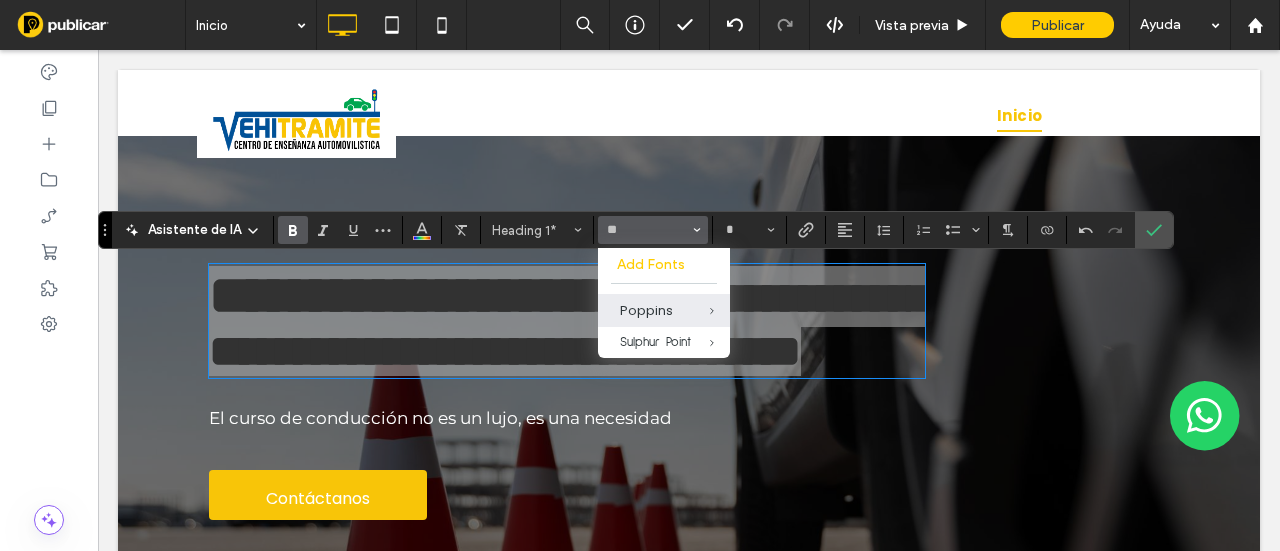 click on "Poppins" at bounding box center (664, 310) 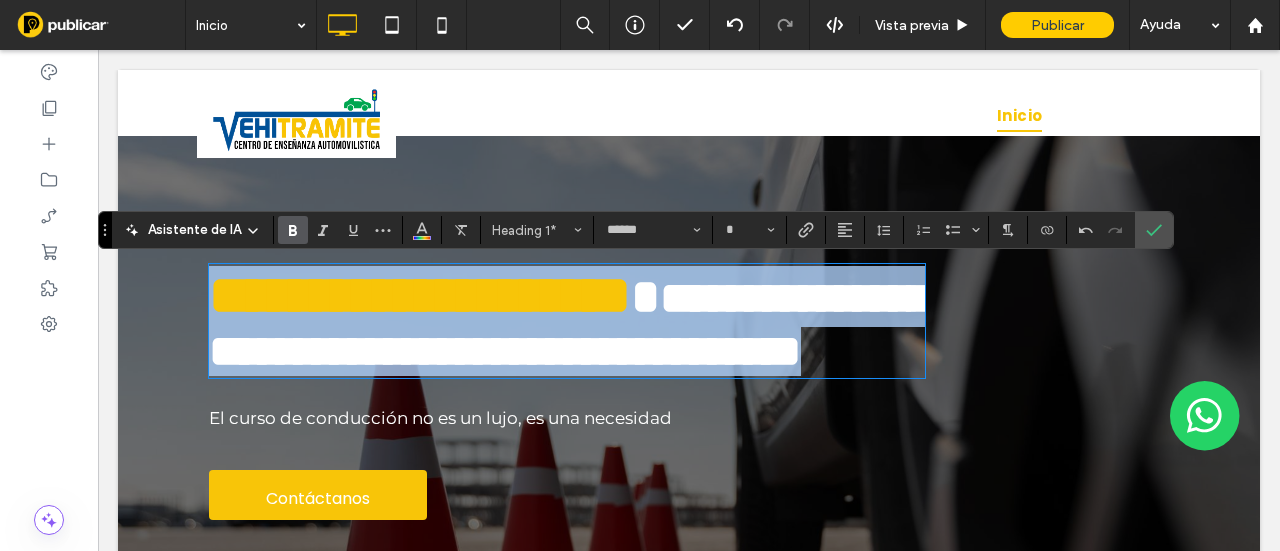 type on "*******" 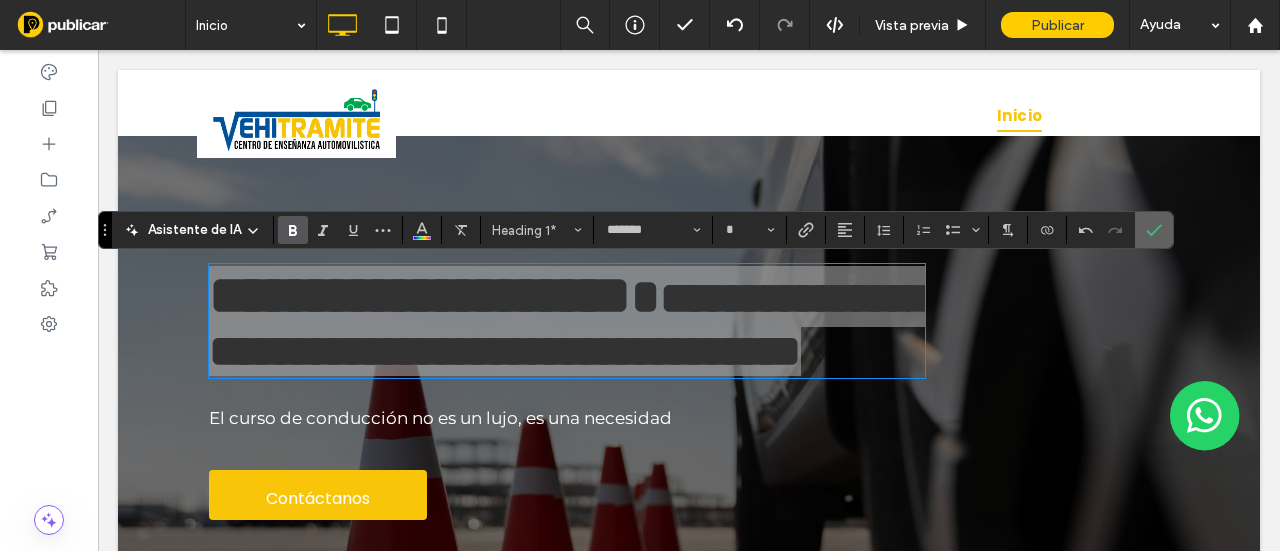 click 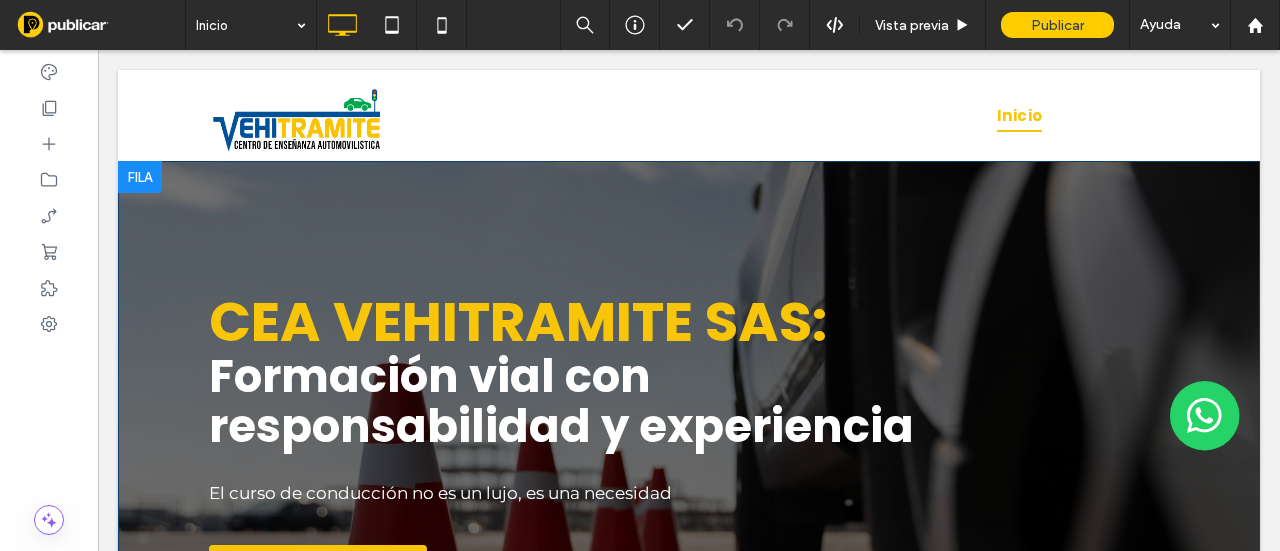scroll, scrollTop: 0, scrollLeft: 0, axis: both 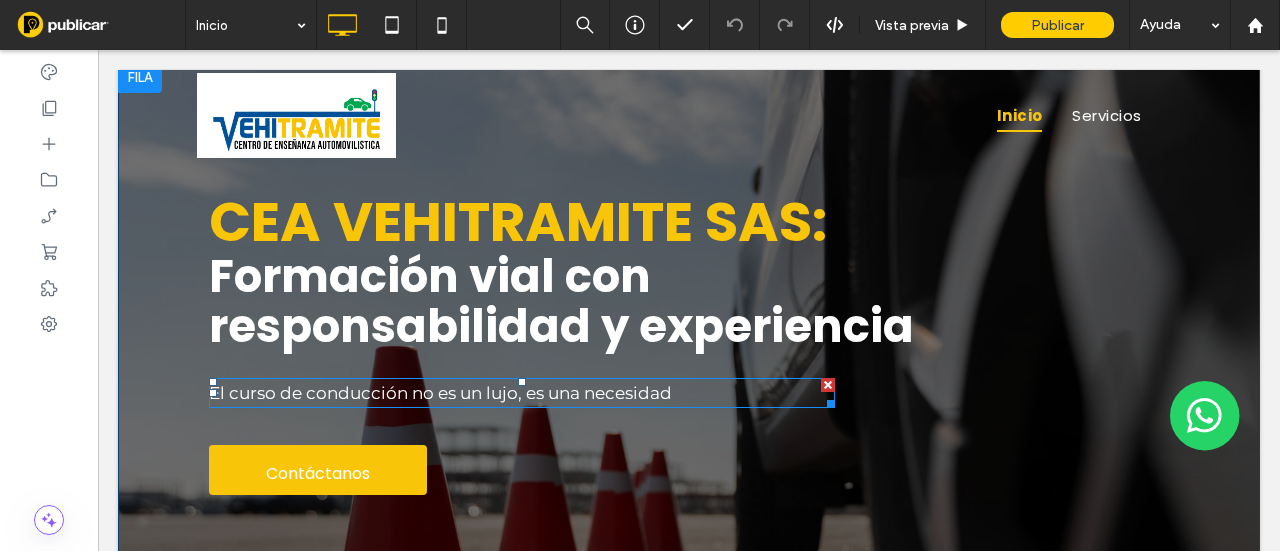 click on "El curso de conducción no es un lujo, es una necesidad" at bounding box center (440, 393) 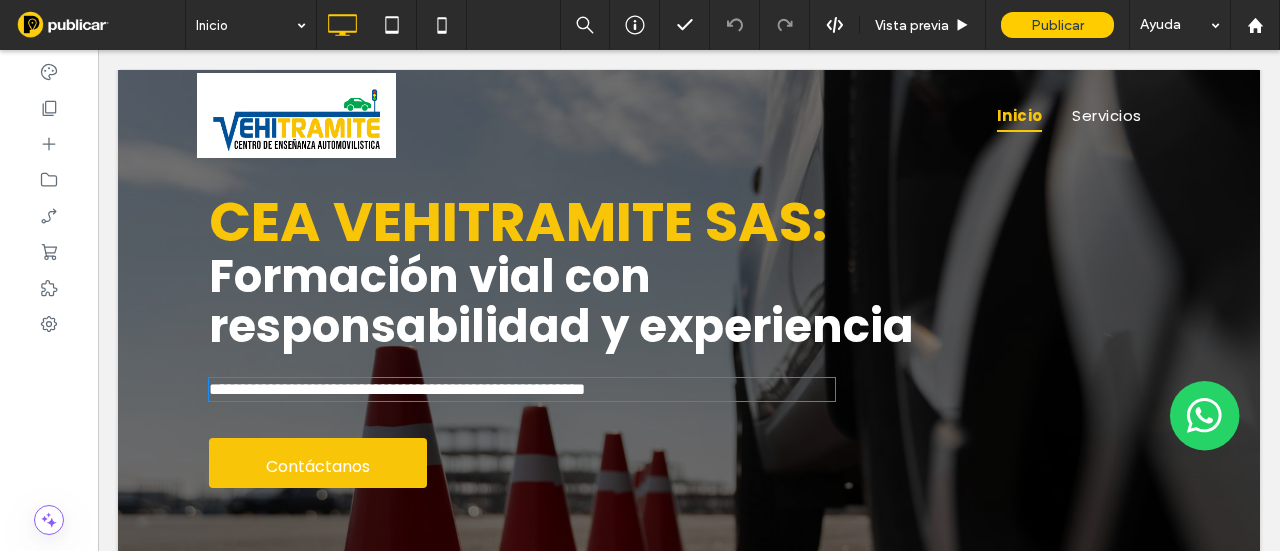 type on "**********" 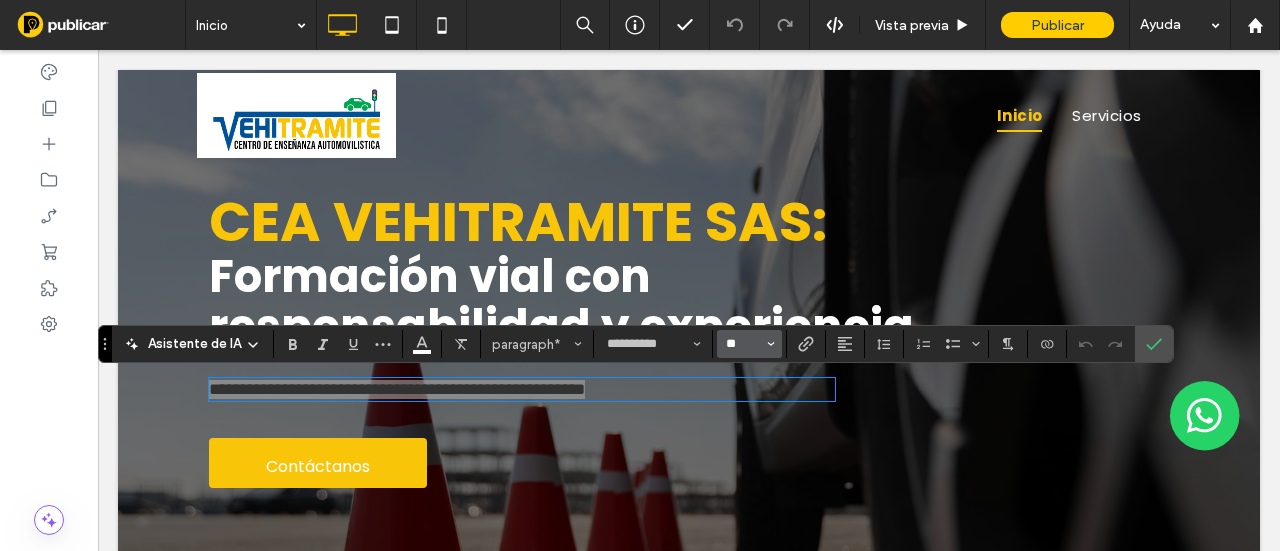 click on "**" at bounding box center [743, 344] 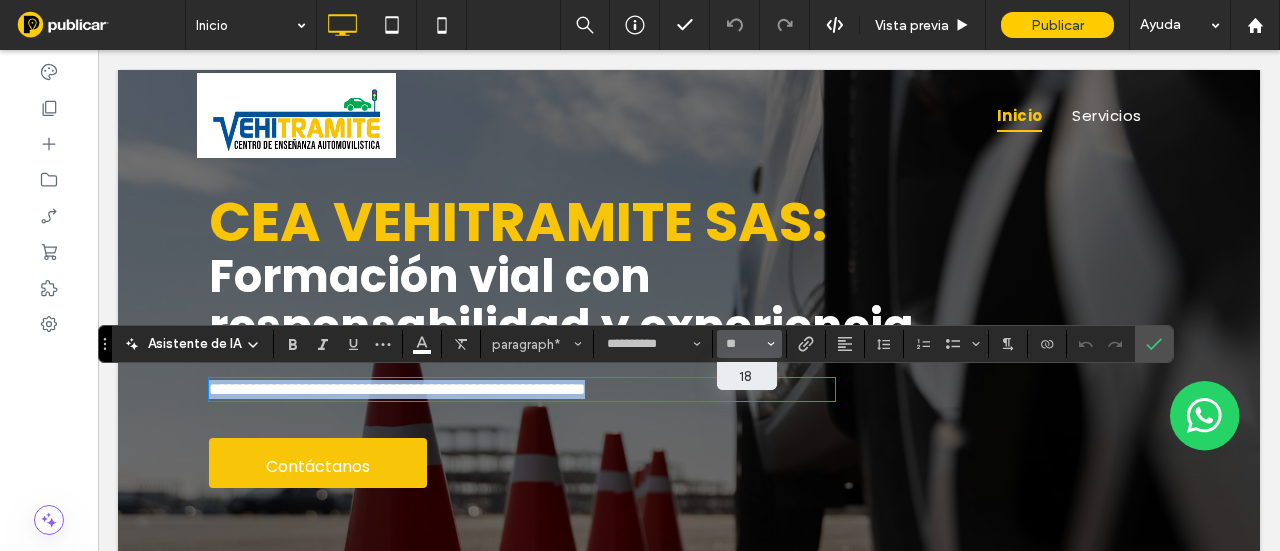 type on "**" 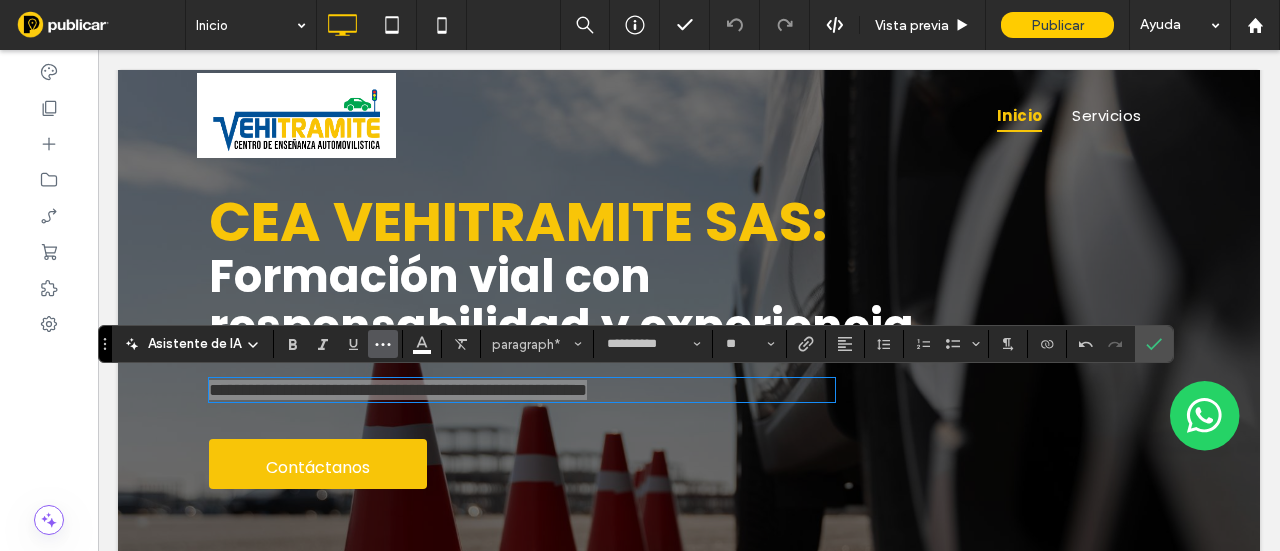 click at bounding box center [383, 344] 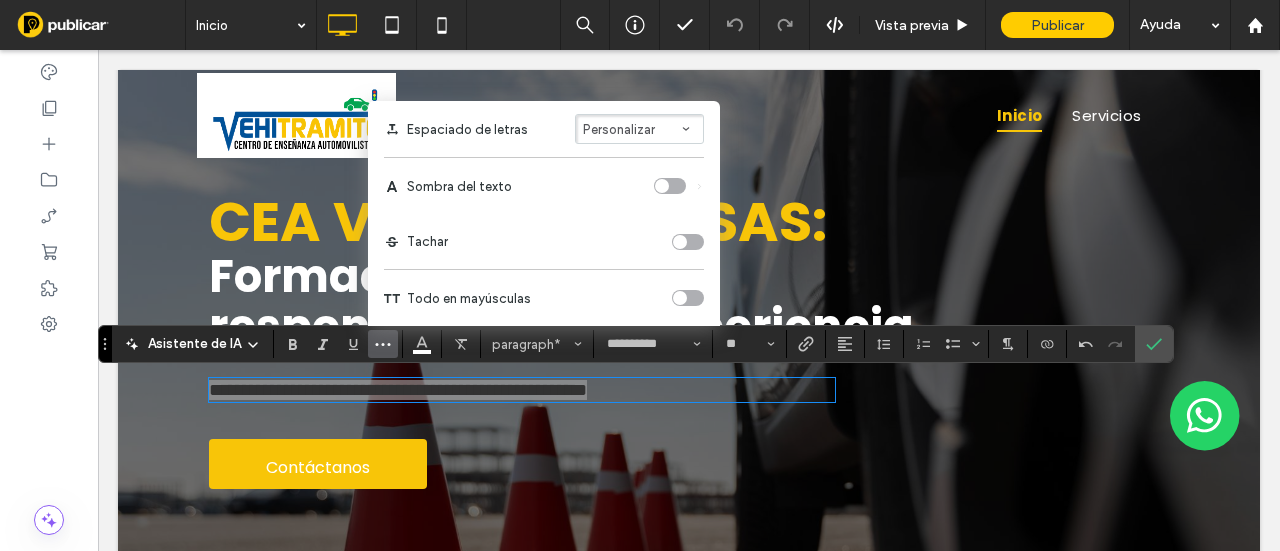 click on "Personalizar" at bounding box center (619, 129) 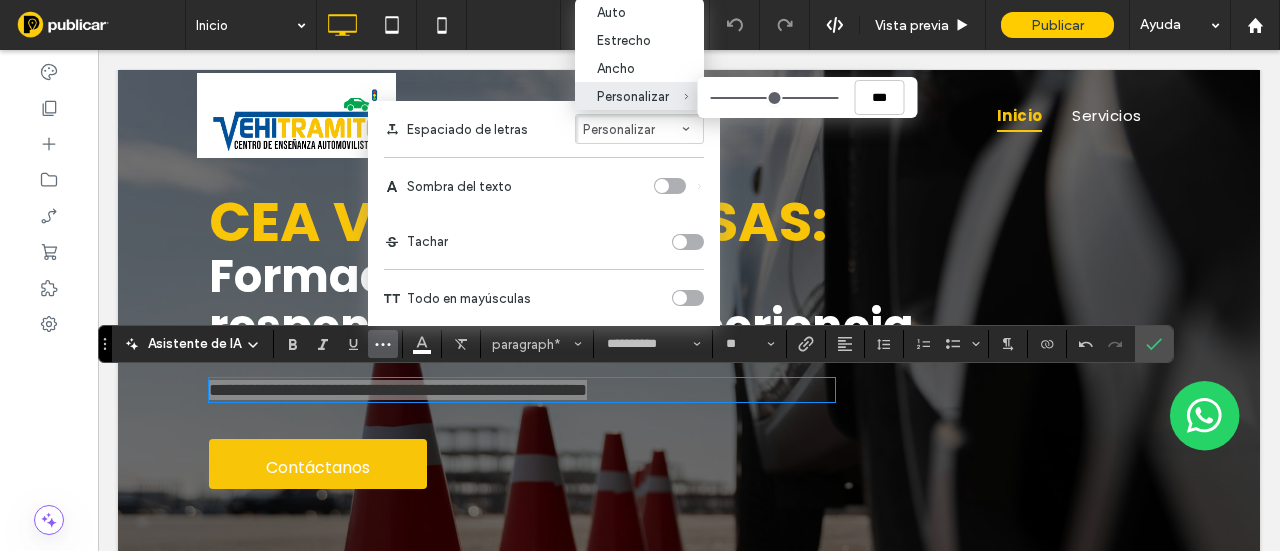 type on "****" 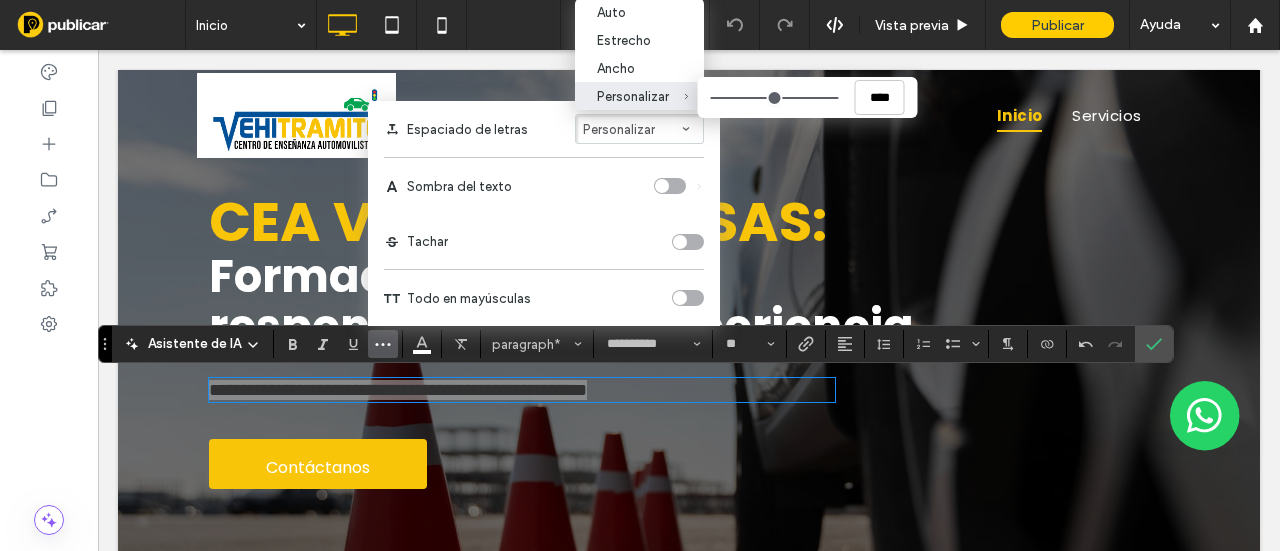 type on "***" 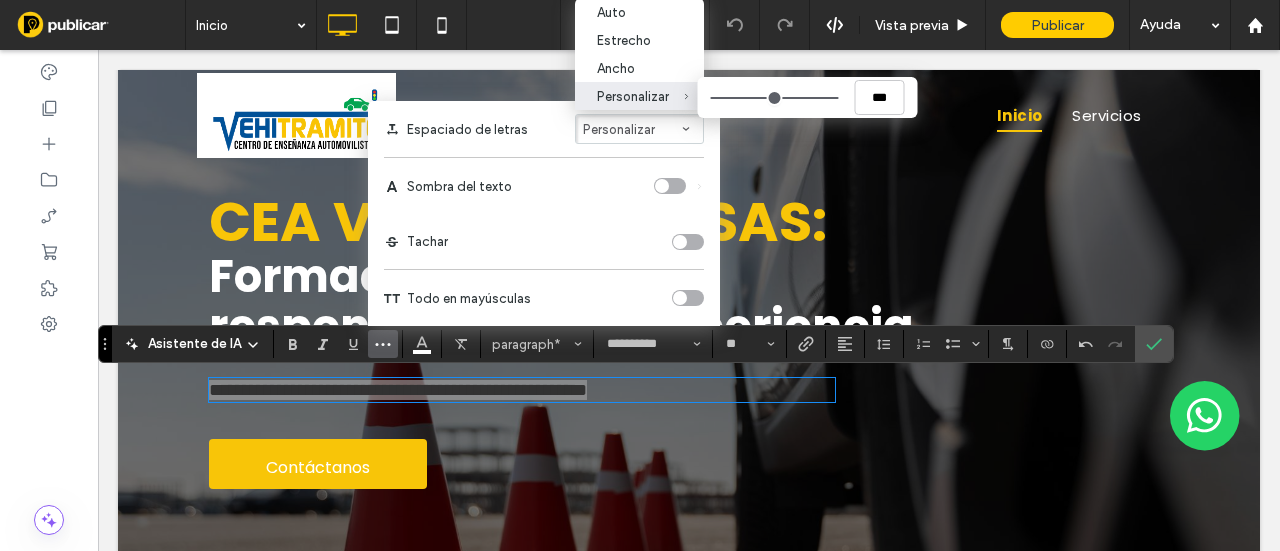 type on "****" 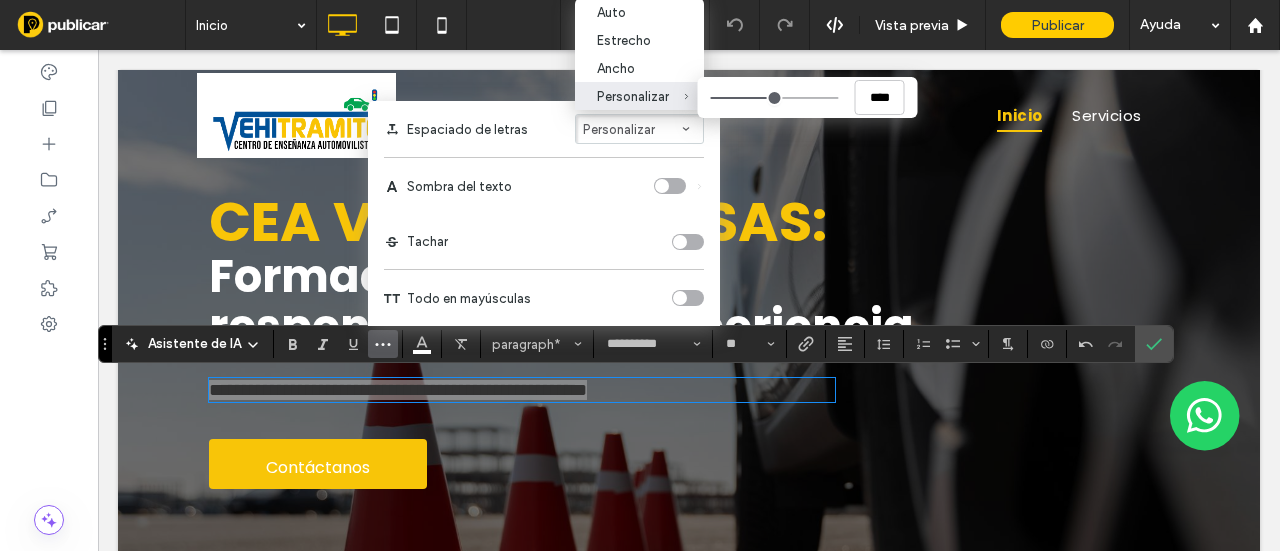 type on "****" 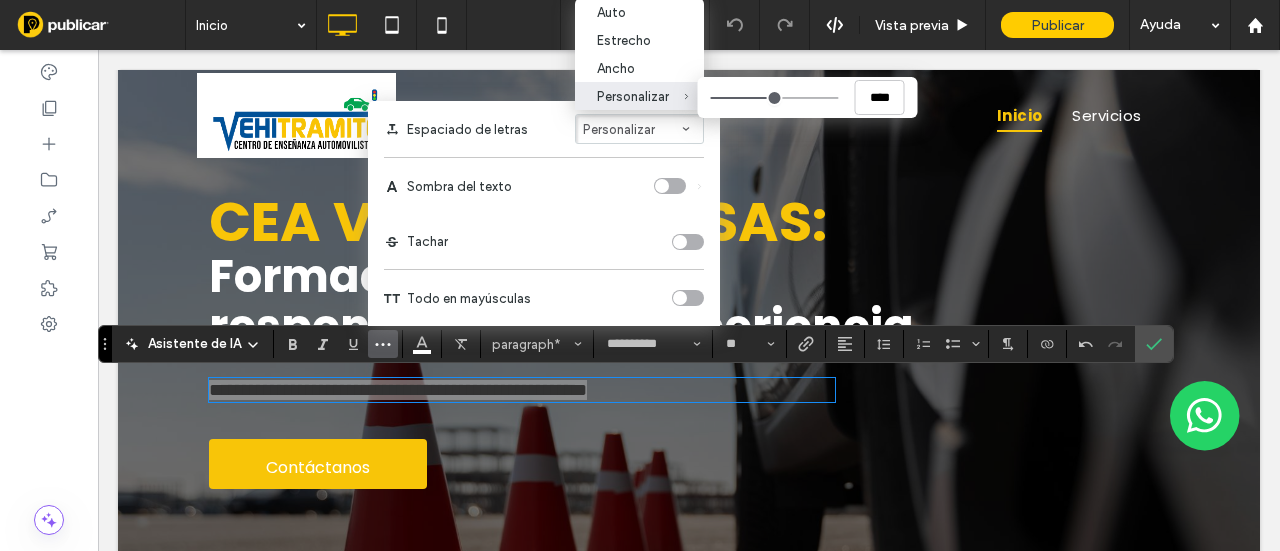 type on "****" 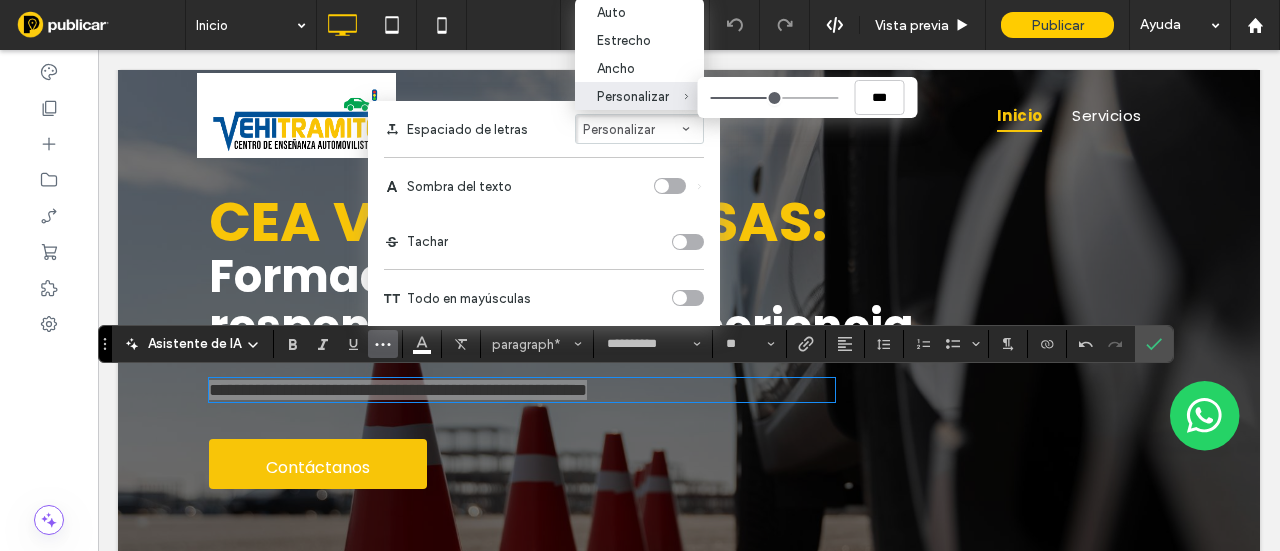 type on "****" 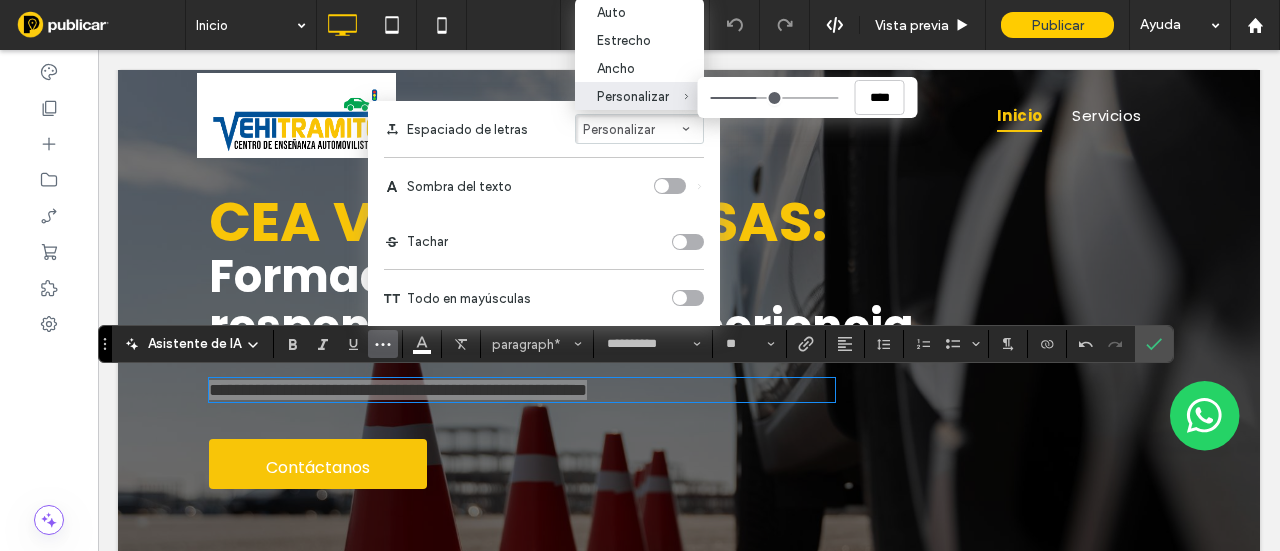 type on "****" 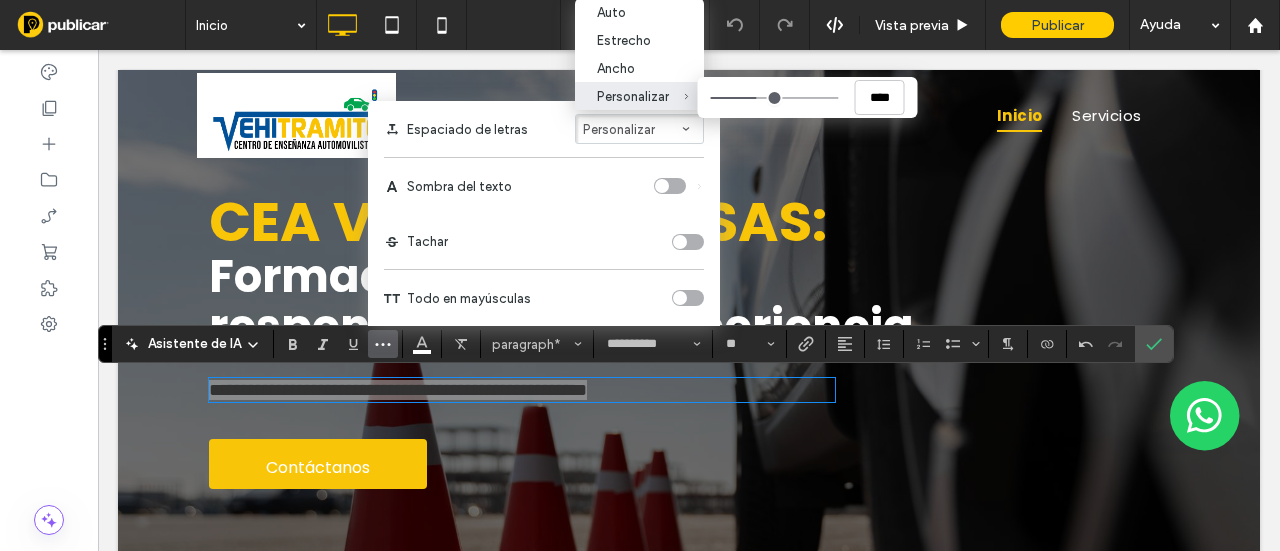 type on "****" 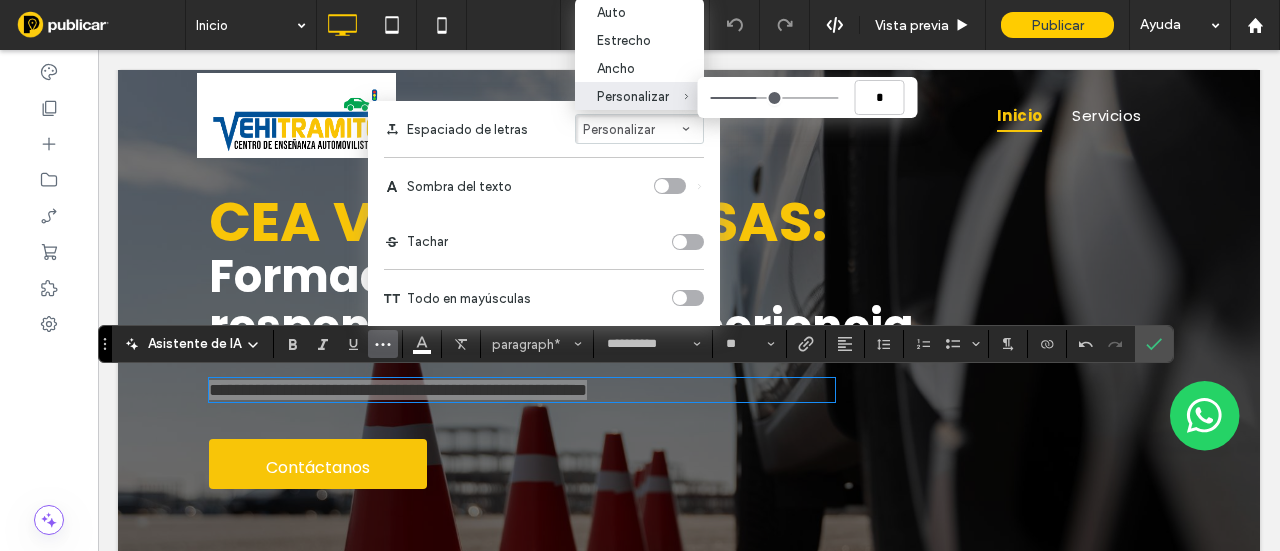 type on "****" 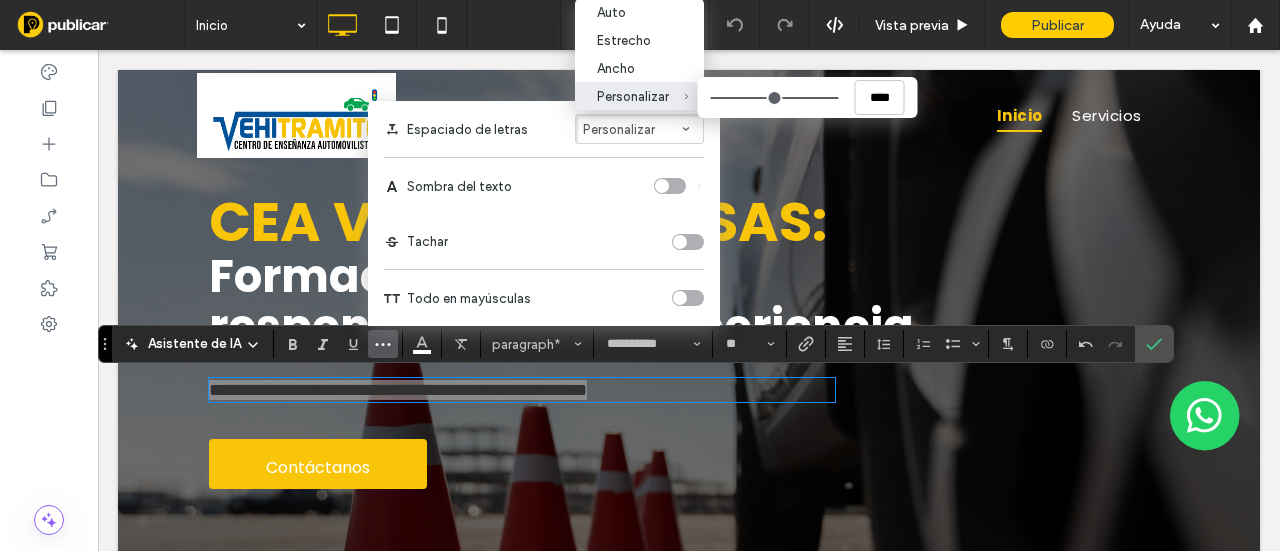 type on "***" 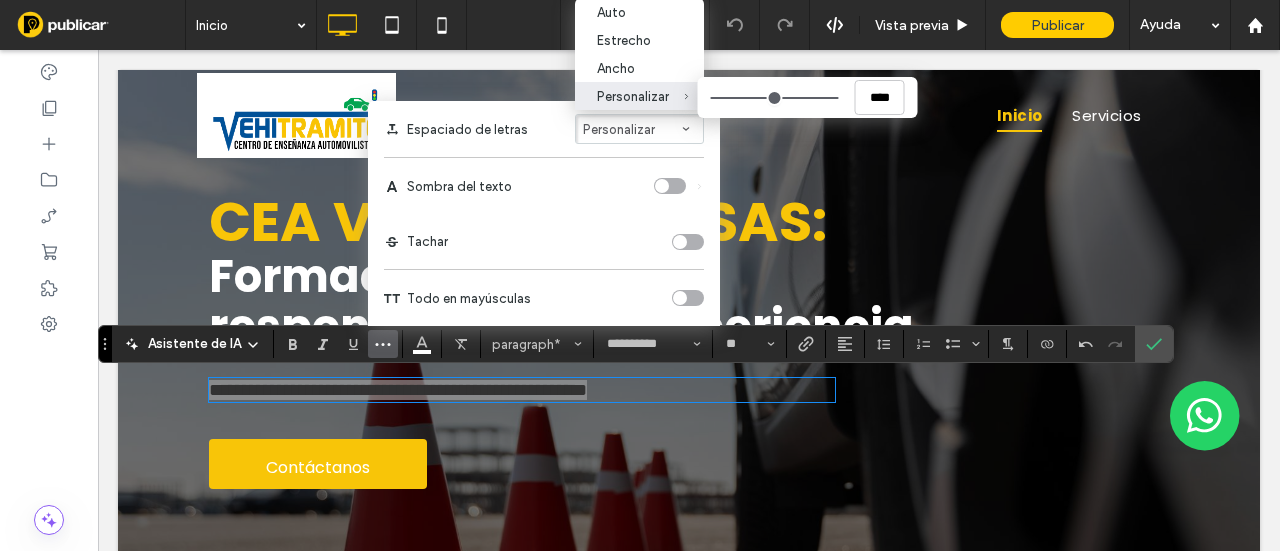 type on "***" 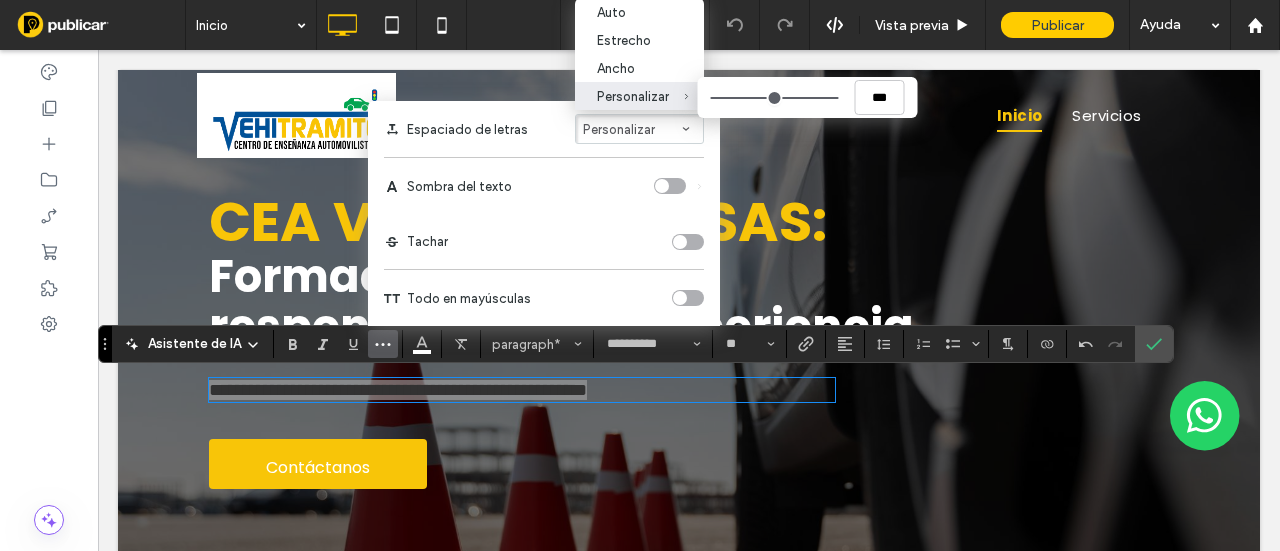 type on "****" 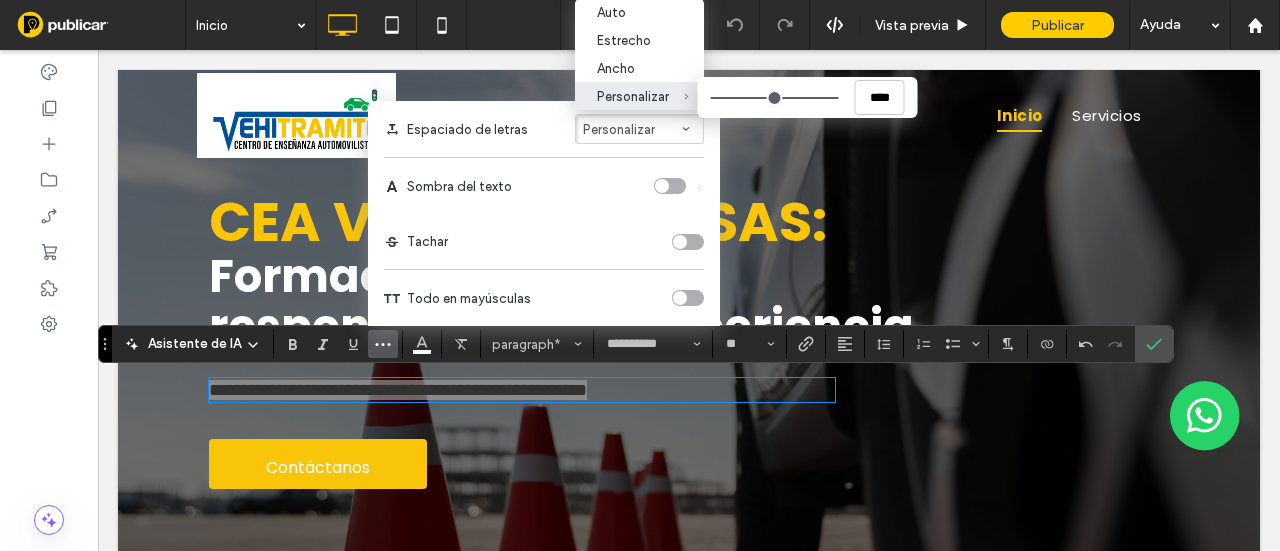type on "****" 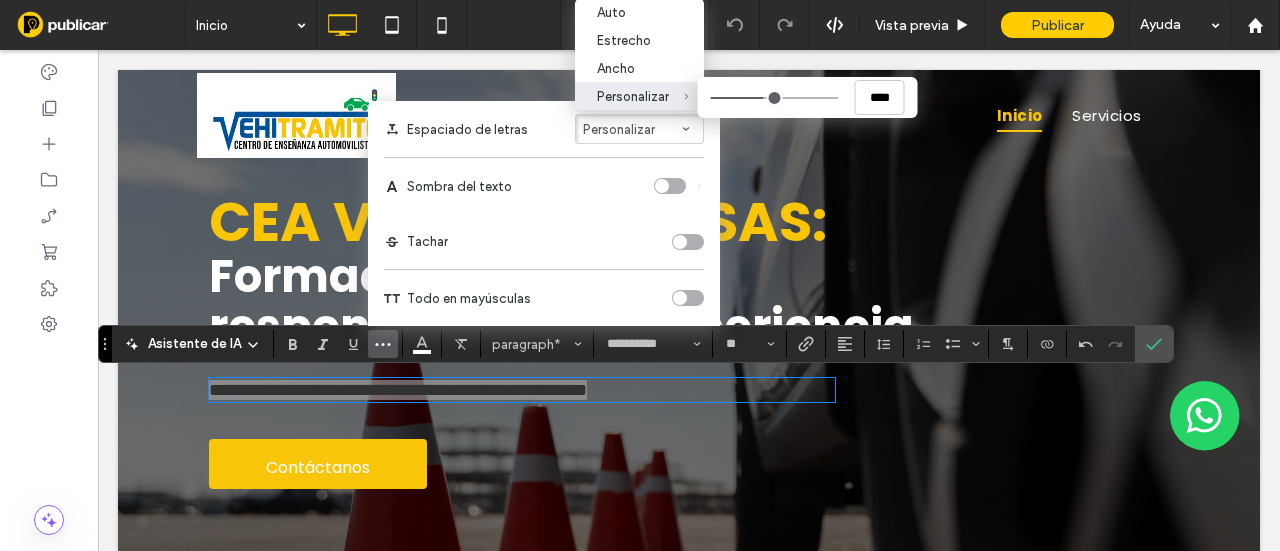 type on "****" 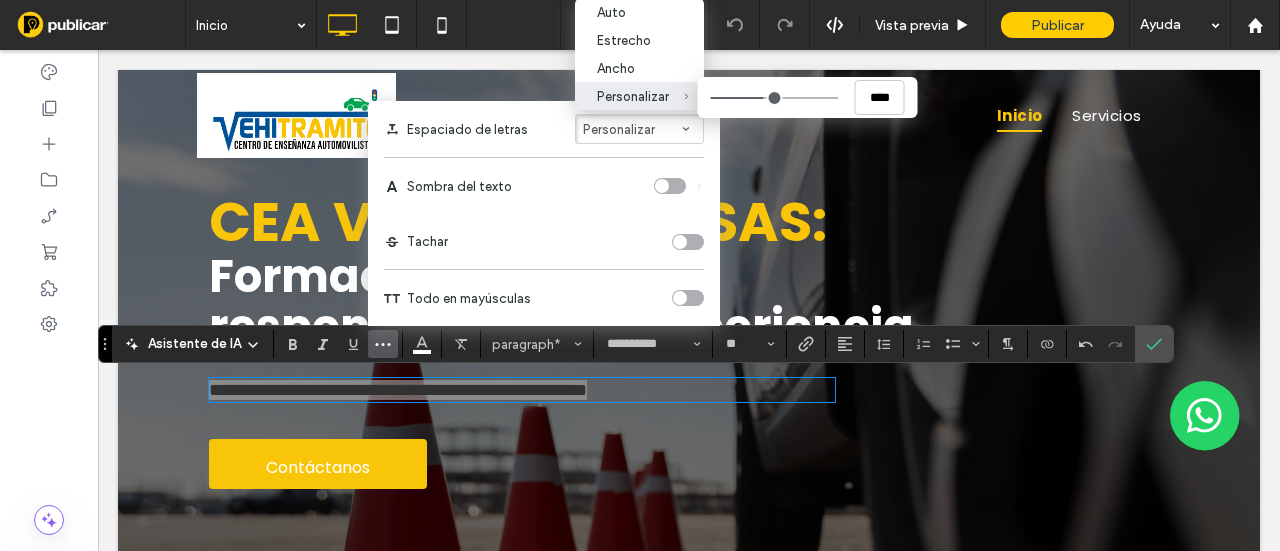 type on "****" 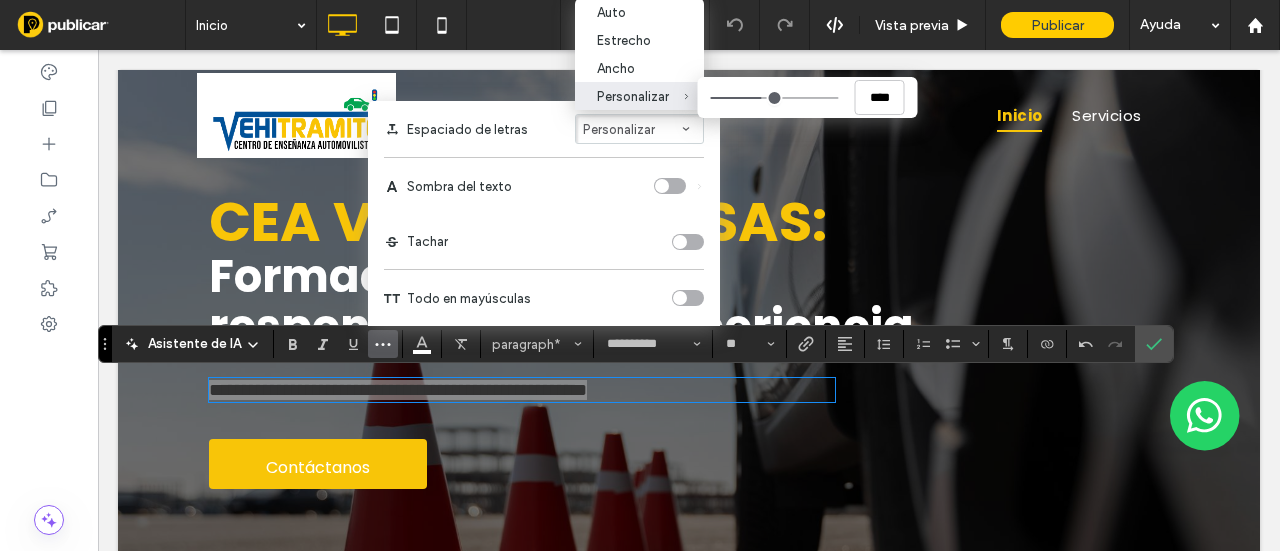 type on "****" 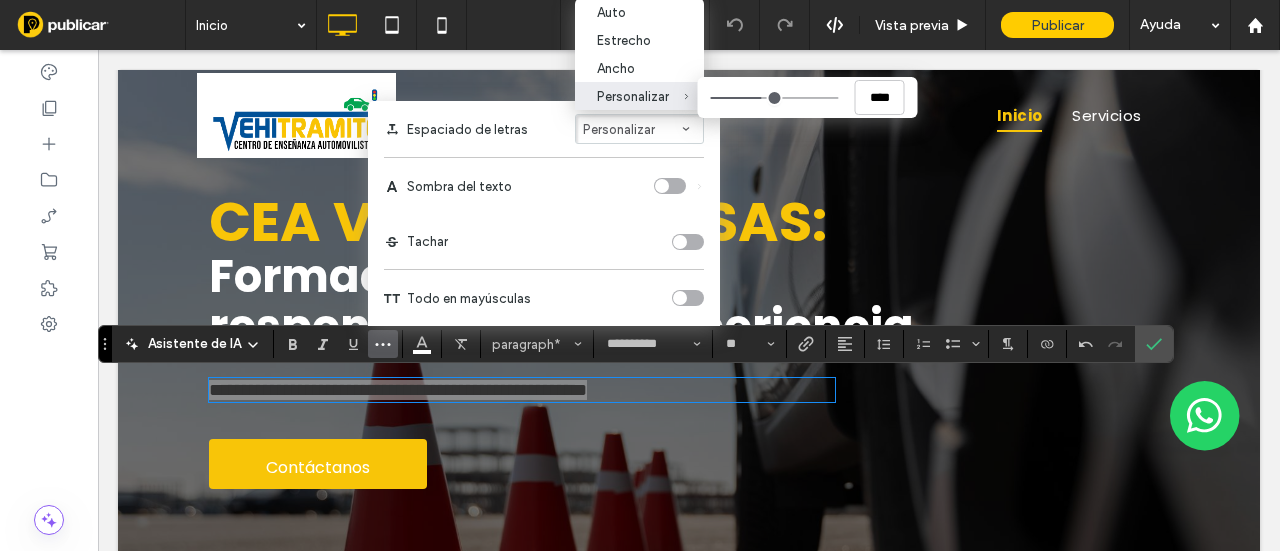 type on "****" 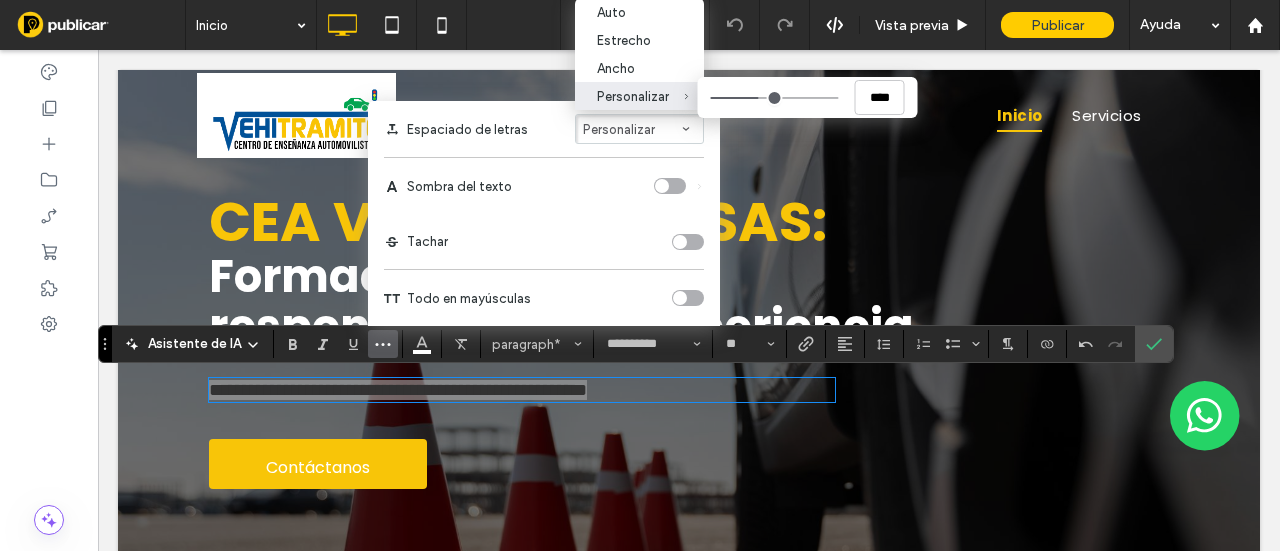 drag, startPoint x: 822, startPoint y: 97, endPoint x: 756, endPoint y: 109, distance: 67.08204 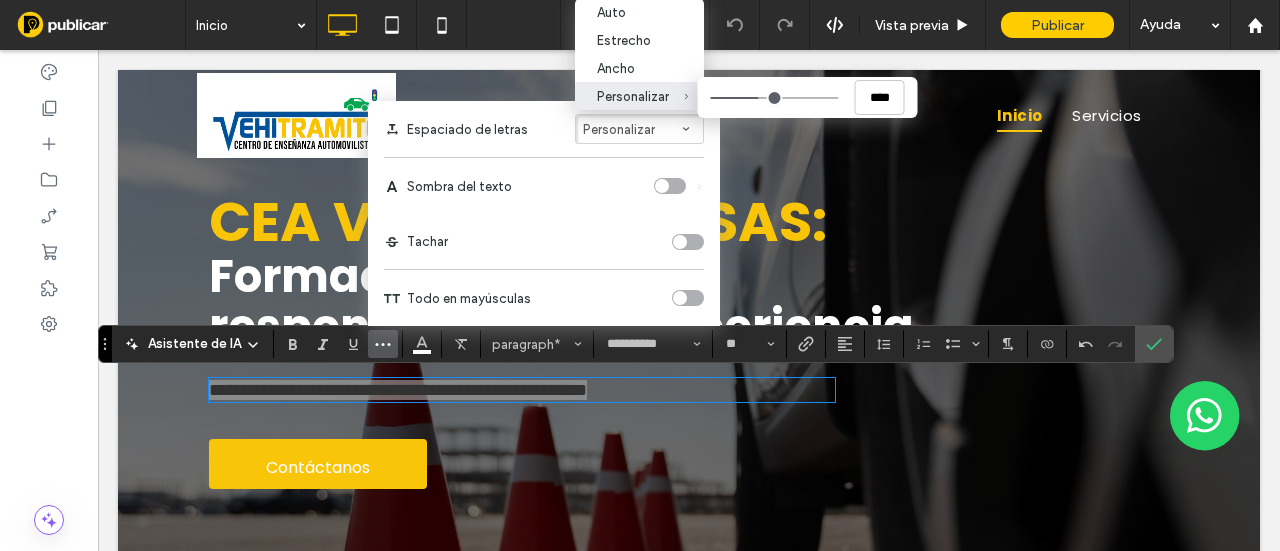 type on "****" 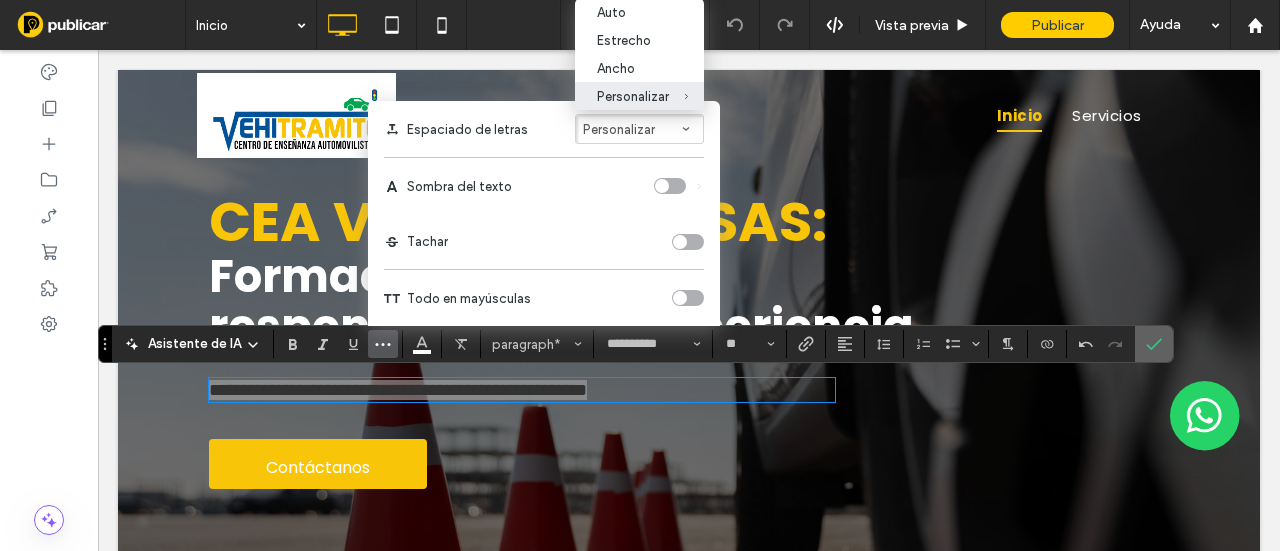 click at bounding box center [1154, 344] 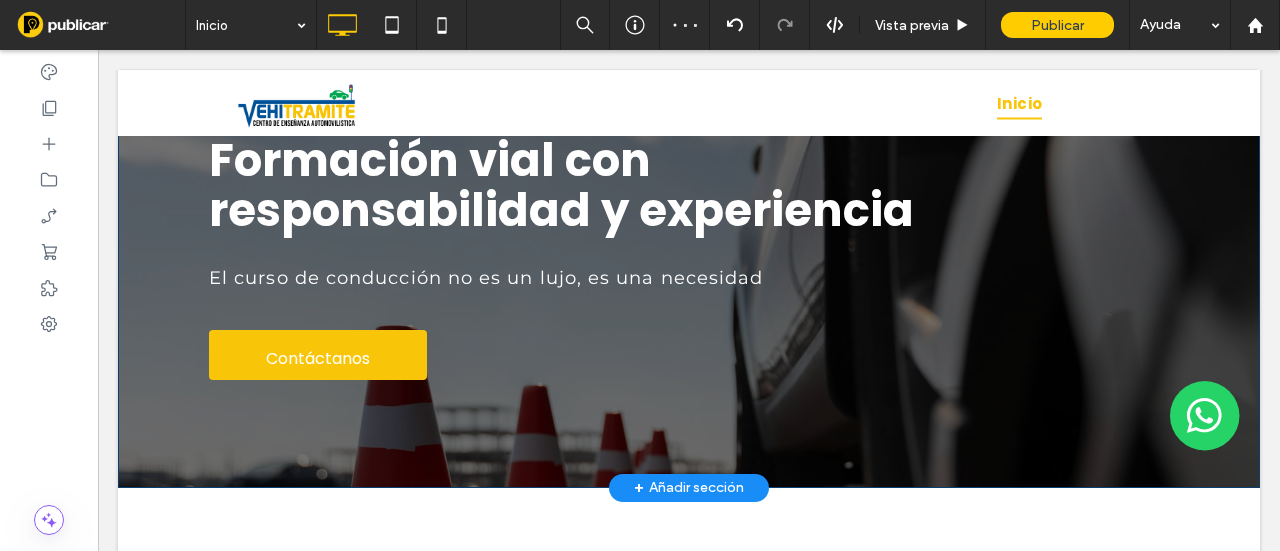 scroll, scrollTop: 0, scrollLeft: 0, axis: both 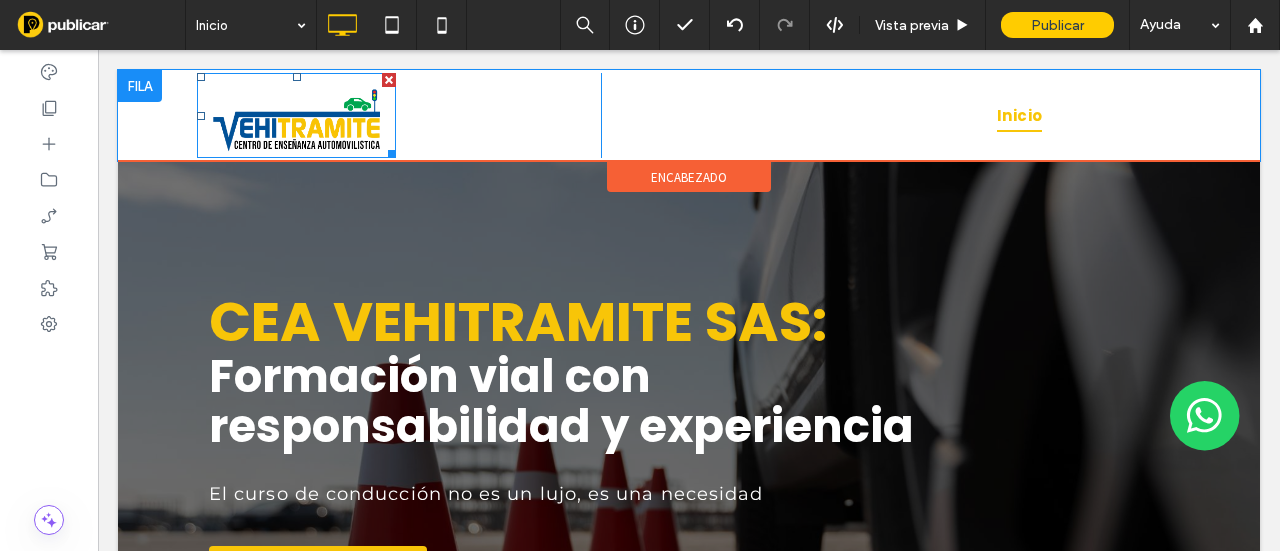 click at bounding box center (296, 115) 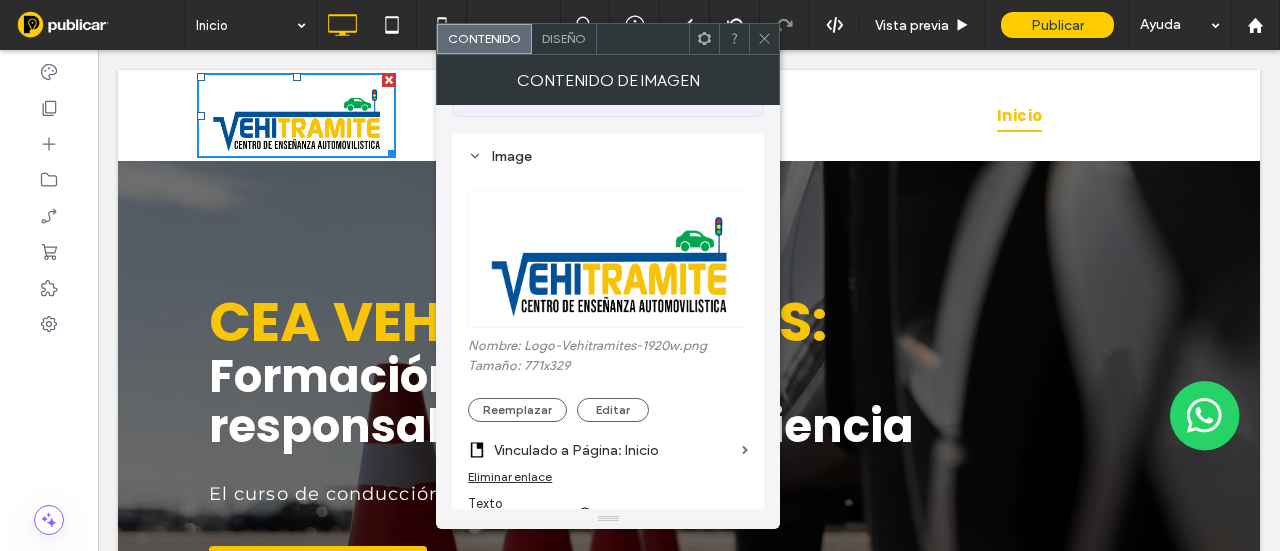 scroll, scrollTop: 400, scrollLeft: 0, axis: vertical 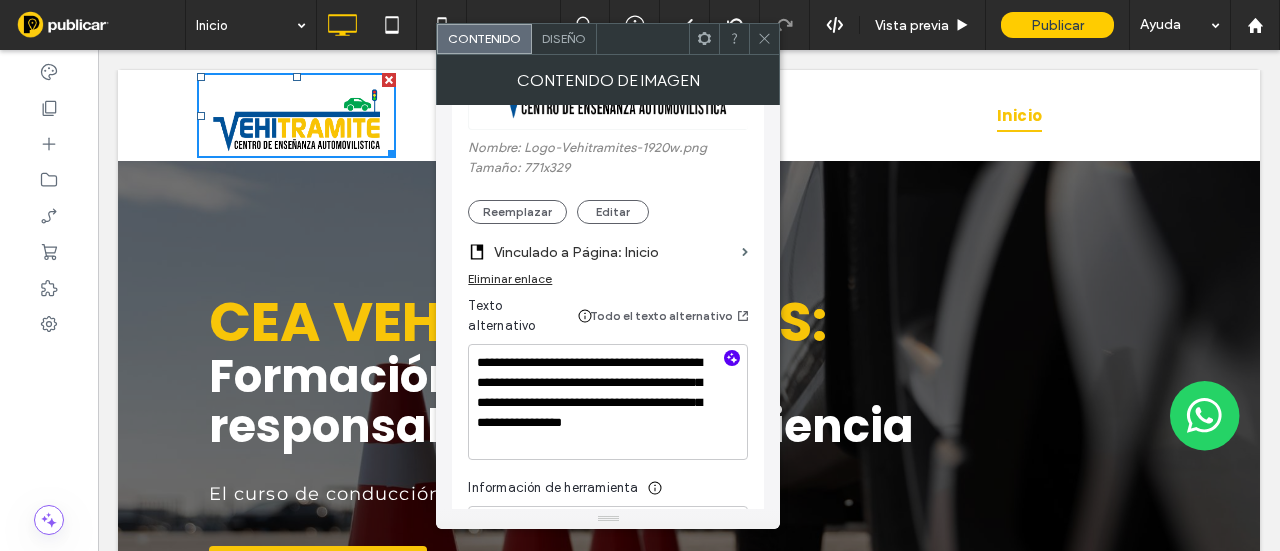 click 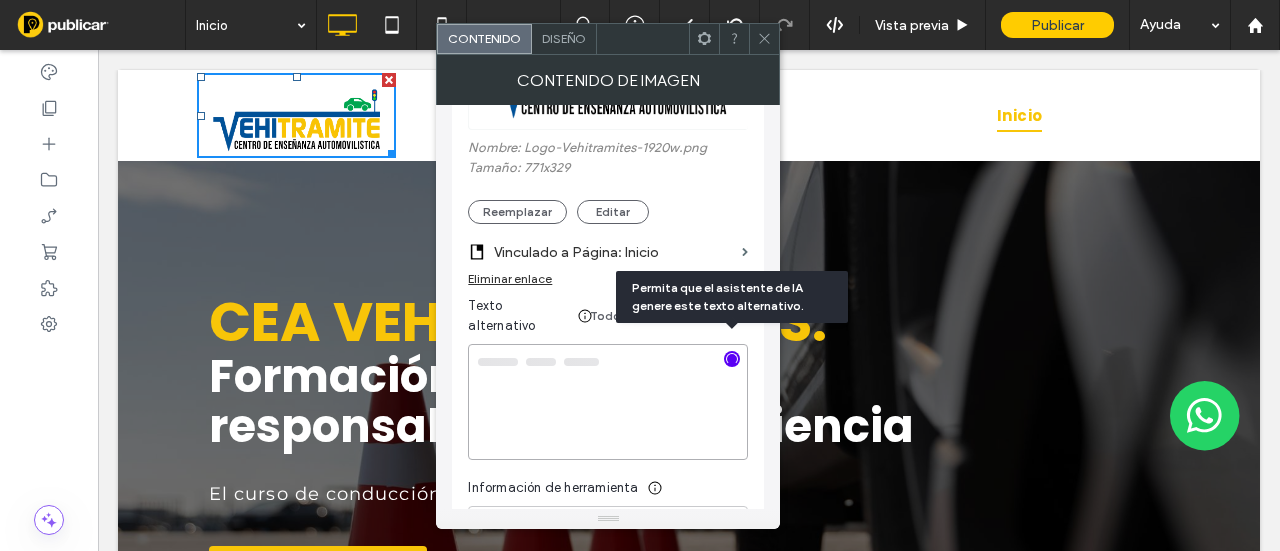 type on "**********" 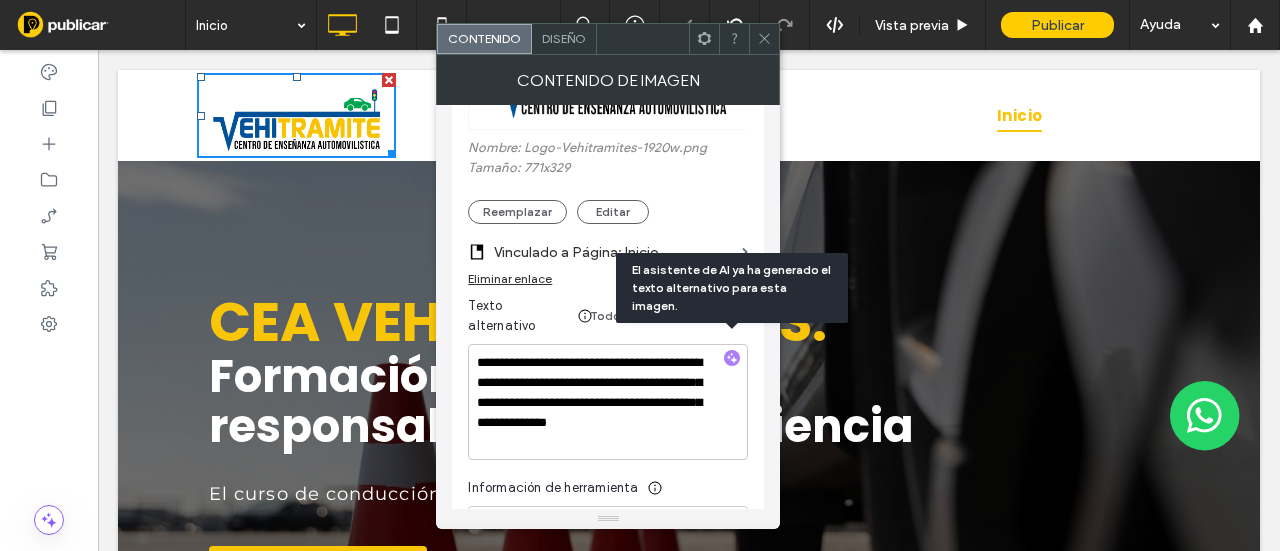 click 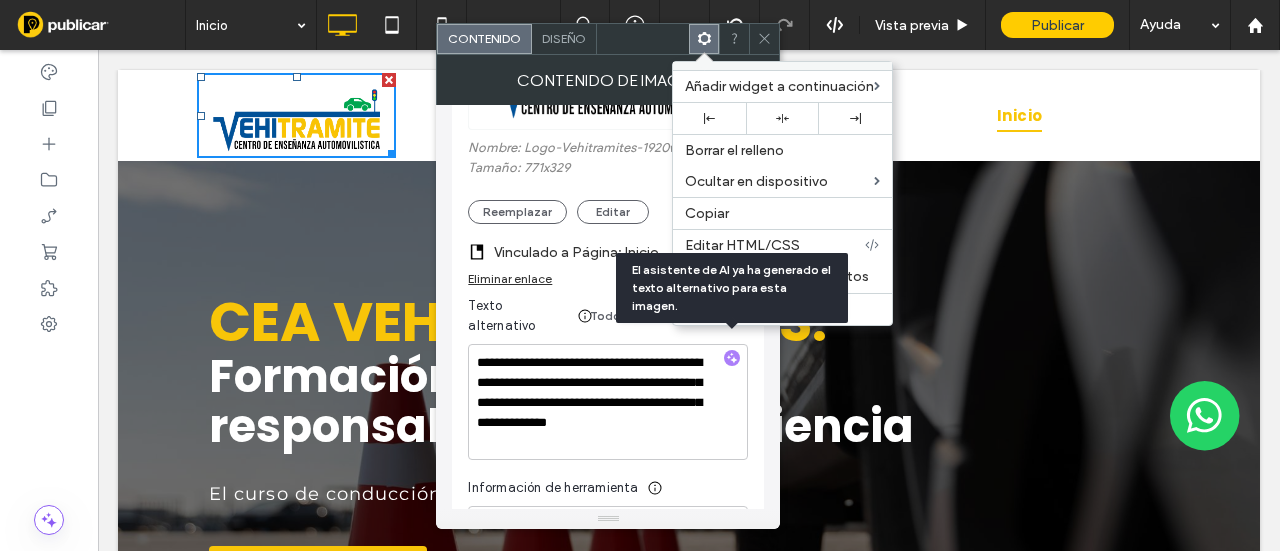 click on "Diseño" at bounding box center [564, 39] 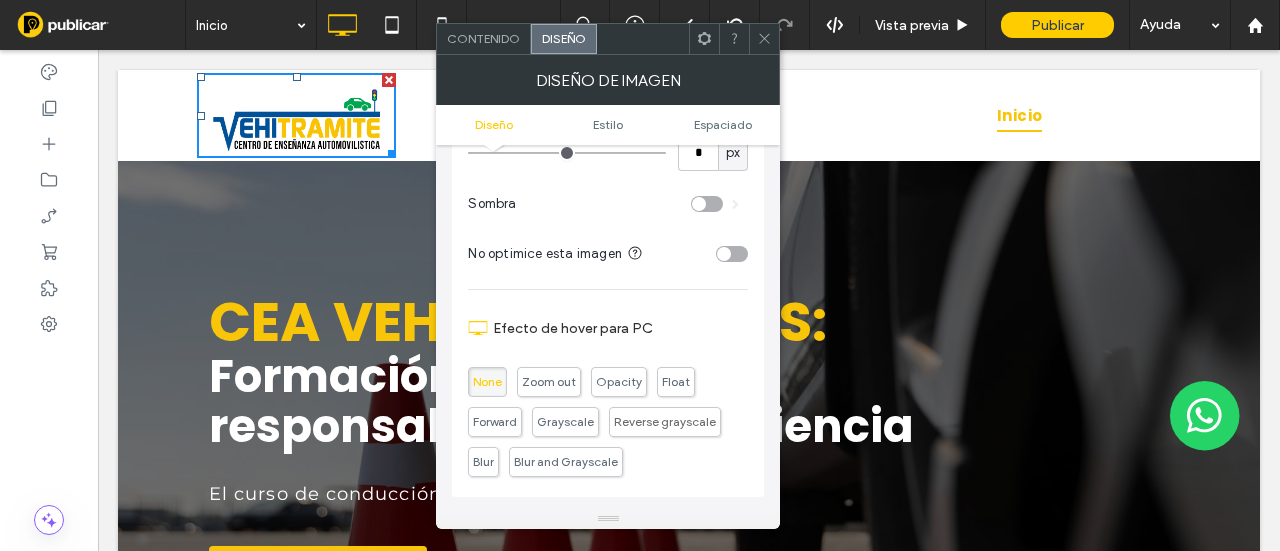 scroll, scrollTop: 600, scrollLeft: 0, axis: vertical 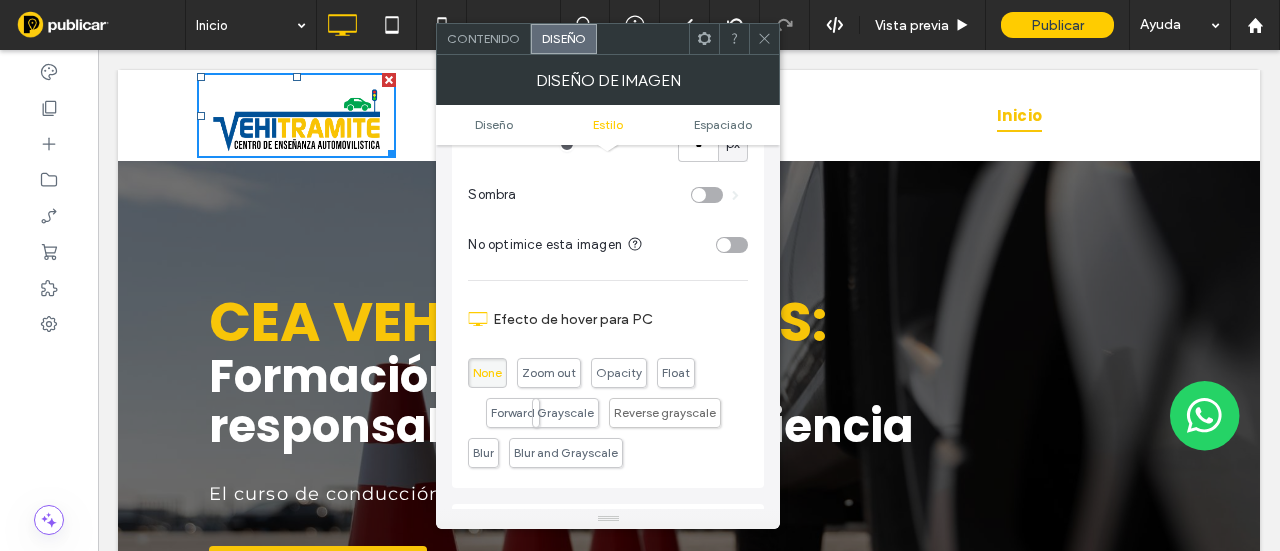 click on "Forward" at bounding box center [513, 412] 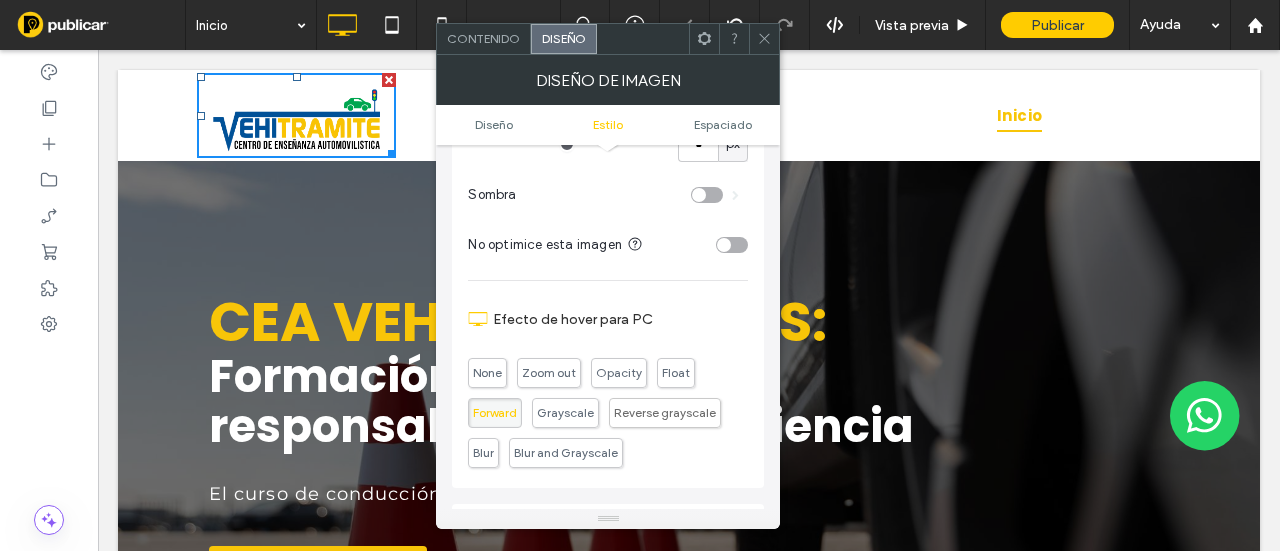 click at bounding box center [764, 39] 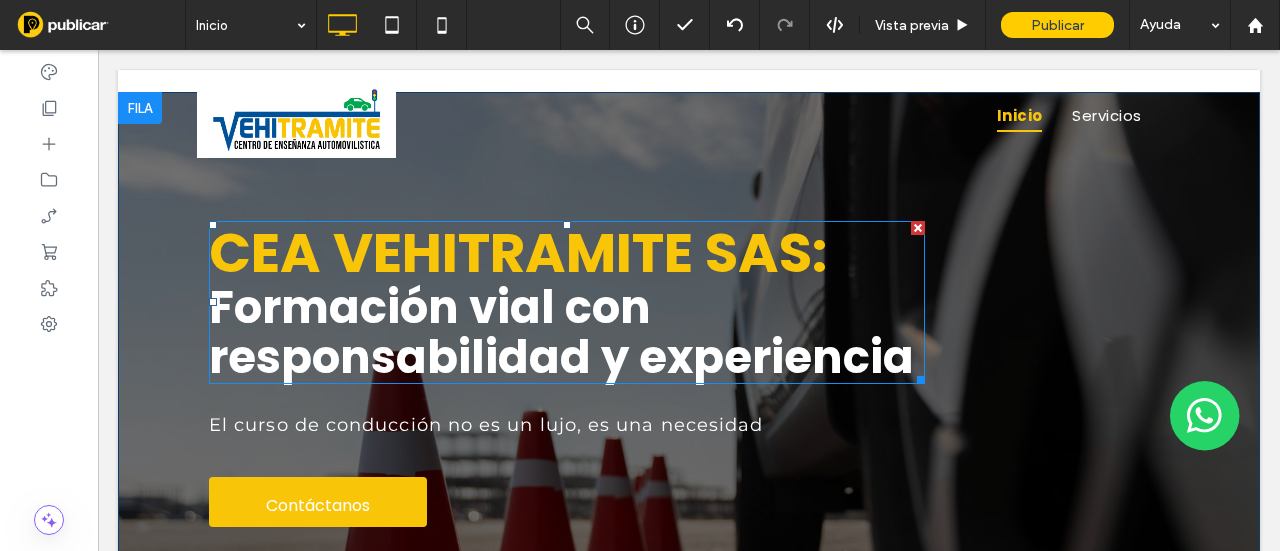 scroll, scrollTop: 100, scrollLeft: 0, axis: vertical 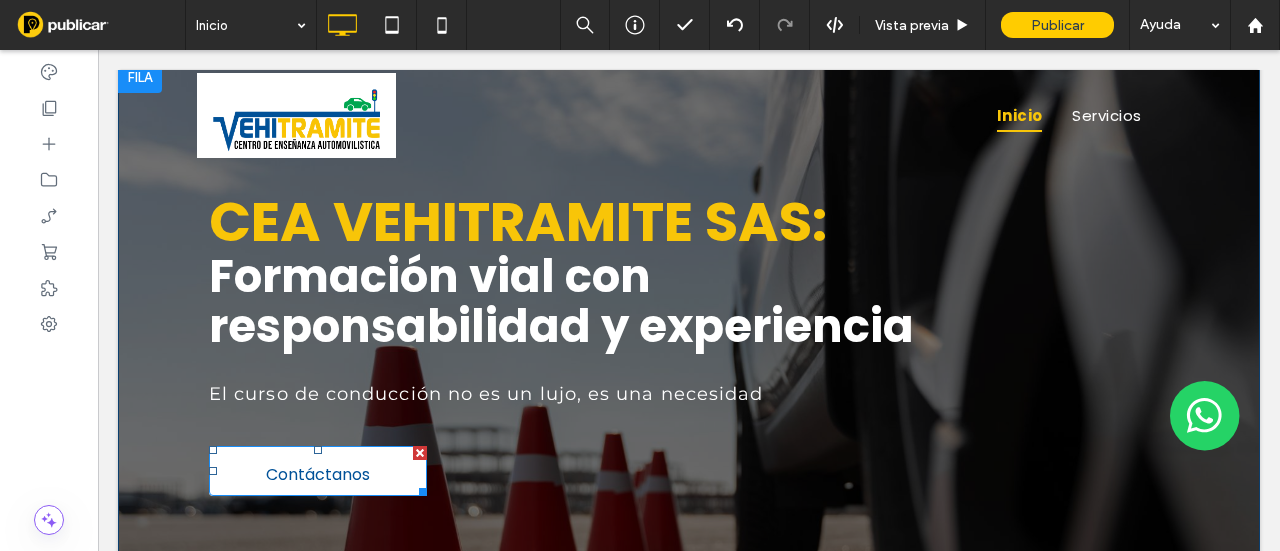 click on "Contáctanos" at bounding box center (318, 471) 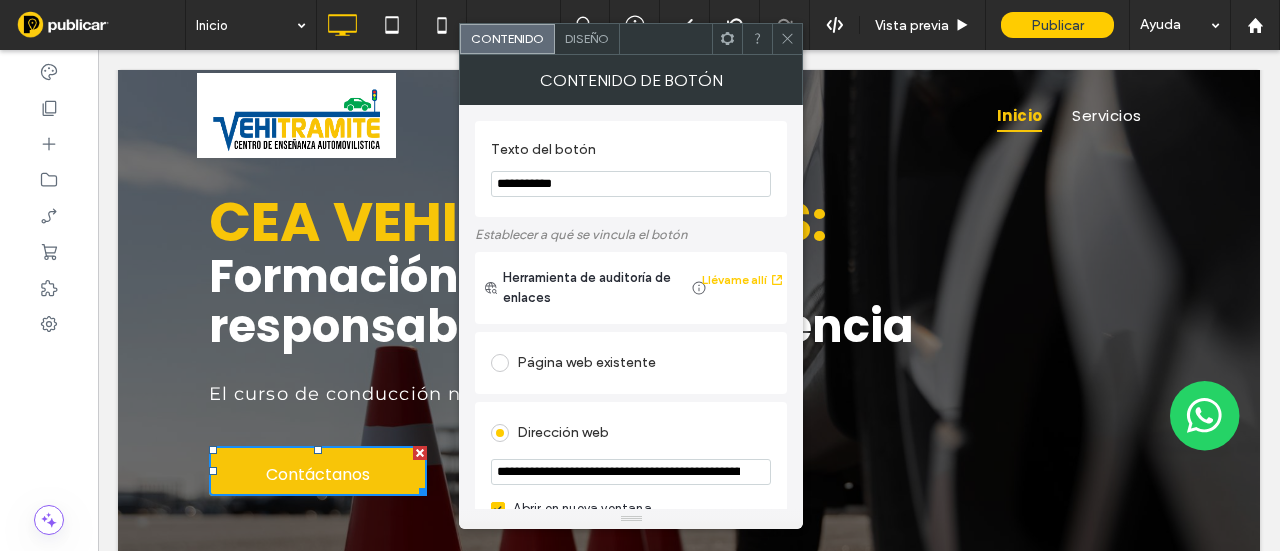 drag, startPoint x: 700, startPoint y: 234, endPoint x: 410, endPoint y: 184, distance: 294.27878 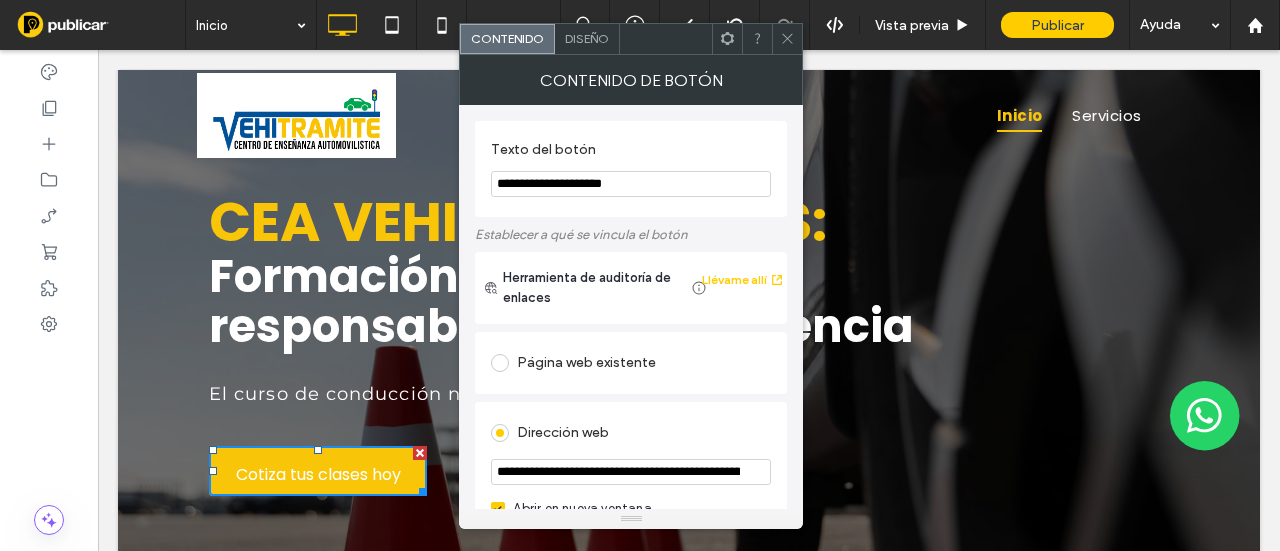 type on "**********" 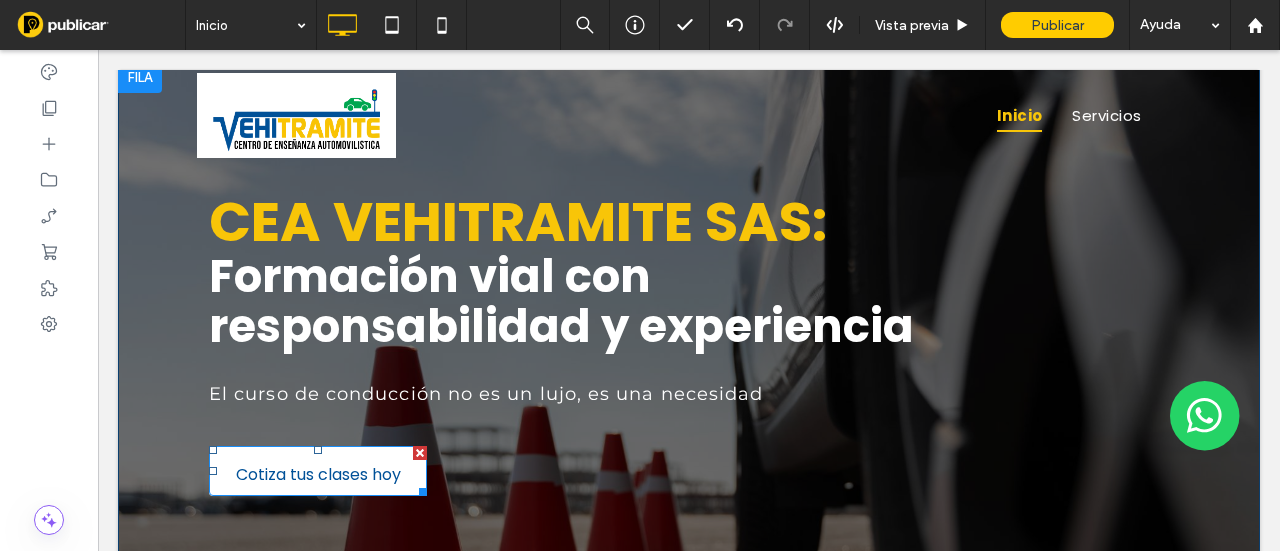 click on "Cotiza tus clases hoy" at bounding box center [318, 474] 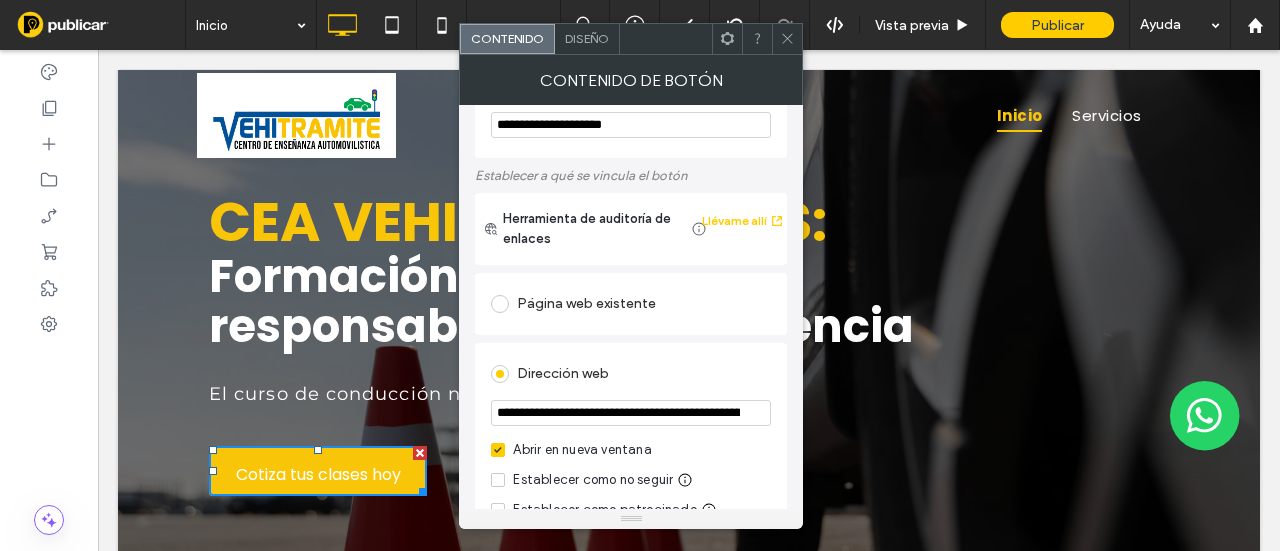 scroll, scrollTop: 100, scrollLeft: 0, axis: vertical 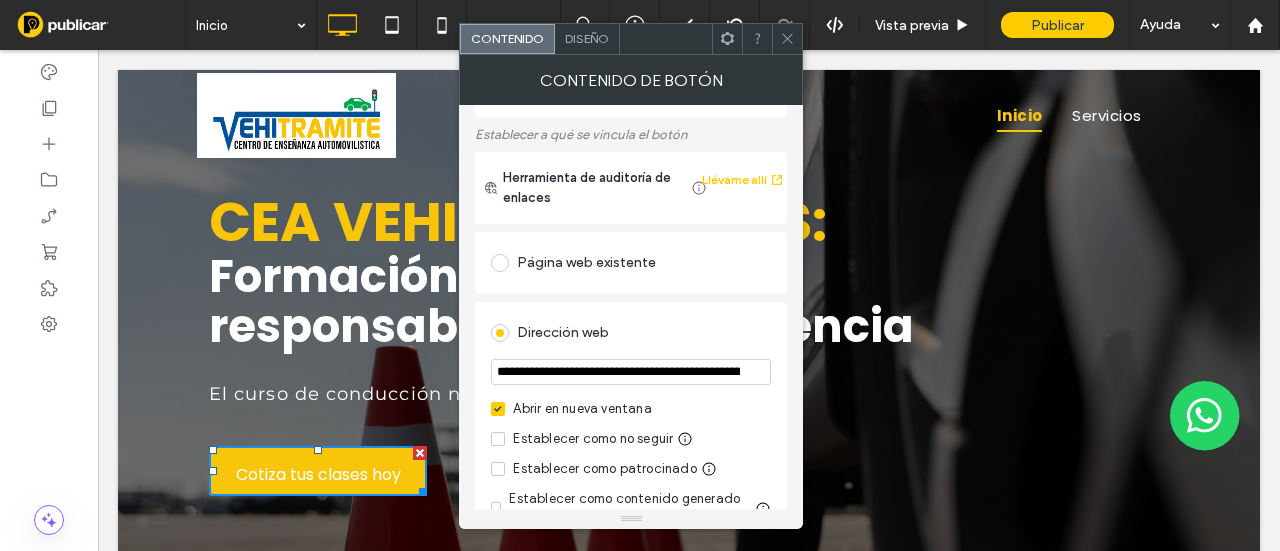click on "**********" at bounding box center (631, 372) 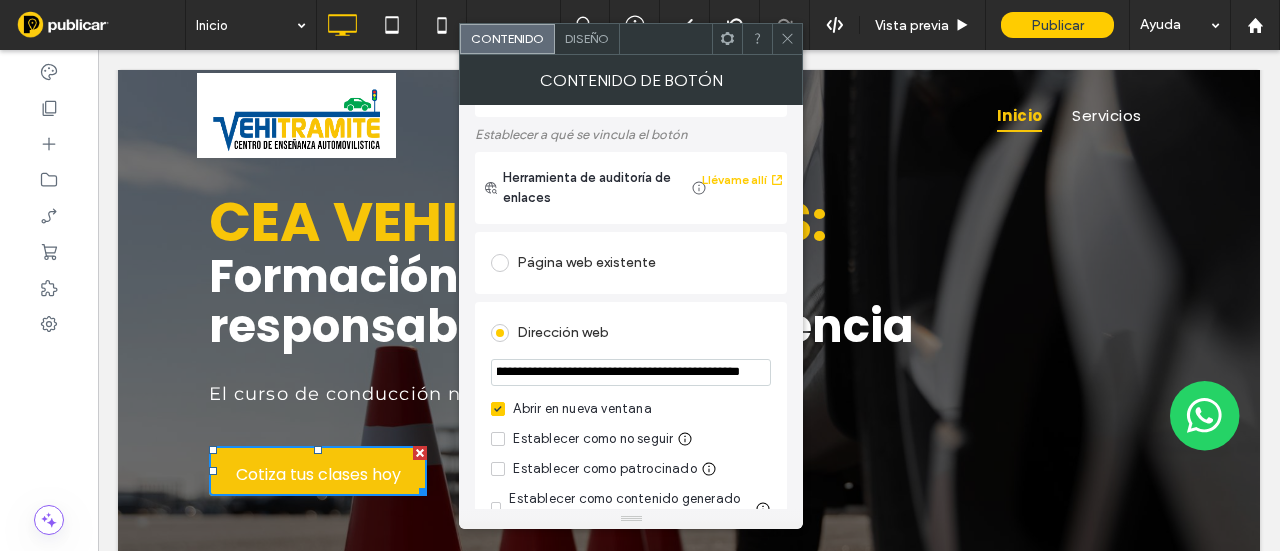 scroll, scrollTop: 0, scrollLeft: 330, axis: horizontal 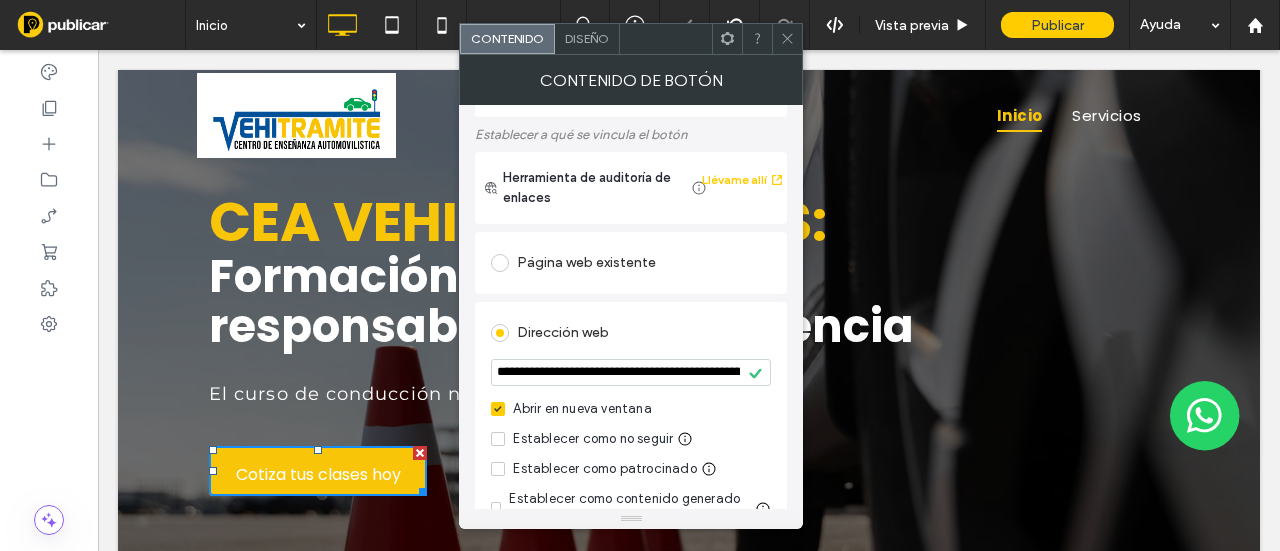 click 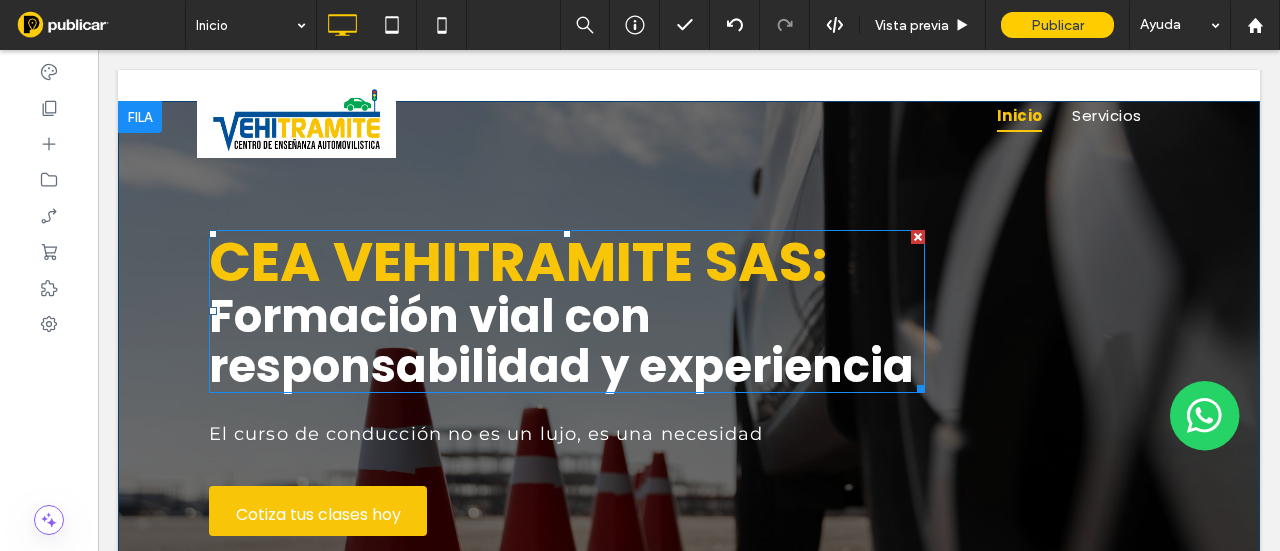 scroll, scrollTop: 0, scrollLeft: 0, axis: both 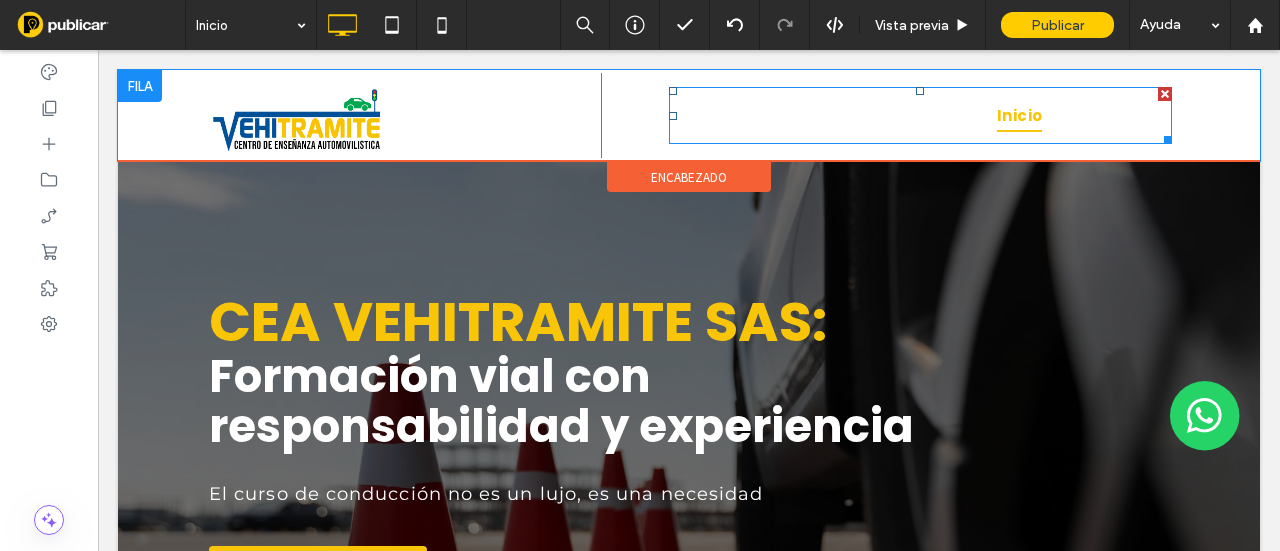 click on "Inicio
Servicios" at bounding box center [920, 115] 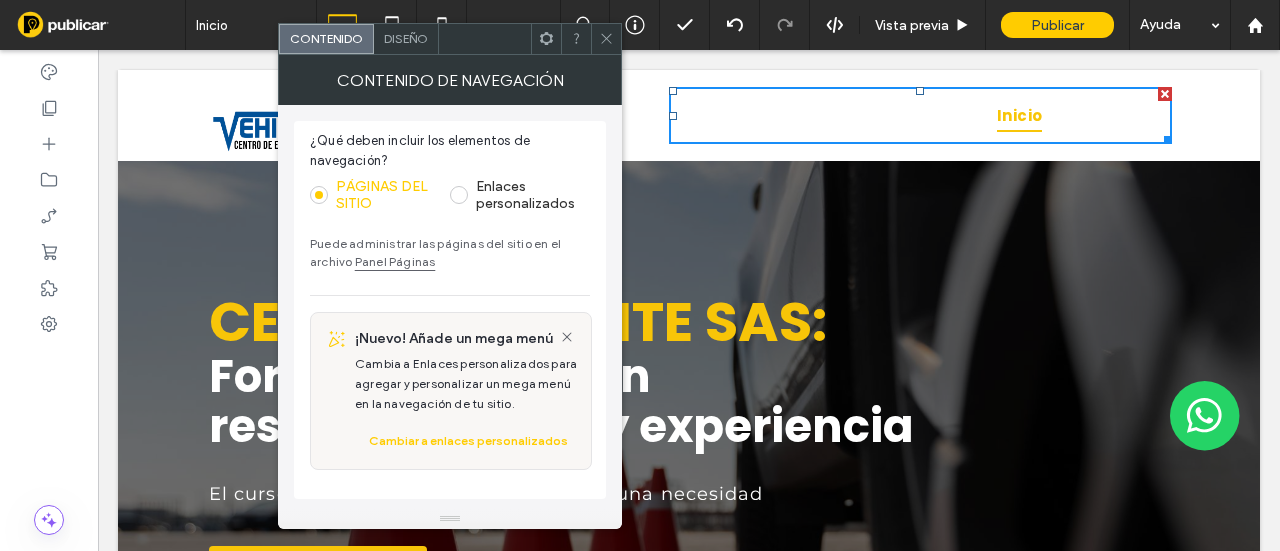 click on "Diseño" at bounding box center [406, 39] 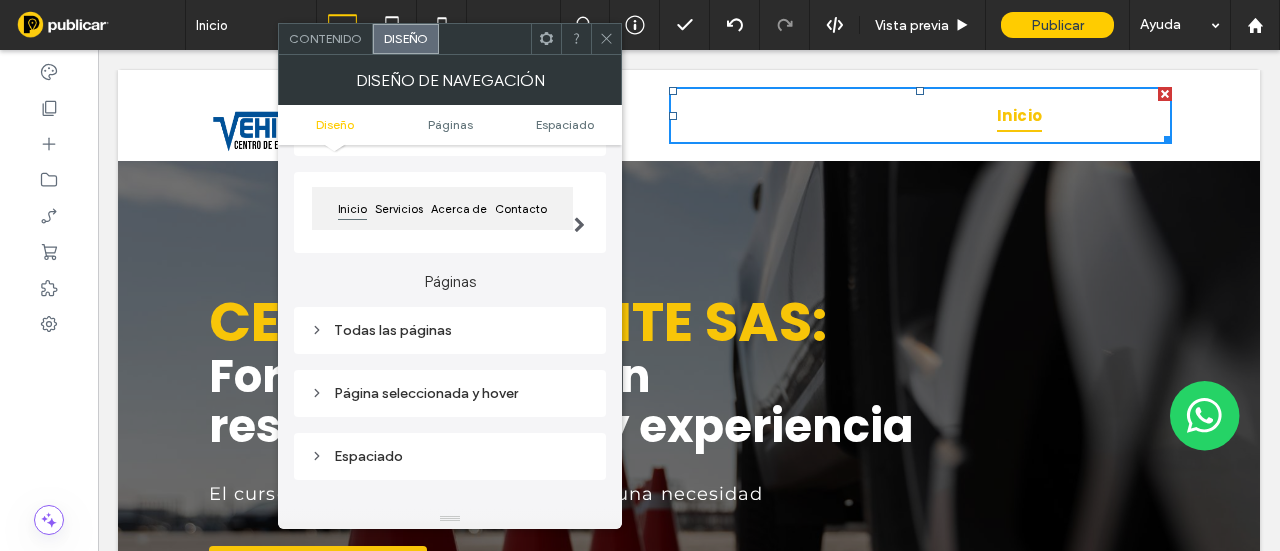 scroll, scrollTop: 300, scrollLeft: 0, axis: vertical 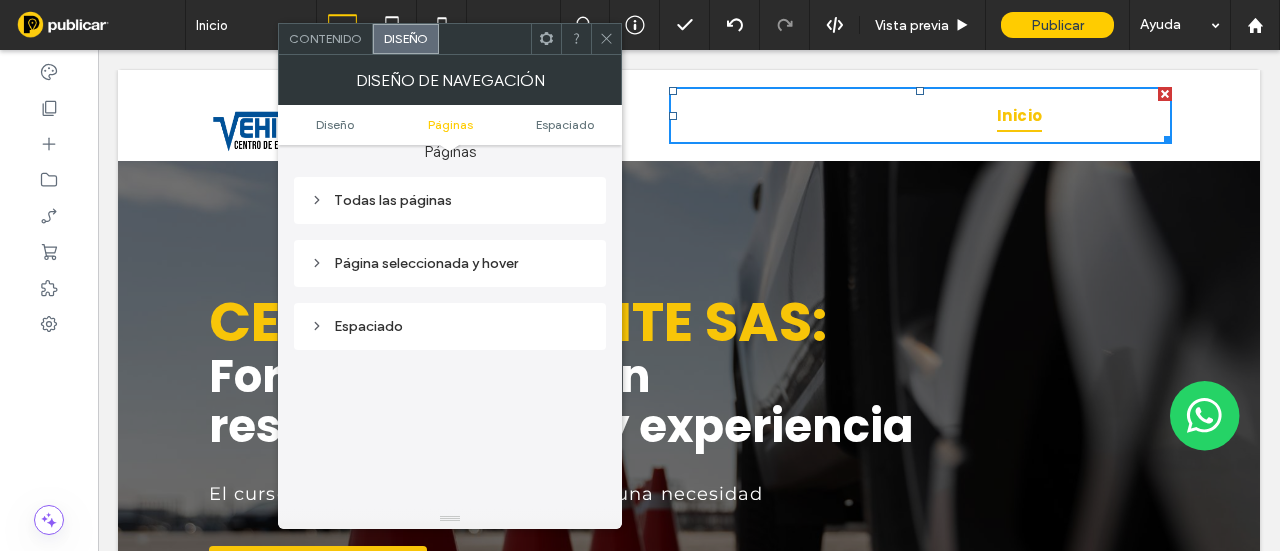 click on "Todas las páginas" at bounding box center (450, 200) 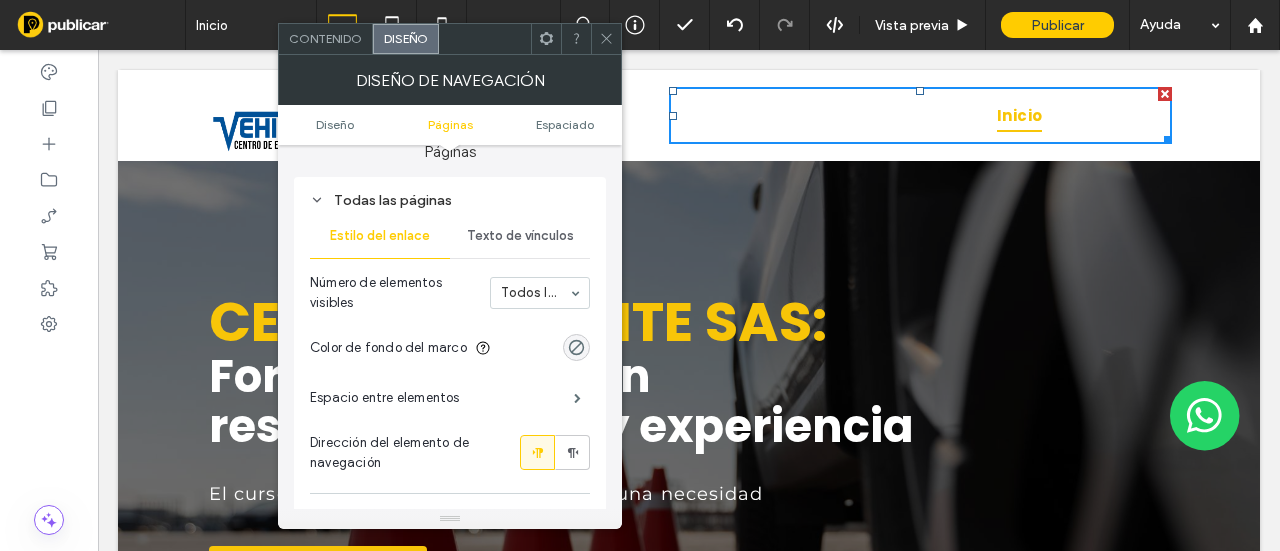 click on "Texto de vínculos" at bounding box center [520, 236] 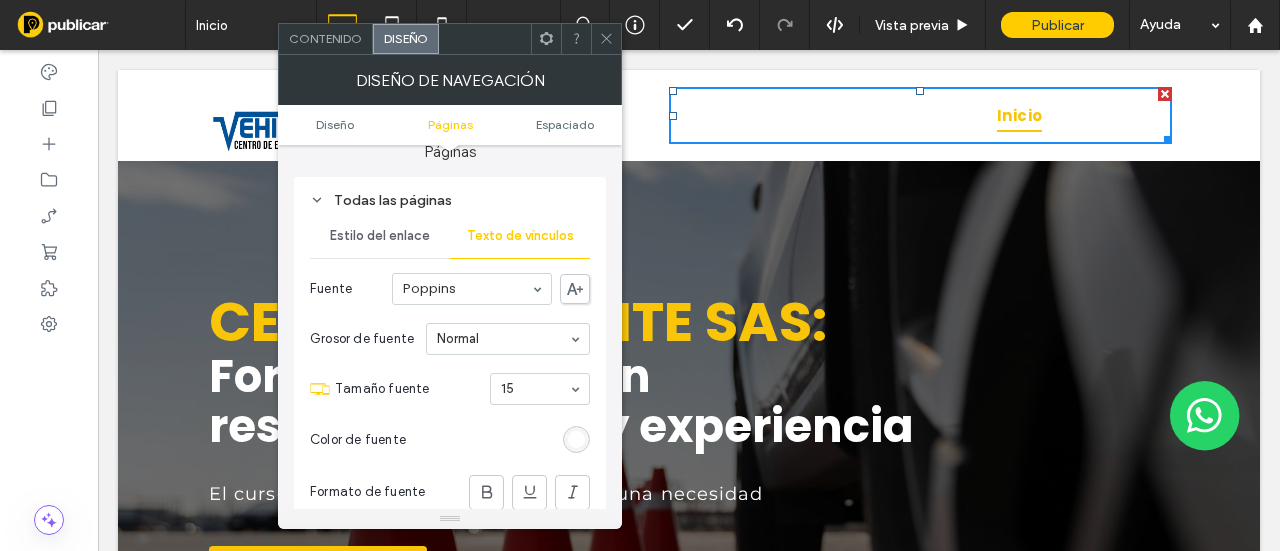 click at bounding box center [576, 439] 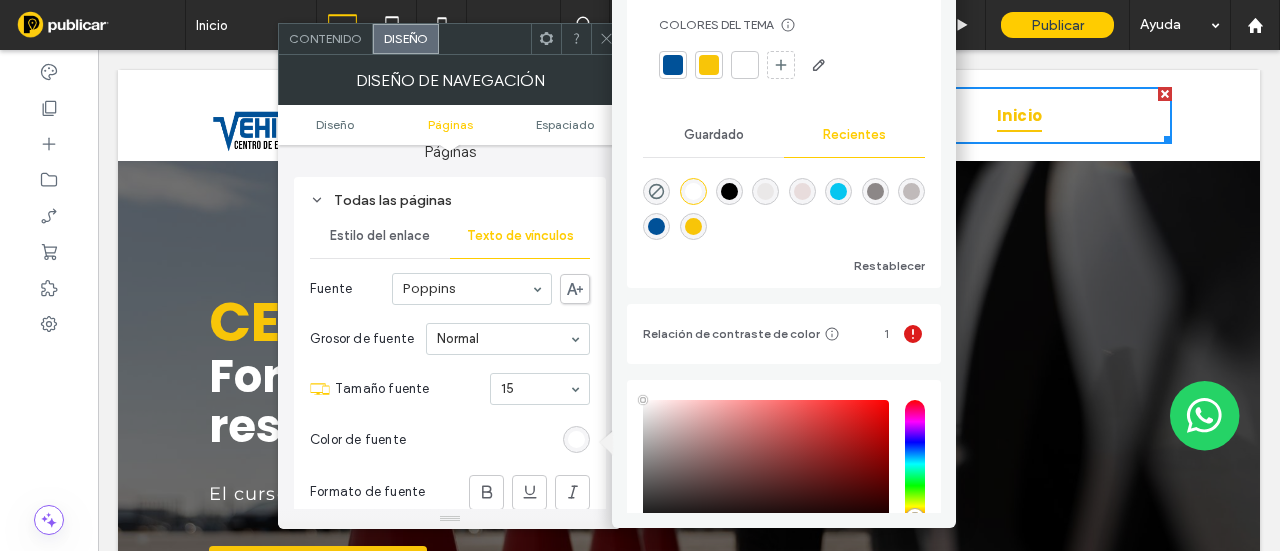 click at bounding box center (729, 191) 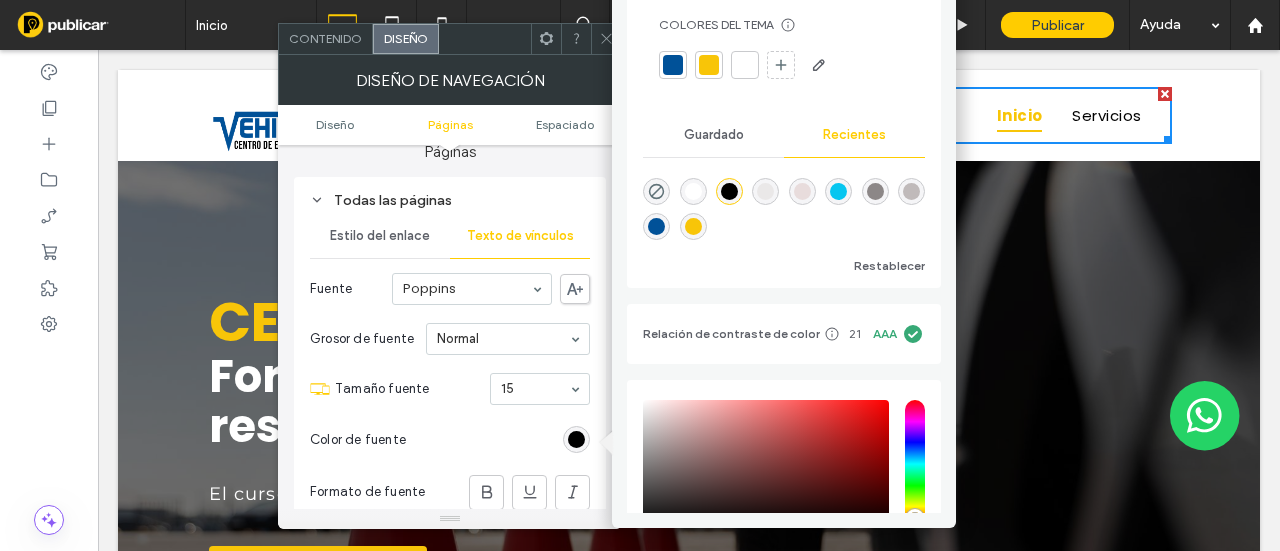 click at bounding box center (673, 65) 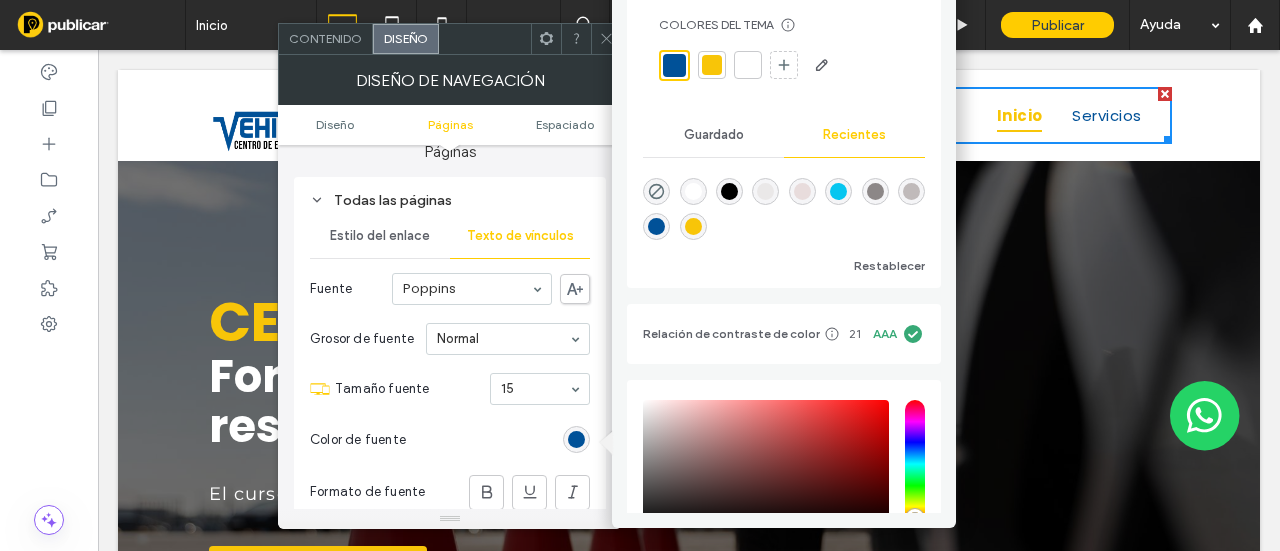 click at bounding box center [875, 191] 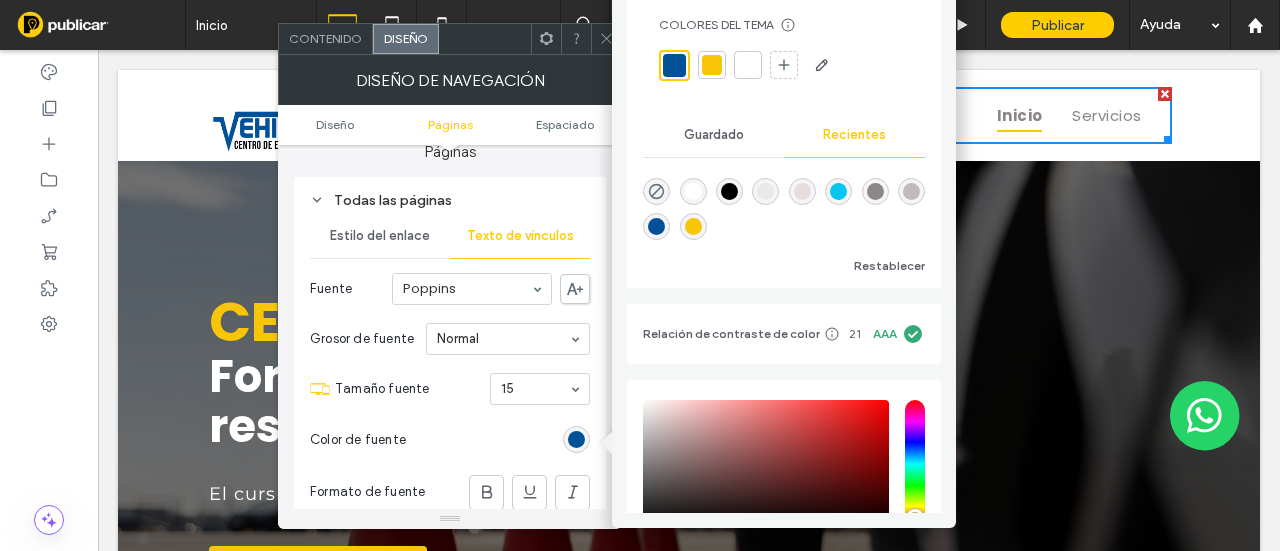 type on "*******" 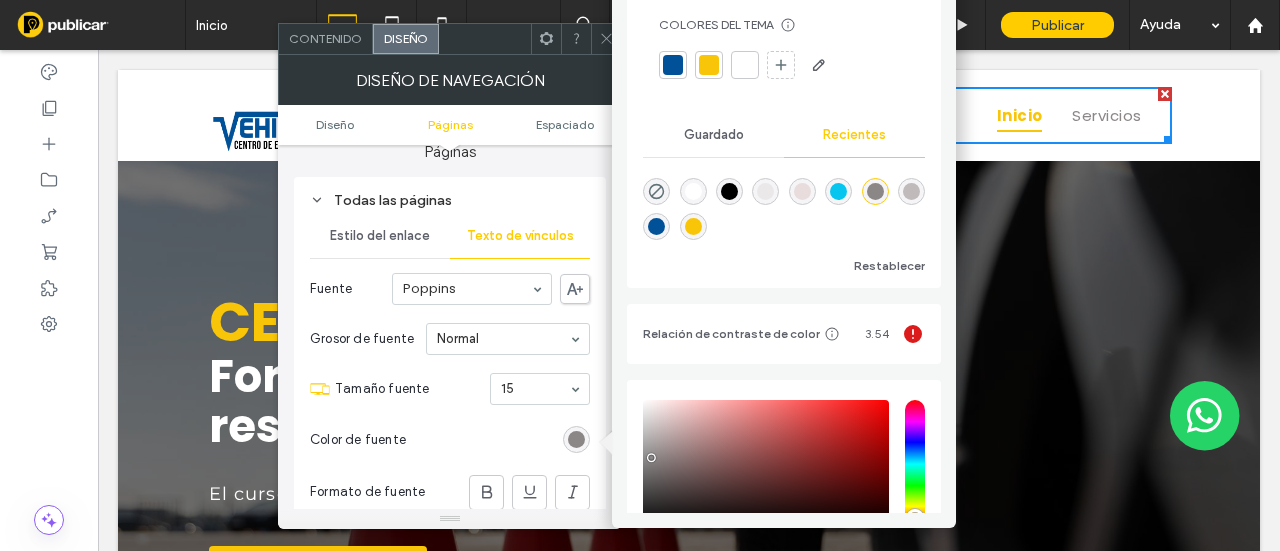 click at bounding box center [606, 39] 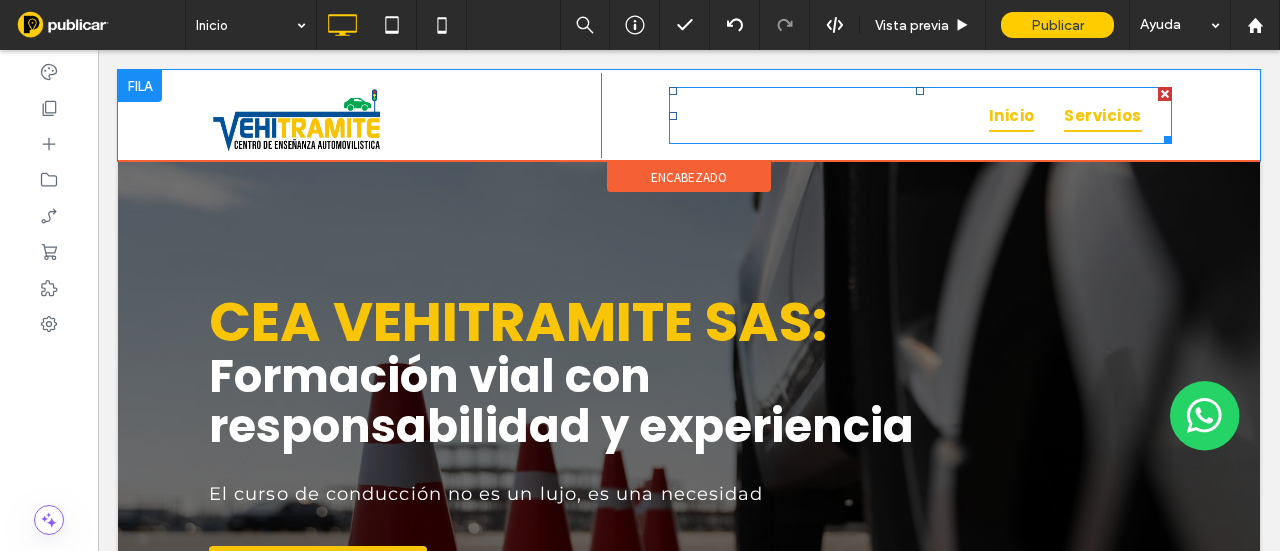 click on "Servicios" at bounding box center (1102, 115) 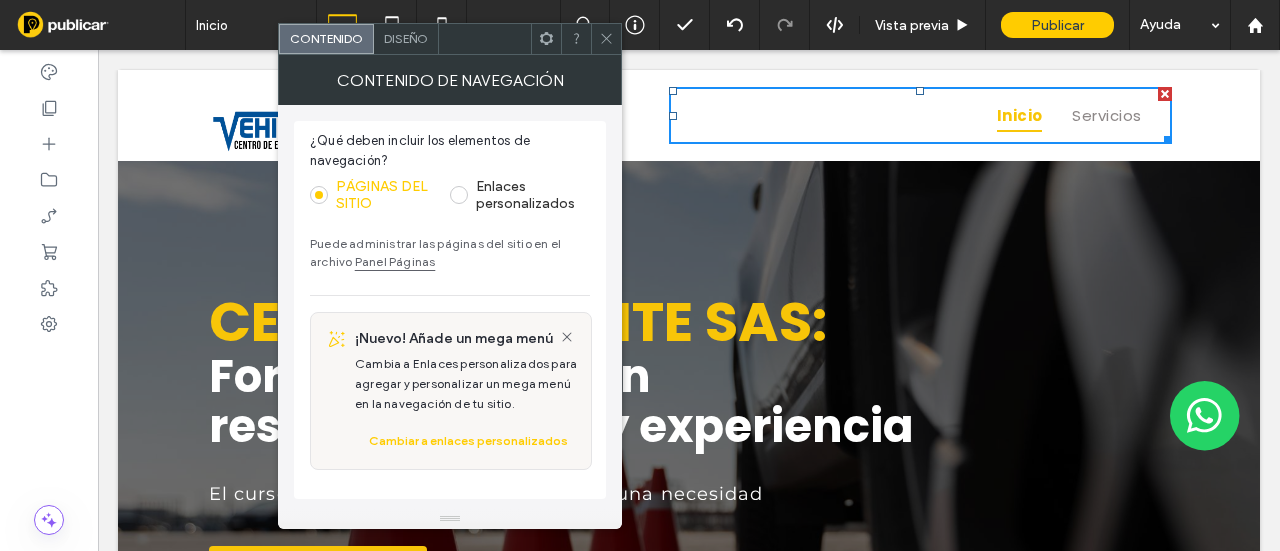 click on "Diseño" at bounding box center (406, 38) 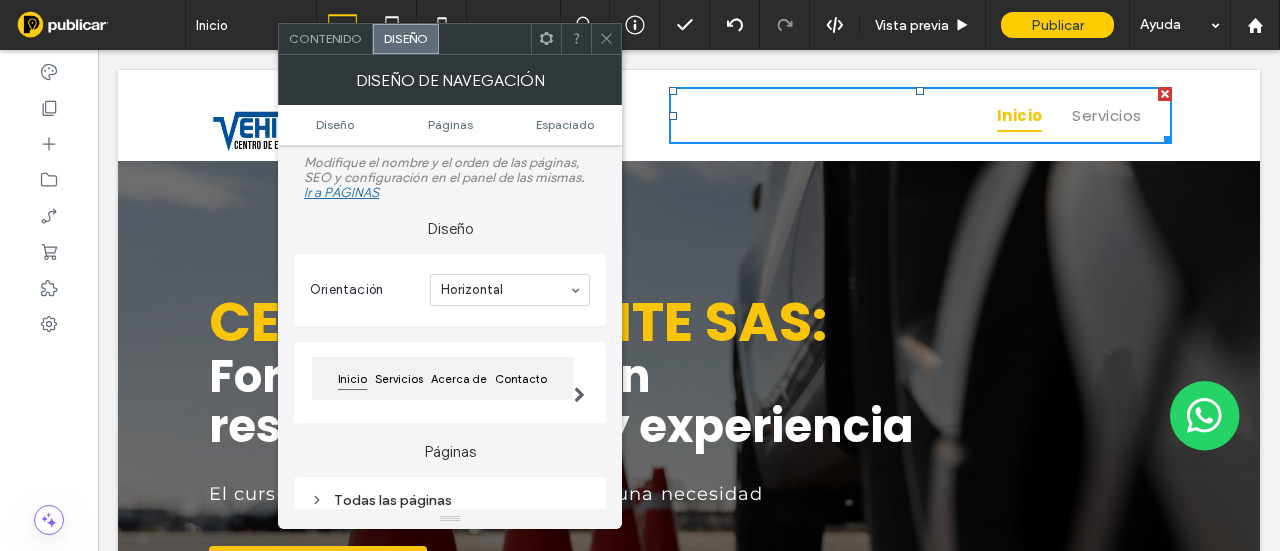 scroll, scrollTop: 200, scrollLeft: 0, axis: vertical 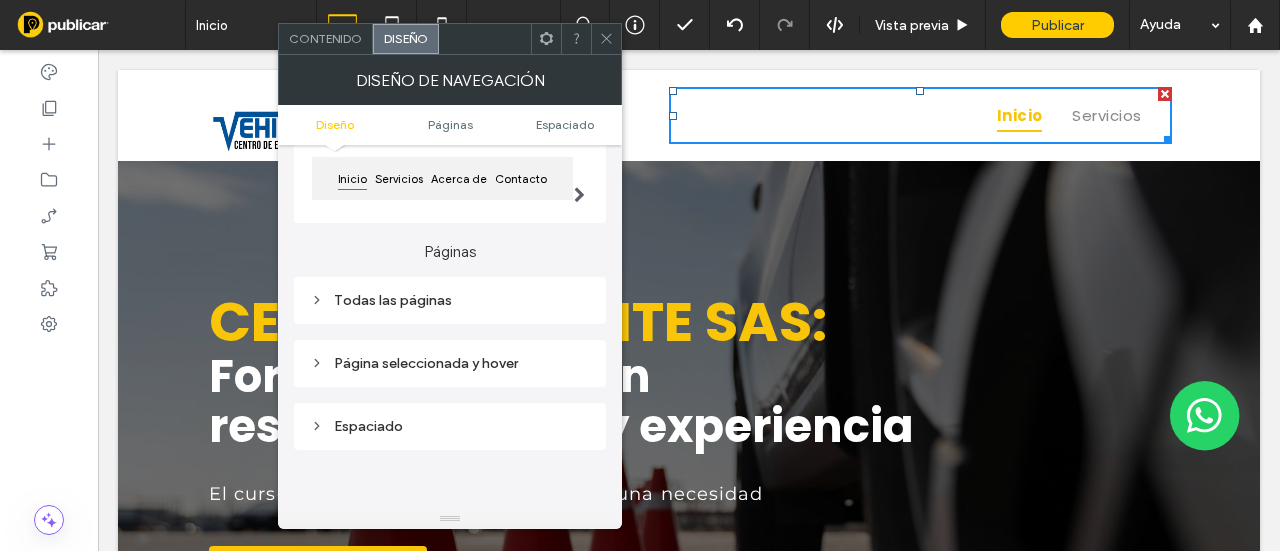 click on "Todas las páginas" at bounding box center [450, 300] 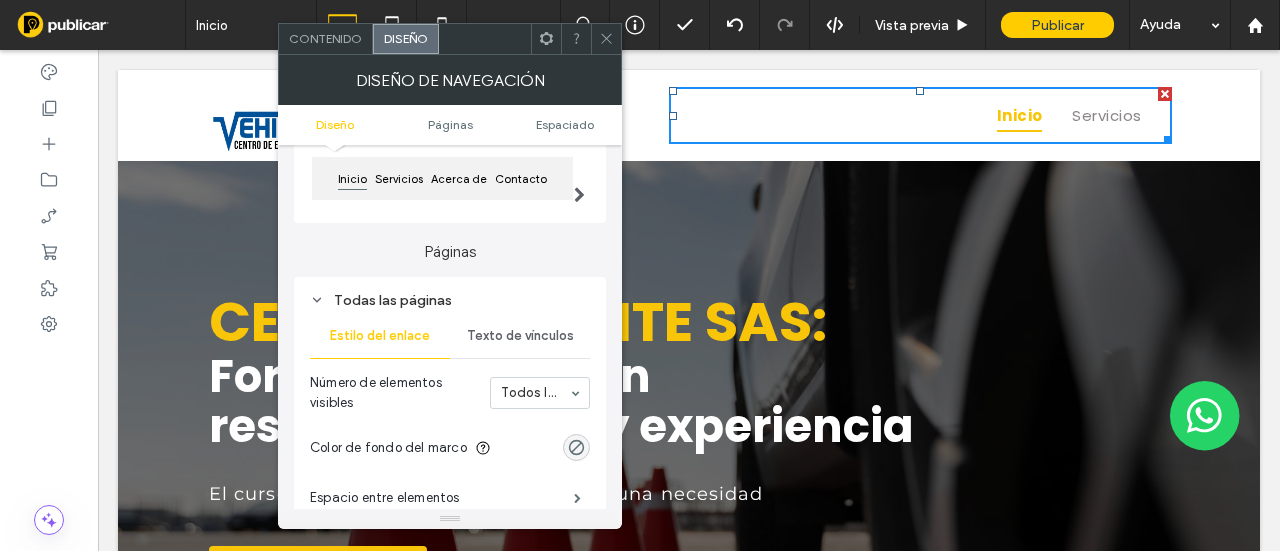 click on "Texto de vínculos" at bounding box center (520, 336) 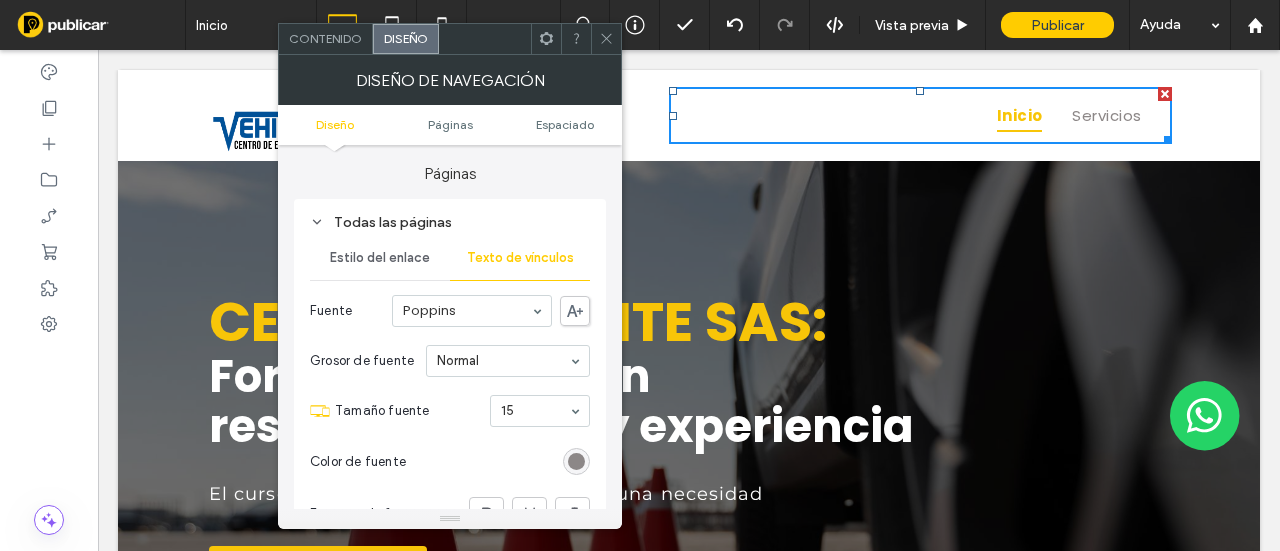 scroll, scrollTop: 400, scrollLeft: 0, axis: vertical 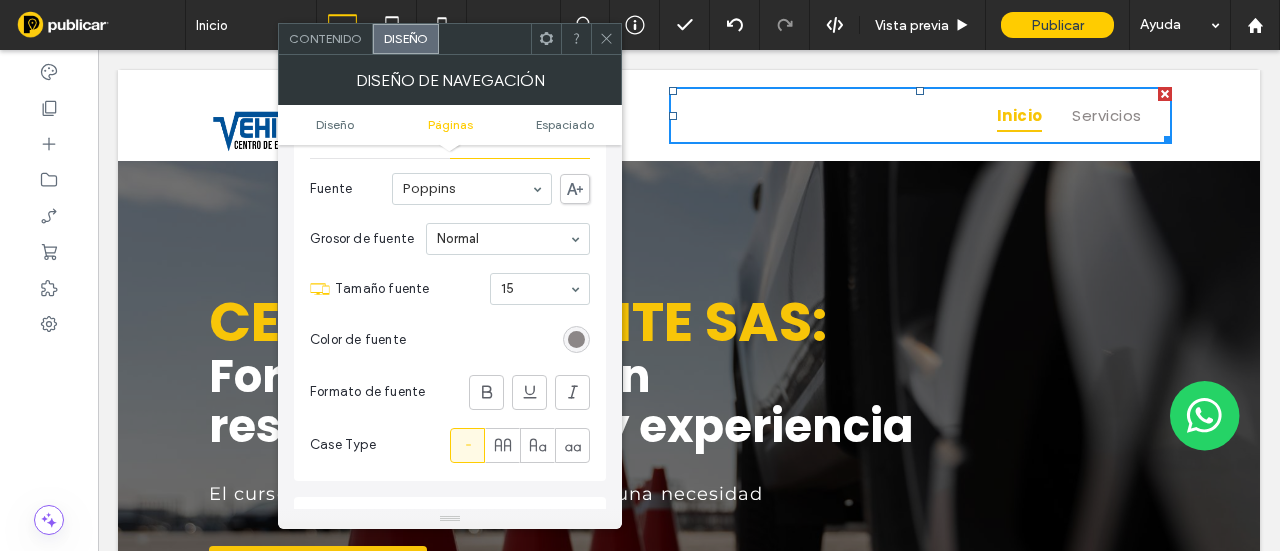 click at bounding box center (576, 339) 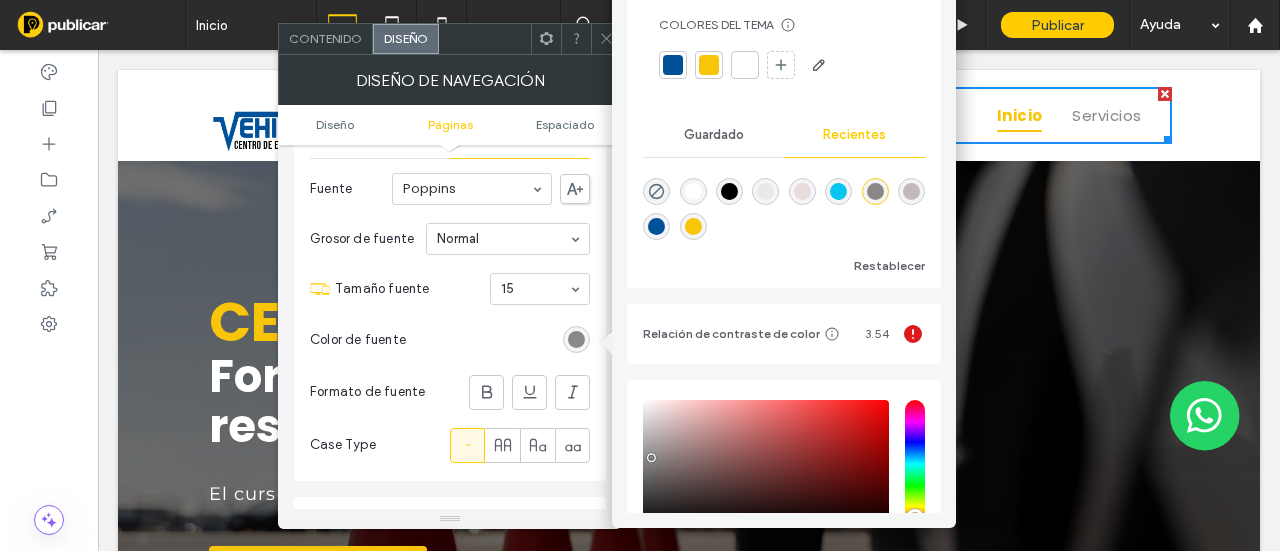 click at bounding box center (729, 191) 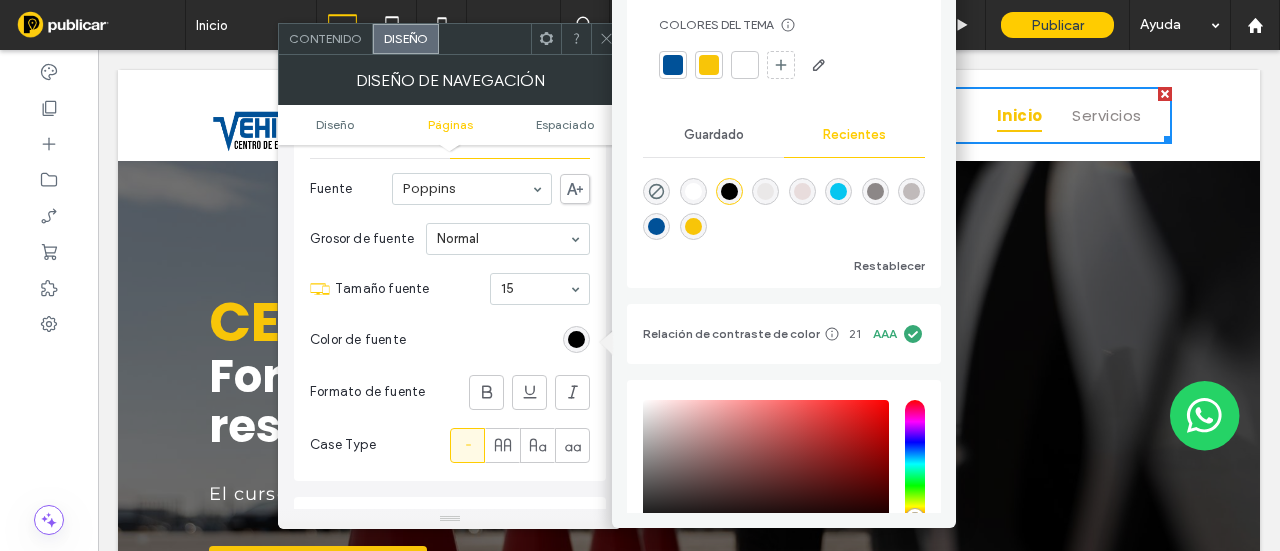 type on "*******" 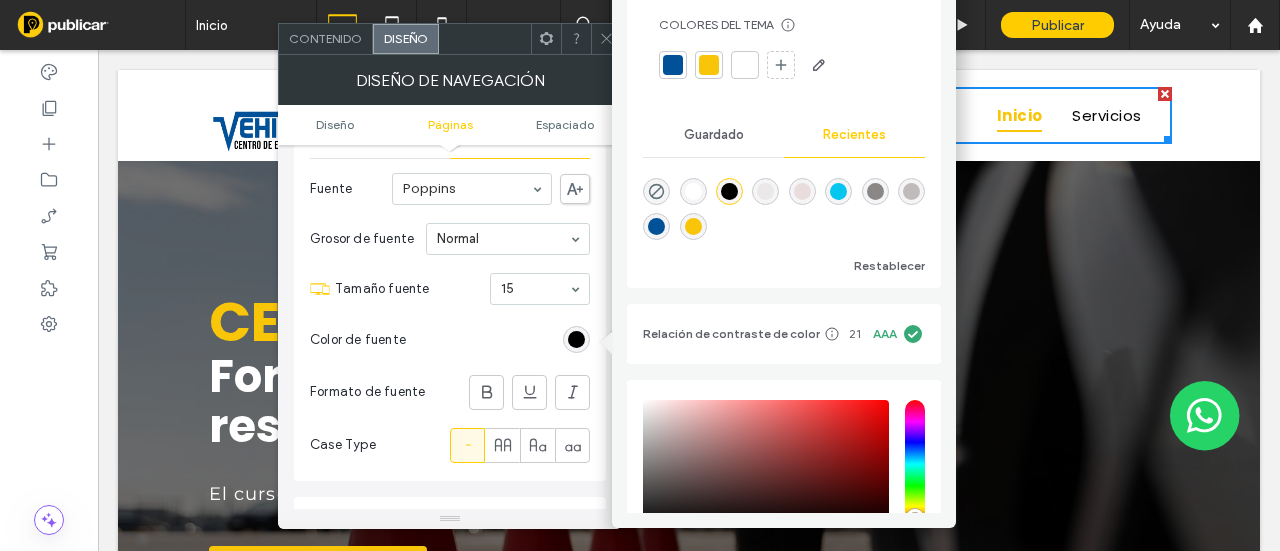 click 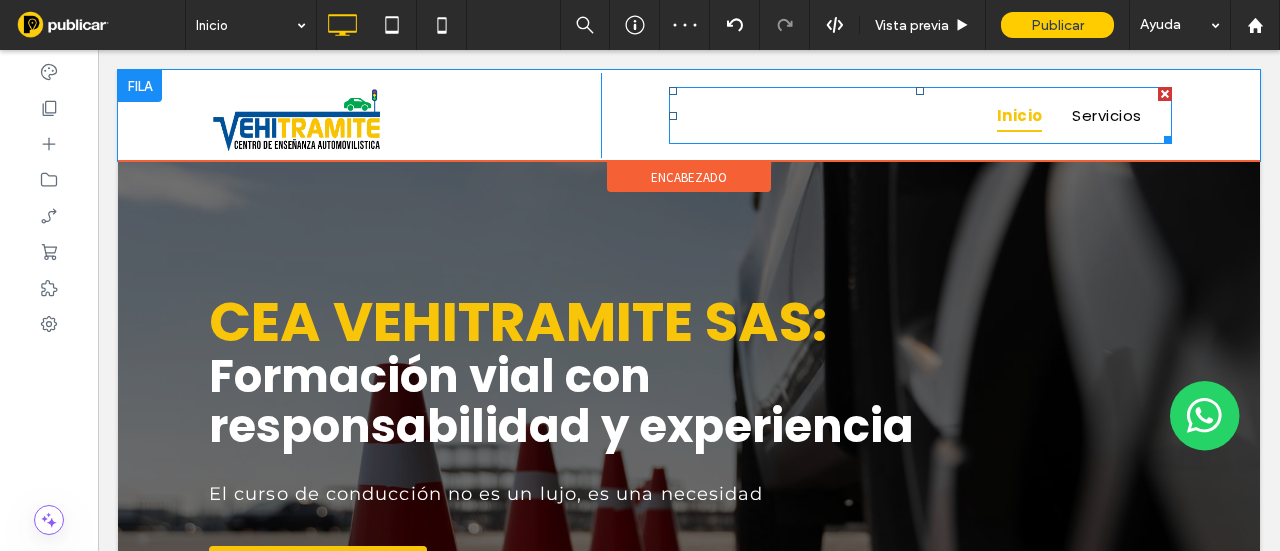 click on "Inicio" at bounding box center [1020, 115] 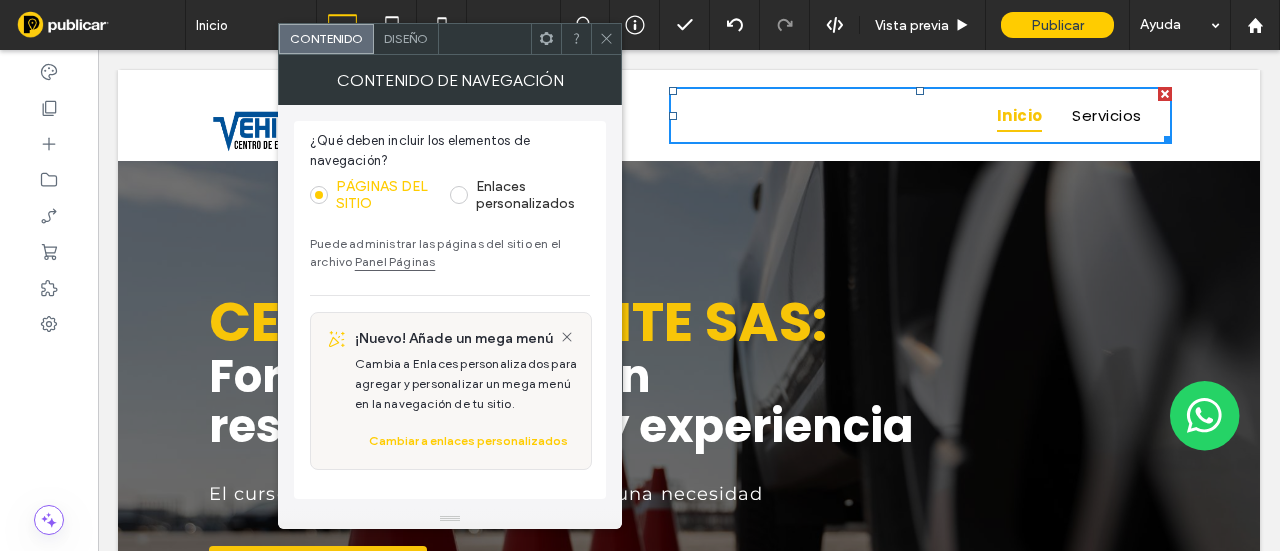 click on "Diseño" at bounding box center (406, 39) 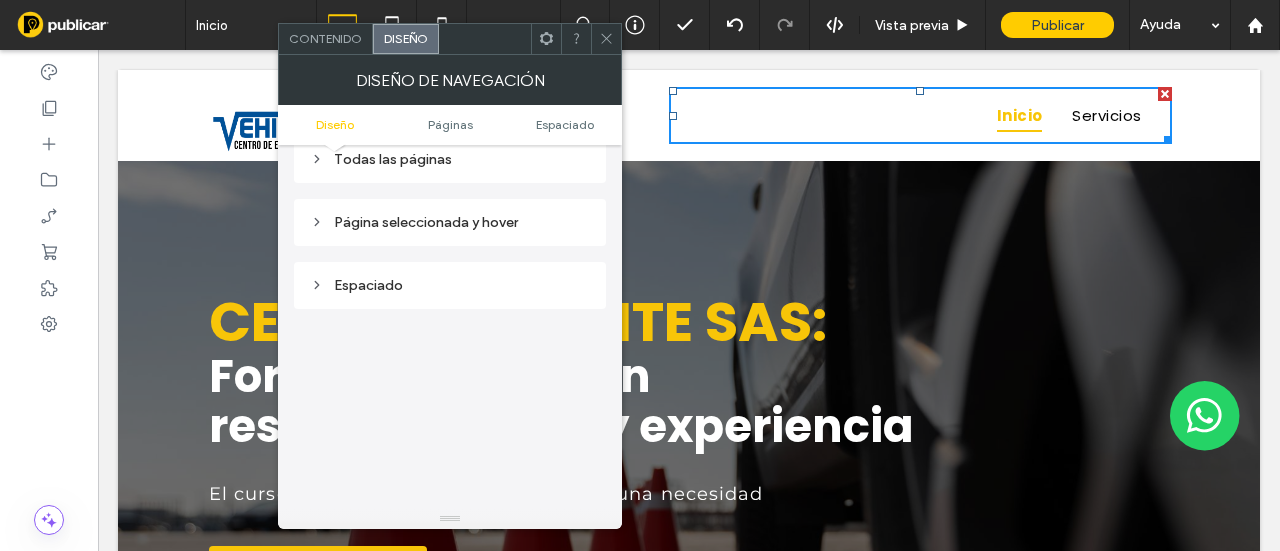 scroll, scrollTop: 244, scrollLeft: 0, axis: vertical 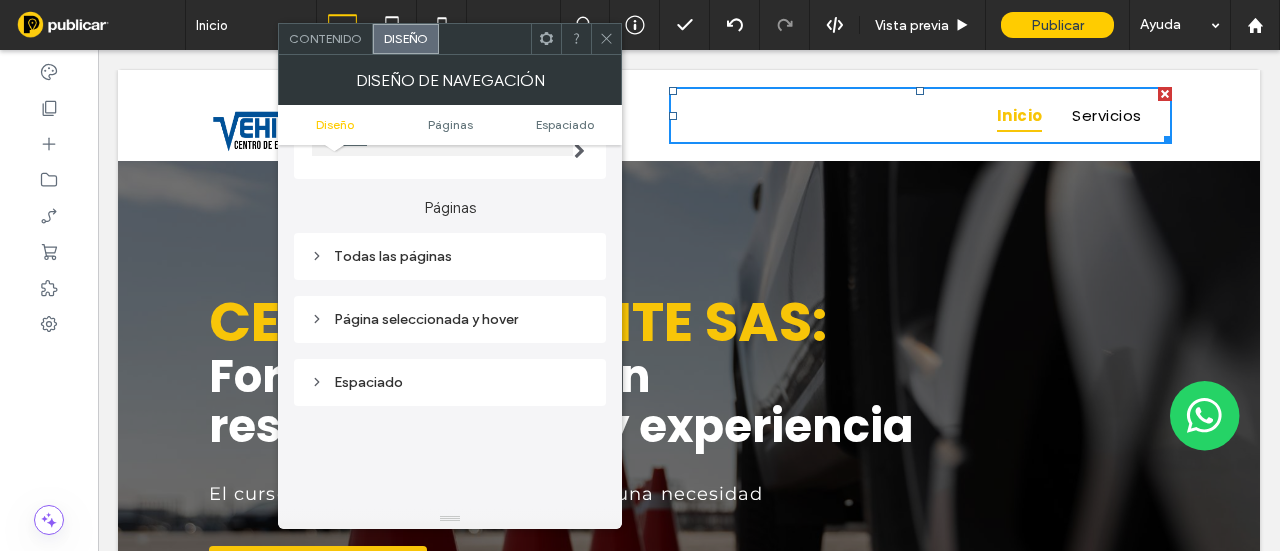 click on "Página seleccionada y hover" at bounding box center [450, 319] 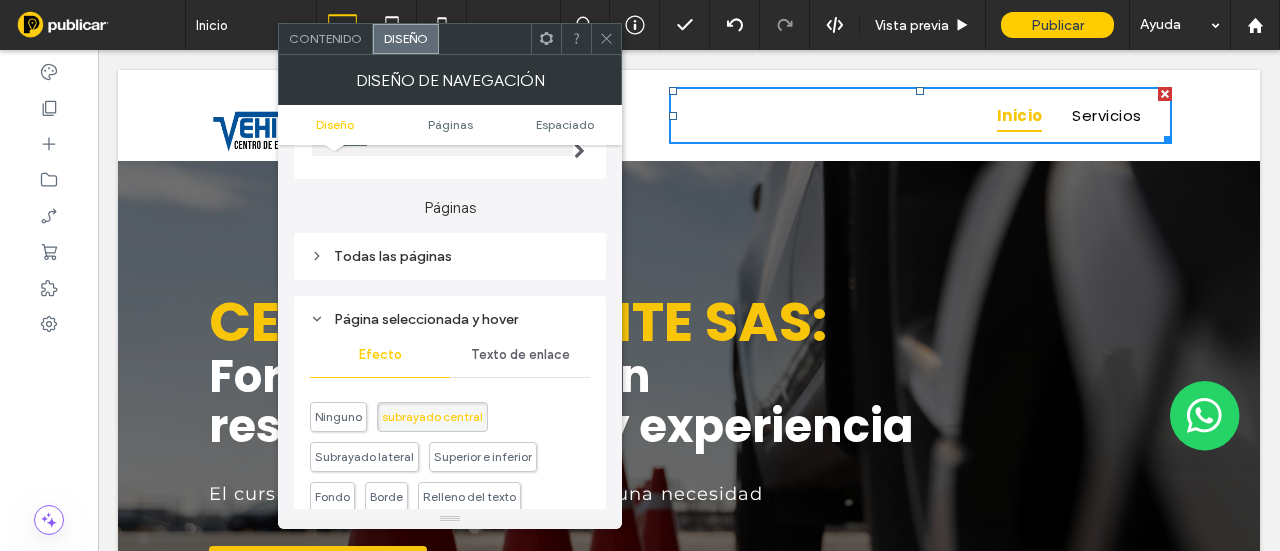 drag, startPoint x: 511, startPoint y: 355, endPoint x: 506, endPoint y: 338, distance: 17.720045 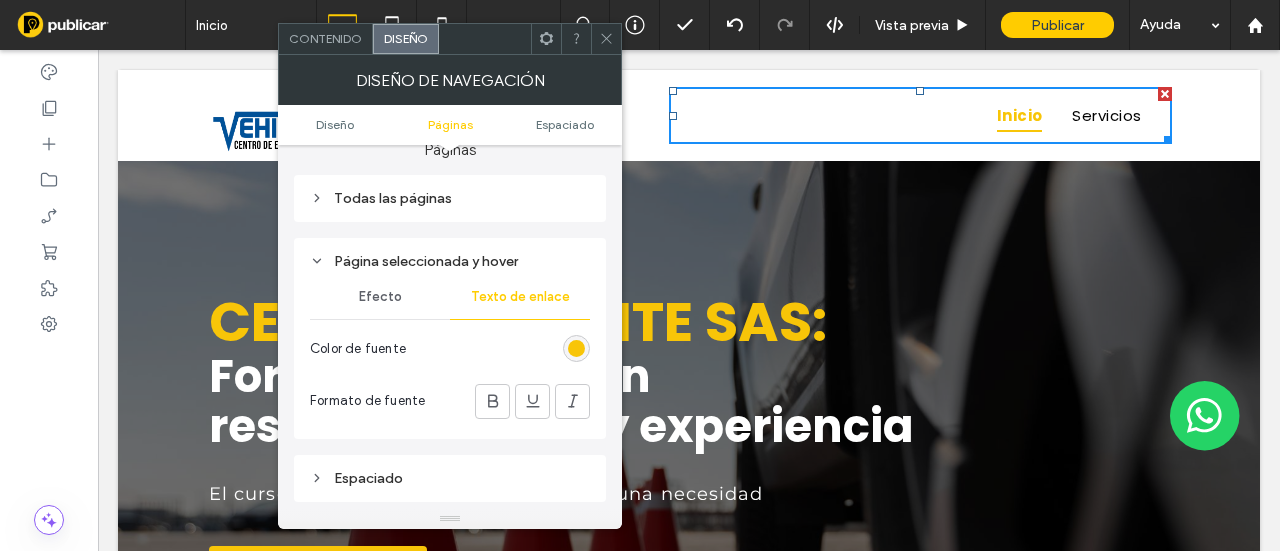 scroll, scrollTop: 344, scrollLeft: 0, axis: vertical 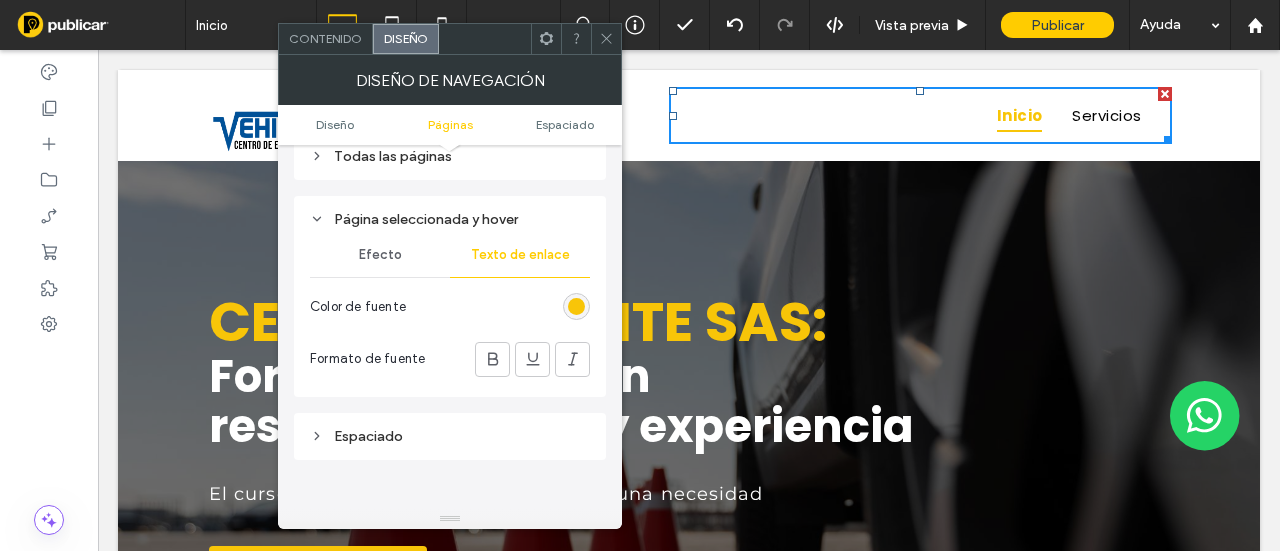 click at bounding box center [576, 306] 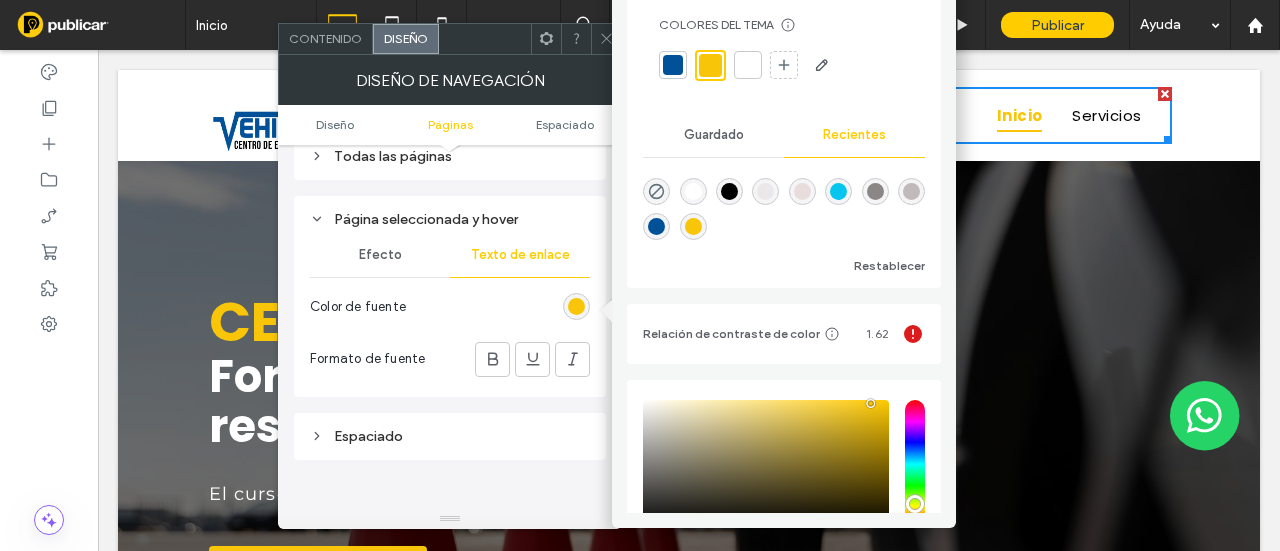 click at bounding box center (673, 65) 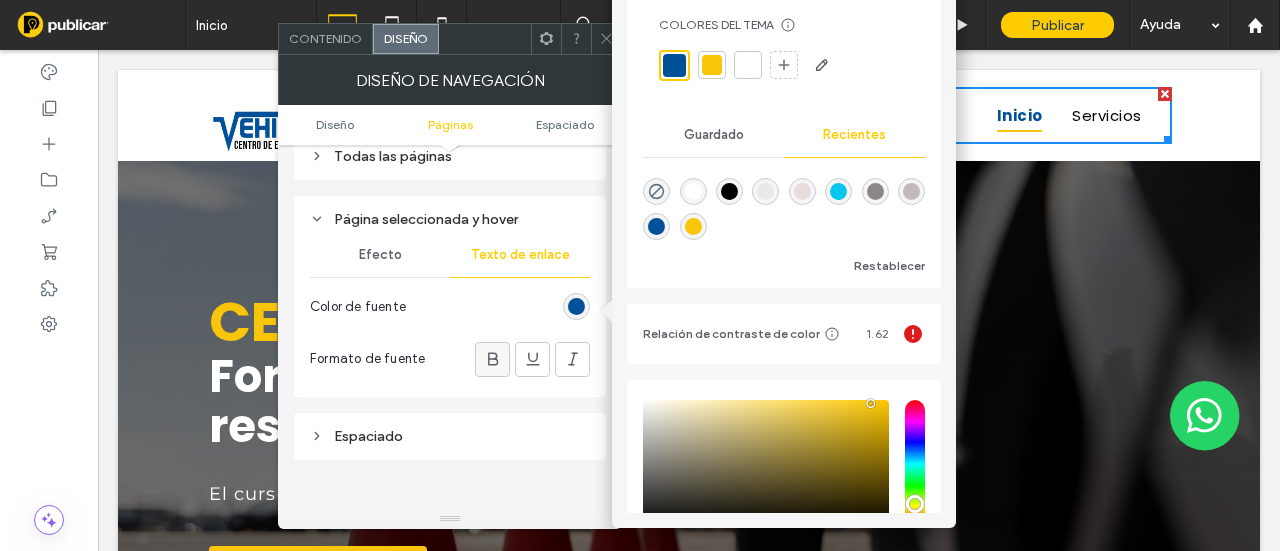 click 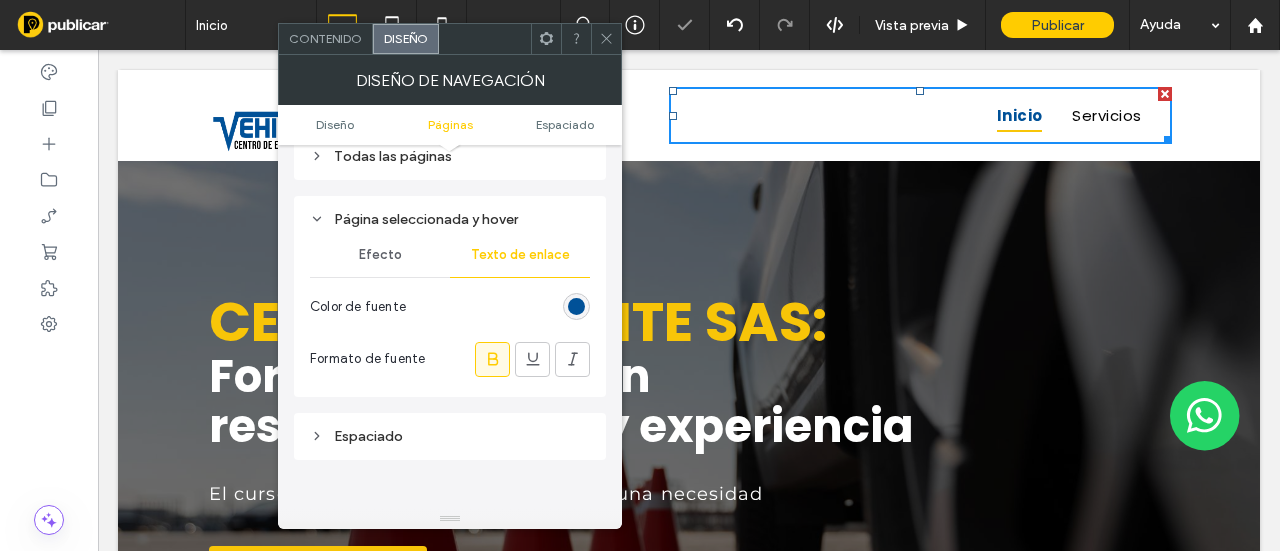 click on "Efecto" at bounding box center (380, 255) 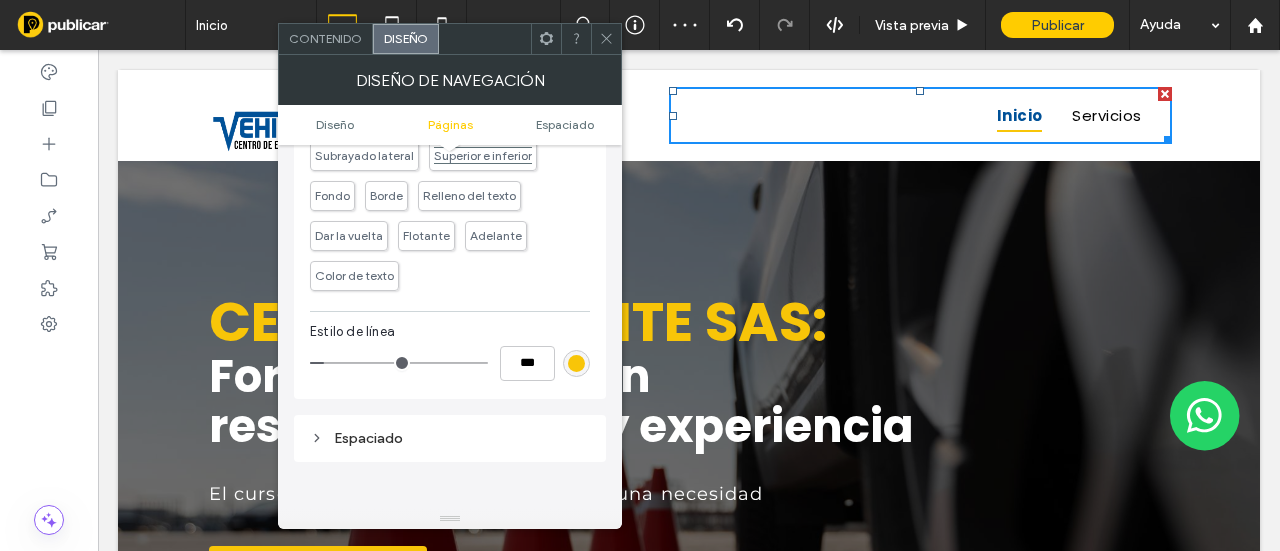 scroll, scrollTop: 644, scrollLeft: 0, axis: vertical 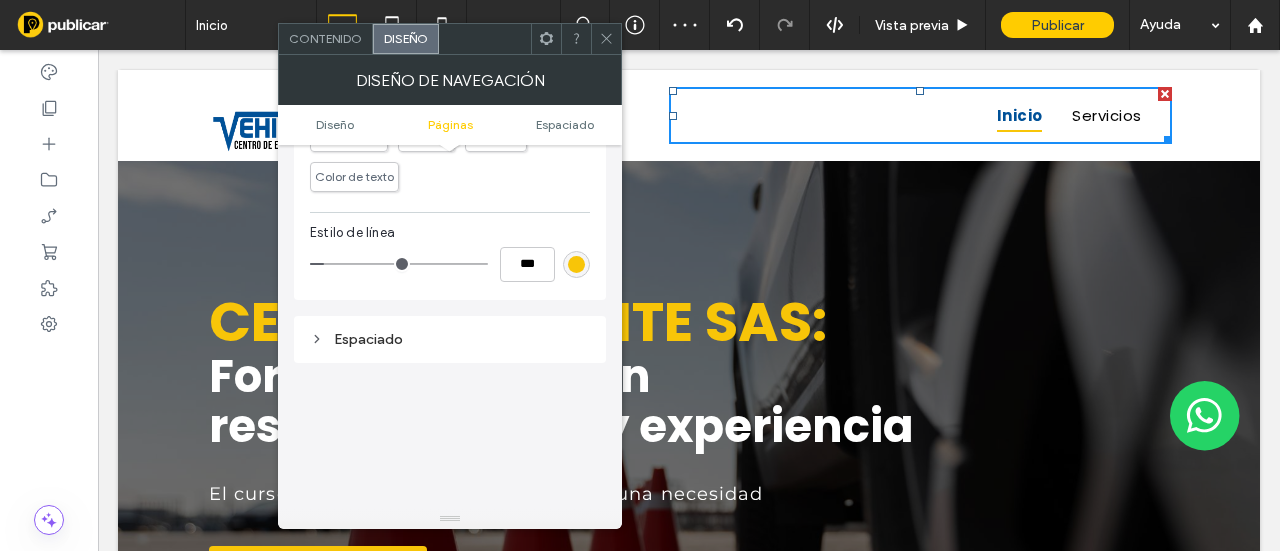 click at bounding box center [576, 264] 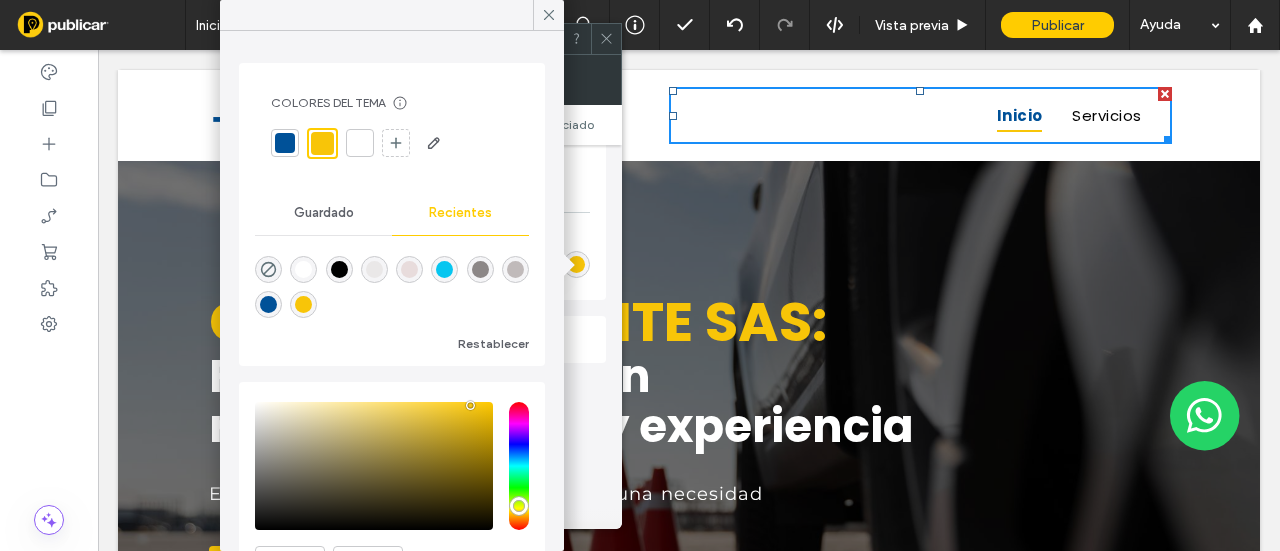 click at bounding box center [285, 143] 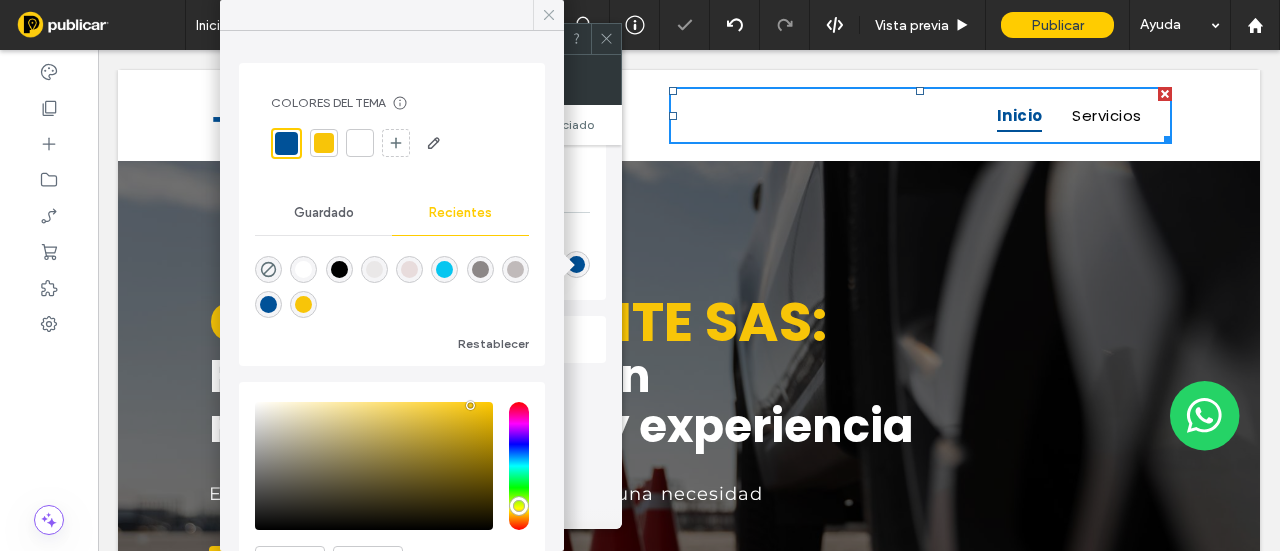click 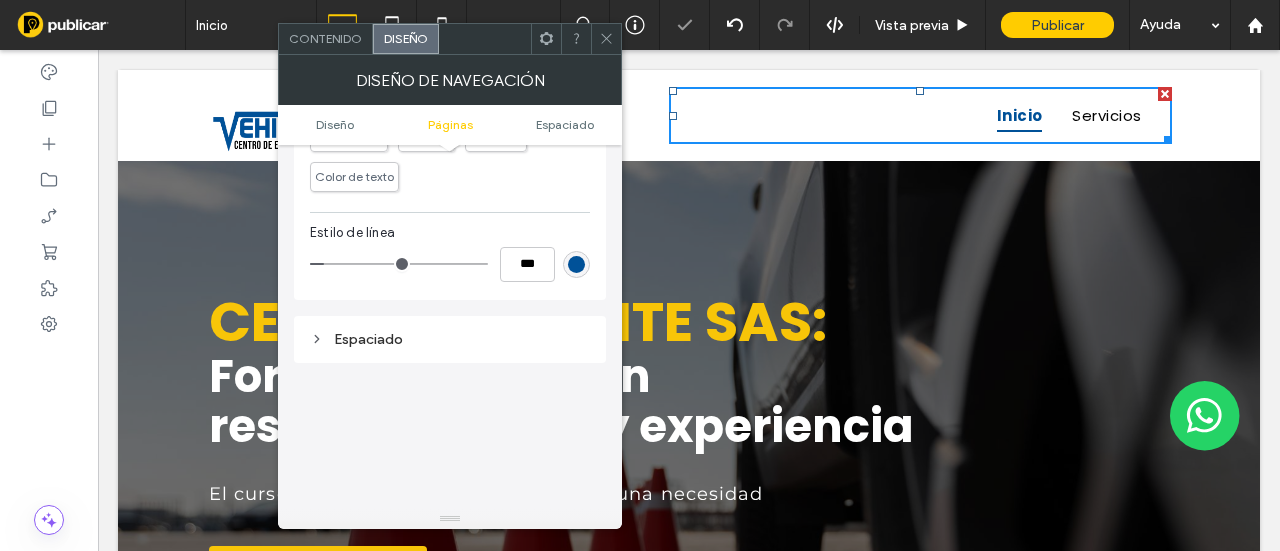 click at bounding box center [606, 39] 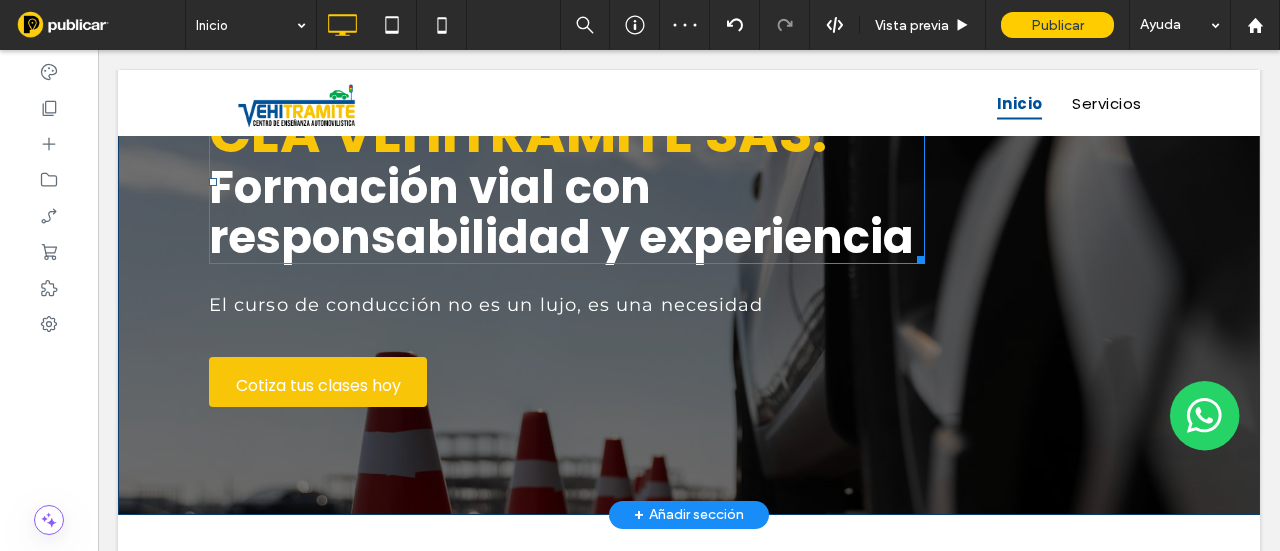 scroll, scrollTop: 200, scrollLeft: 0, axis: vertical 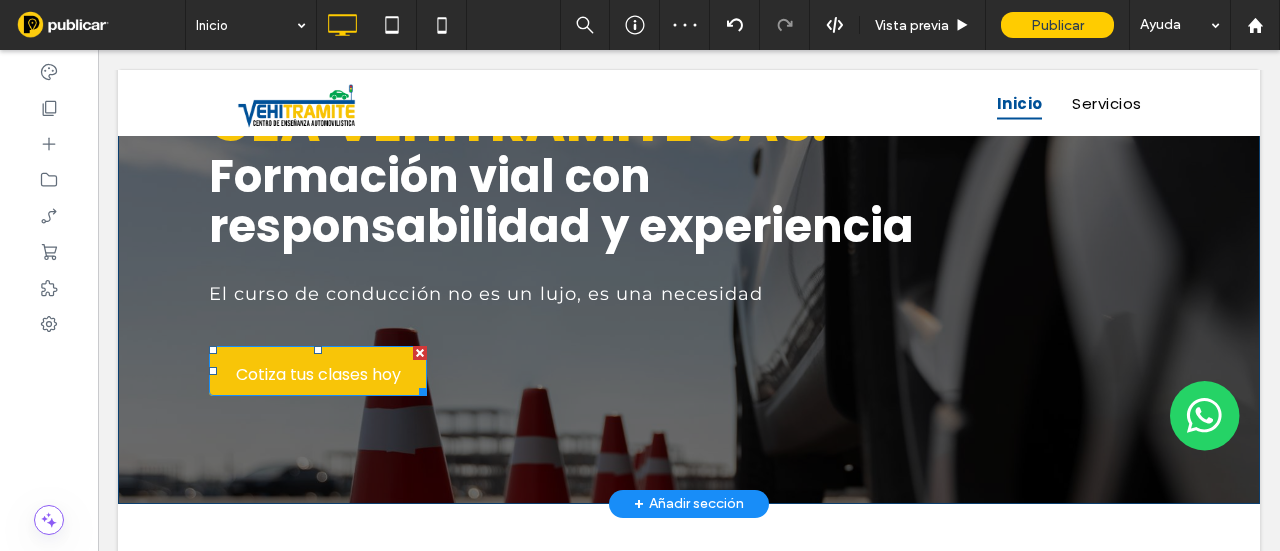 drag, startPoint x: 367, startPoint y: 379, endPoint x: 451, endPoint y: 164, distance: 230.82678 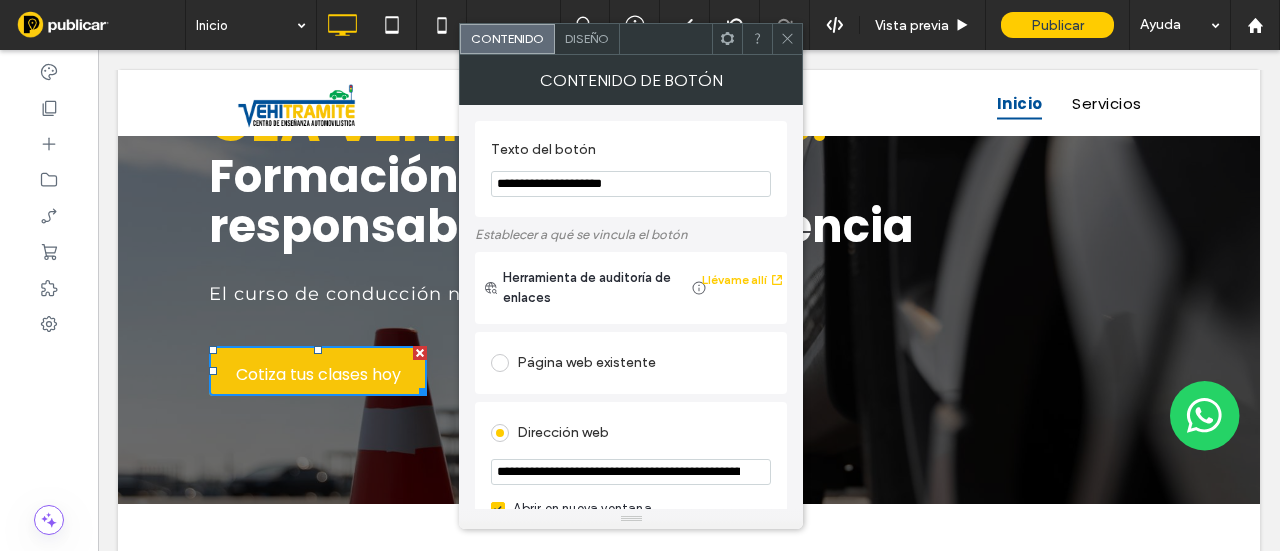 click on "Diseño" at bounding box center (587, 38) 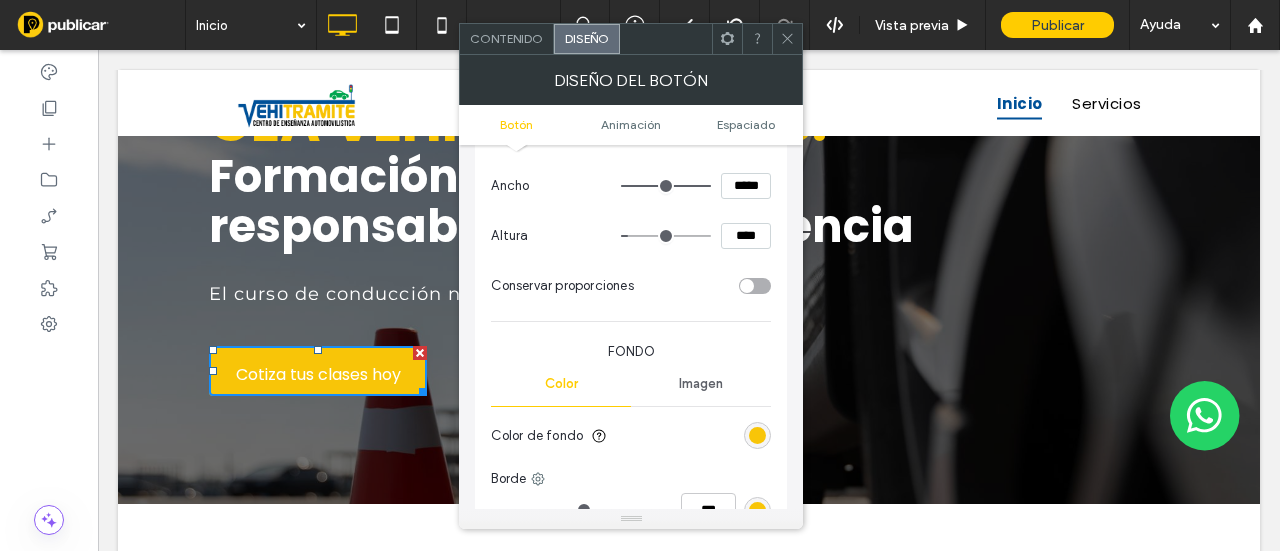scroll, scrollTop: 400, scrollLeft: 0, axis: vertical 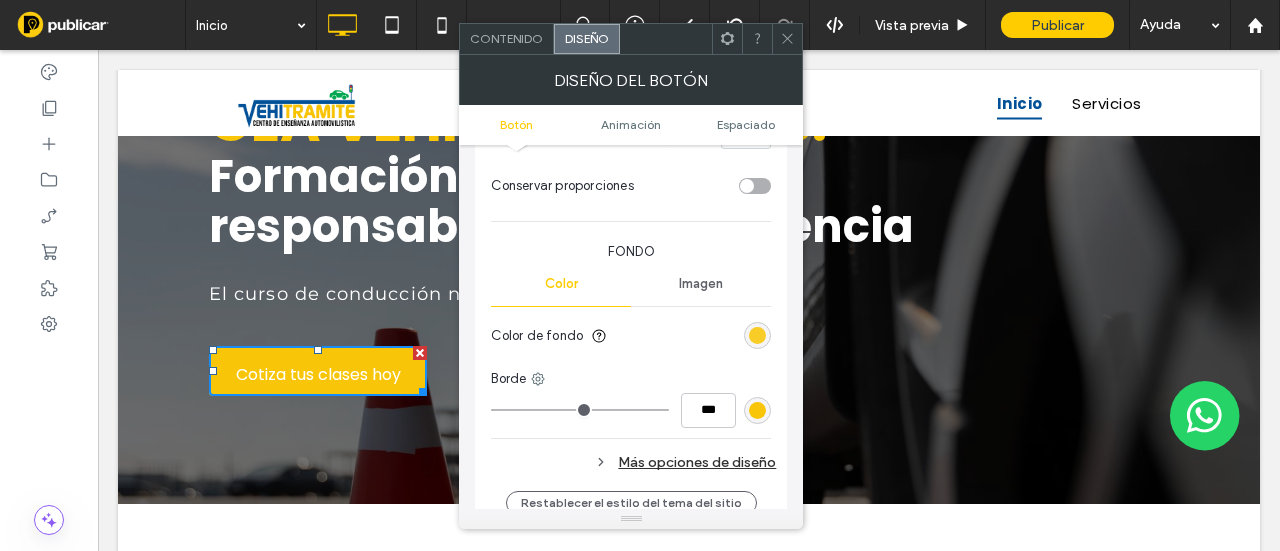 click at bounding box center [757, 335] 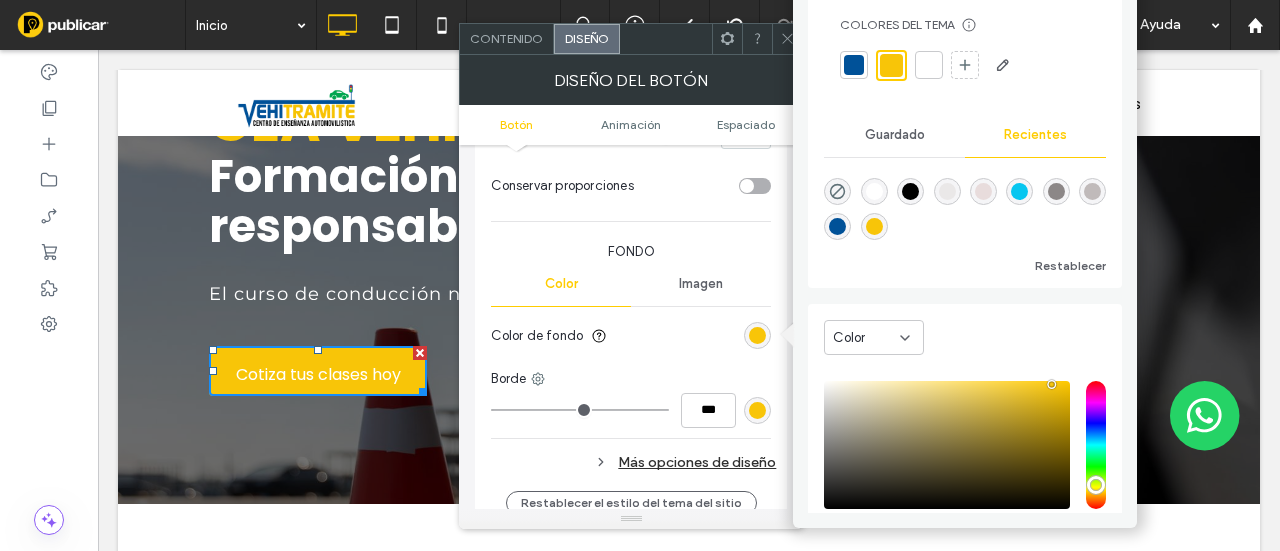click at bounding box center (854, 65) 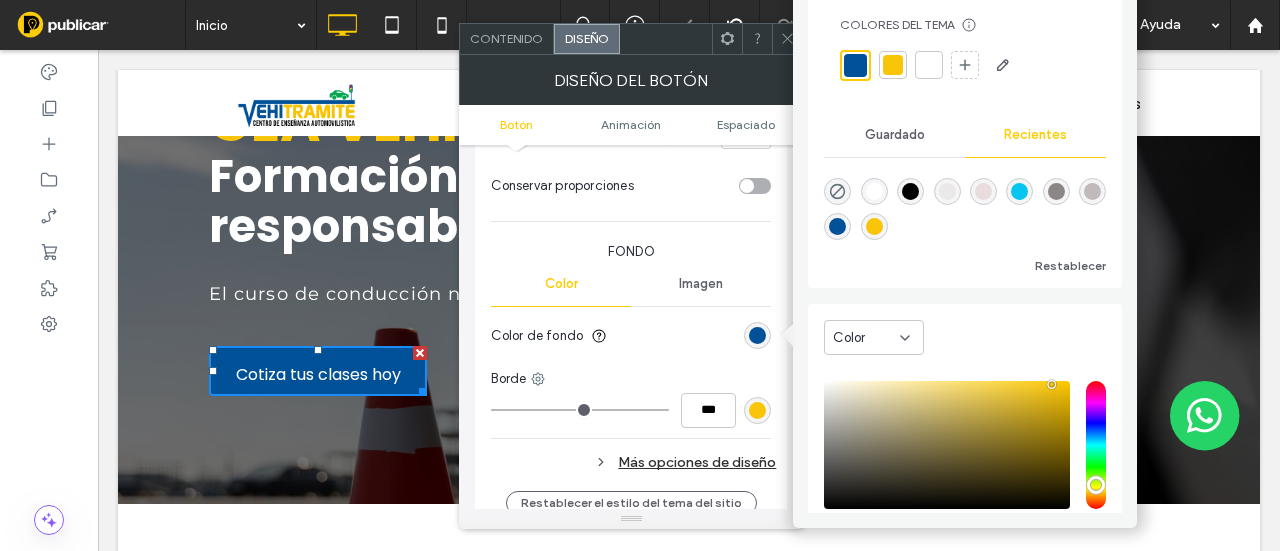 click on "El cambio afecta al PC y al tablet Ancho ***** Altura **** Conservar proporciones Fondo Color Imagen Color de fondo Borde *** Más opciones de diseño" at bounding box center (631, 242) 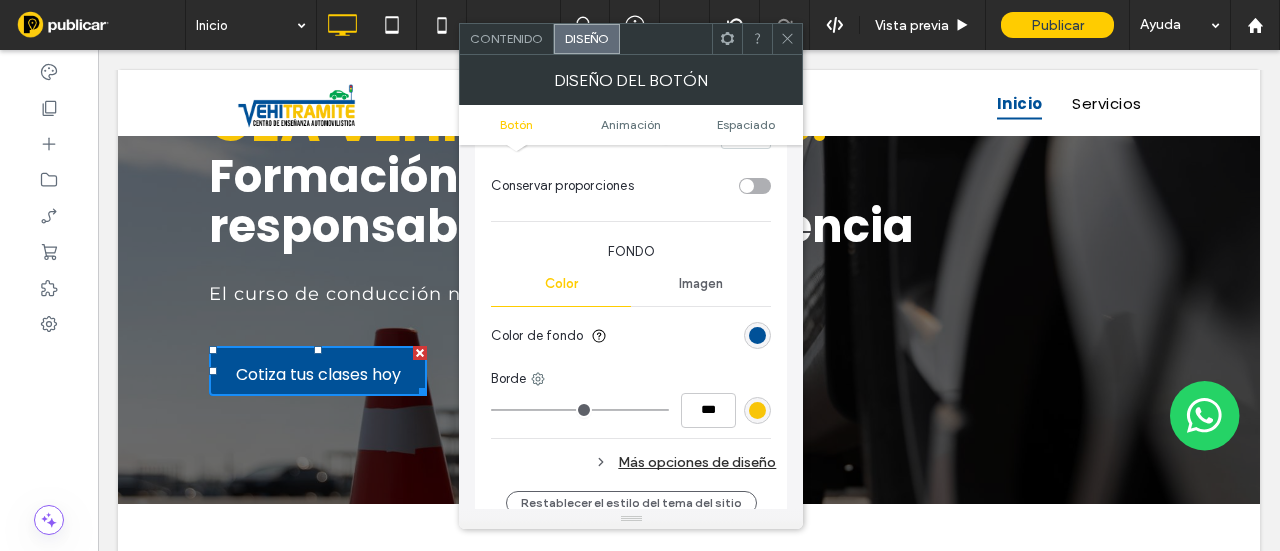 click 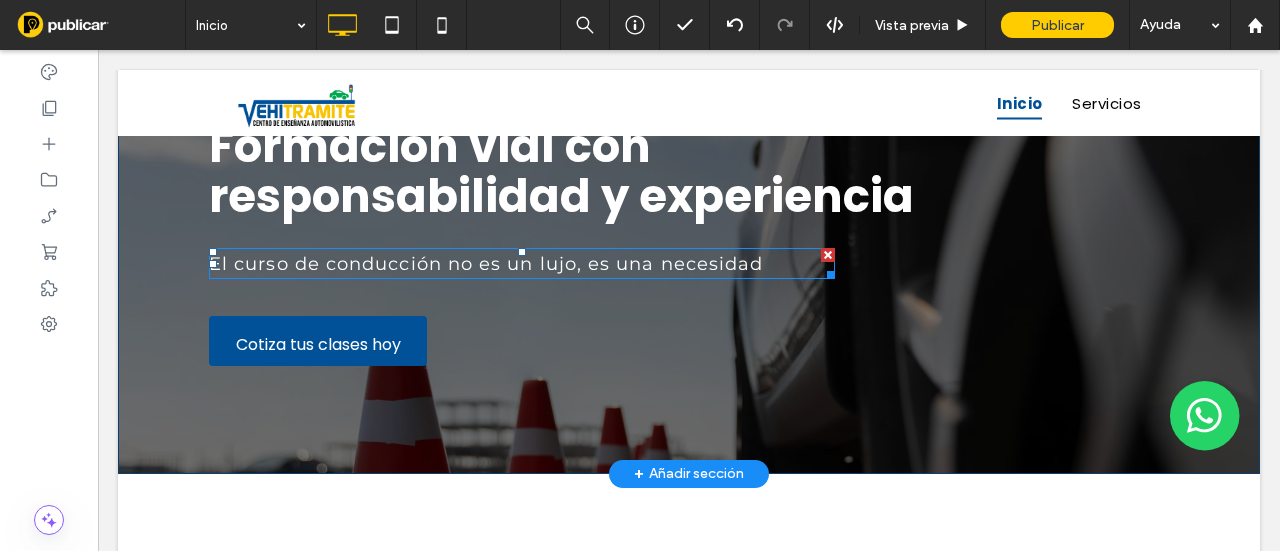 scroll, scrollTop: 300, scrollLeft: 0, axis: vertical 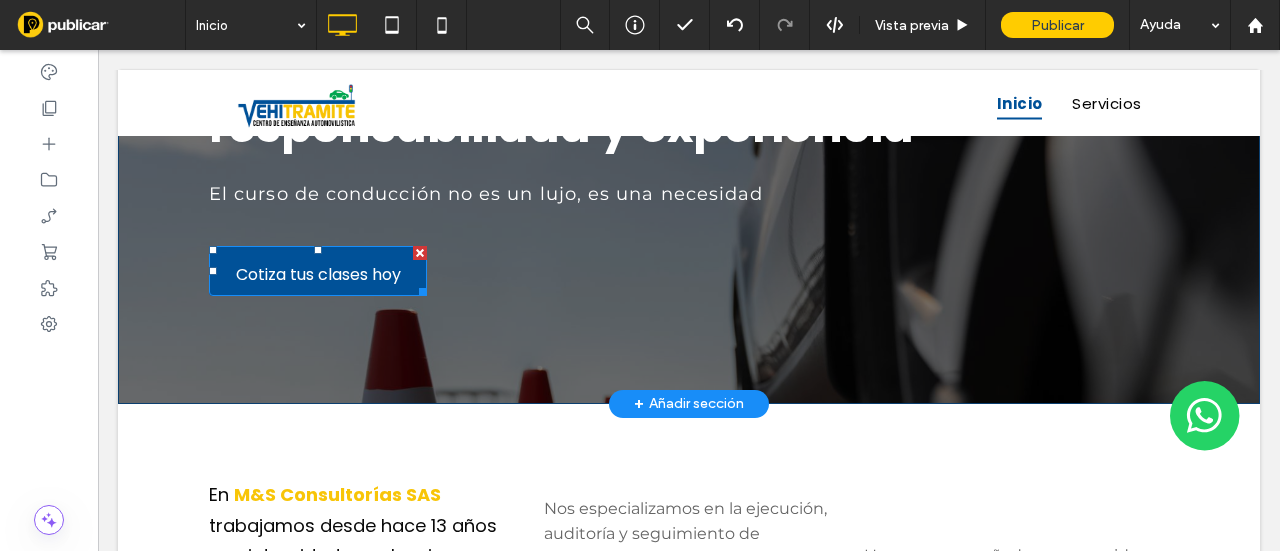 drag, startPoint x: 276, startPoint y: 272, endPoint x: 315, endPoint y: 234, distance: 54.451813 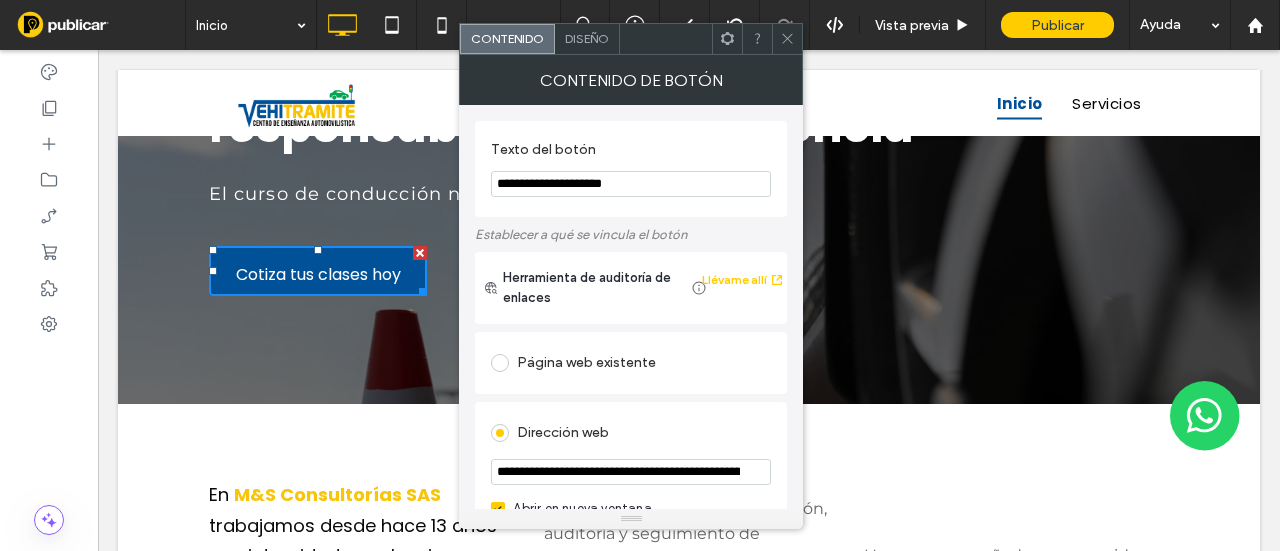 drag, startPoint x: 648, startPoint y: 182, endPoint x: 602, endPoint y: 187, distance: 46.270943 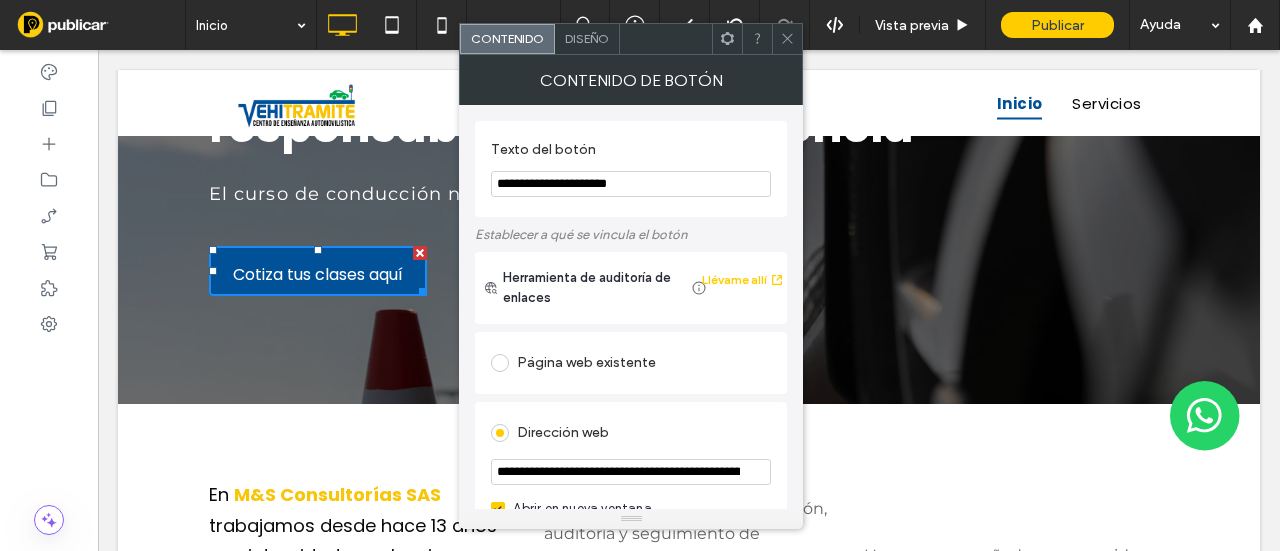 type on "**********" 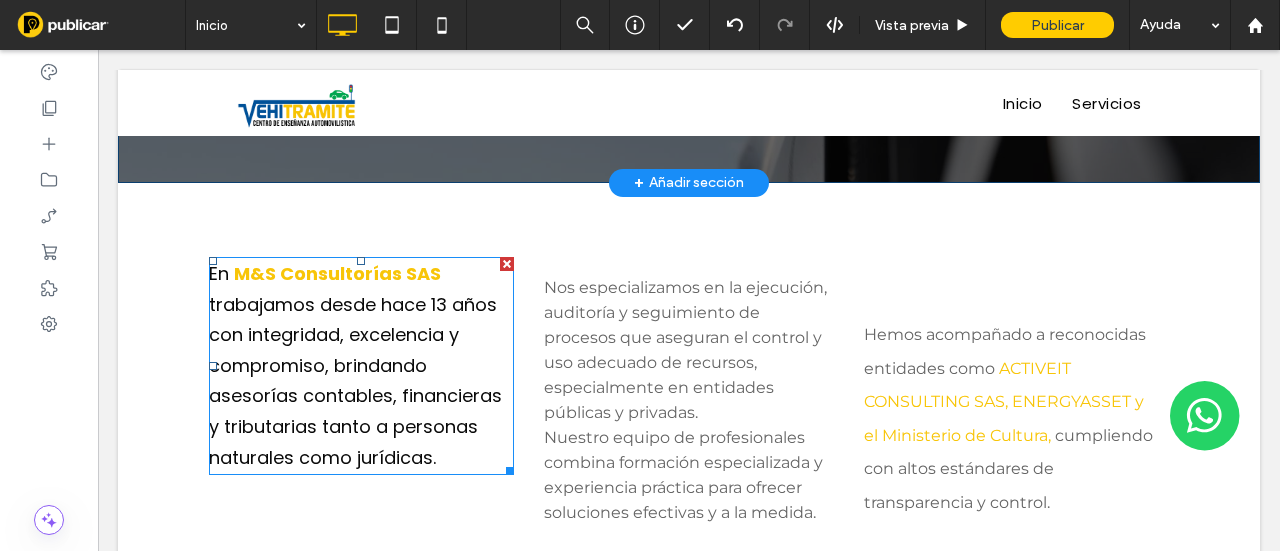 scroll, scrollTop: 400, scrollLeft: 0, axis: vertical 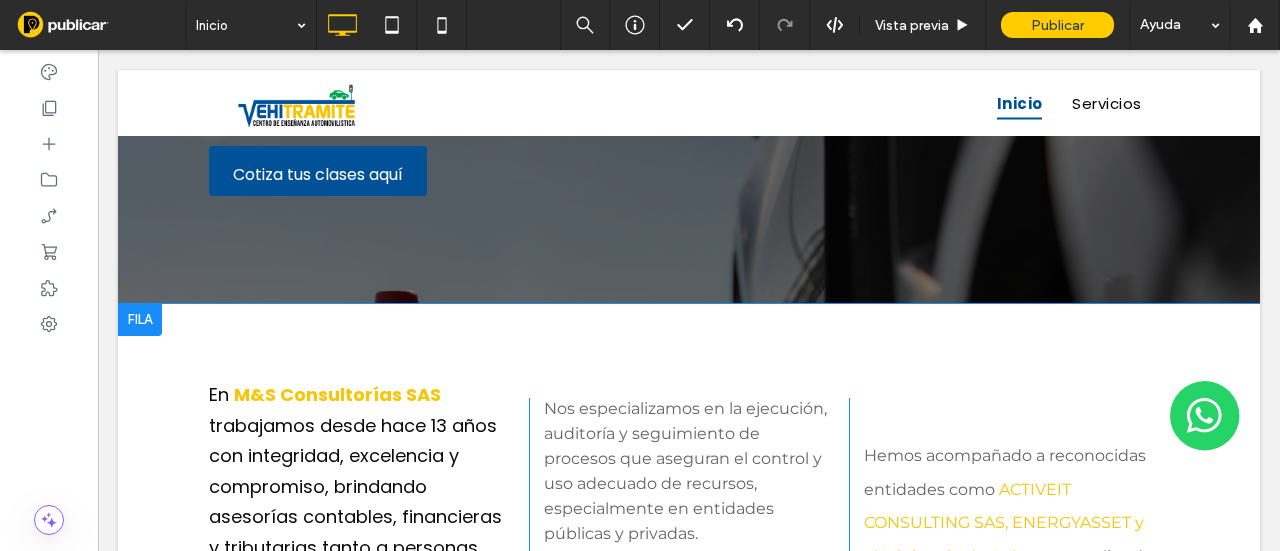 click at bounding box center (140, 320) 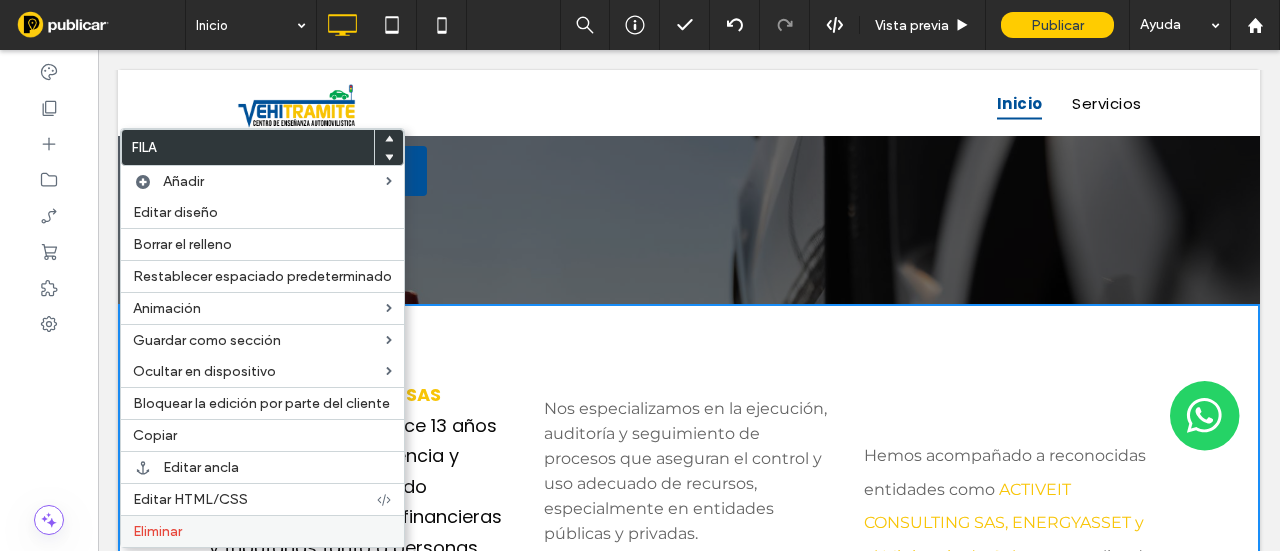 click on "Eliminar" at bounding box center [262, 531] 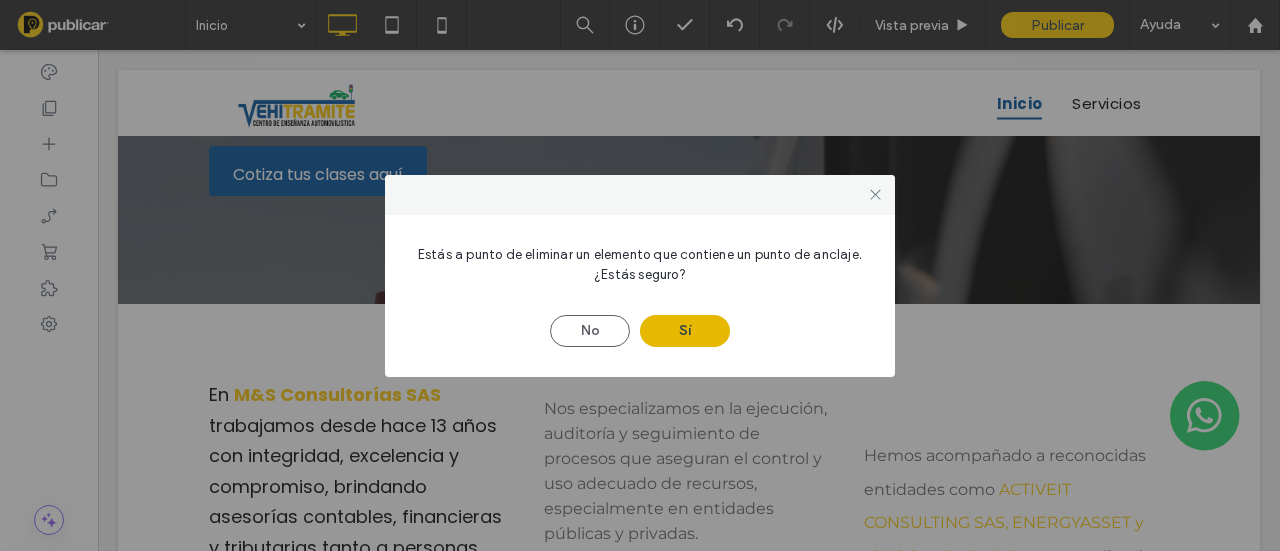 click on "Sí" at bounding box center (685, 331) 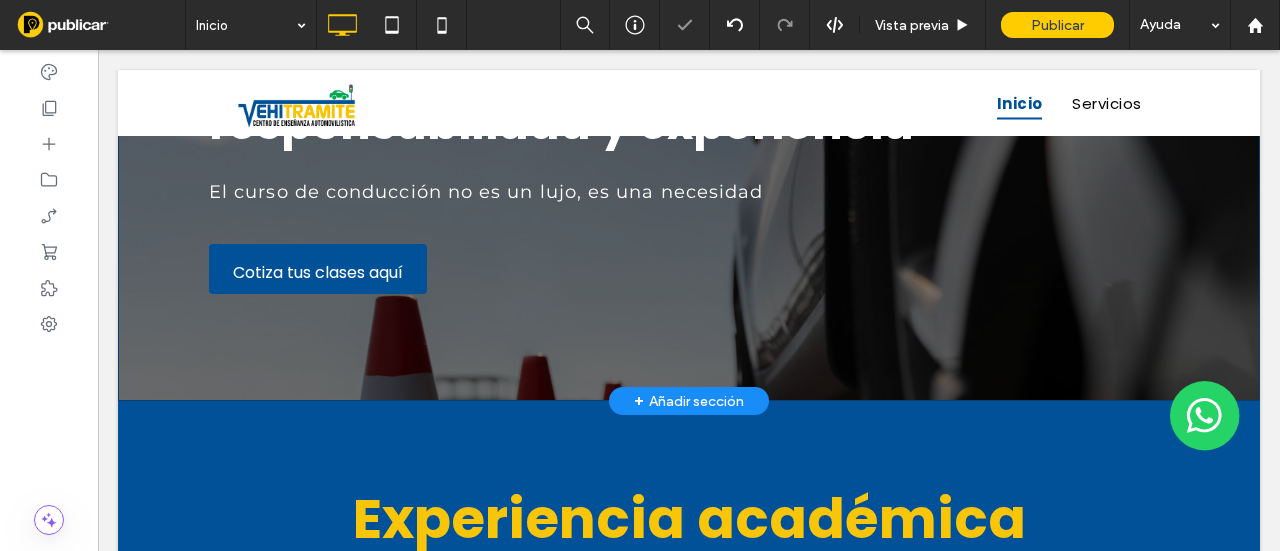 scroll, scrollTop: 274, scrollLeft: 0, axis: vertical 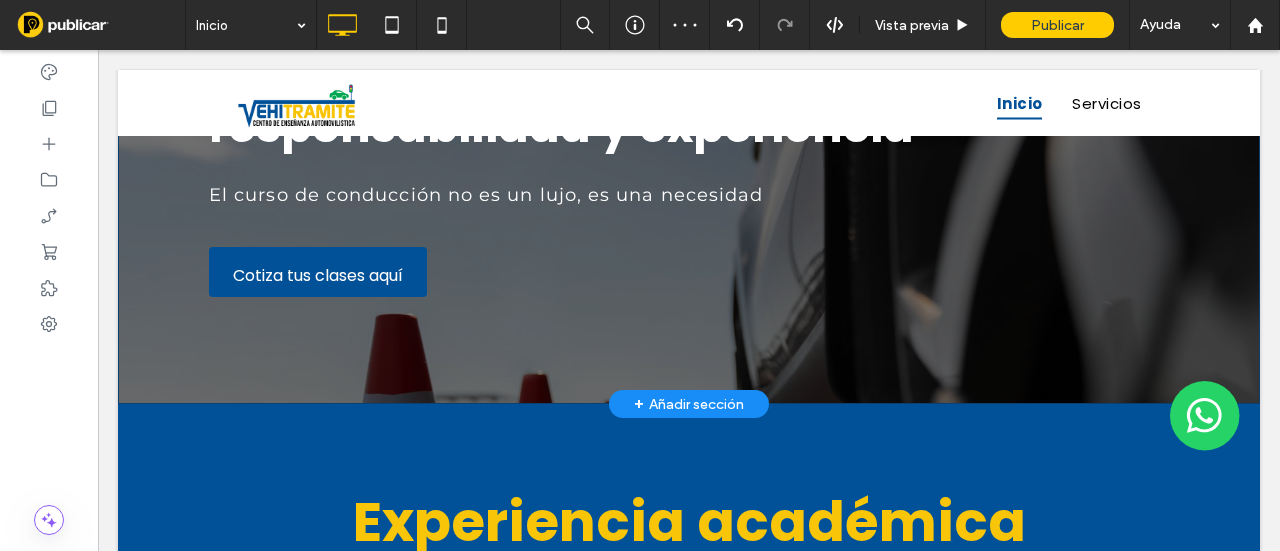 click on "+ Añadir sección" at bounding box center [689, 404] 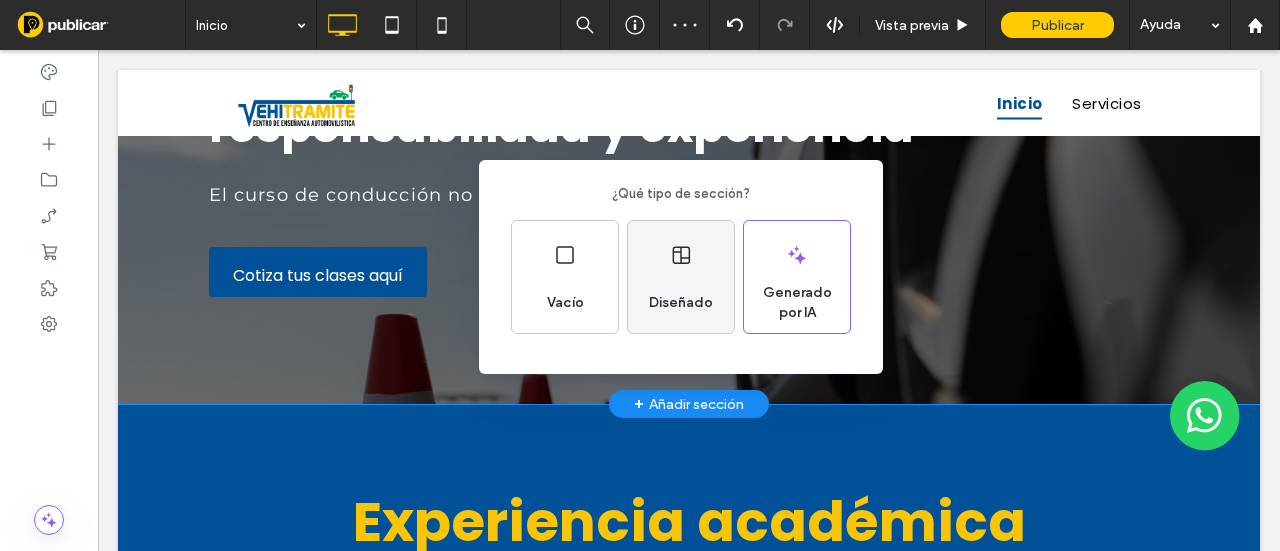 click on "Diseñado" at bounding box center (681, 303) 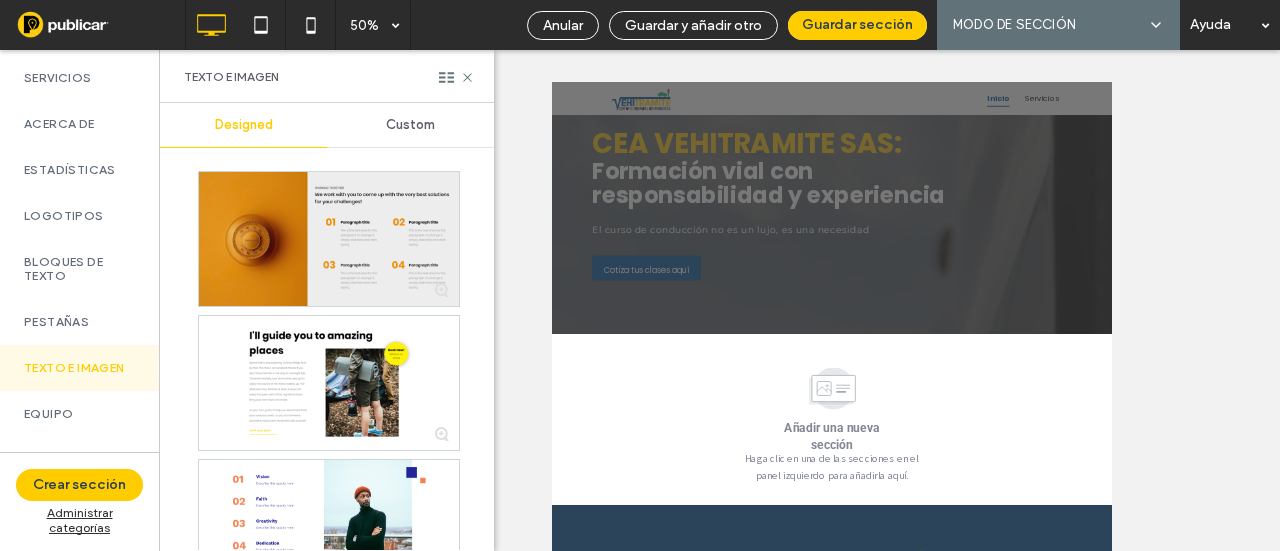 scroll, scrollTop: 400, scrollLeft: 0, axis: vertical 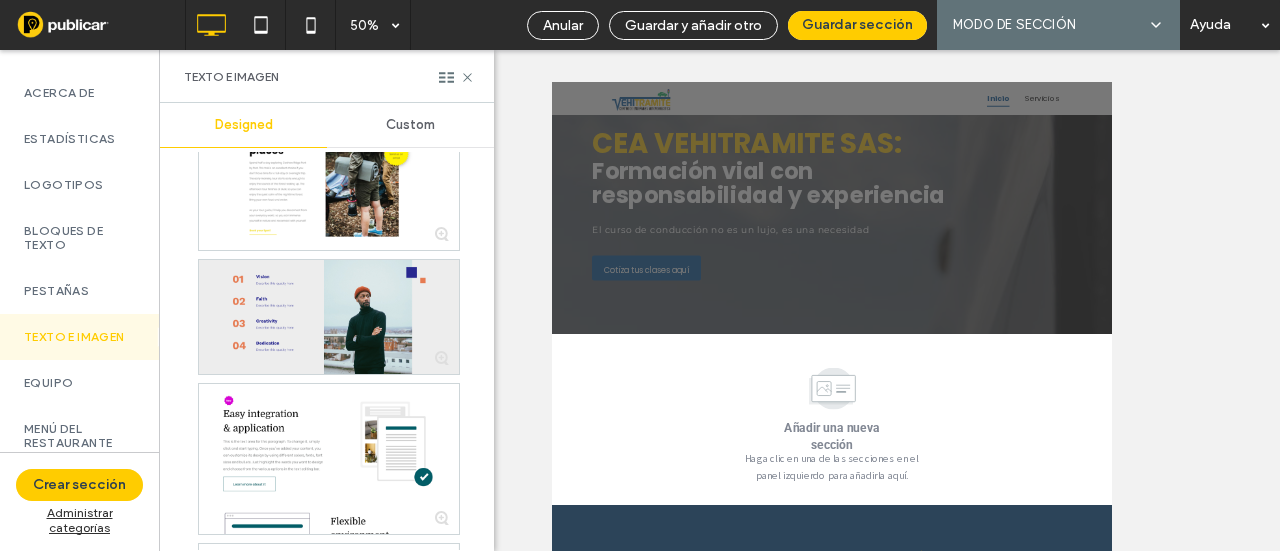 click at bounding box center (329, 317) 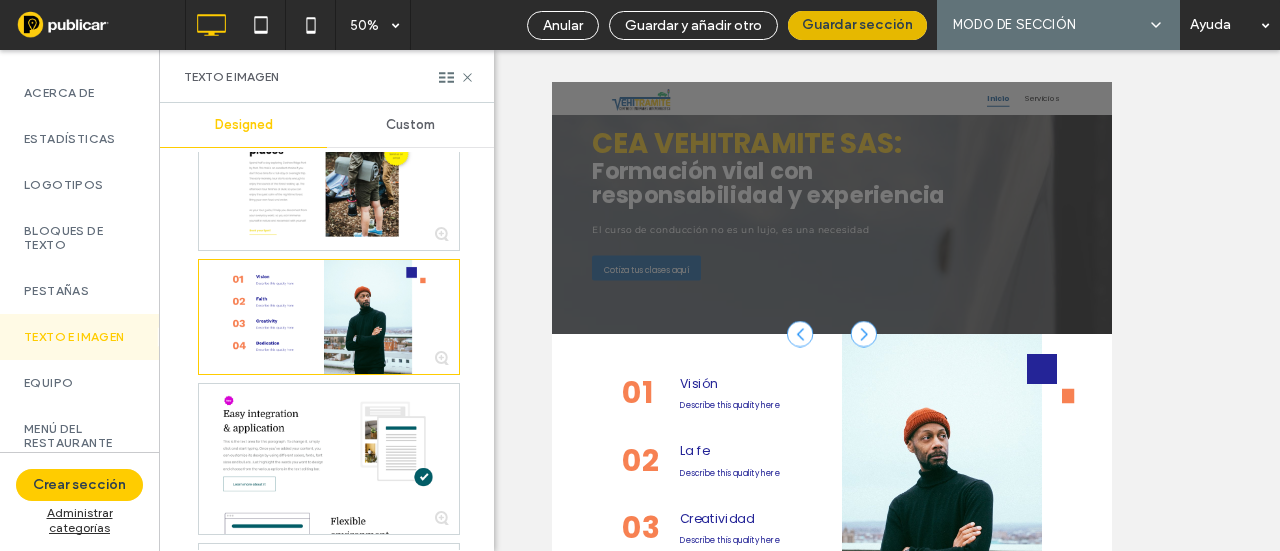click on "Guardar sección" at bounding box center [857, 25] 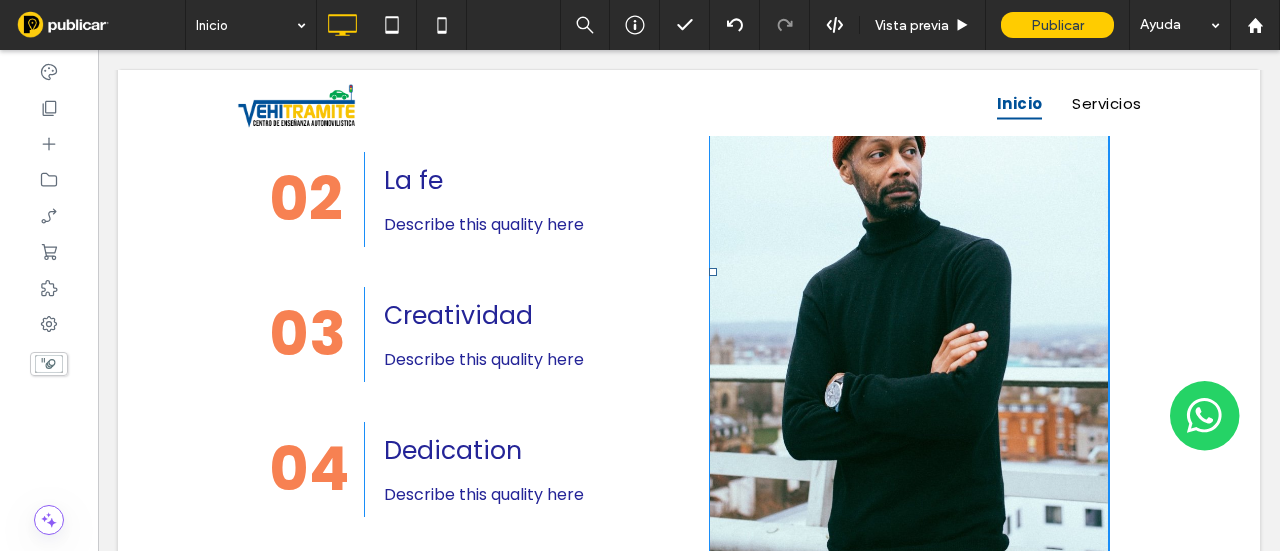 scroll, scrollTop: 700, scrollLeft: 0, axis: vertical 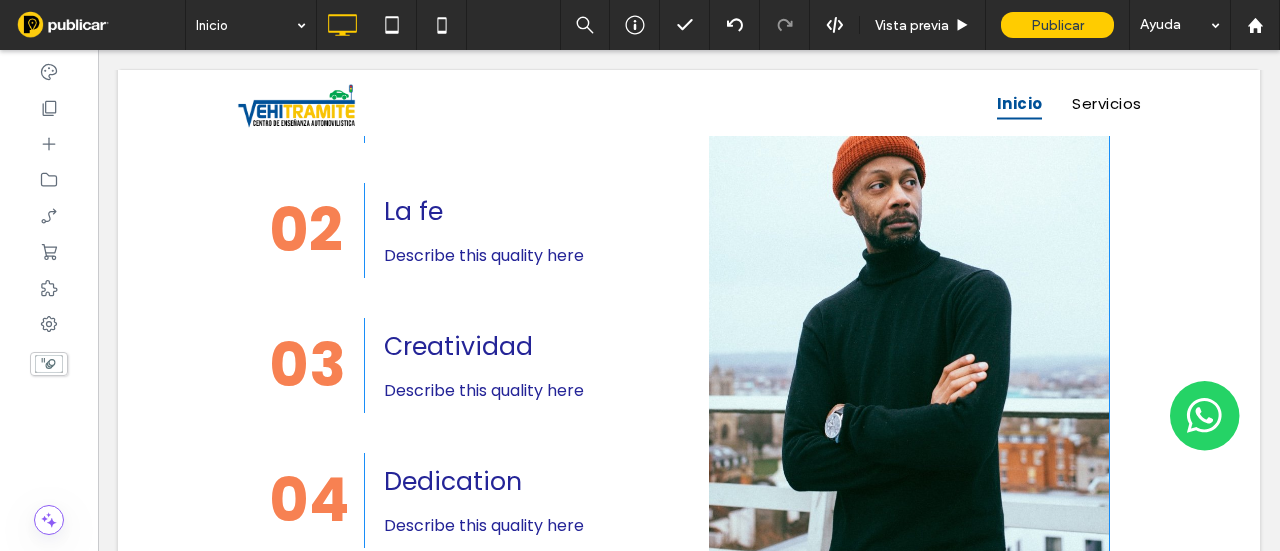 click on "Click To Paste" at bounding box center (1119, 303) 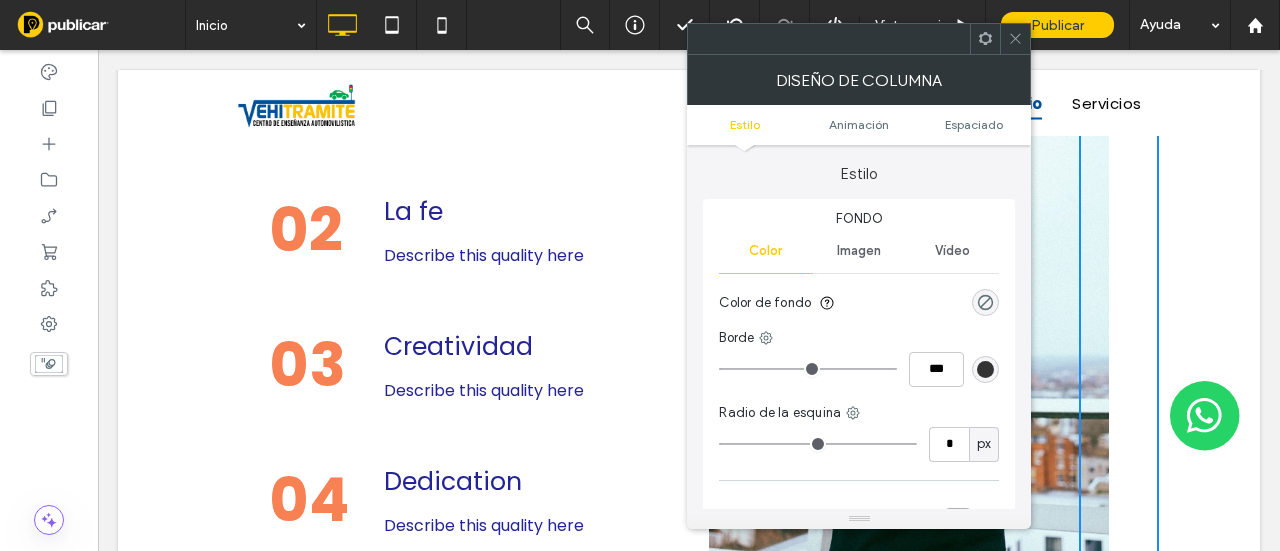 click 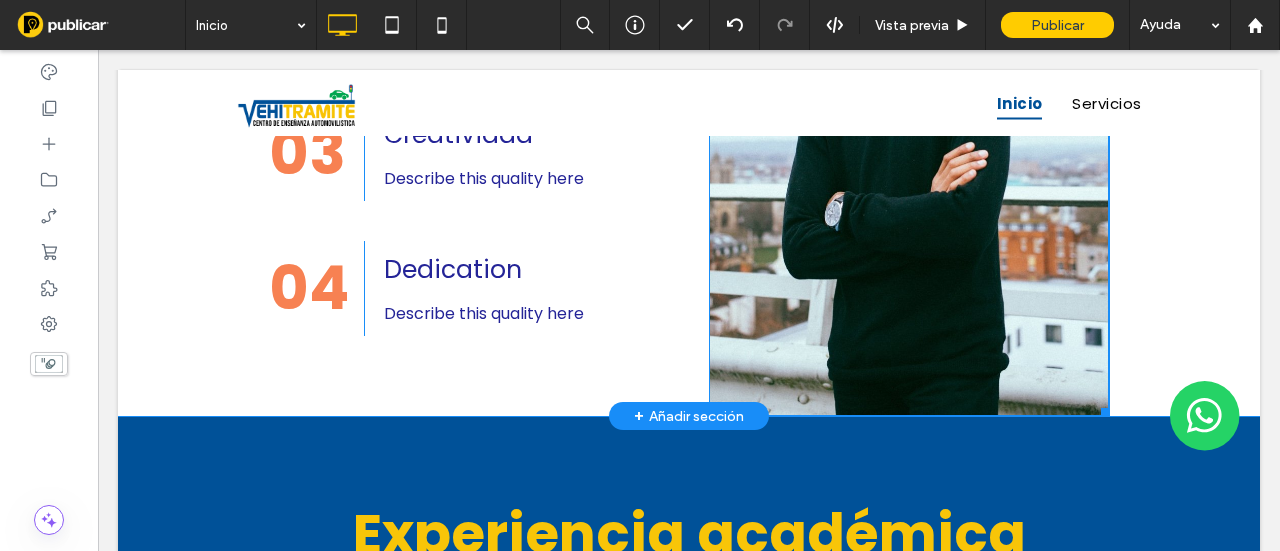 scroll, scrollTop: 1000, scrollLeft: 0, axis: vertical 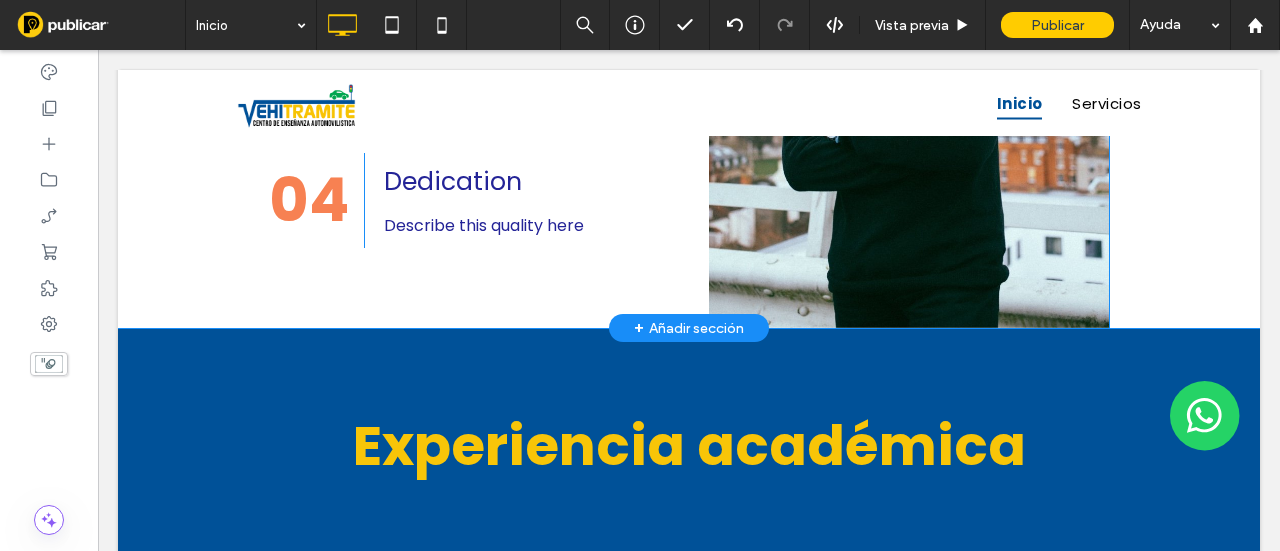 click at bounding box center (909, 3) 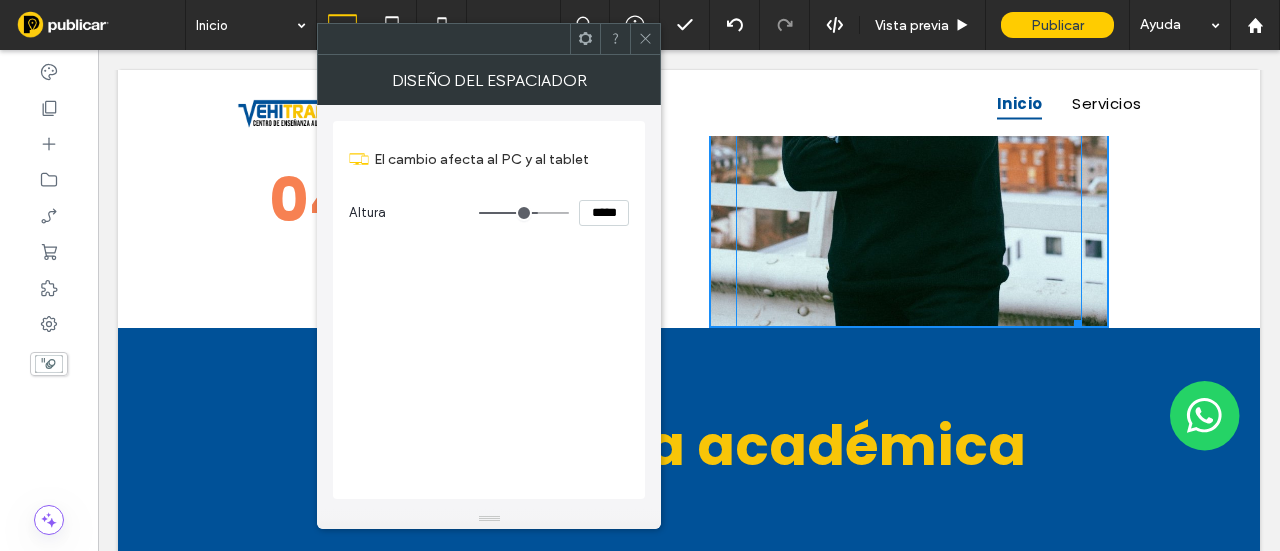 drag, startPoint x: 1092, startPoint y: 321, endPoint x: 1179, endPoint y: 369, distance: 99.36297 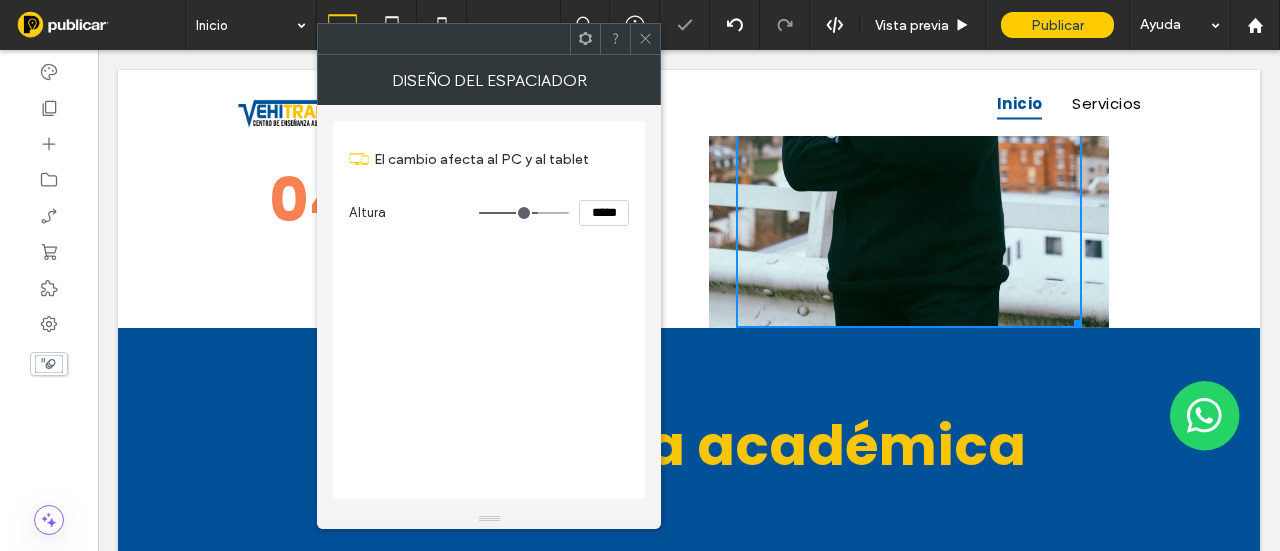 click on "Click To Paste" at bounding box center [1119, 3] 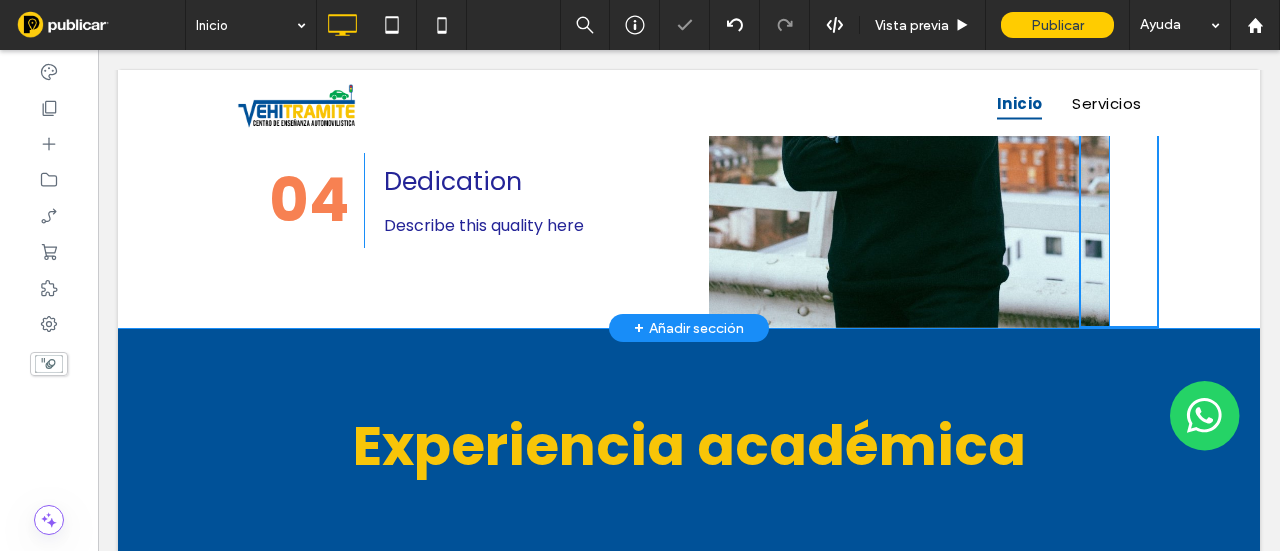 click on "Click To Paste" at bounding box center [909, 3] 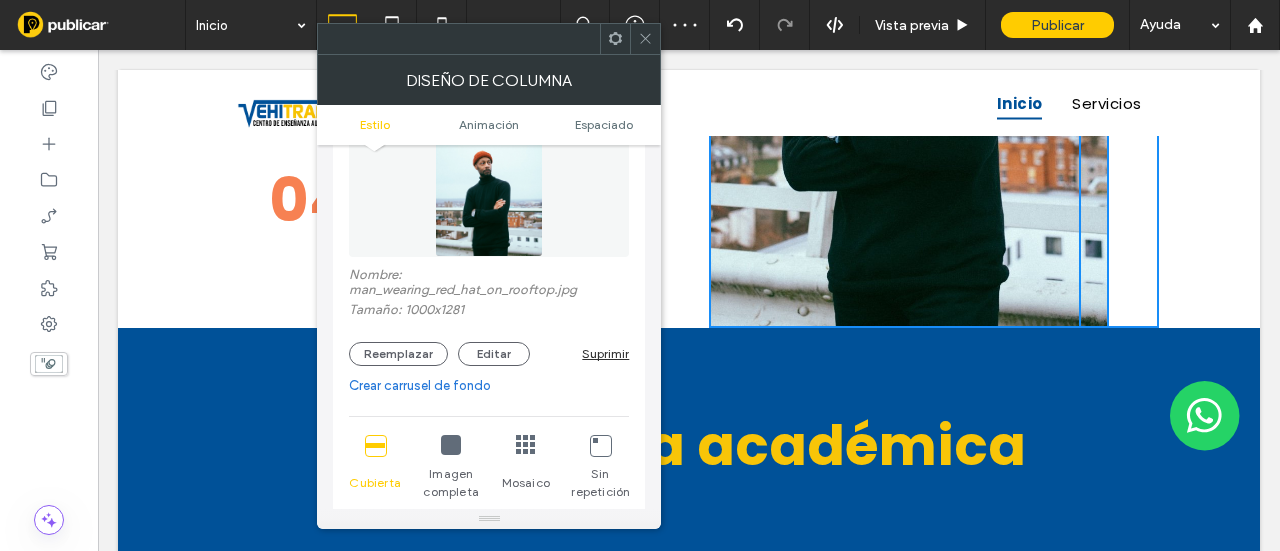 scroll, scrollTop: 300, scrollLeft: 0, axis: vertical 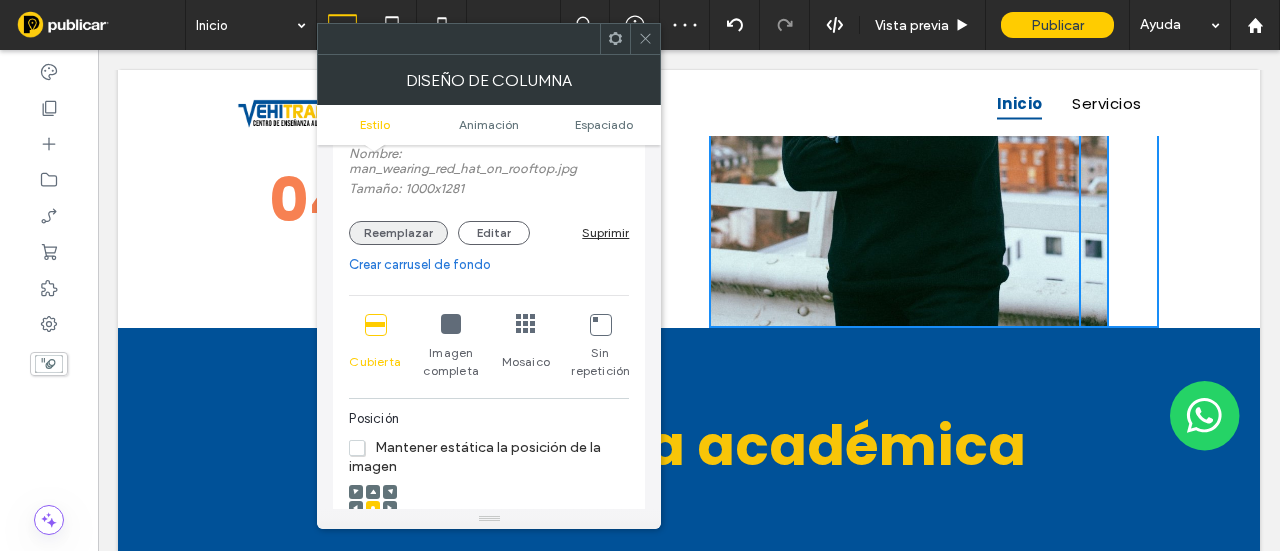 click on "Reemplazar" at bounding box center (398, 233) 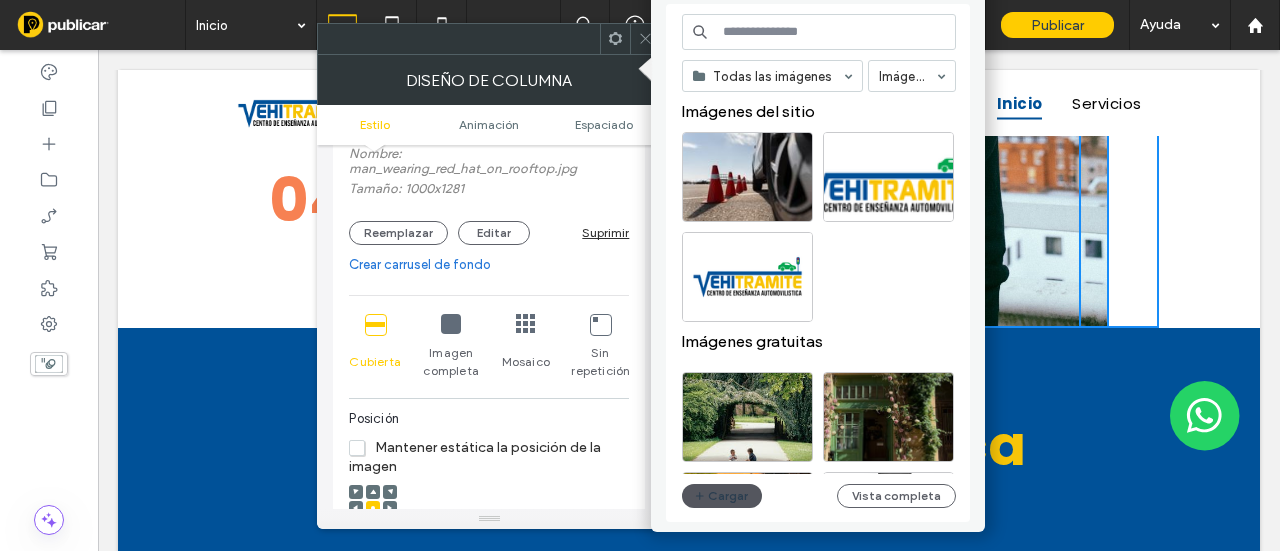 click on "Cargar" at bounding box center [722, 496] 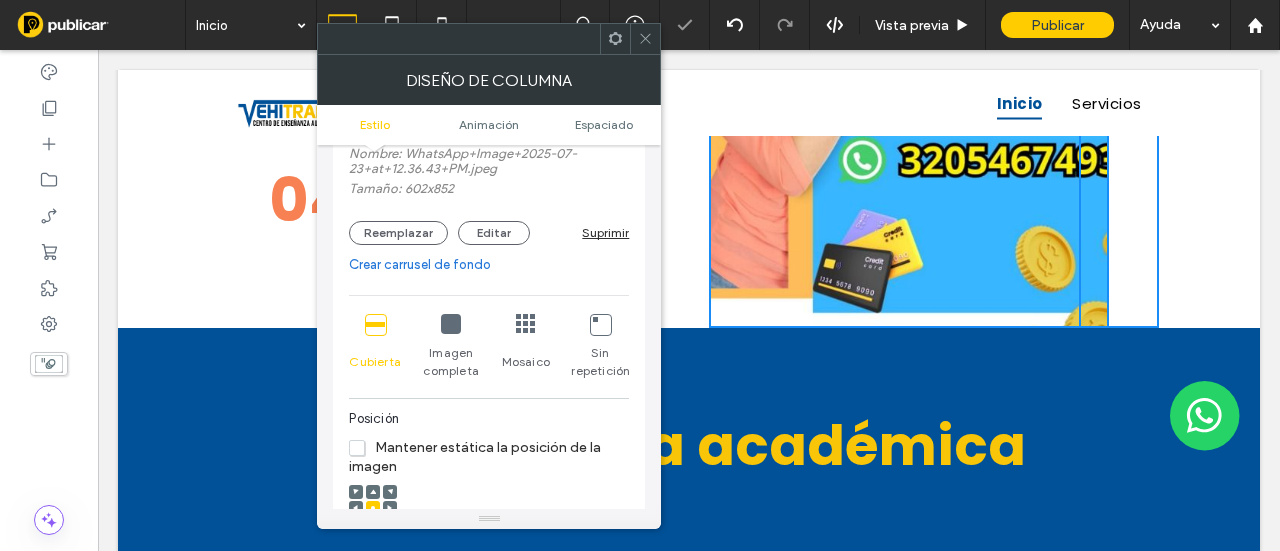 click 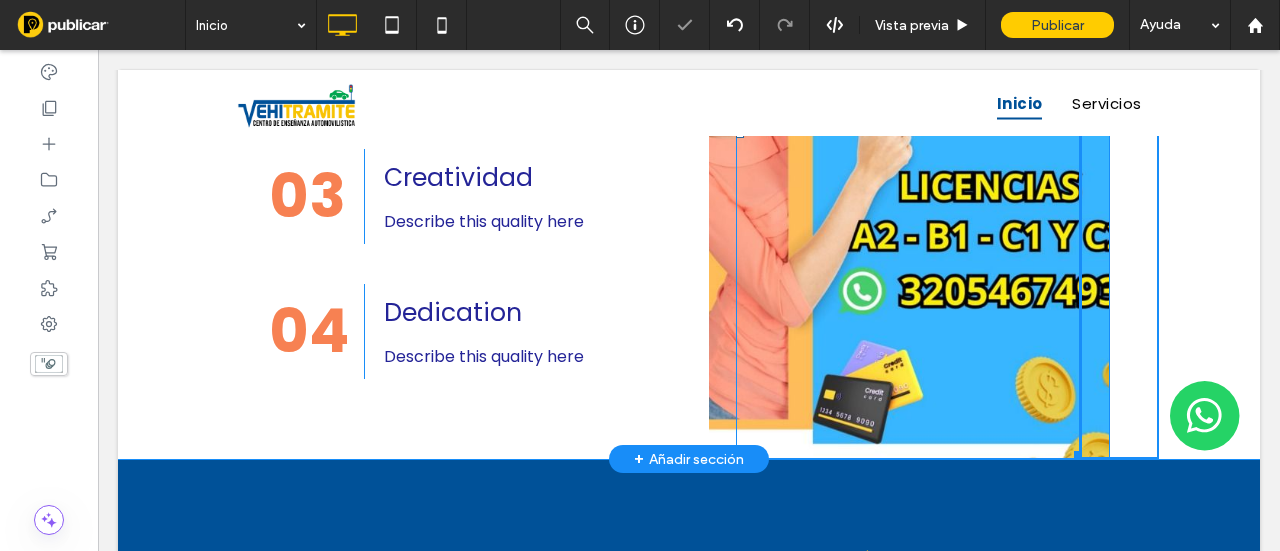 scroll, scrollTop: 900, scrollLeft: 0, axis: vertical 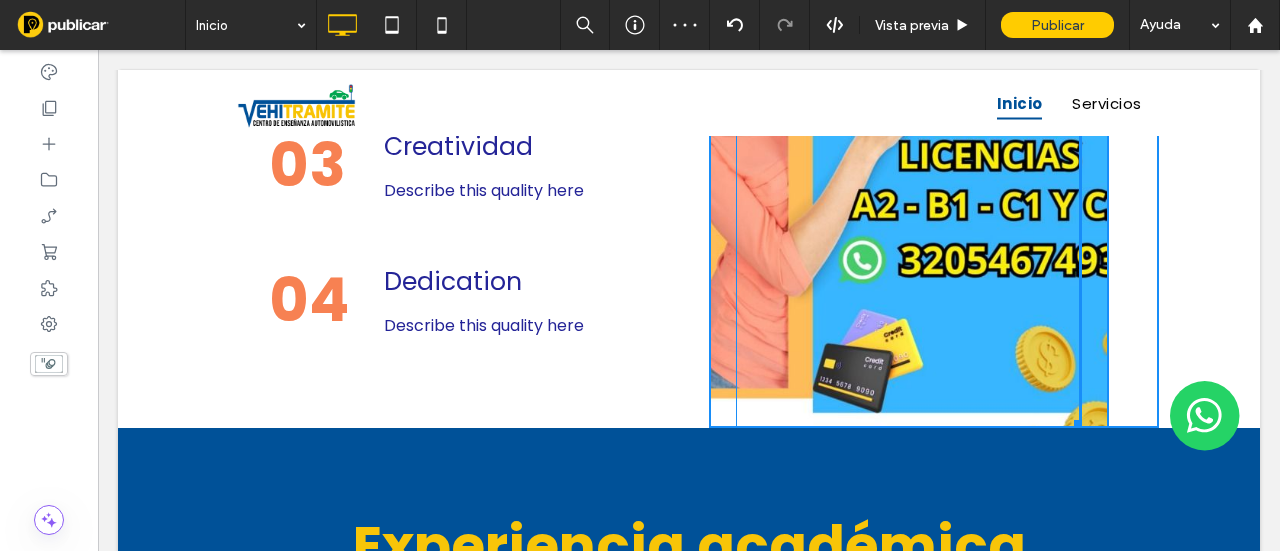drag, startPoint x: 1070, startPoint y: 389, endPoint x: 1085, endPoint y: 359, distance: 33.54102 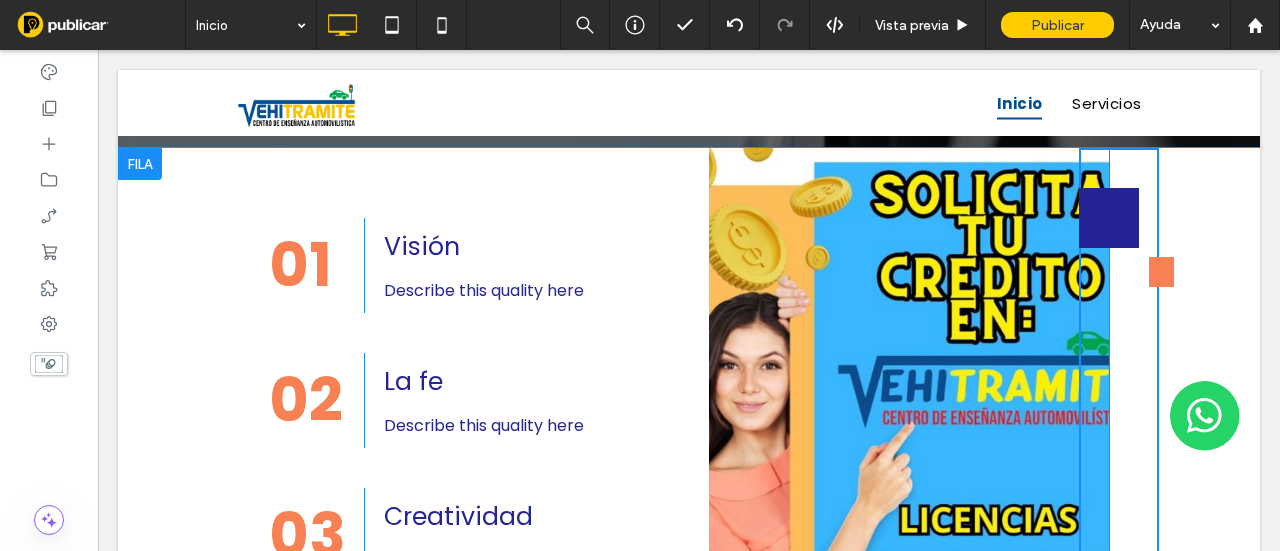 scroll, scrollTop: 500, scrollLeft: 0, axis: vertical 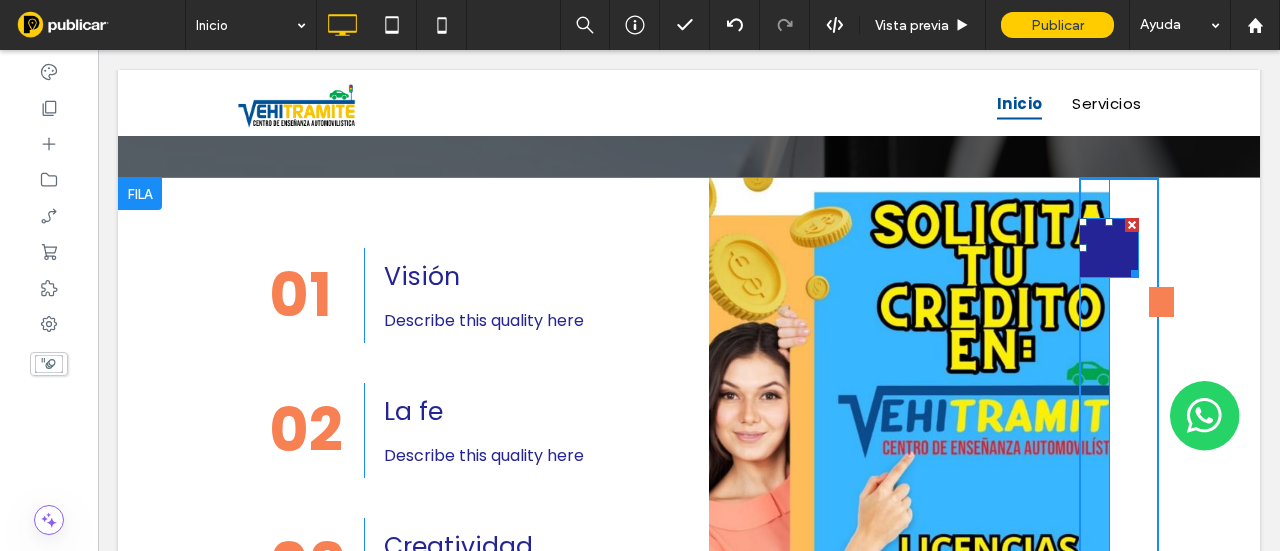 click at bounding box center (1132, 225) 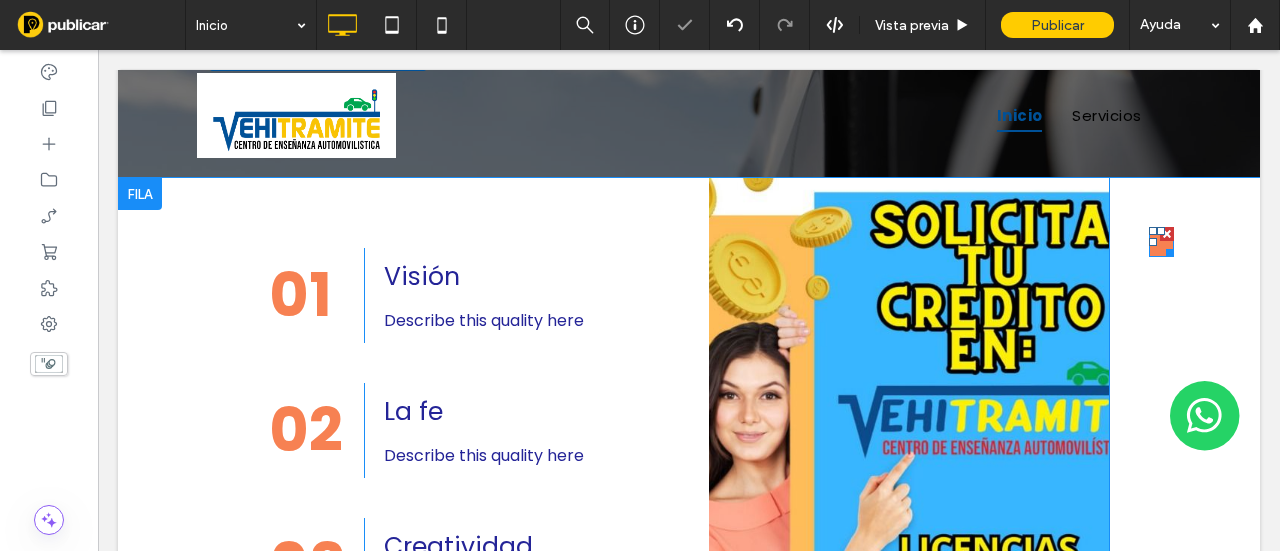click at bounding box center (1161, 231) 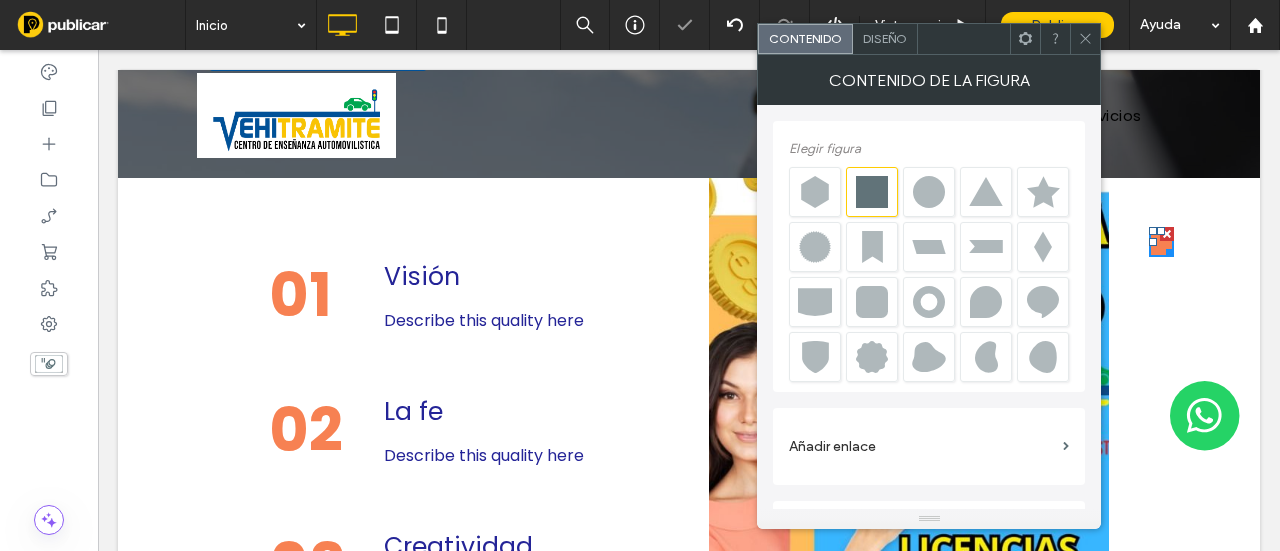click at bounding box center [1167, 234] 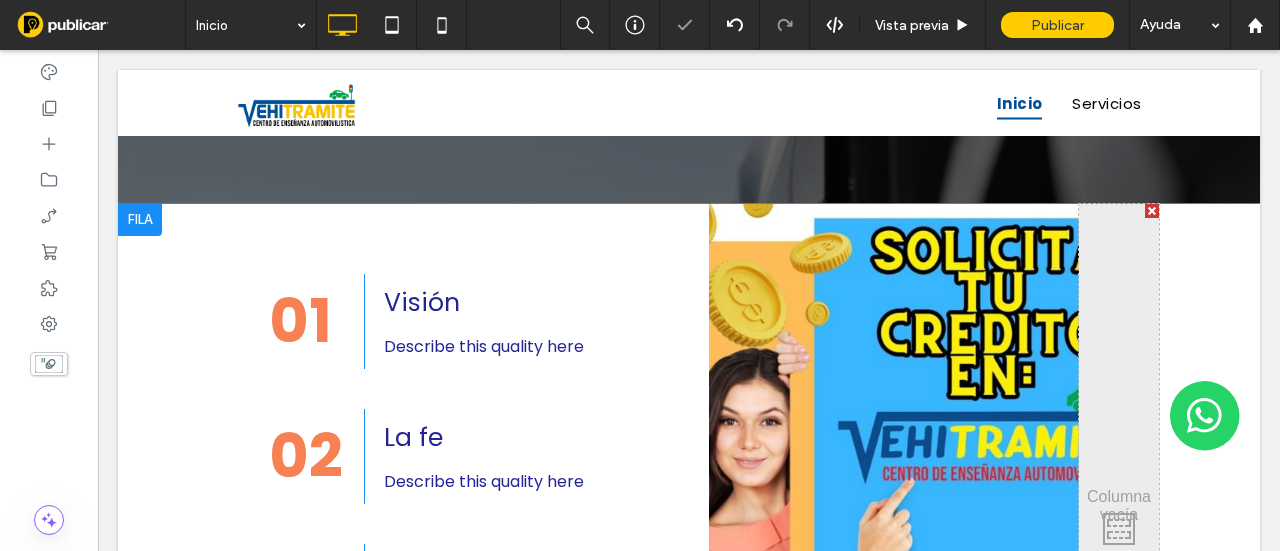 scroll, scrollTop: 526, scrollLeft: 0, axis: vertical 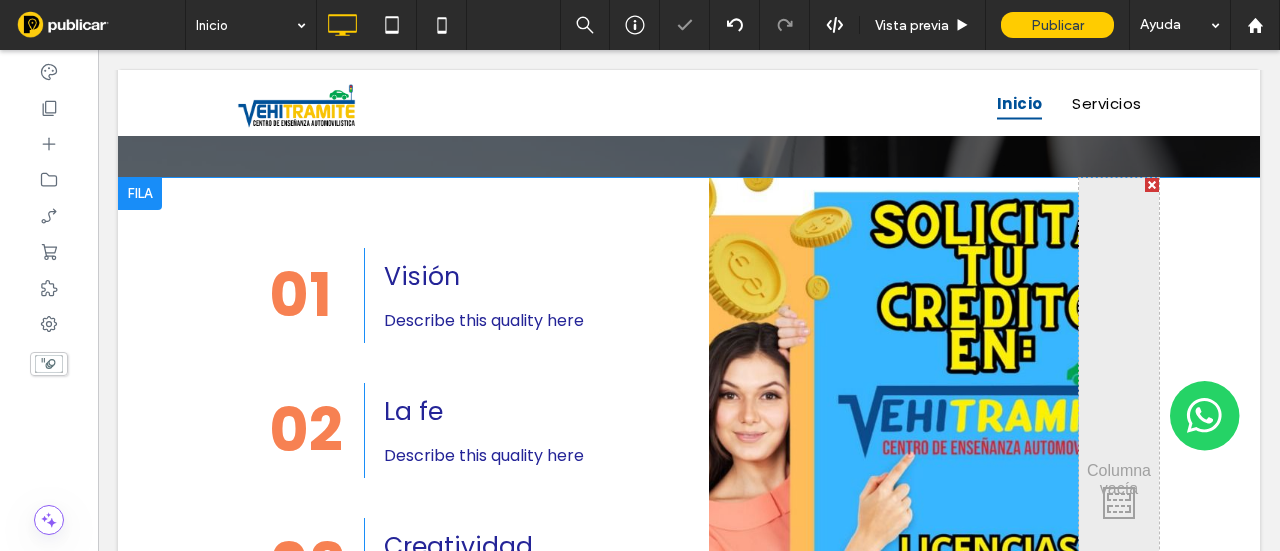 click at bounding box center (1152, 185) 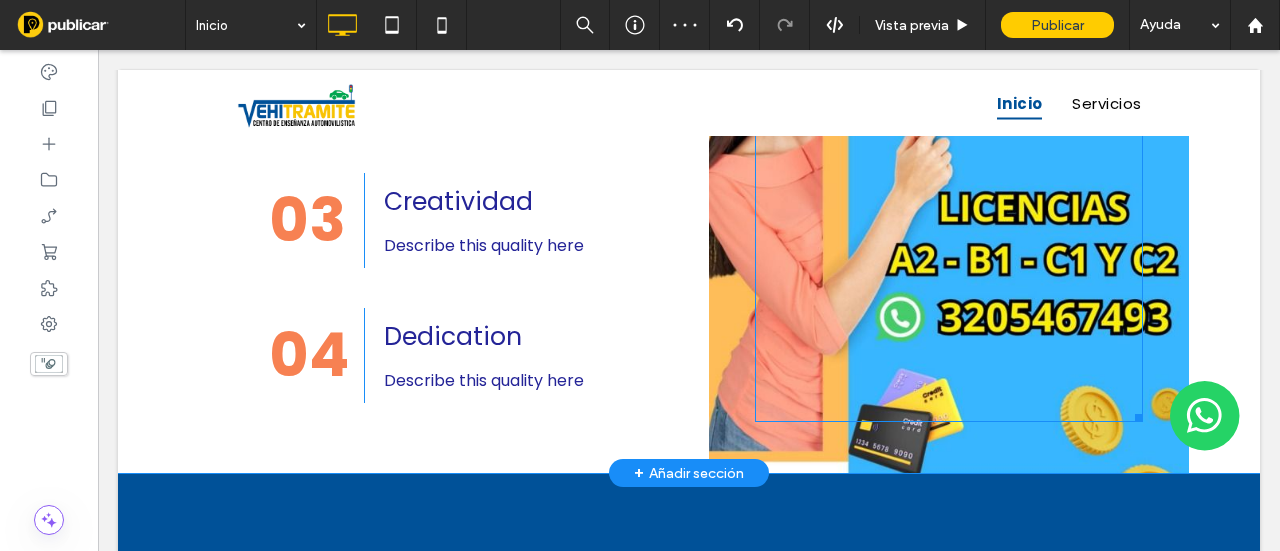 scroll, scrollTop: 900, scrollLeft: 0, axis: vertical 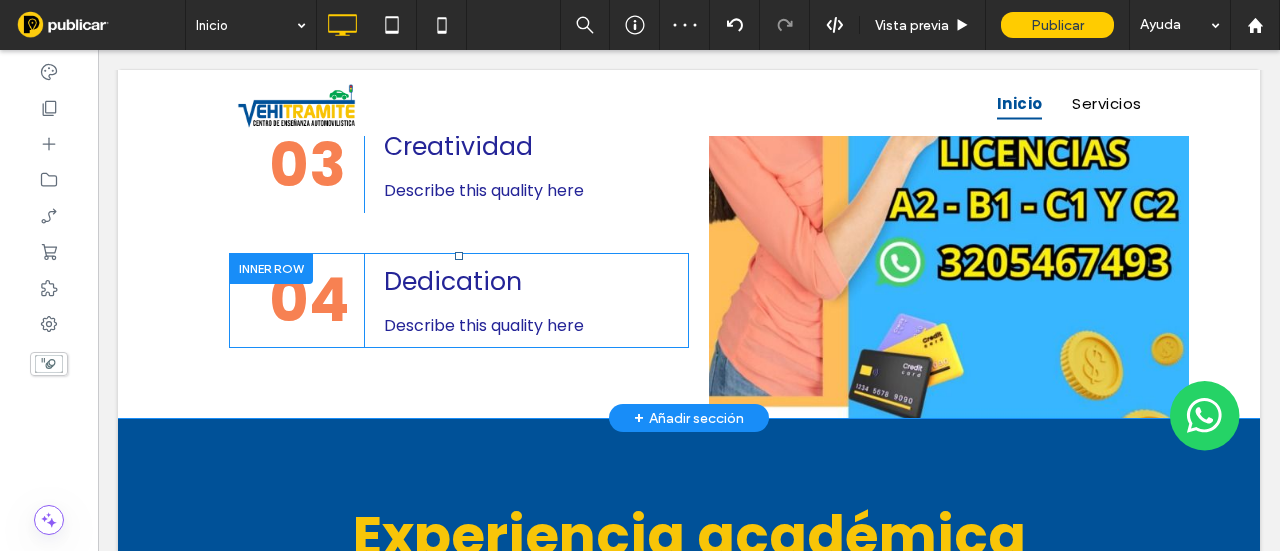 click at bounding box center [271, 268] 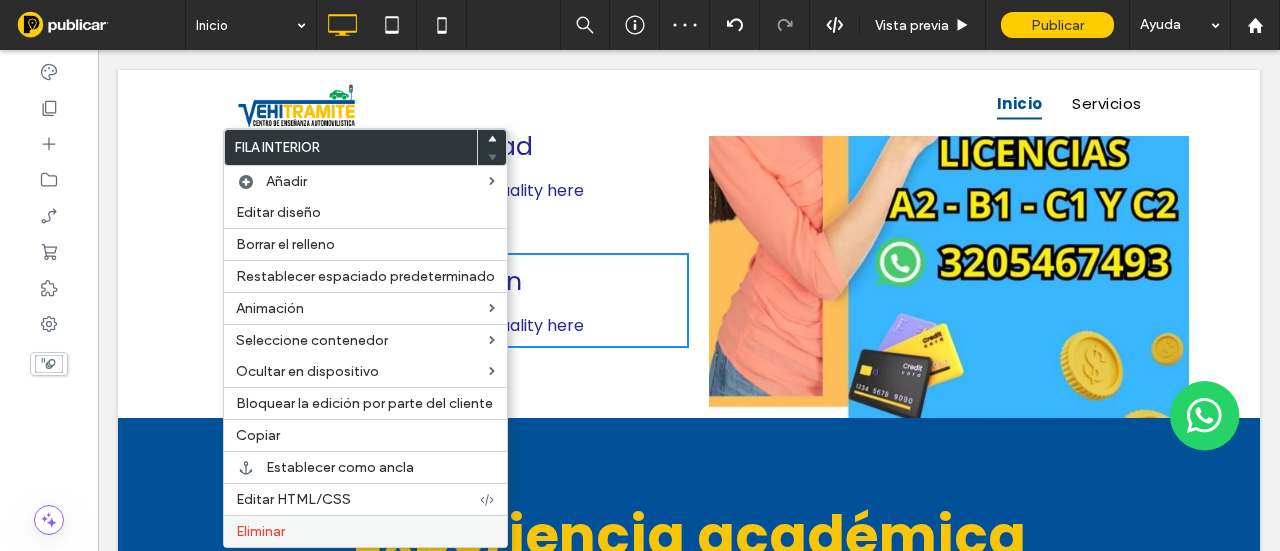 click on "Eliminar" at bounding box center (260, 531) 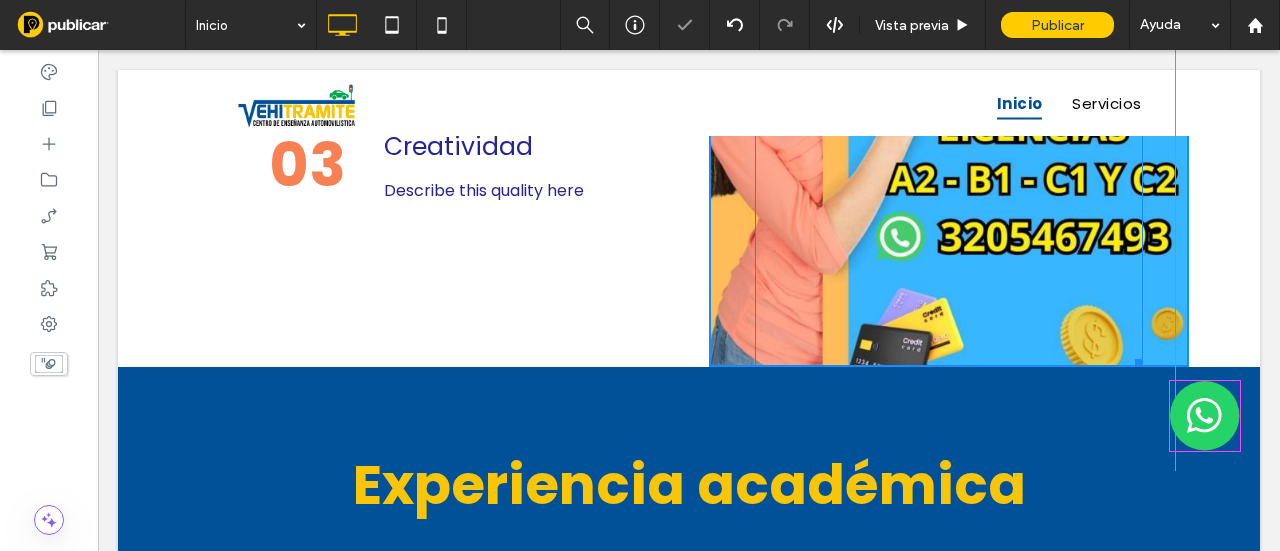 drag, startPoint x: 1126, startPoint y: 353, endPoint x: 1143, endPoint y: 215, distance: 139.04315 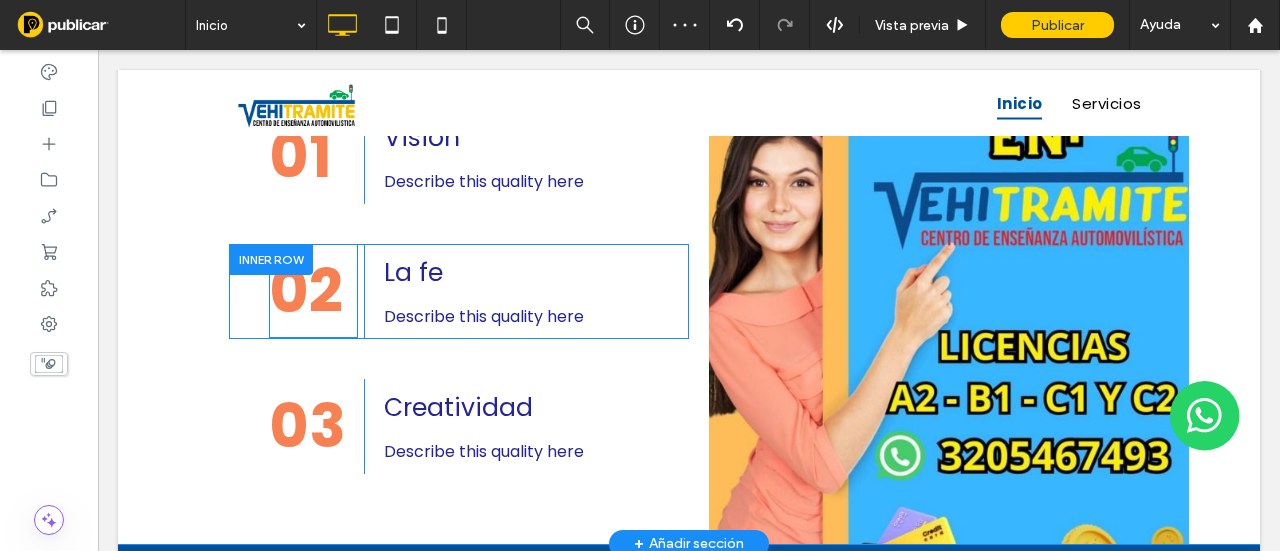 scroll, scrollTop: 626, scrollLeft: 0, axis: vertical 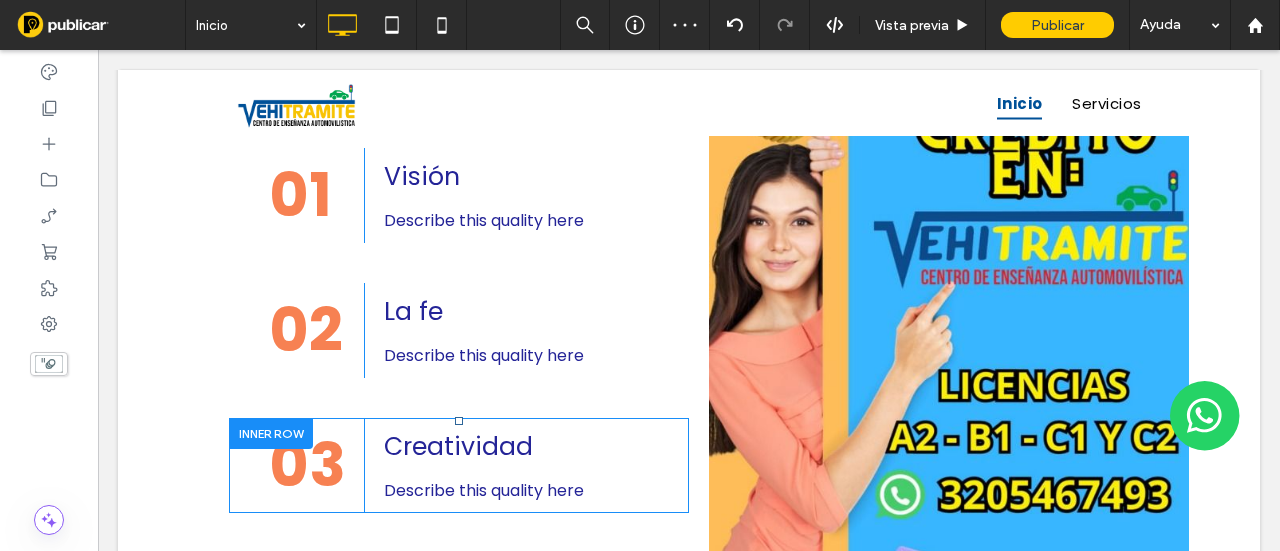click at bounding box center [271, 433] 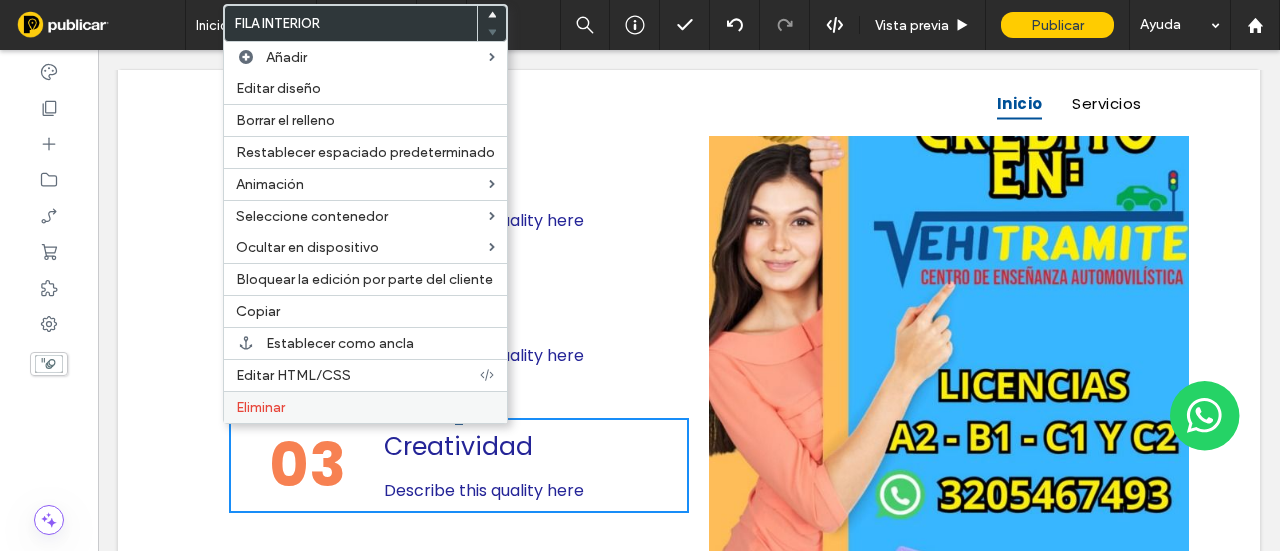 click on "Eliminar" at bounding box center (260, 407) 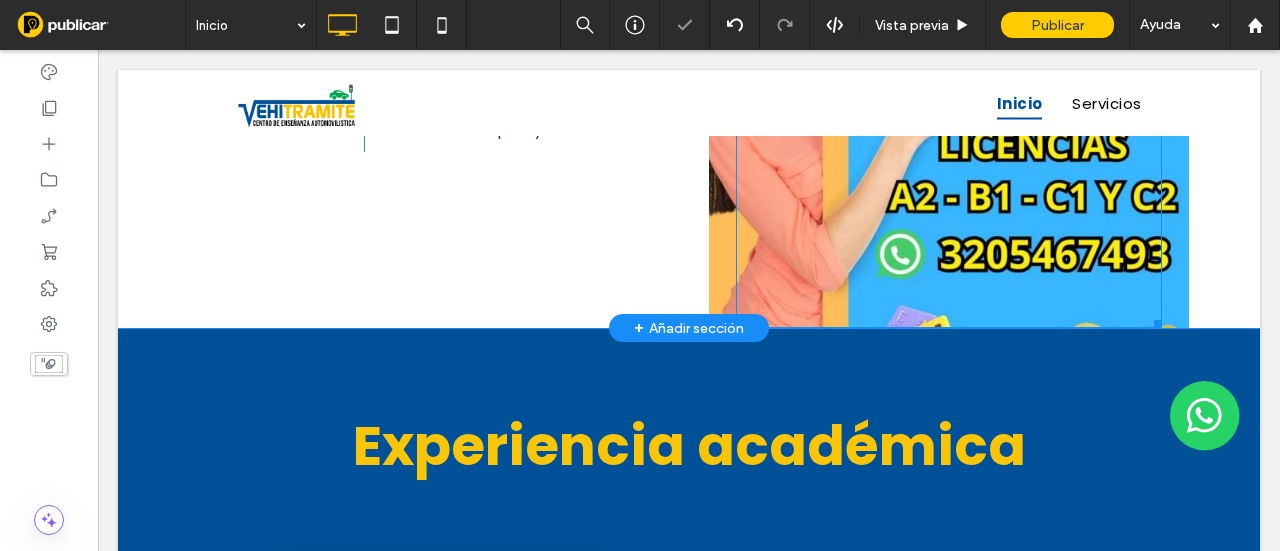 scroll, scrollTop: 800, scrollLeft: 0, axis: vertical 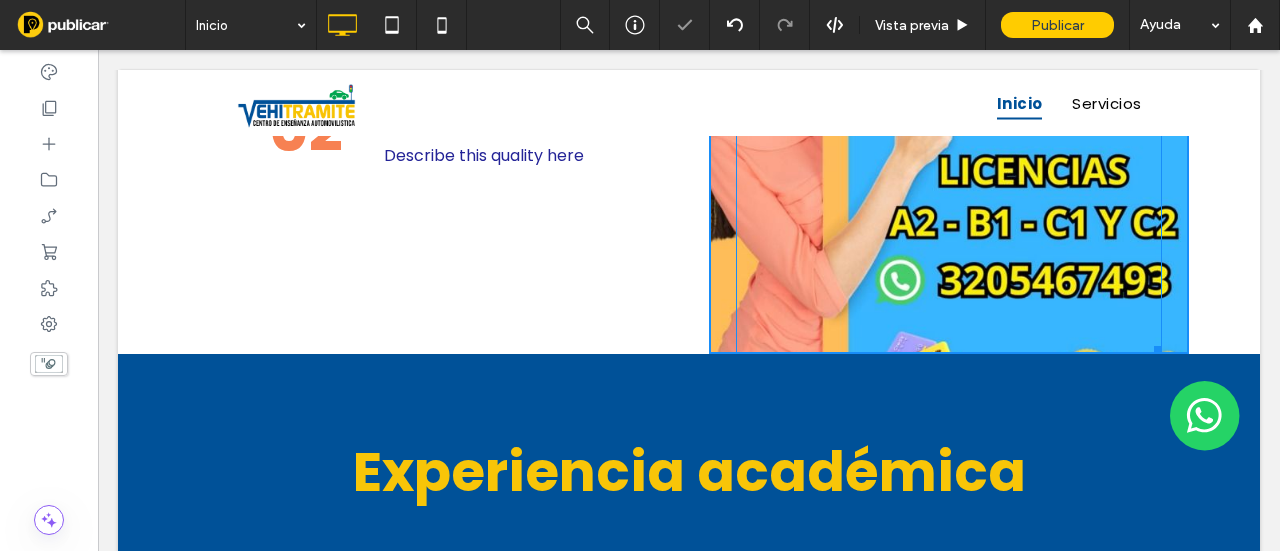 drag, startPoint x: 1144, startPoint y: 344, endPoint x: 1138, endPoint y: 181, distance: 163.1104 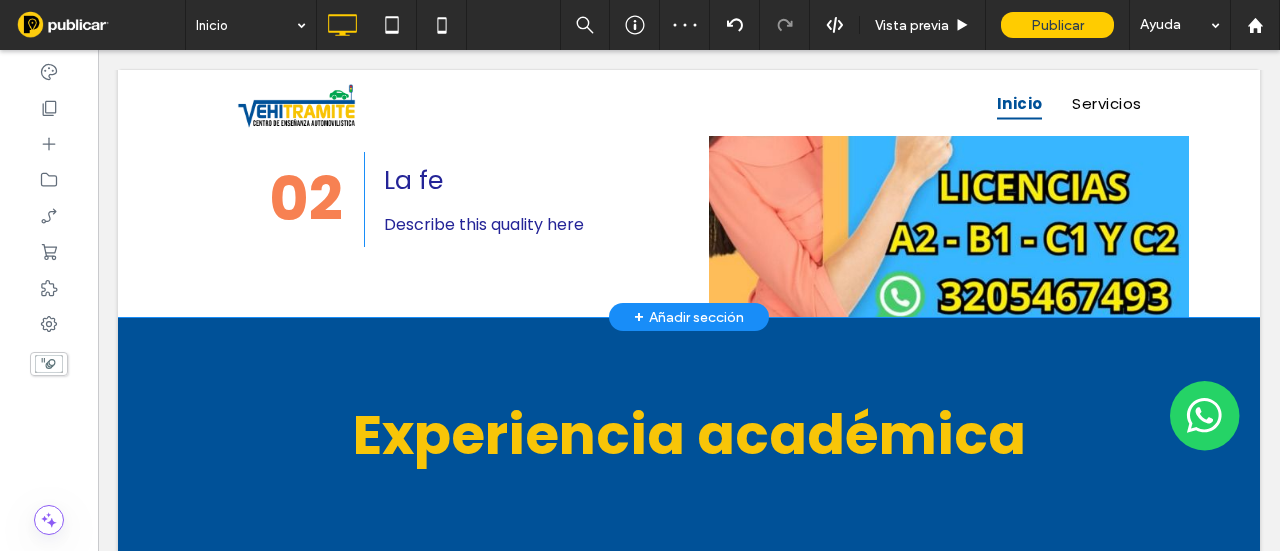 scroll, scrollTop: 700, scrollLeft: 0, axis: vertical 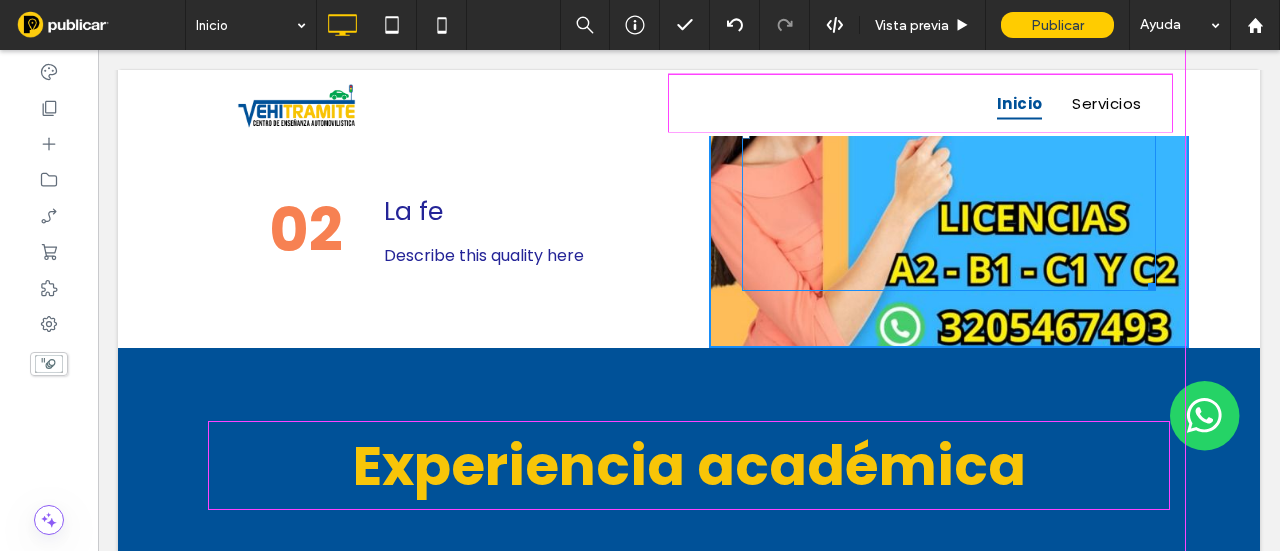 drag, startPoint x: 1141, startPoint y: 277, endPoint x: 1156, endPoint y: 461, distance: 184.6104 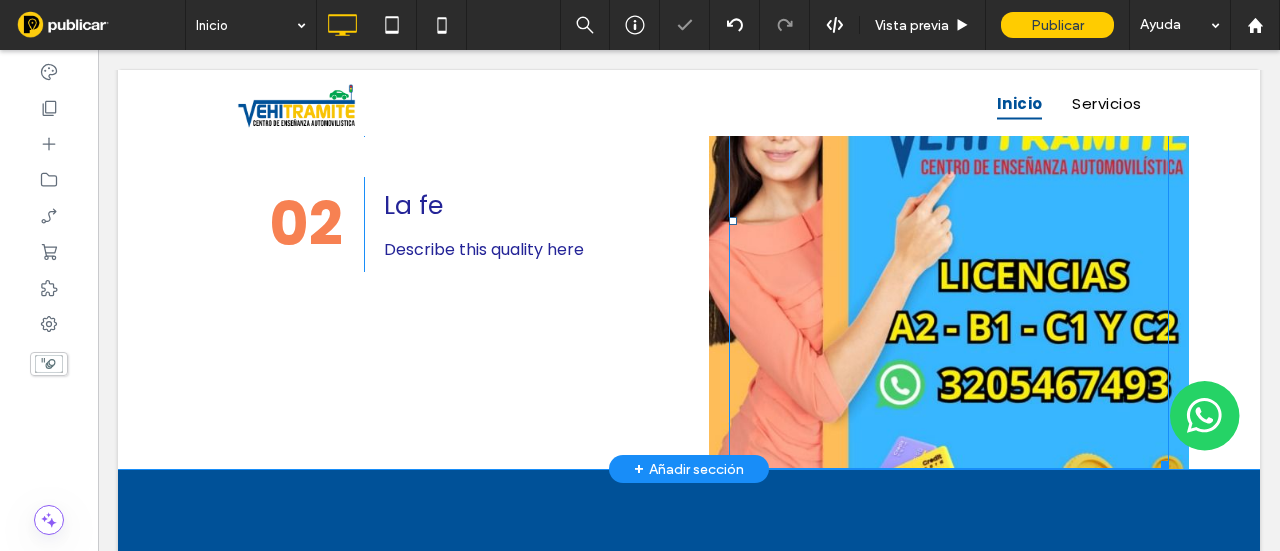 scroll, scrollTop: 800, scrollLeft: 0, axis: vertical 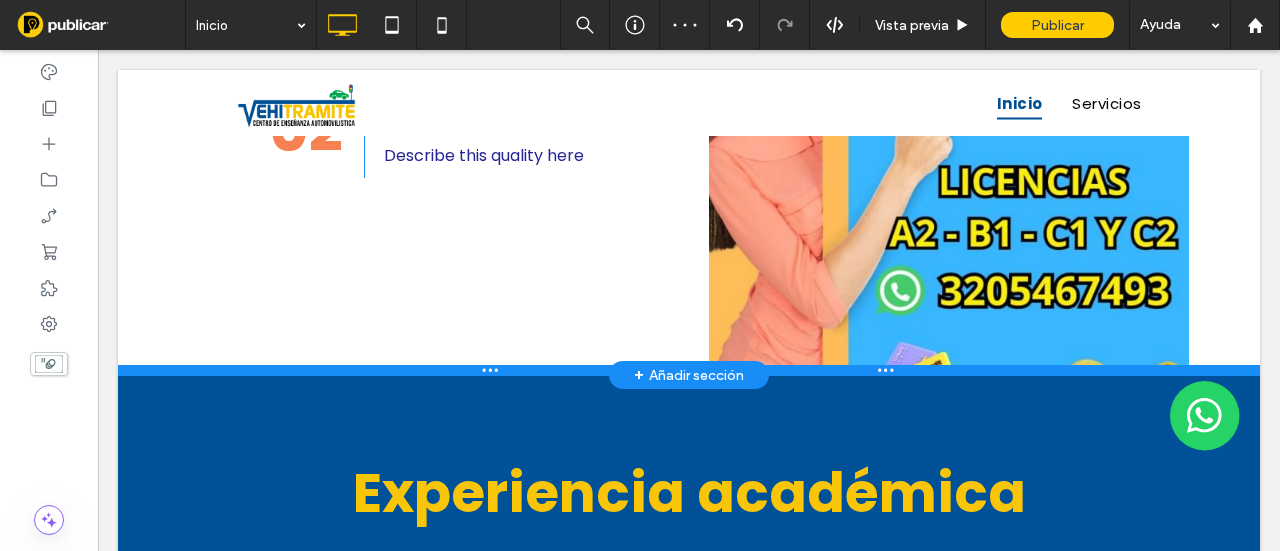 click at bounding box center (689, 370) 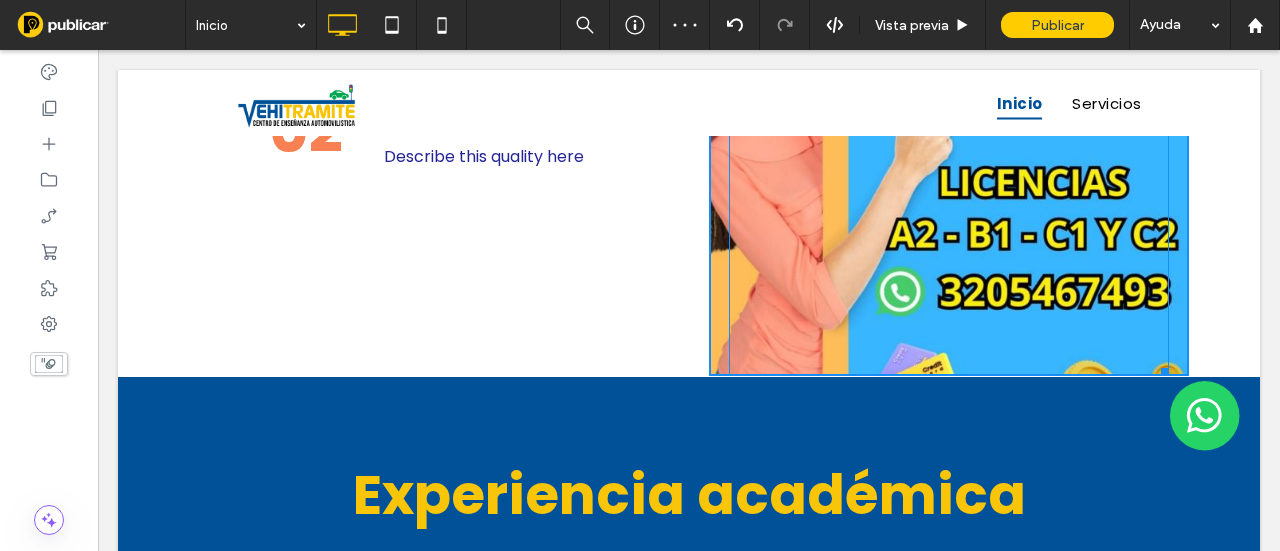 drag, startPoint x: 1154, startPoint y: 363, endPoint x: 1245, endPoint y: 433, distance: 114.80853 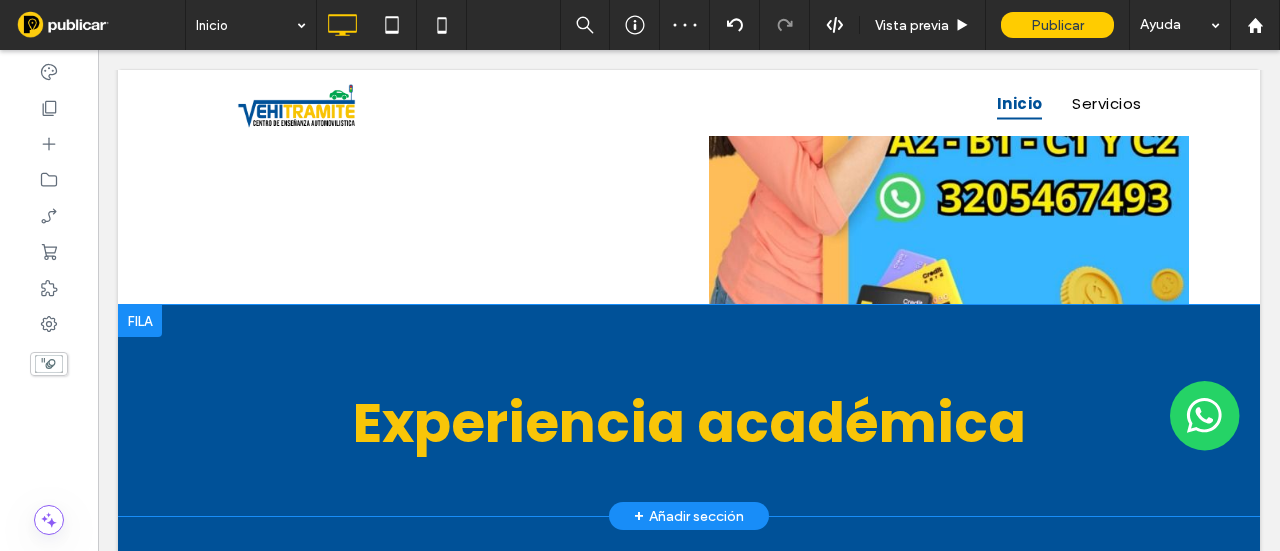 scroll, scrollTop: 1000, scrollLeft: 0, axis: vertical 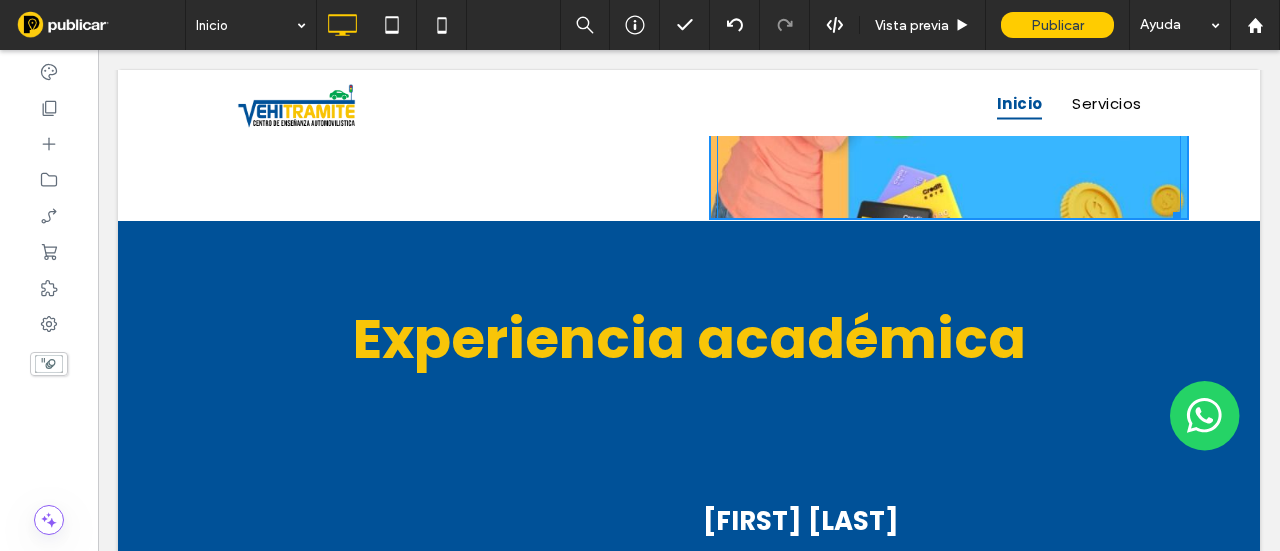drag, startPoint x: 1162, startPoint y: 209, endPoint x: 1156, endPoint y: 317, distance: 108.16654 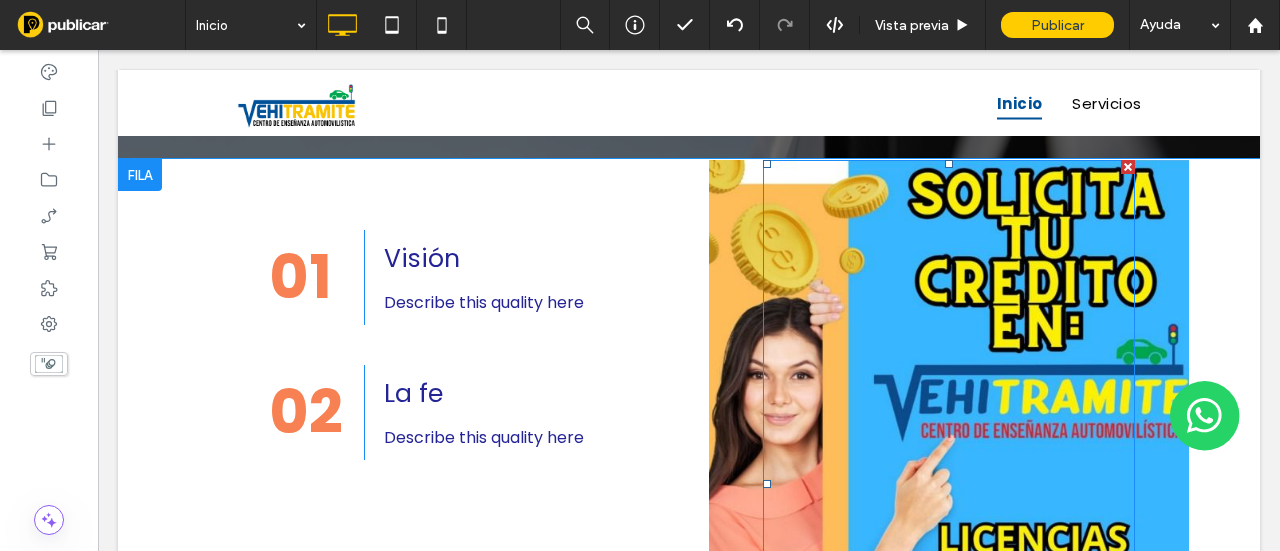 scroll, scrollTop: 600, scrollLeft: 0, axis: vertical 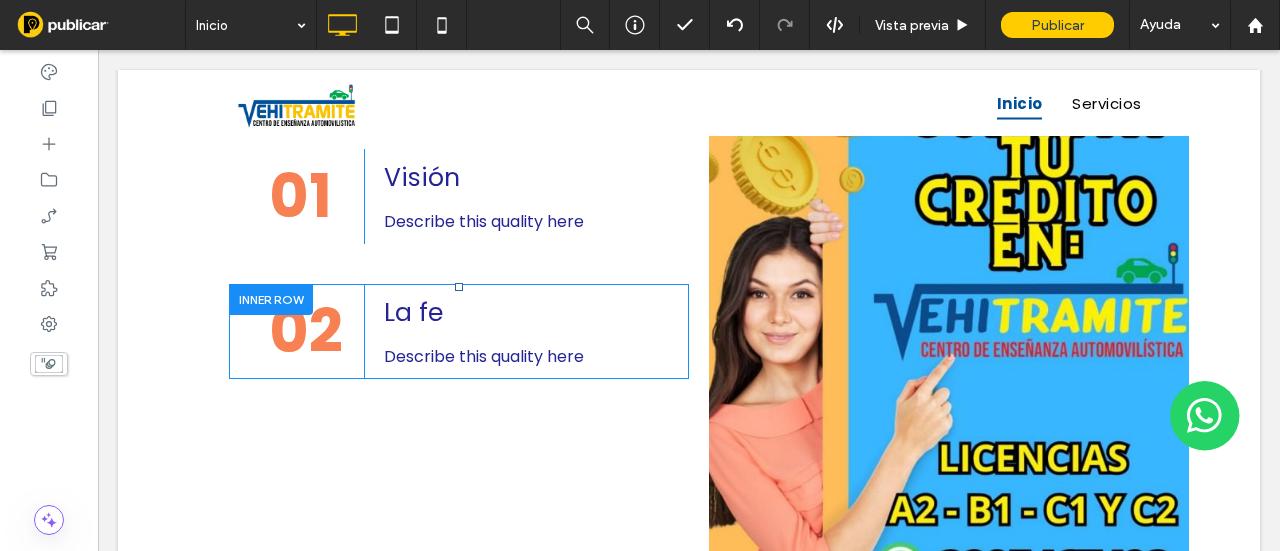 drag, startPoint x: 740, startPoint y: 381, endPoint x: 680, endPoint y: 357, distance: 64.62198 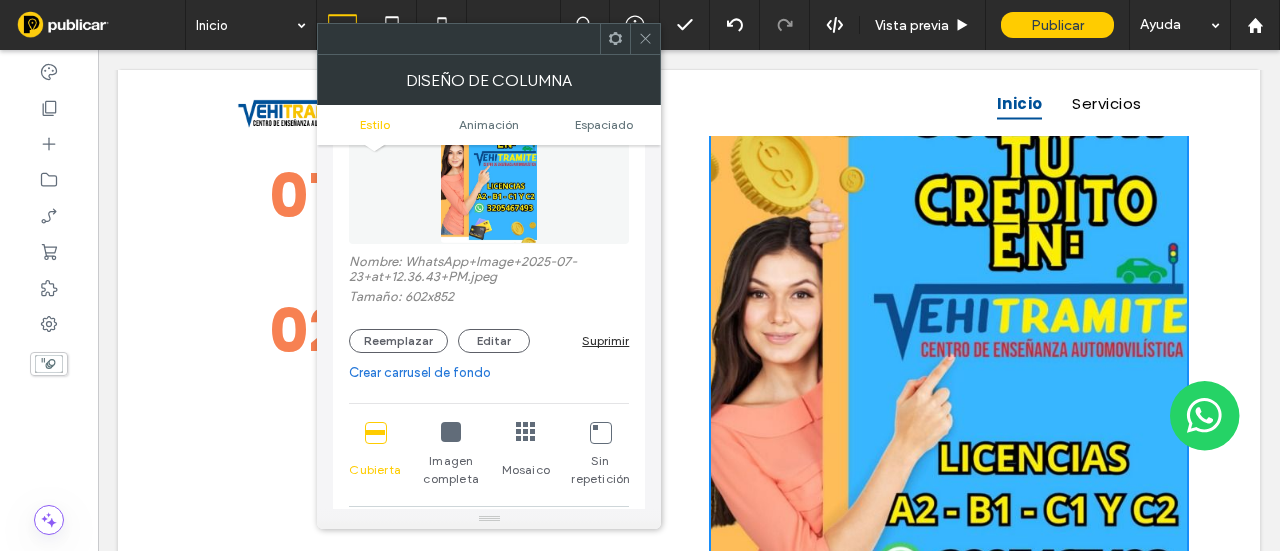 scroll, scrollTop: 200, scrollLeft: 0, axis: vertical 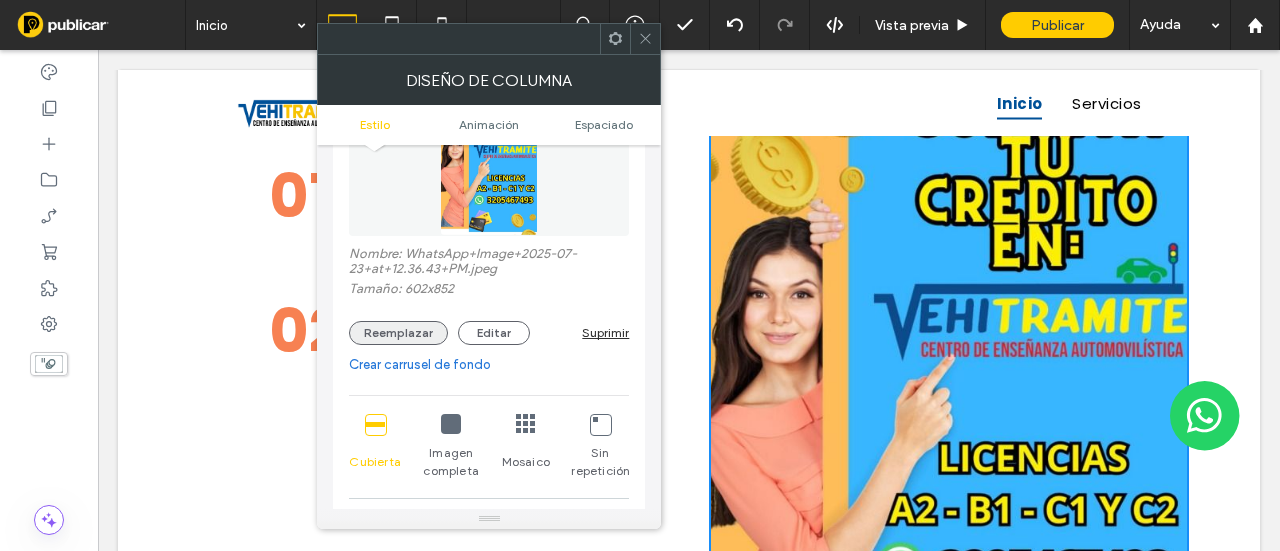 click on "Reemplazar" at bounding box center (398, 333) 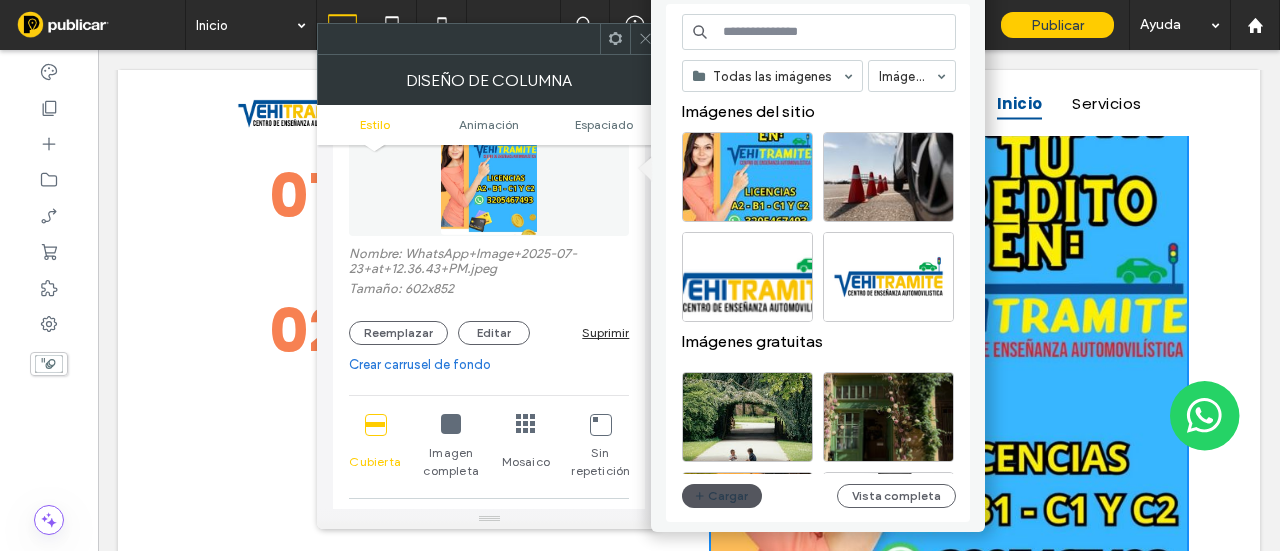 click on "Cargar" at bounding box center (722, 496) 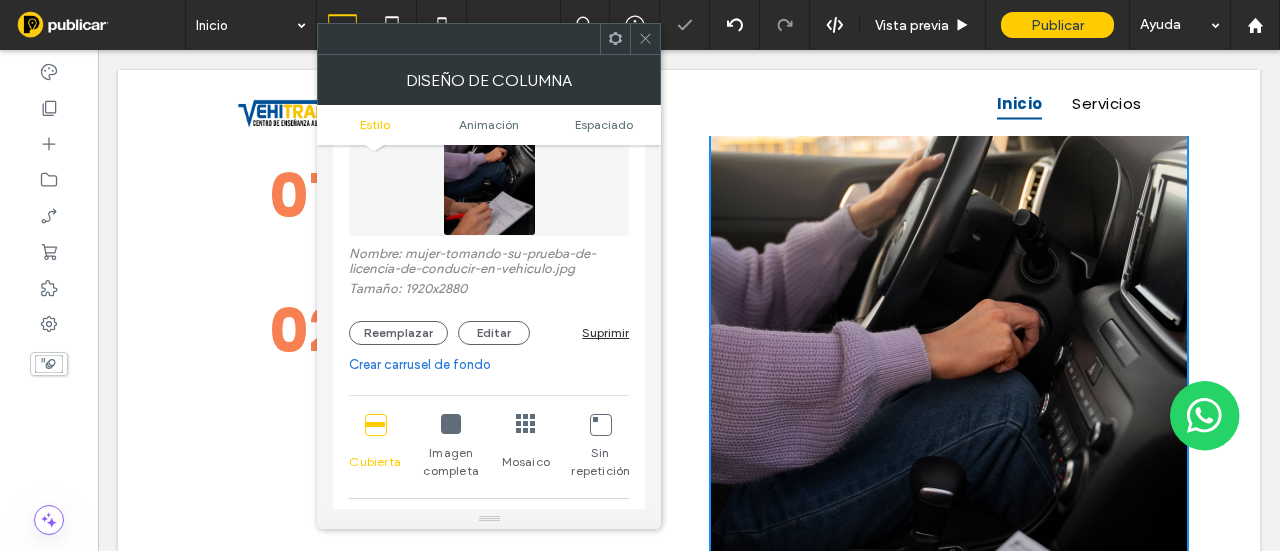 click 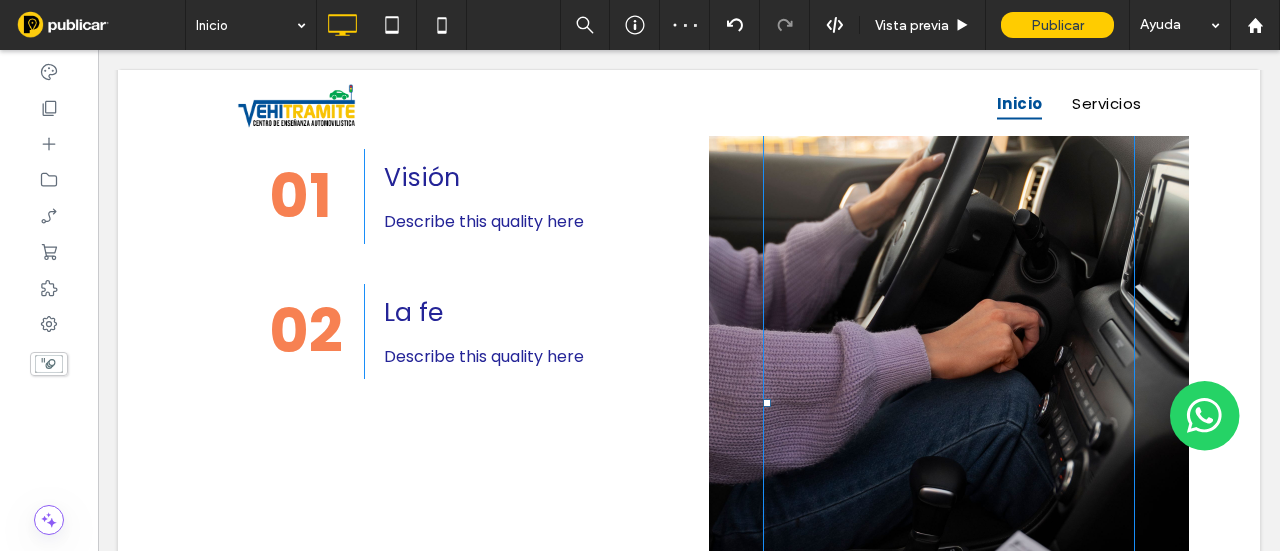 scroll, scrollTop: 800, scrollLeft: 0, axis: vertical 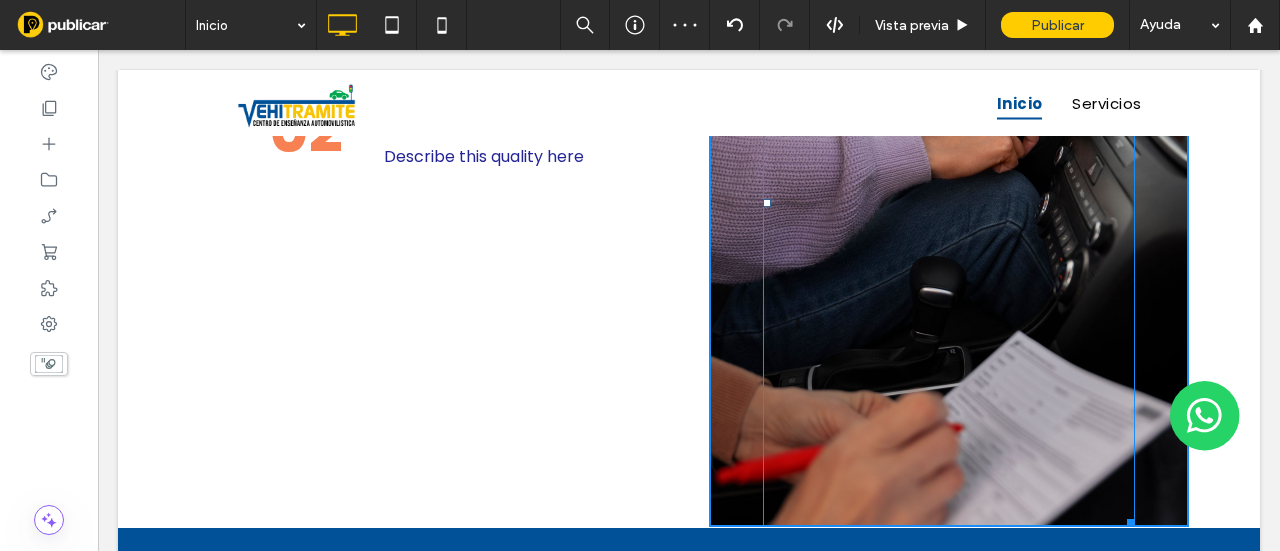 drag, startPoint x: 1122, startPoint y: 522, endPoint x: 1124, endPoint y: 278, distance: 244.0082 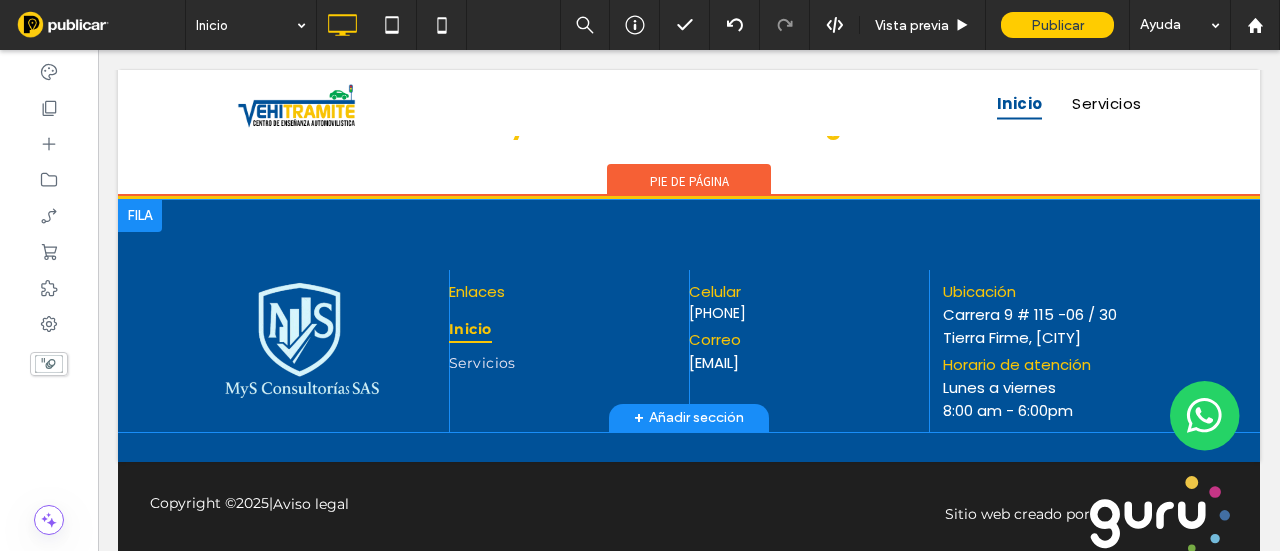 scroll, scrollTop: 1864, scrollLeft: 0, axis: vertical 